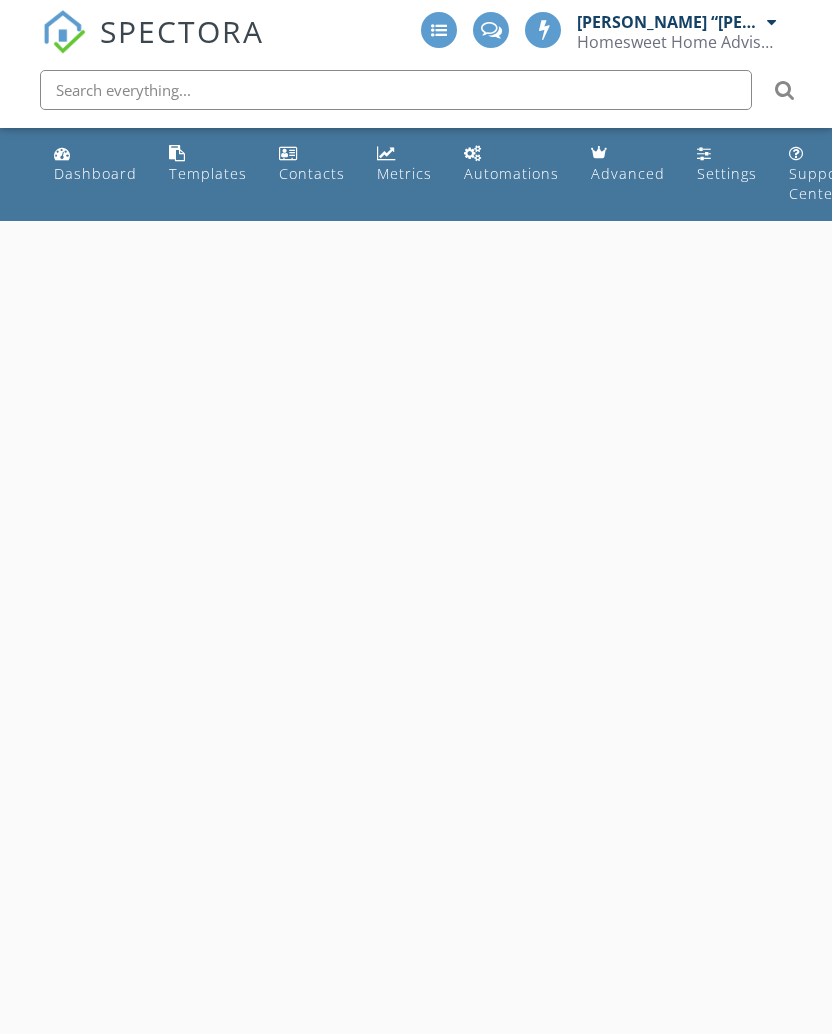 scroll, scrollTop: 0, scrollLeft: 0, axis: both 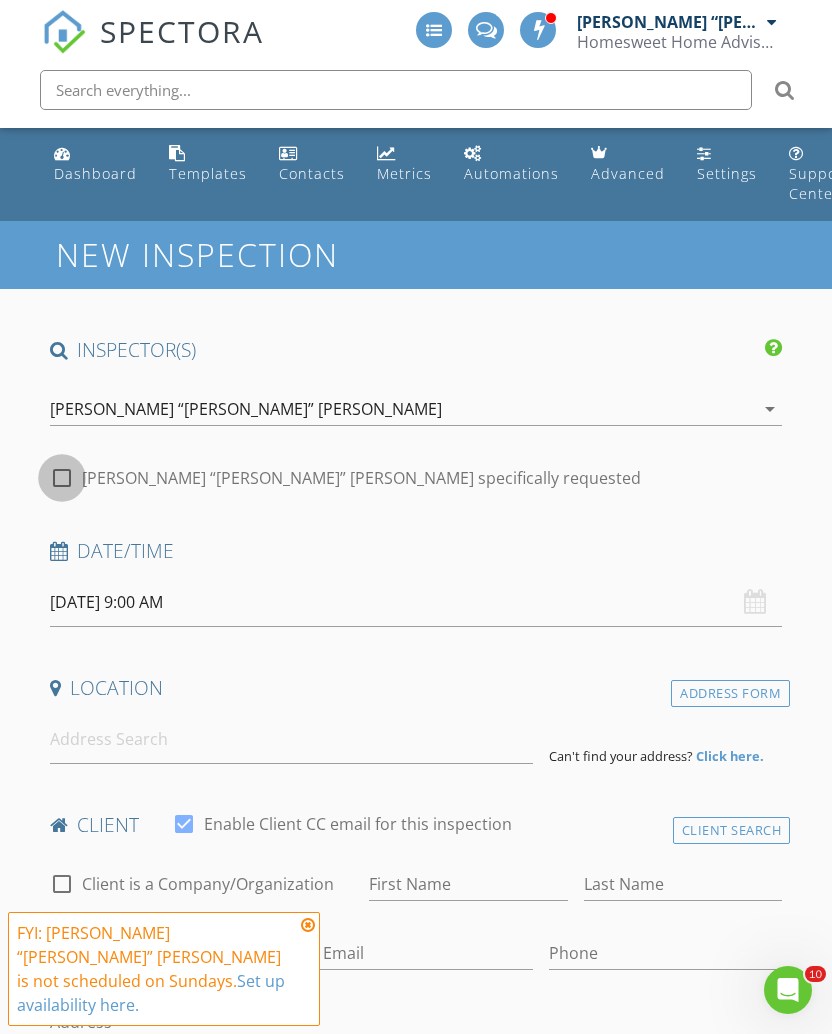 click at bounding box center (62, 478) 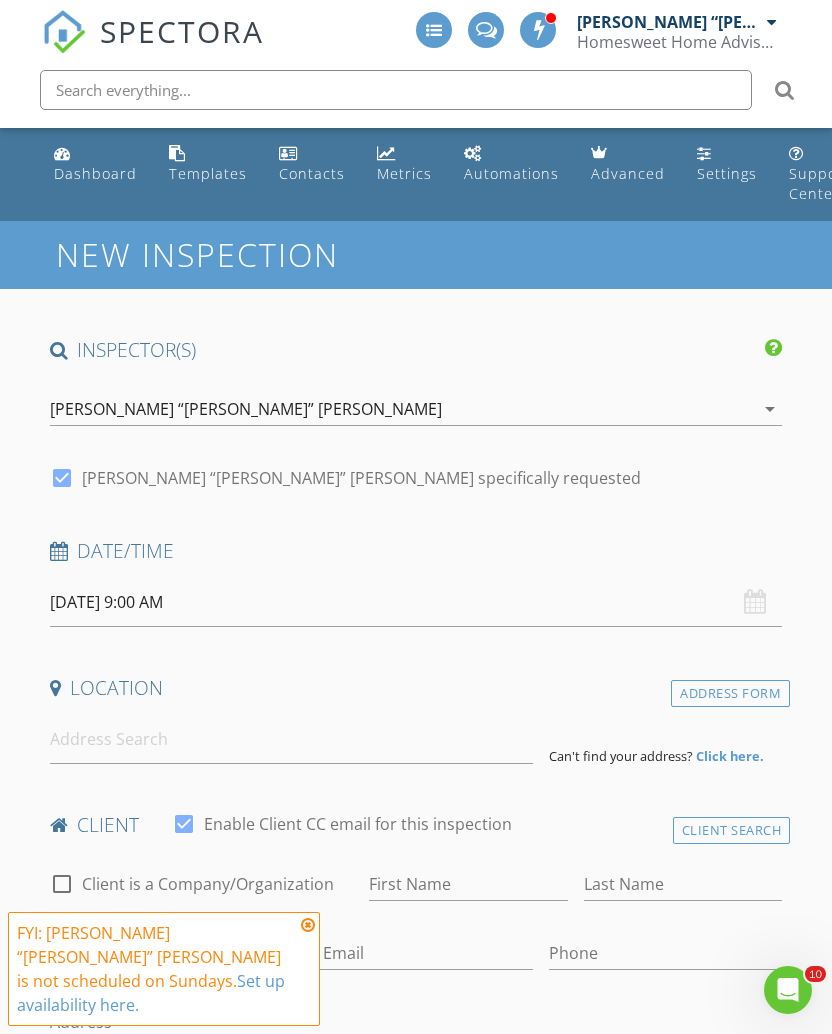 click on "07/13/2025 9:00 AM" at bounding box center (416, 602) 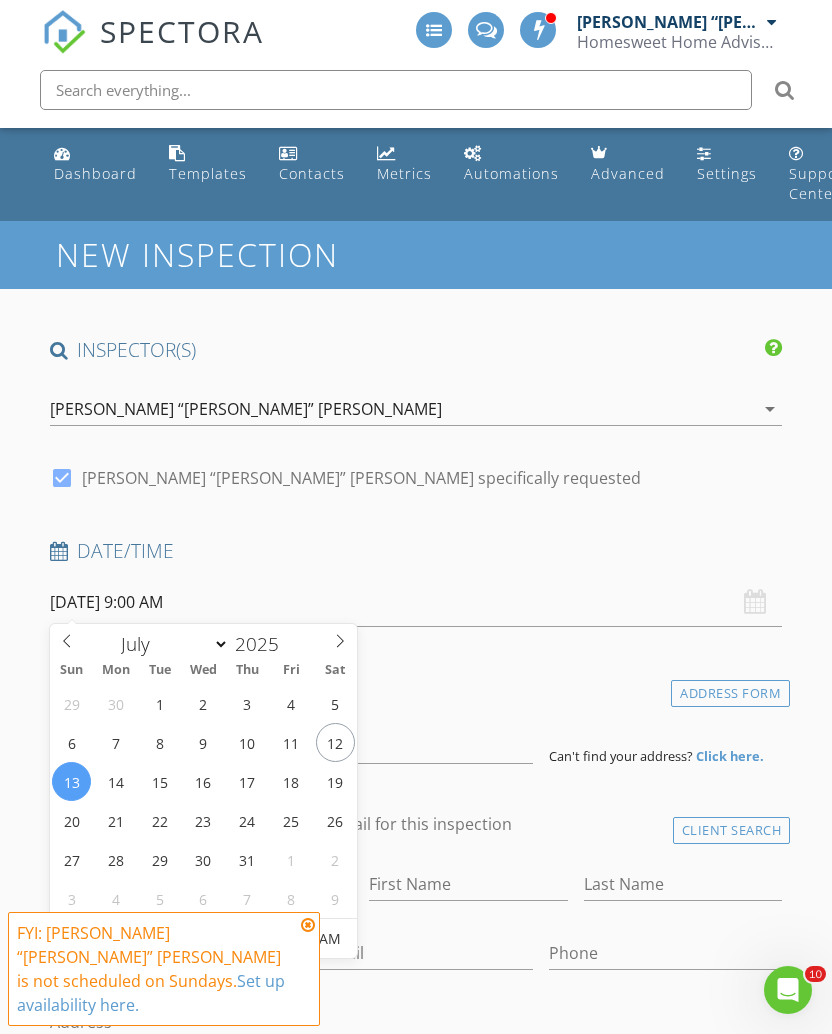 type on "07/15/2025 9:00 AM" 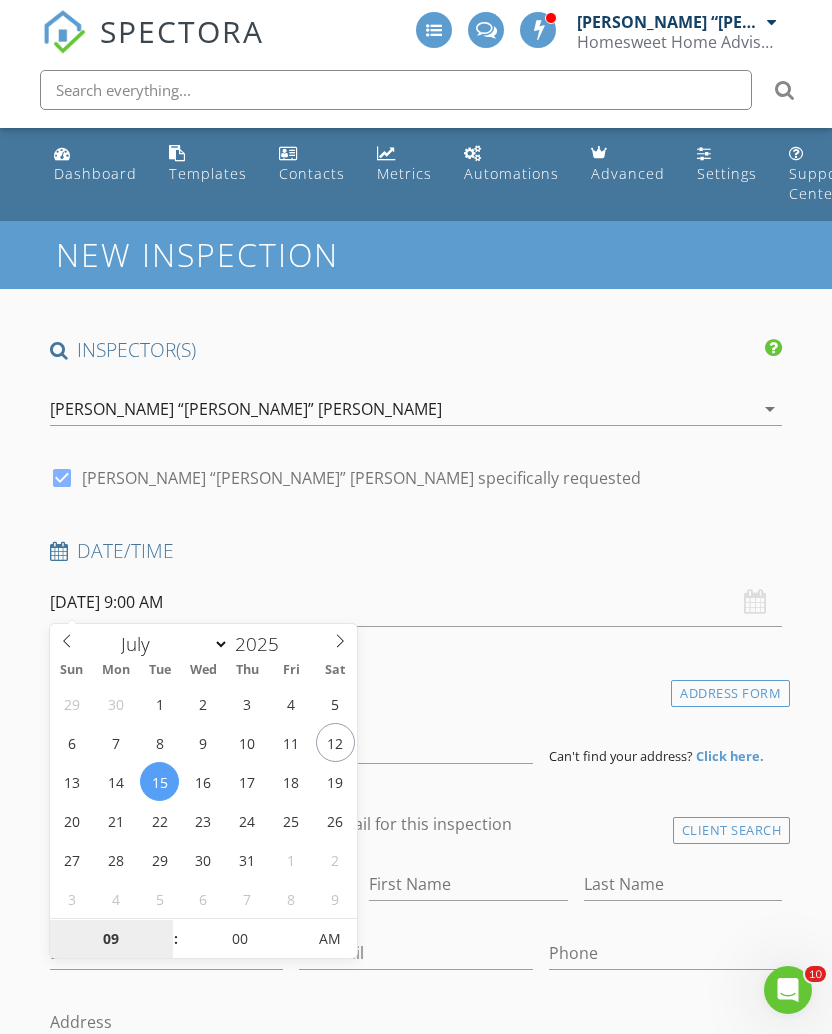 scroll, scrollTop: 248, scrollLeft: 0, axis: vertical 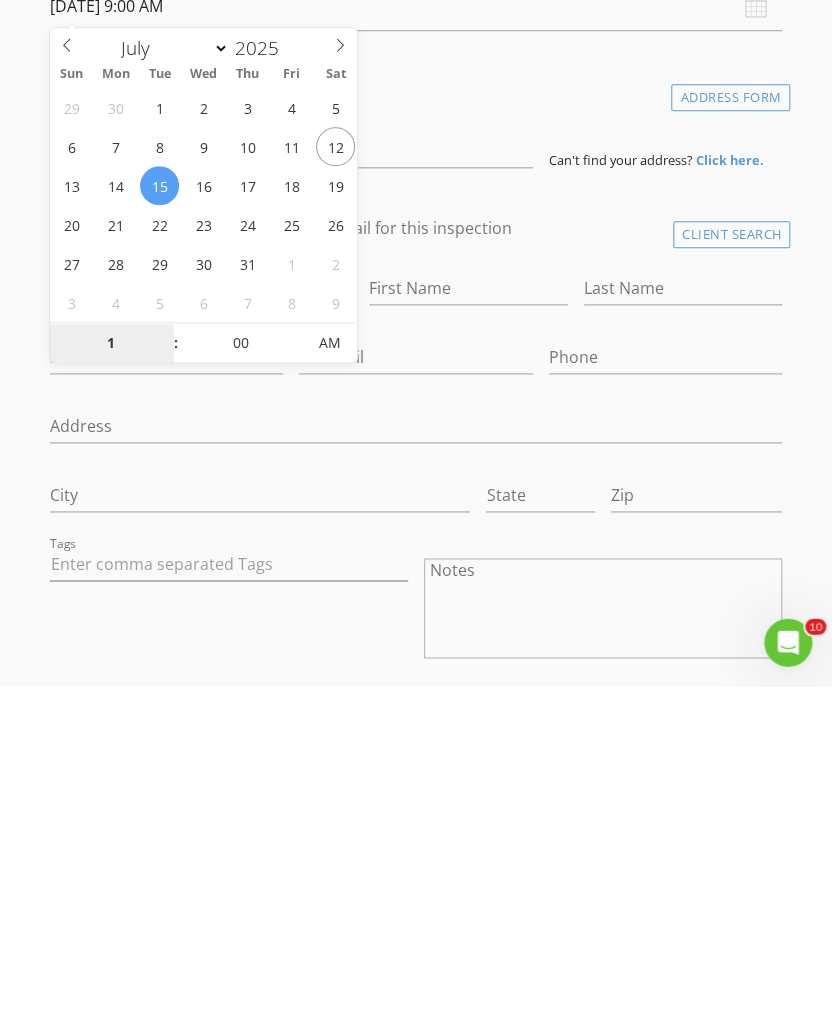 type on "10" 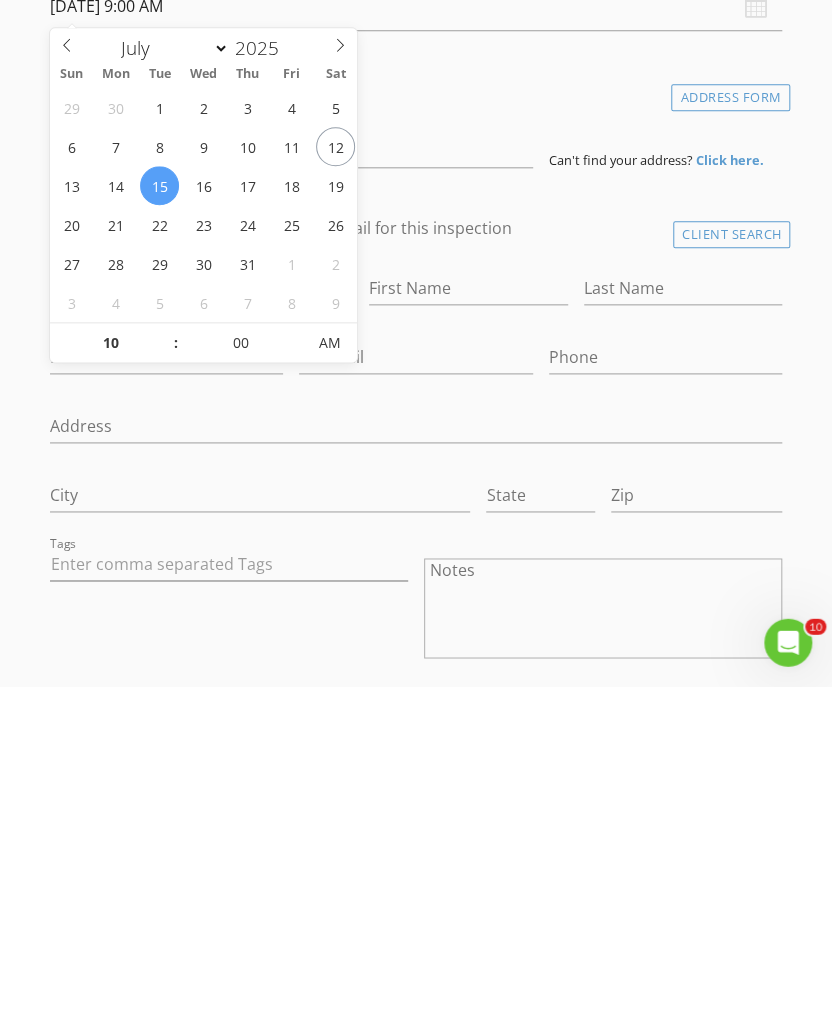 click on "Tags" at bounding box center [229, 958] 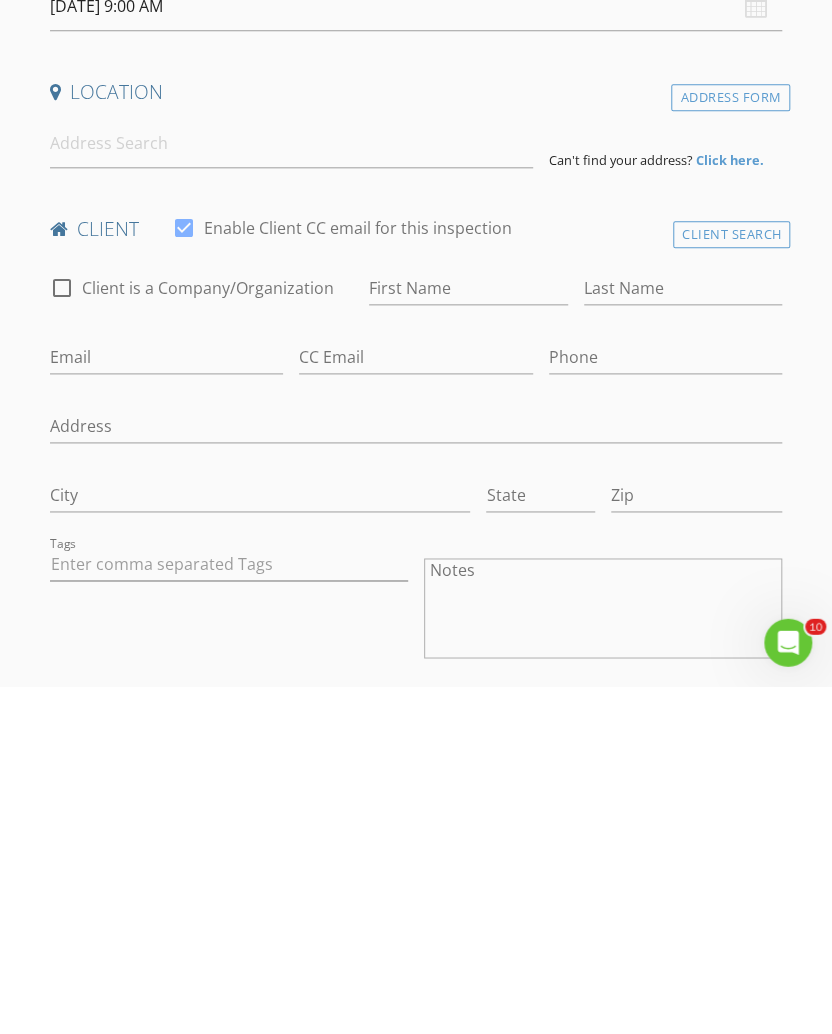 type on "07/15/2025 10:00 AM" 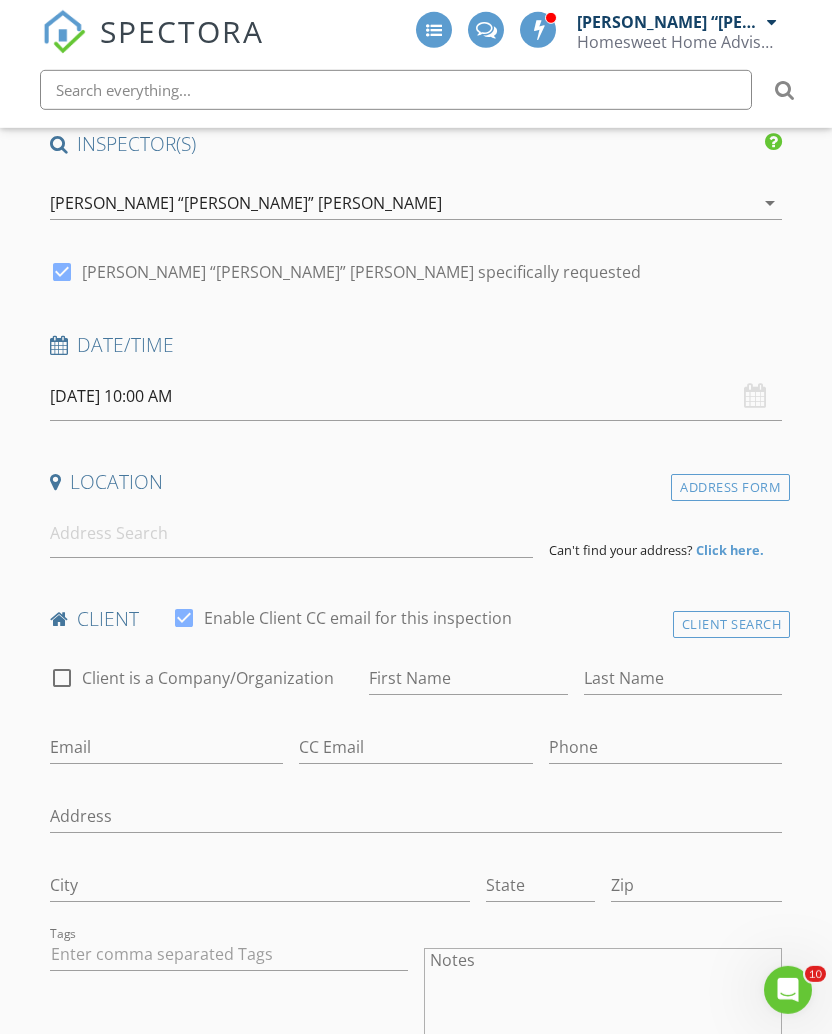 scroll, scrollTop: 224, scrollLeft: 0, axis: vertical 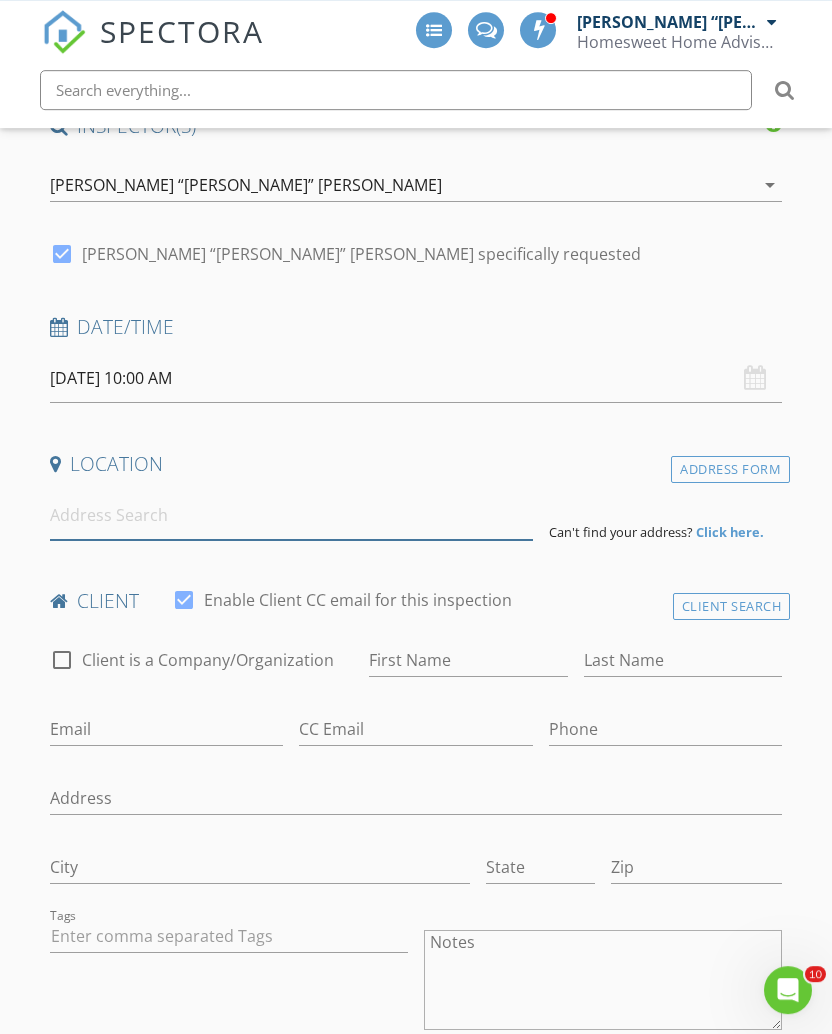 click at bounding box center (291, 515) 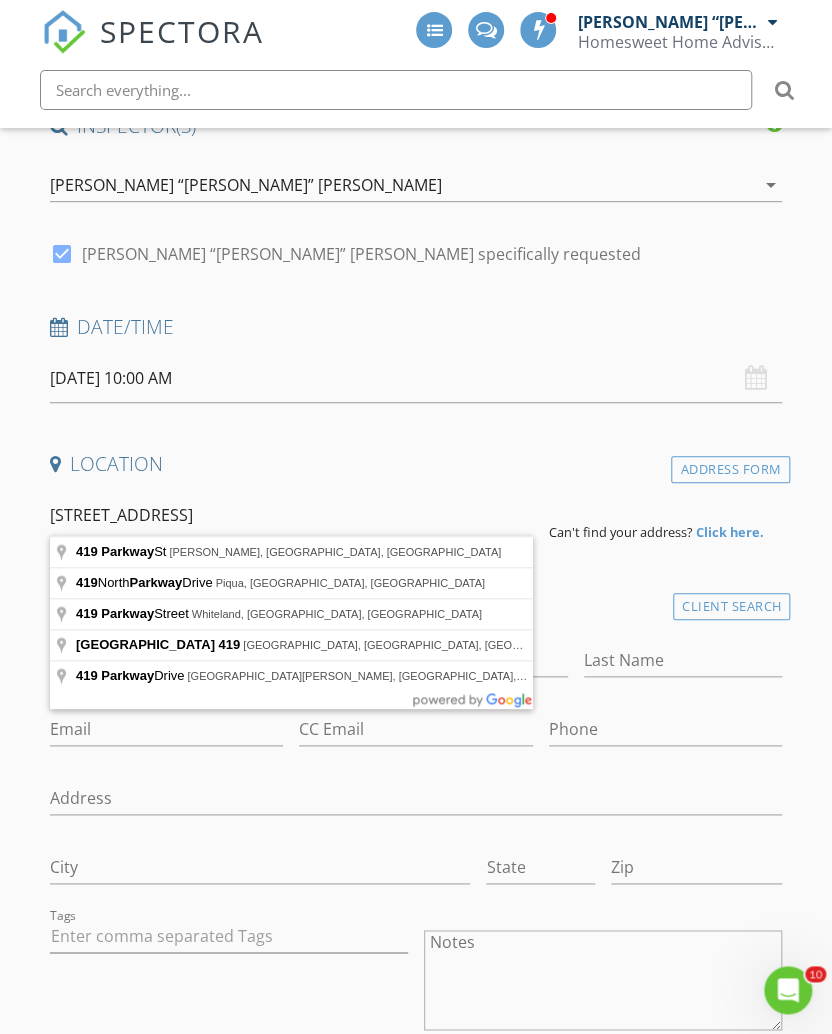 type on "419 Parkway St, Hardin, MO, USA" 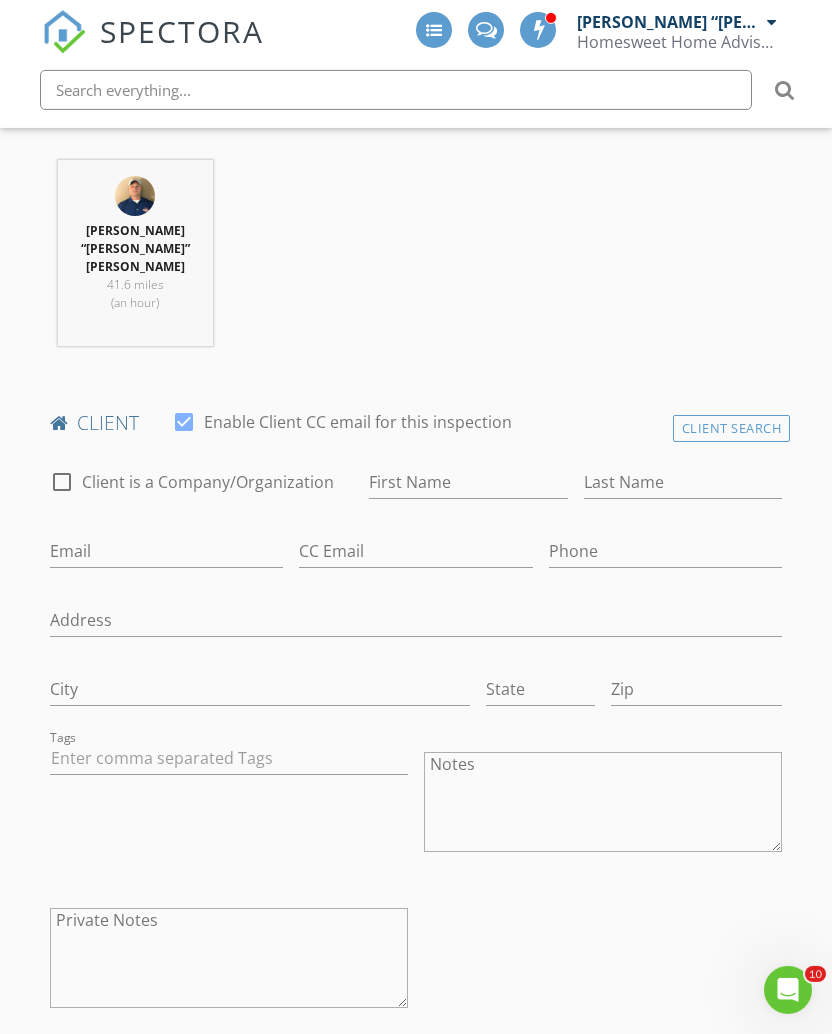 scroll, scrollTop: 877, scrollLeft: 0, axis: vertical 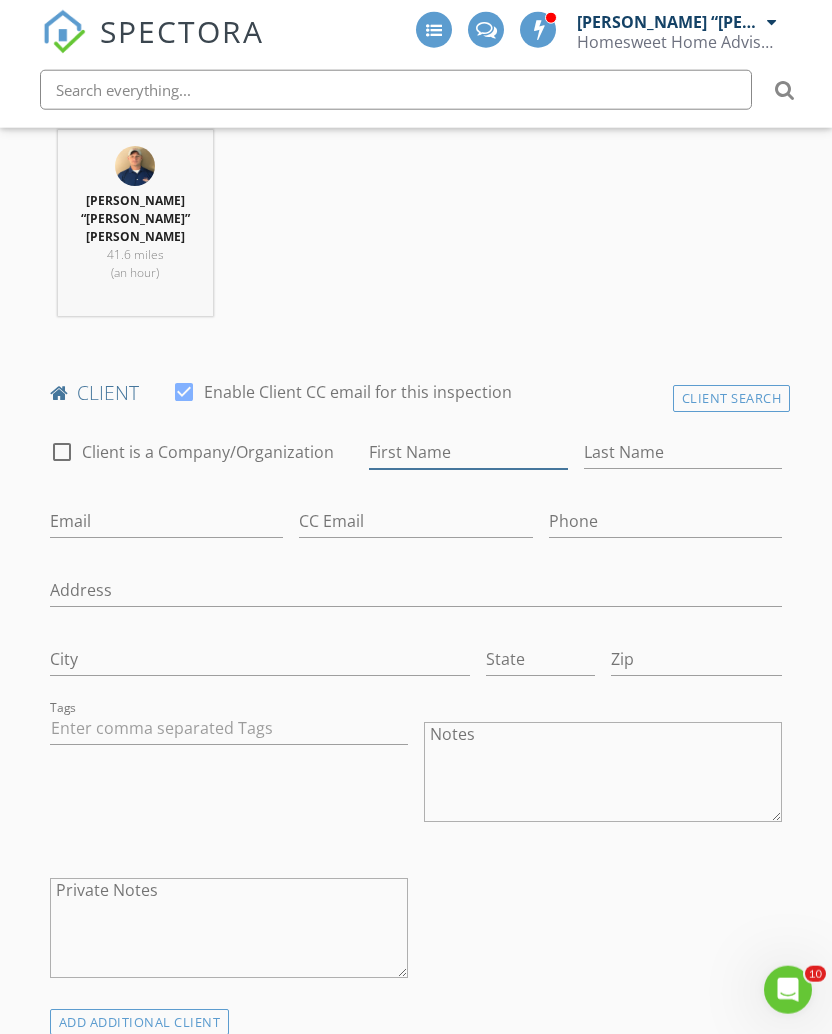 click on "First Name" at bounding box center [468, 452] 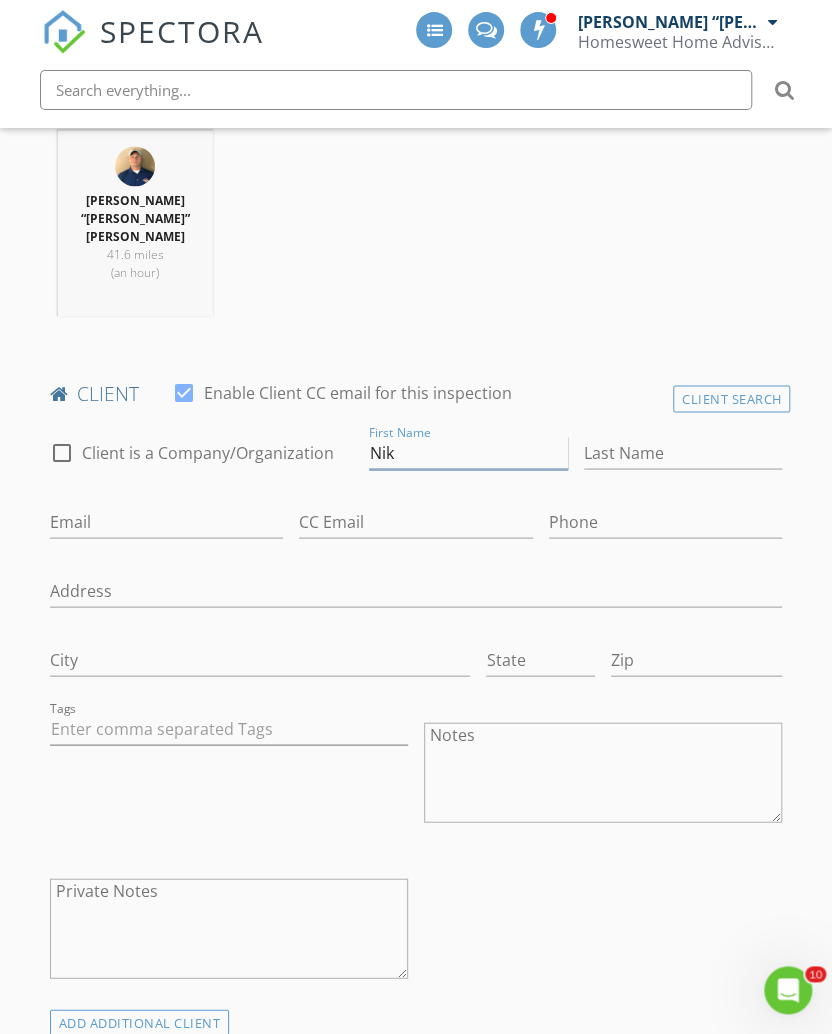 type on "Nik" 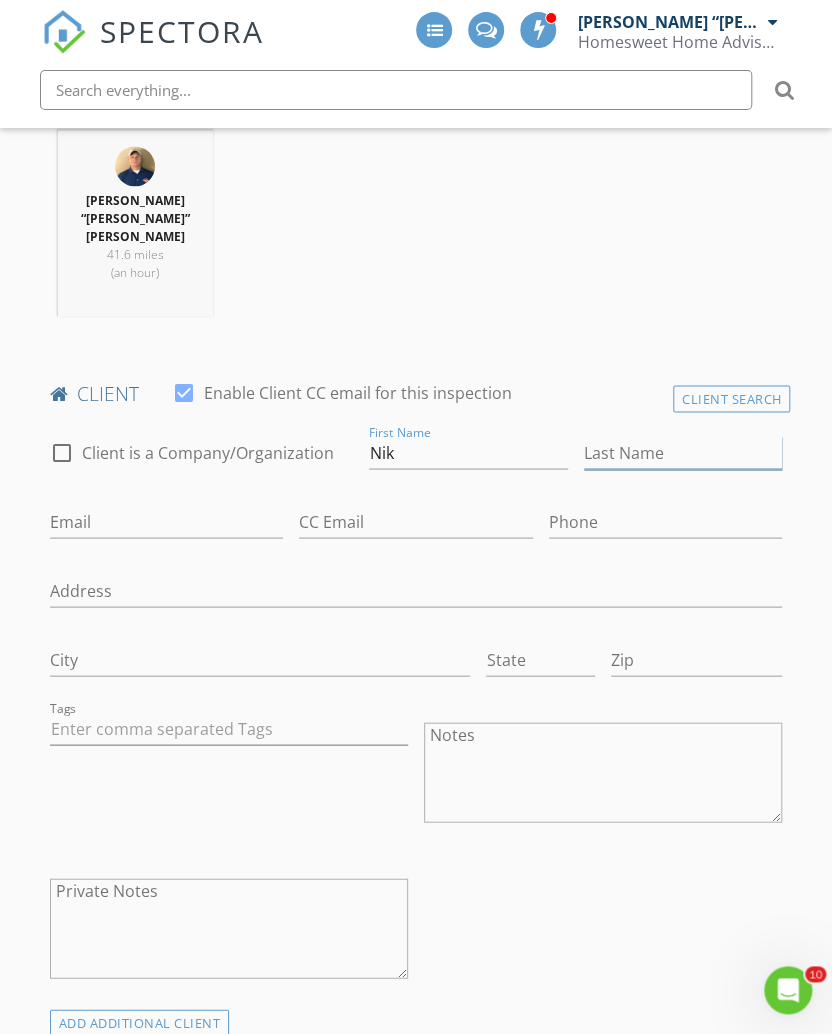 click on "Last Name" at bounding box center (683, 452) 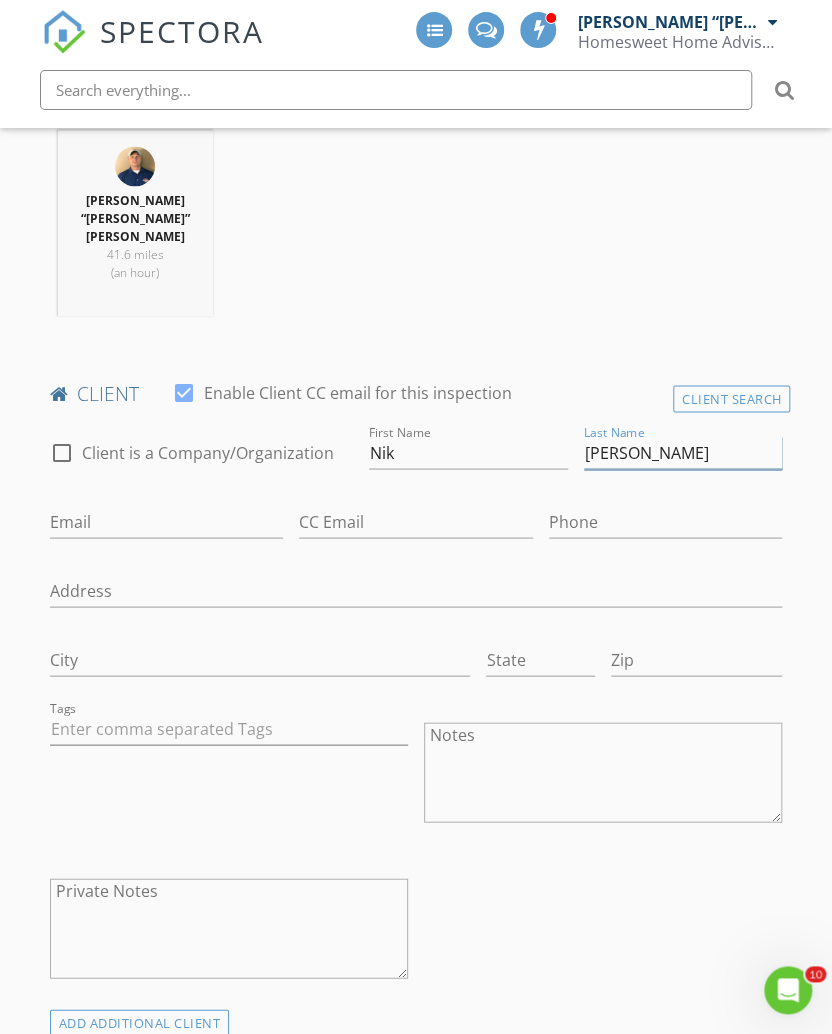 type on "Scott" 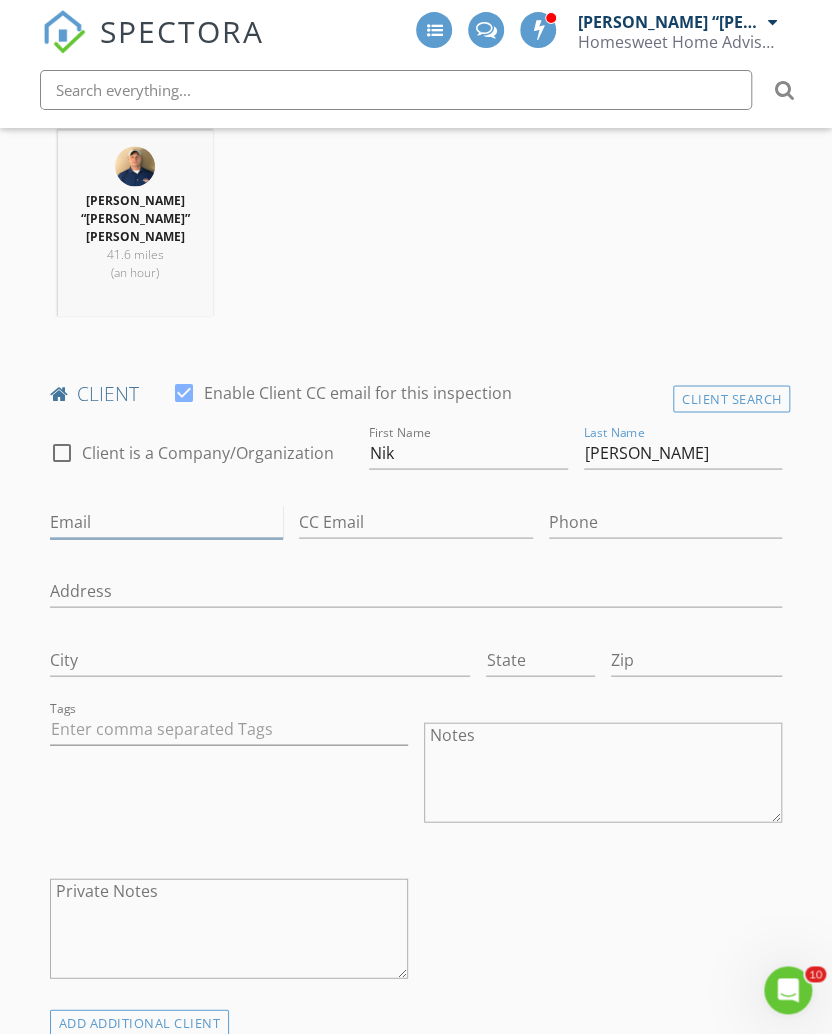 click on "Email" at bounding box center [167, 521] 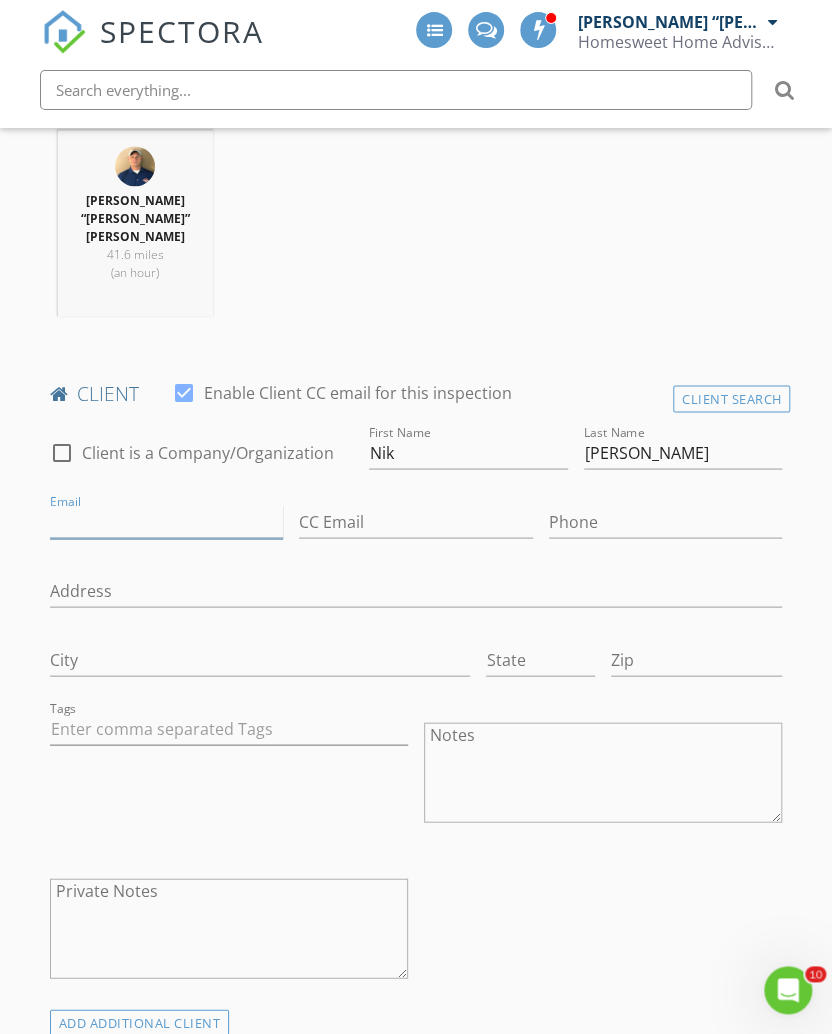 click on "Email" at bounding box center (167, 521) 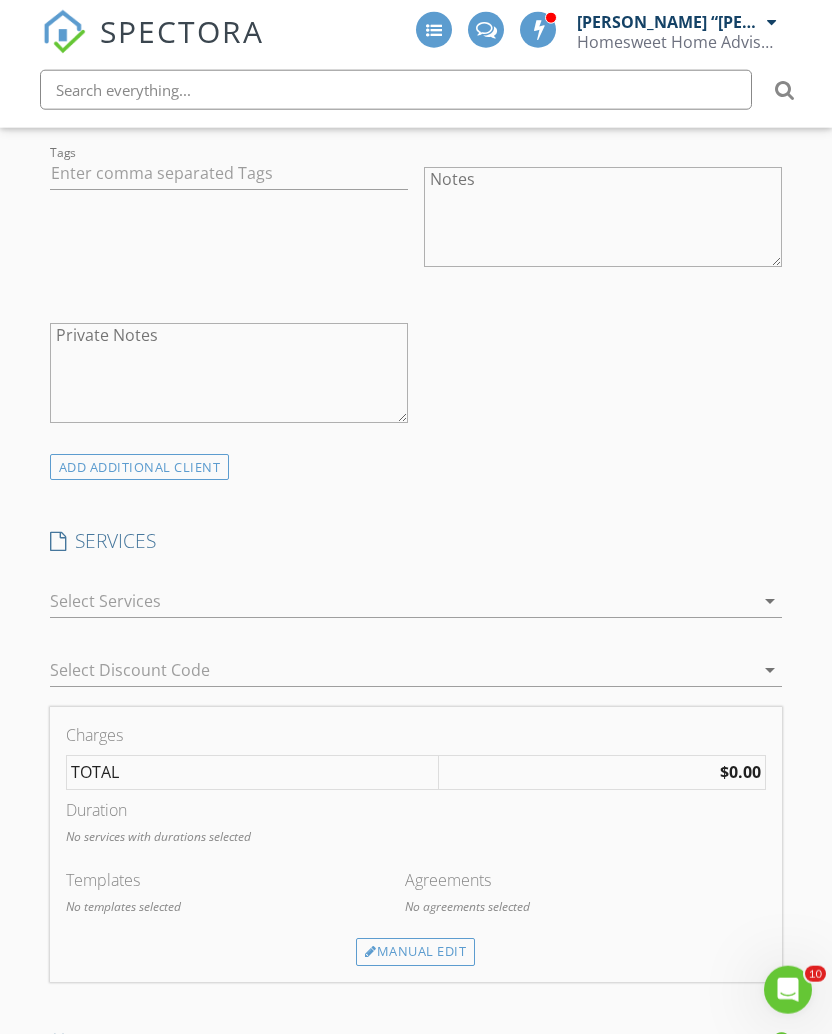 scroll, scrollTop: 1433, scrollLeft: 0, axis: vertical 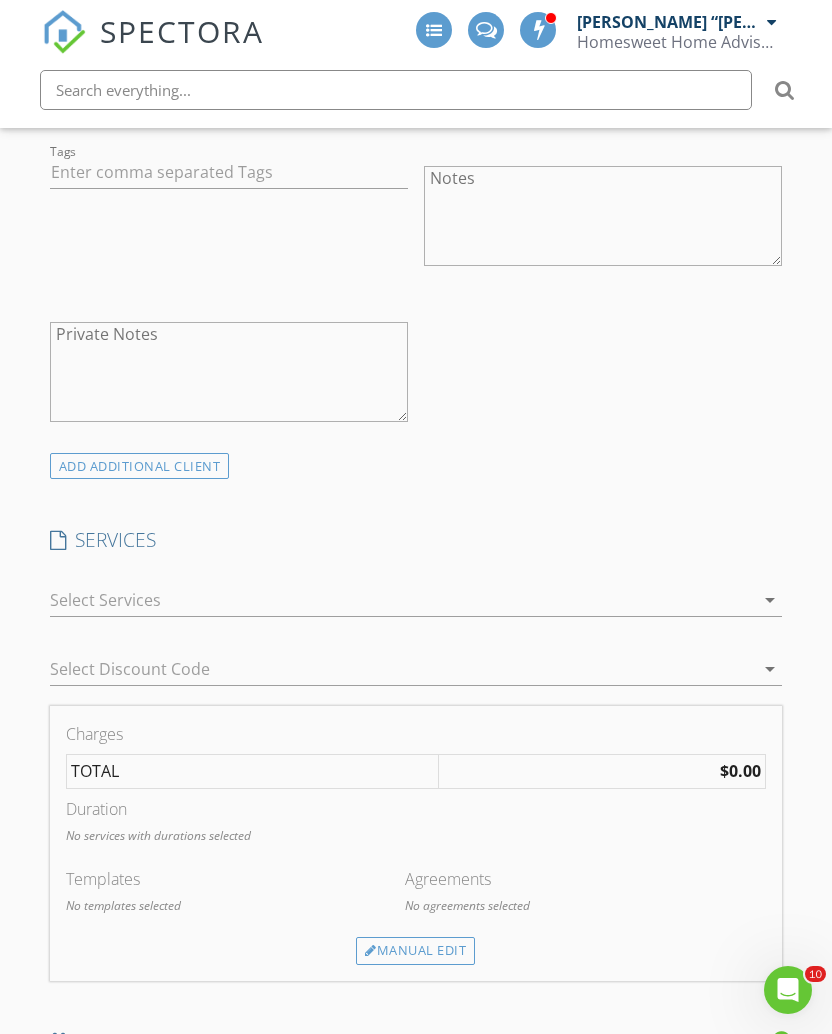 type on "Nikscott335@gmail.com" 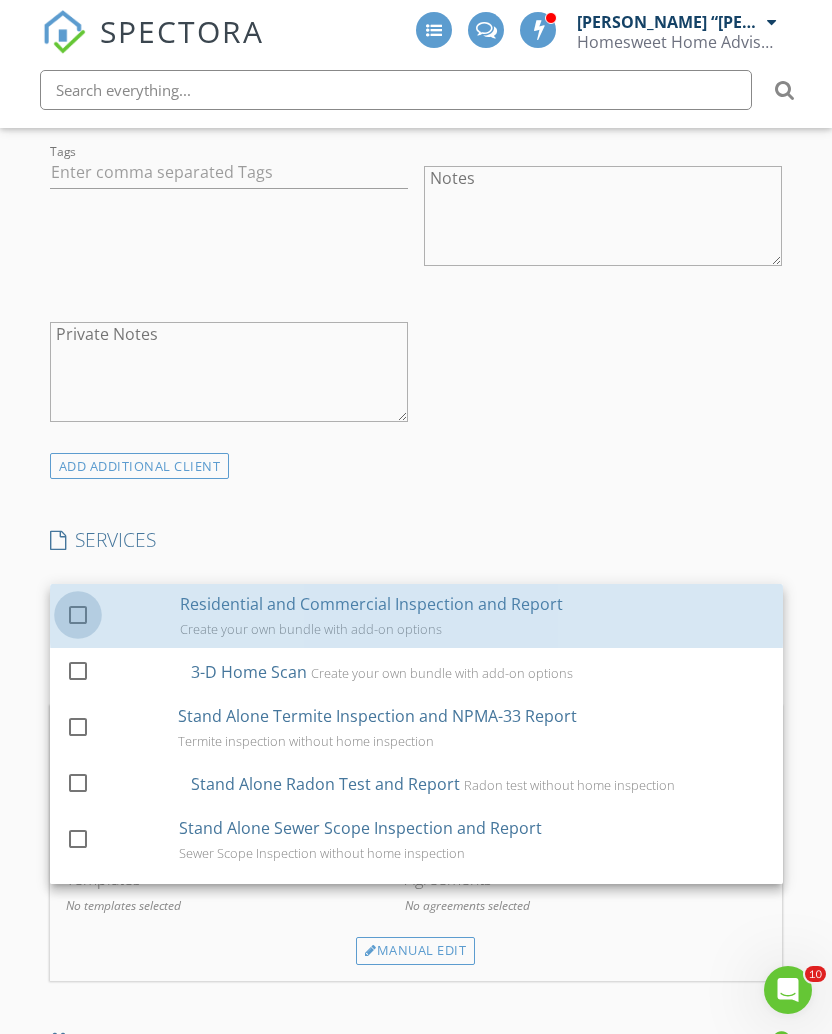 click at bounding box center (78, 614) 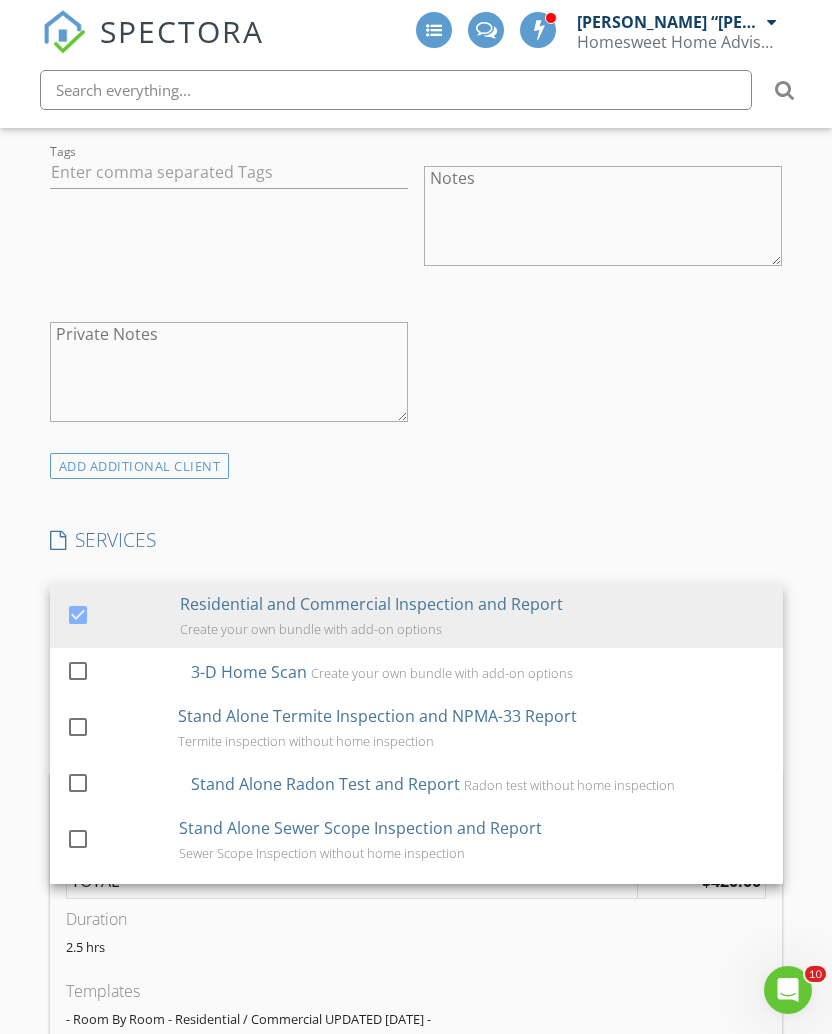 click on "check_box_outline_blank Client is a Company/Organization     First Name Nik   Last Name Scott   Email Nikscott335@gmail.com   CC Email   Phone   Address   City   State   Zip     Tags         Notes   Private Notes" at bounding box center [416, 158] 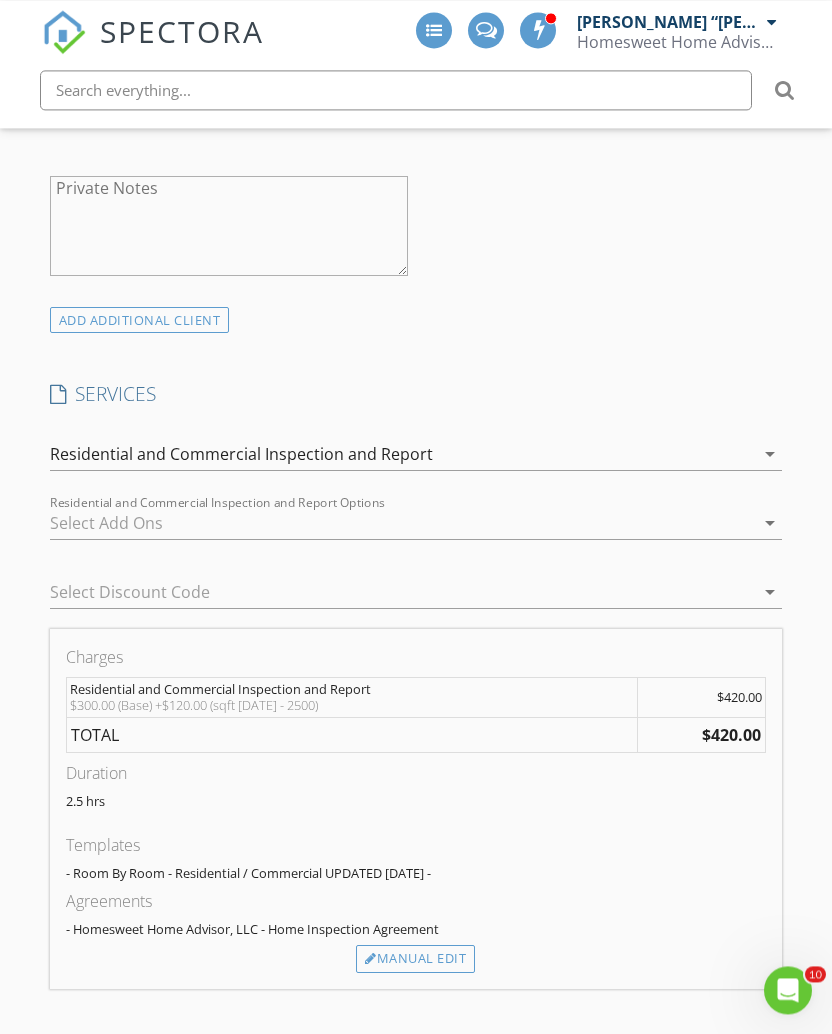 scroll, scrollTop: 1581, scrollLeft: 0, axis: vertical 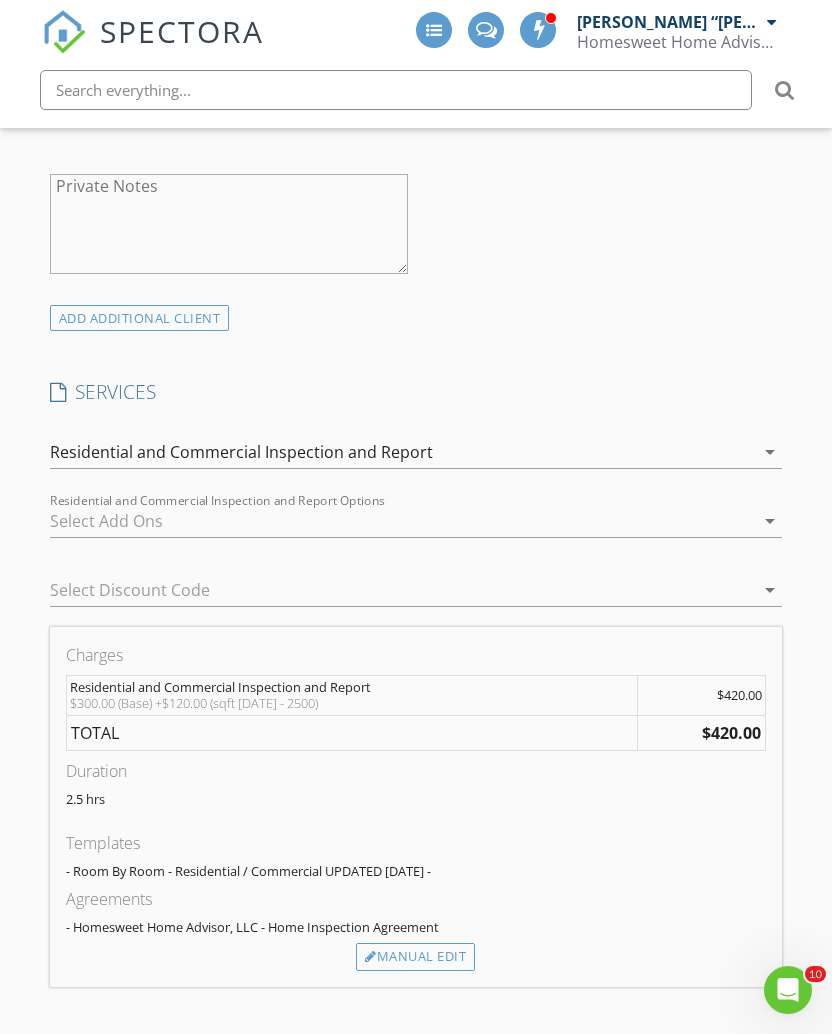 click on "arrow_drop_down" at bounding box center (770, 521) 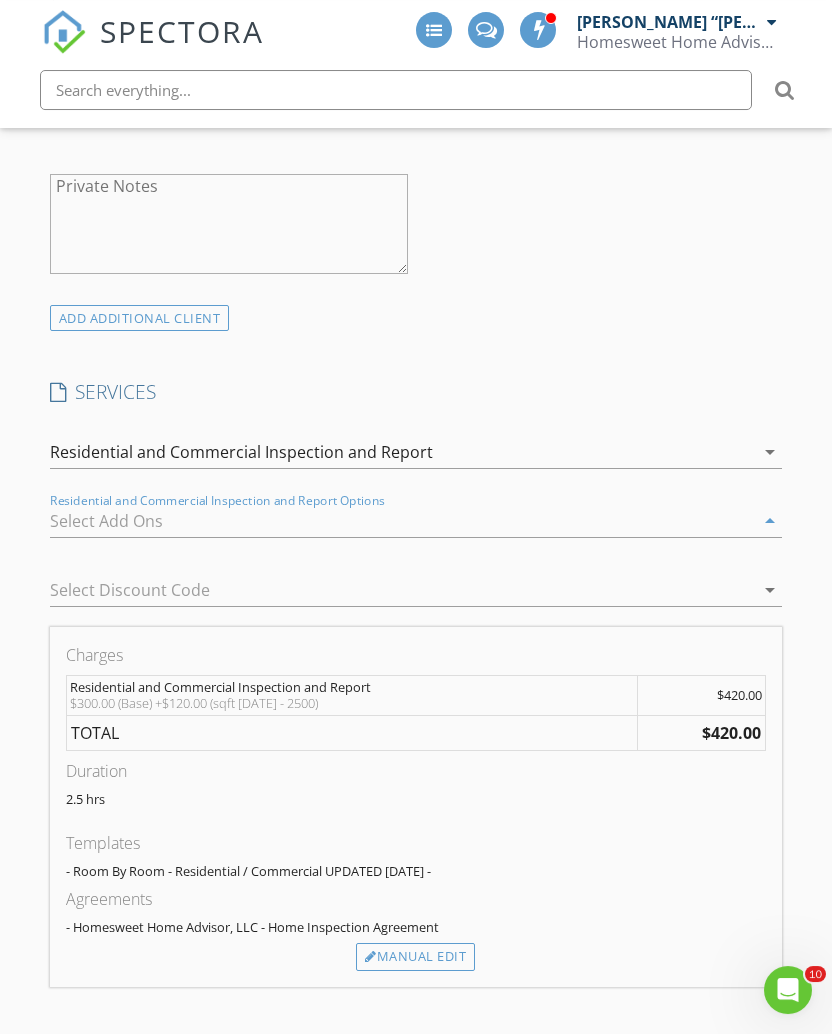 scroll, scrollTop: 1581, scrollLeft: 0, axis: vertical 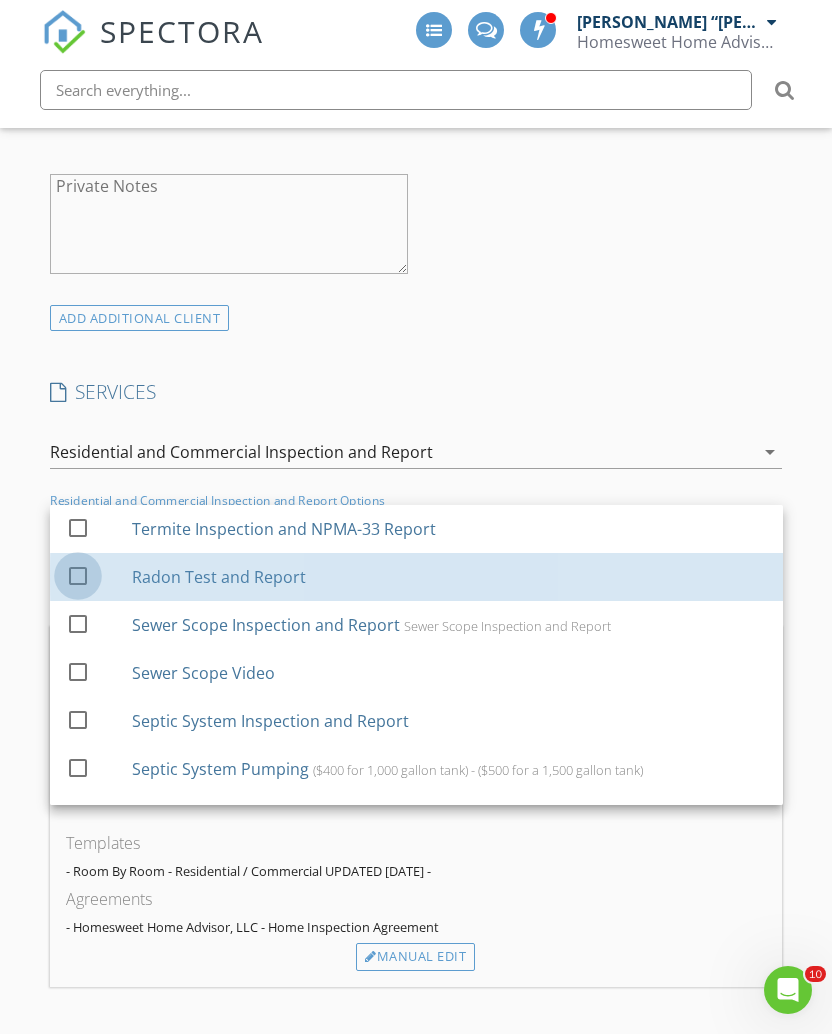click at bounding box center (78, 575) 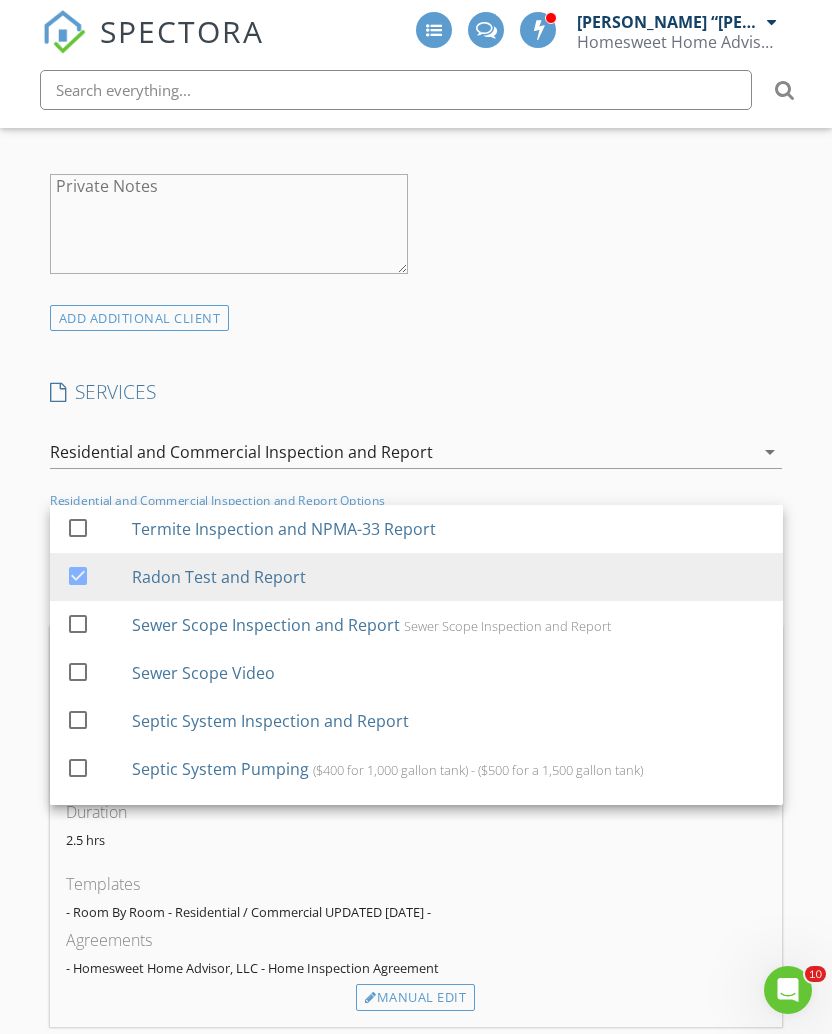 click on "SERVICES" at bounding box center [416, 392] 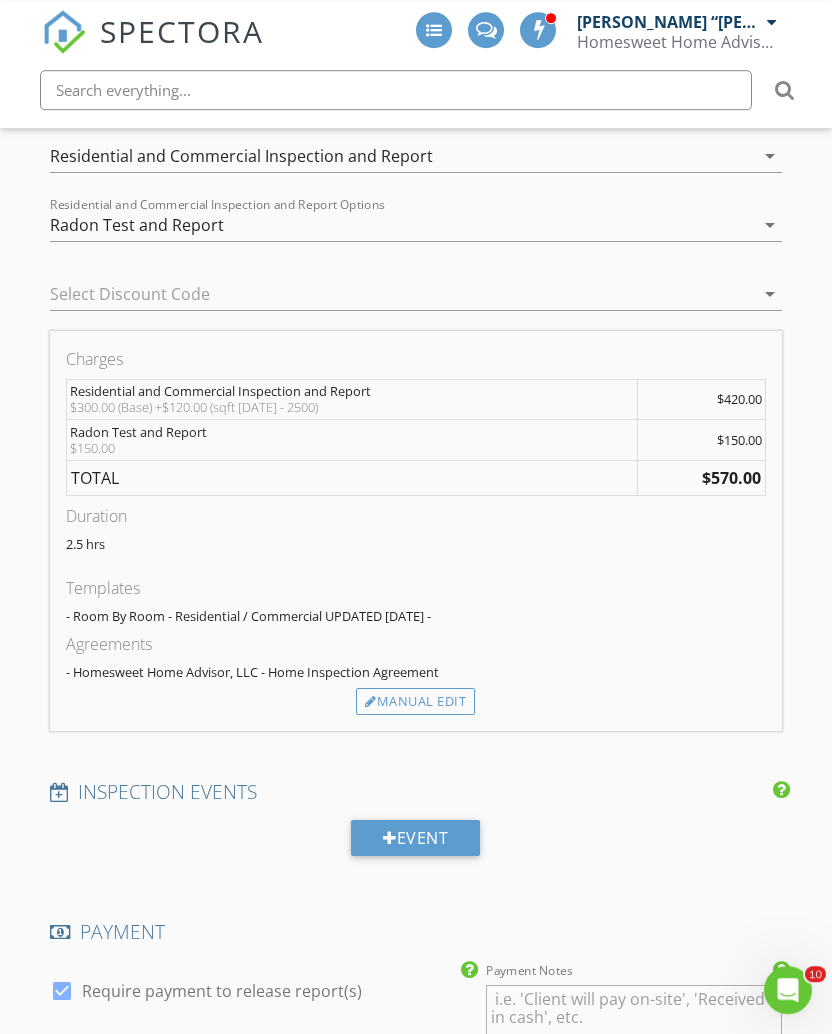 scroll, scrollTop: 1882, scrollLeft: 0, axis: vertical 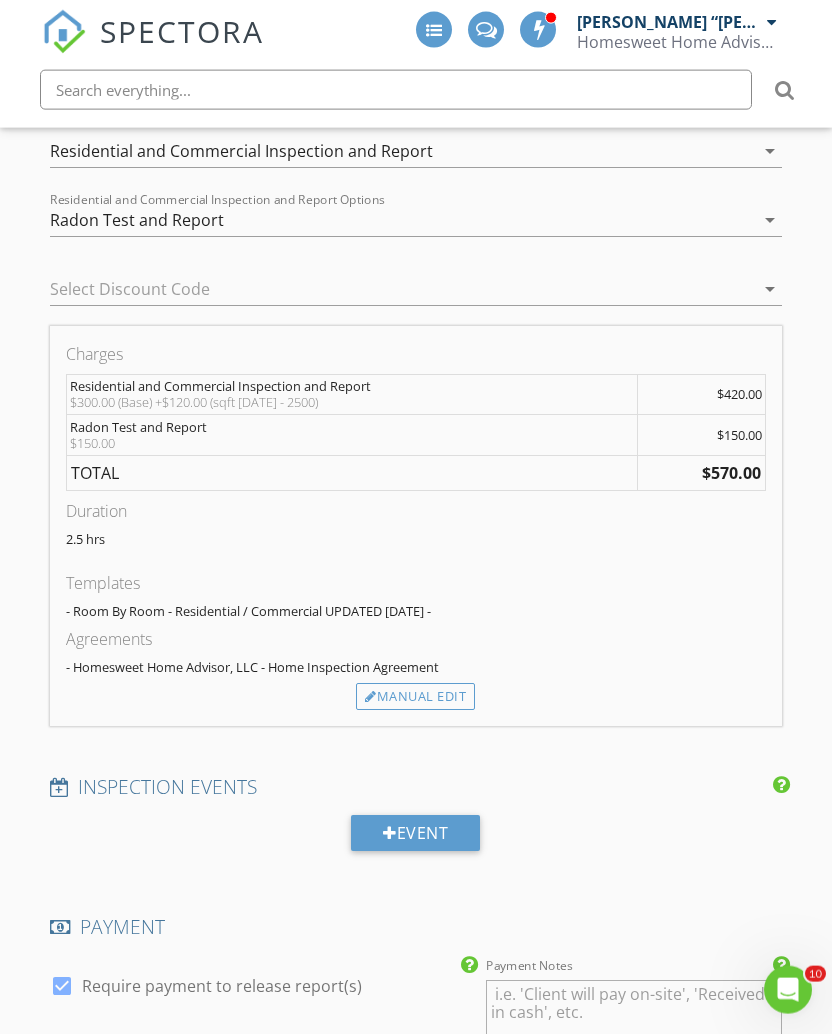 click on "Manual Edit" at bounding box center (415, 697) 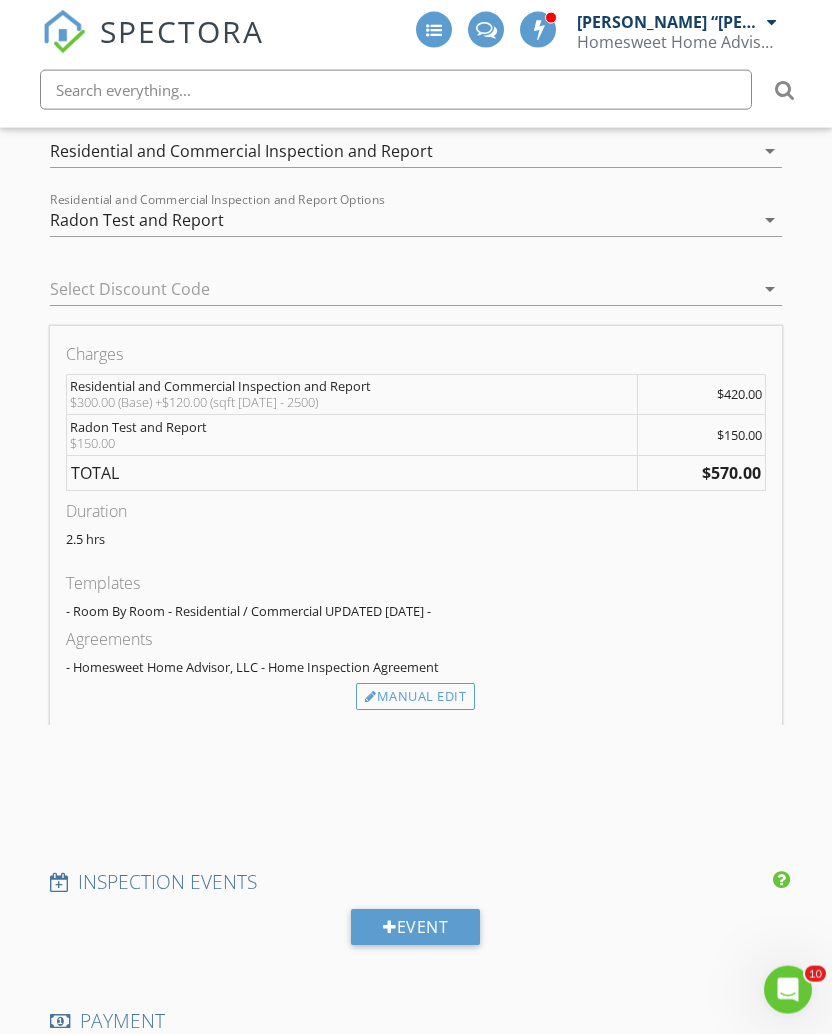 scroll, scrollTop: 1883, scrollLeft: 0, axis: vertical 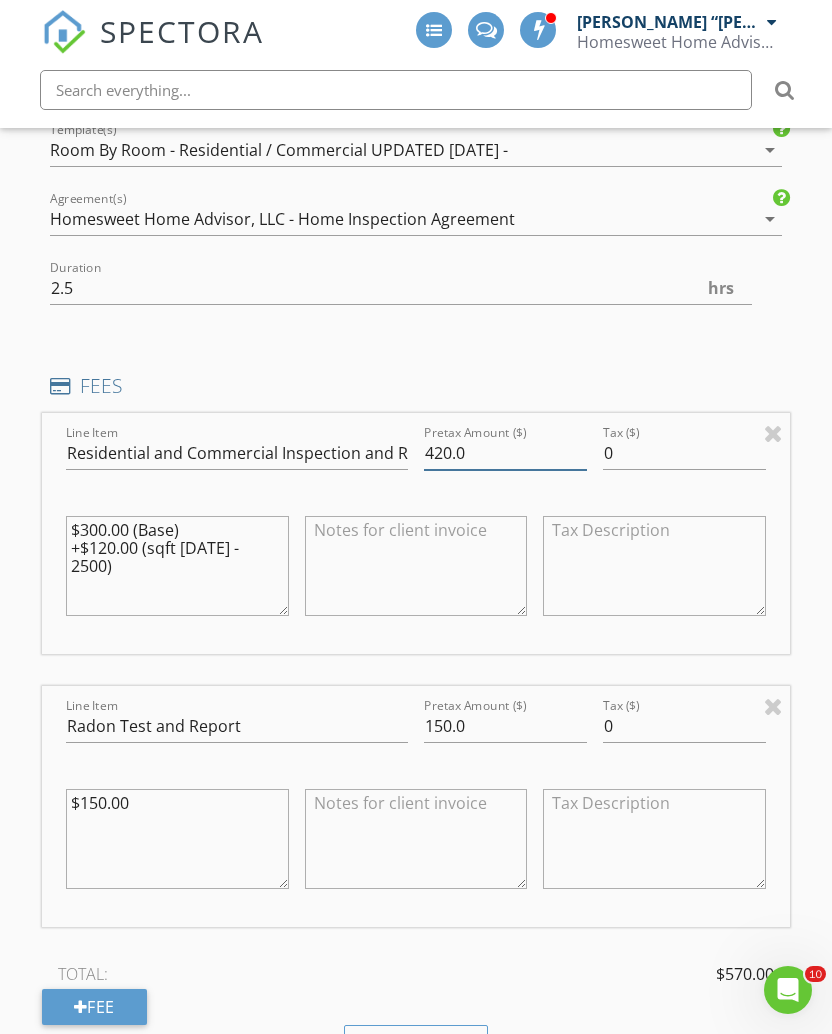 click on "420.0" at bounding box center [505, 453] 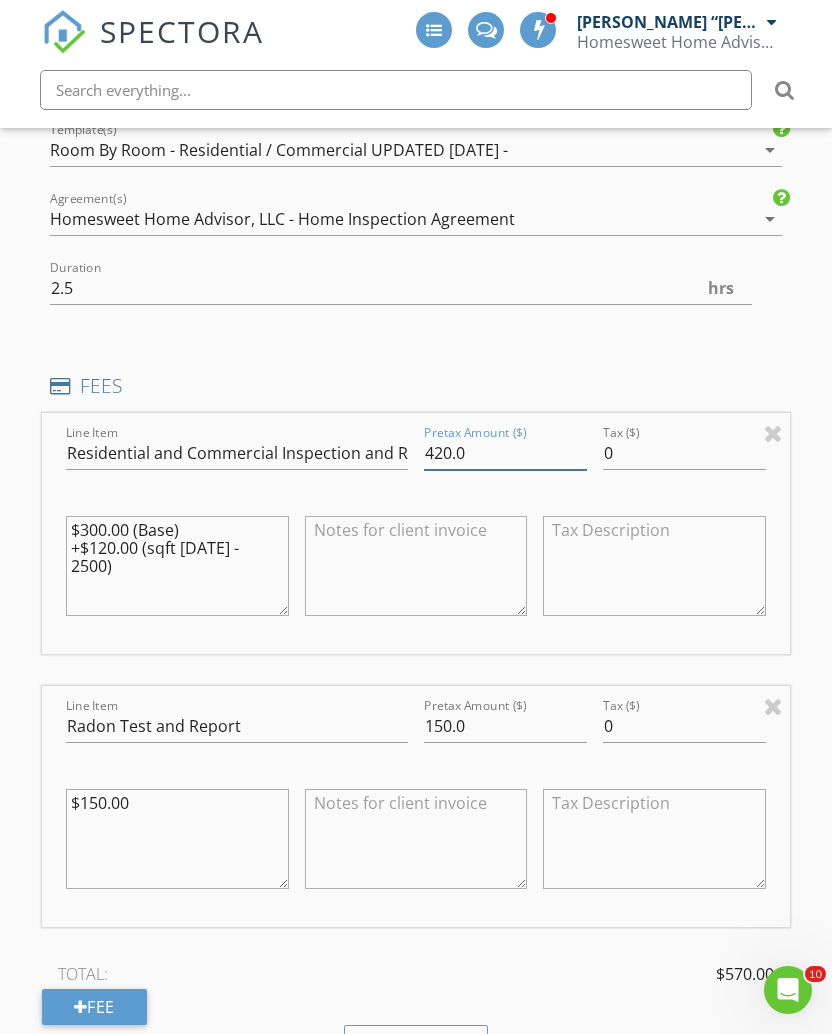 scroll, scrollTop: 1882, scrollLeft: 0, axis: vertical 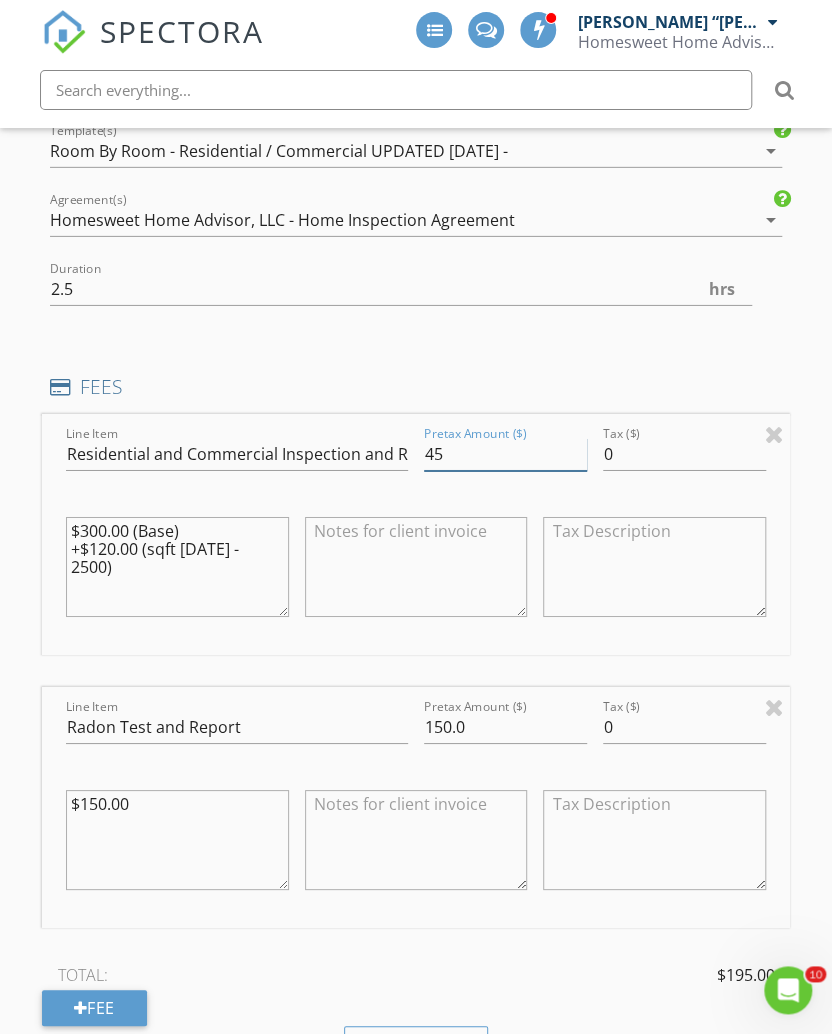 type on "450" 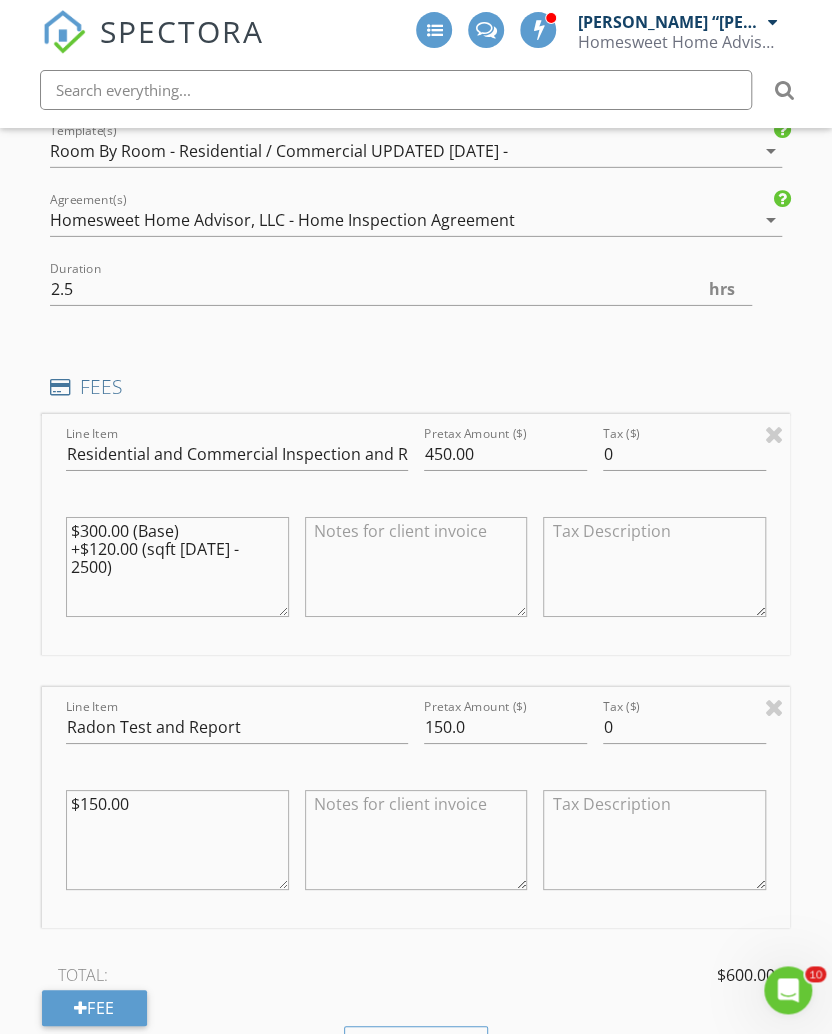 scroll, scrollTop: 1883, scrollLeft: 0, axis: vertical 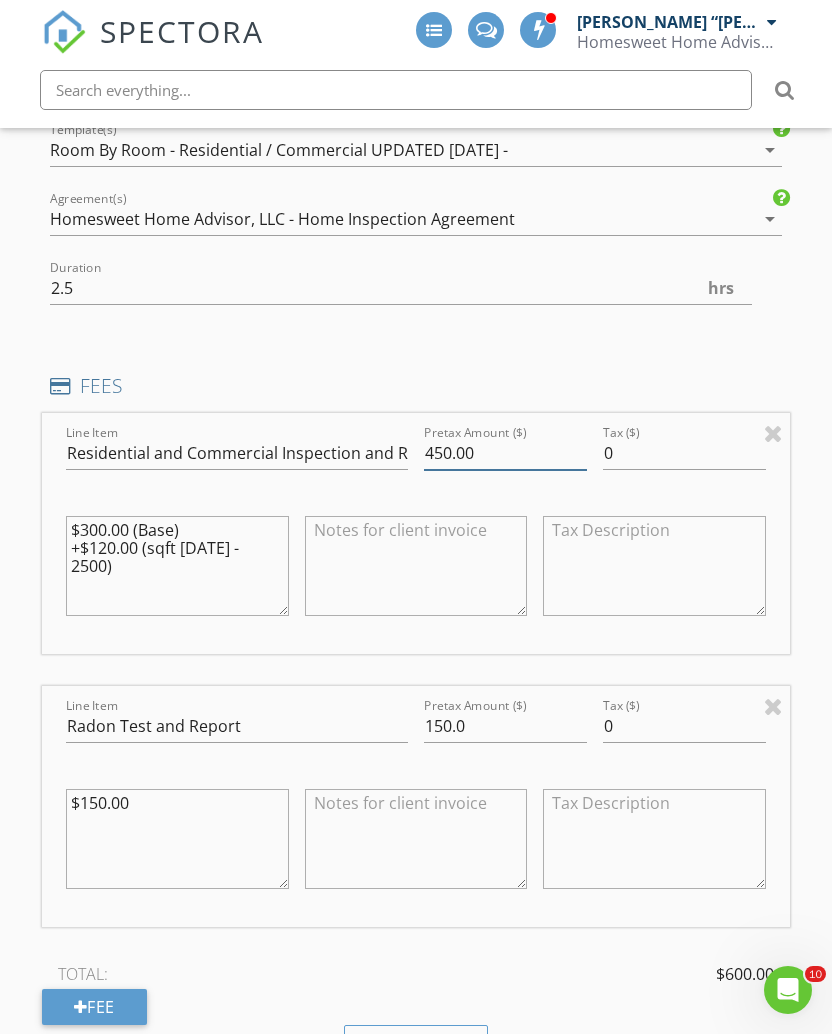 type on "450.00" 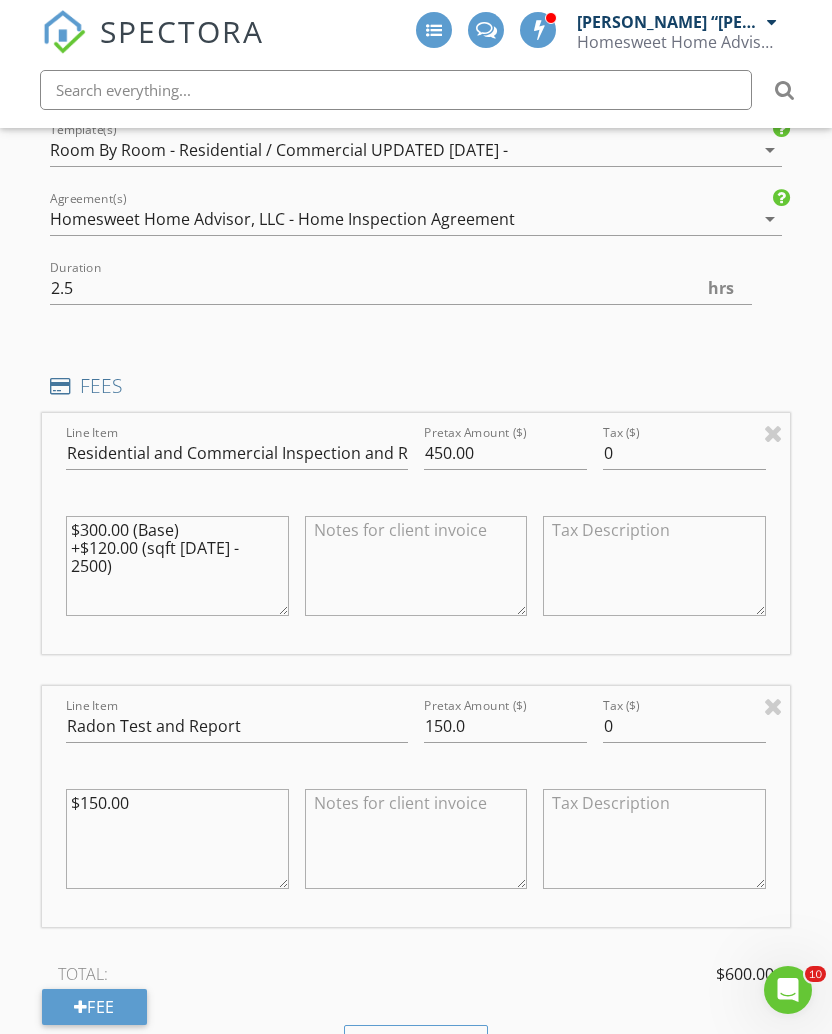 click on "$300.00 (Base)
+$120.00 (sqft 2001 - 2500)" at bounding box center (177, 566) 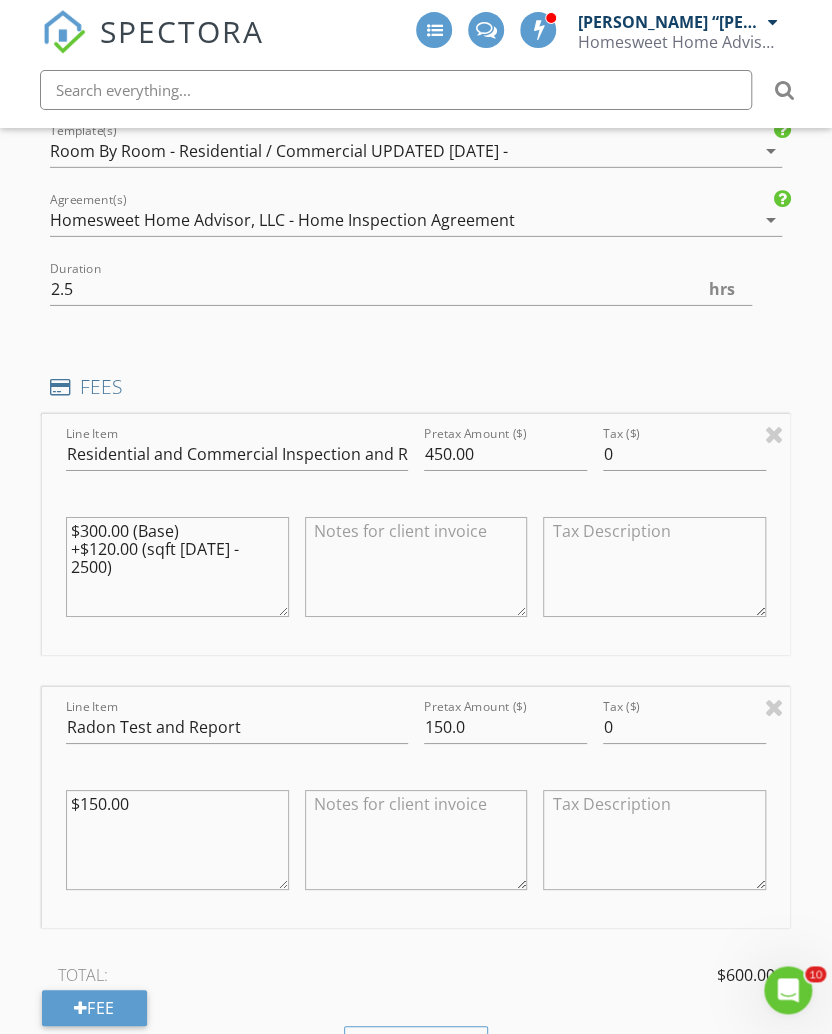 click on "Line Item Residential and Commercial Inspection and Report     Pretax Amount ($) 450.00   Tax ($) 0   $300.00 (Base)
+$120.00 (sqft 2001 - 2500)" at bounding box center [416, 534] 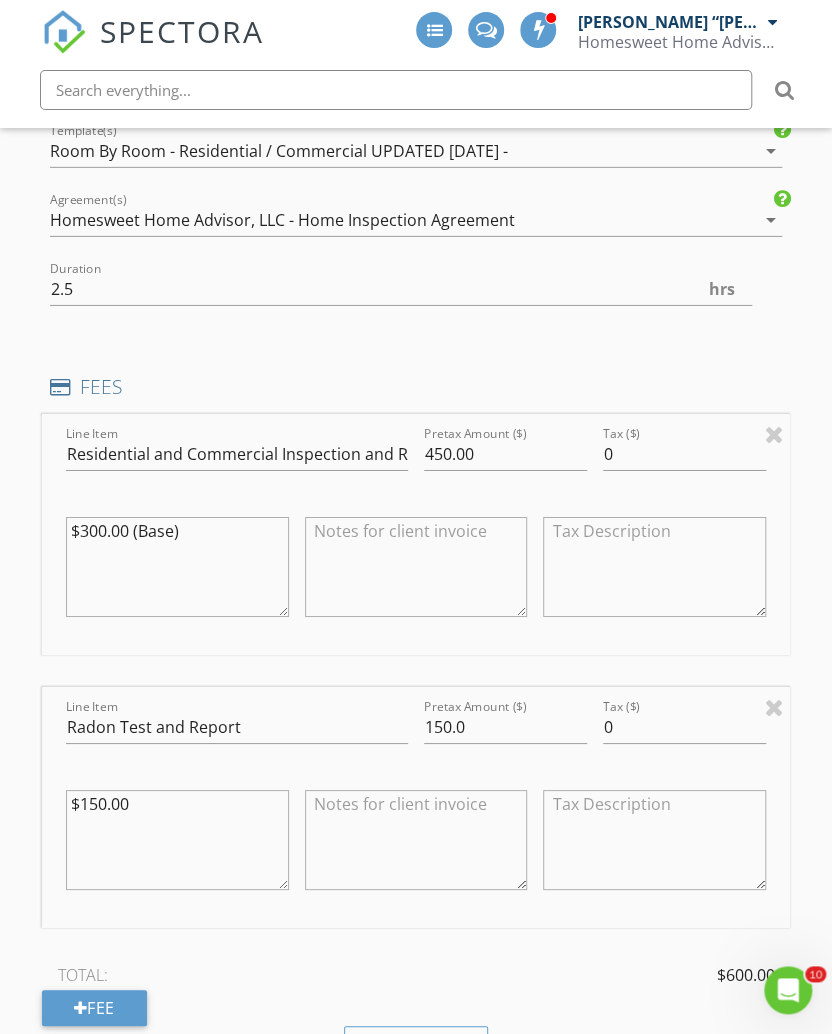 click on "$300.00 (Base)" at bounding box center (177, 567) 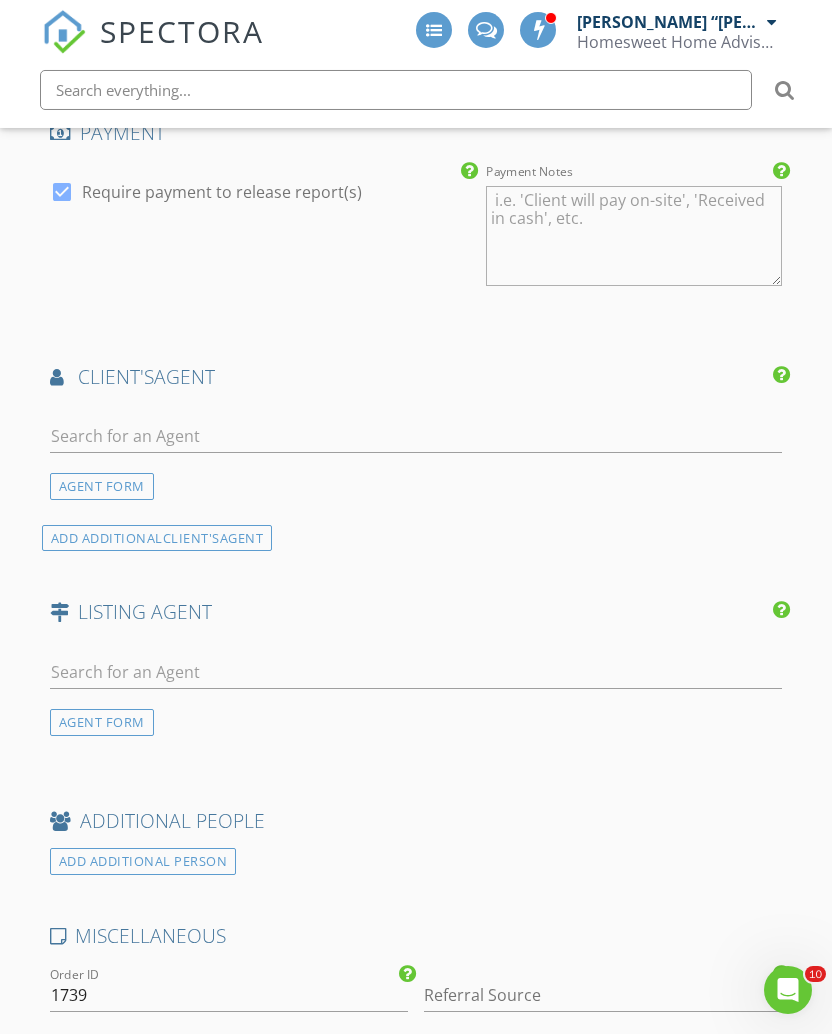 scroll, scrollTop: 3105, scrollLeft: 0, axis: vertical 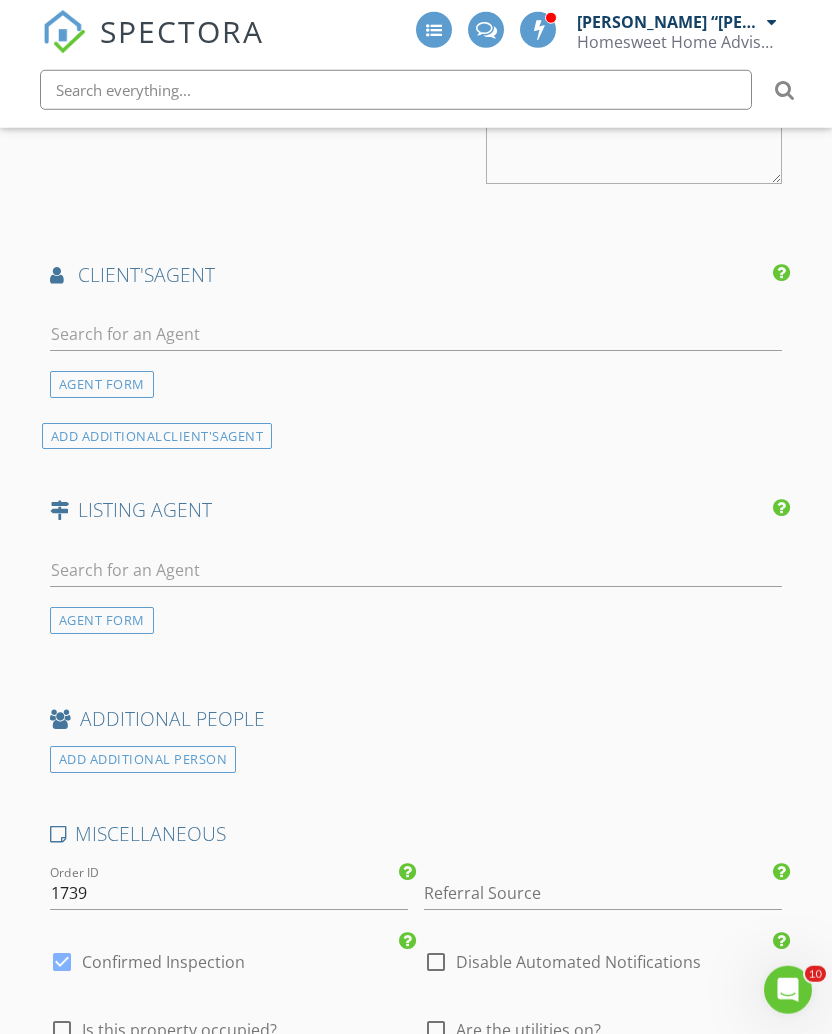 type on "$450.00 (Base)" 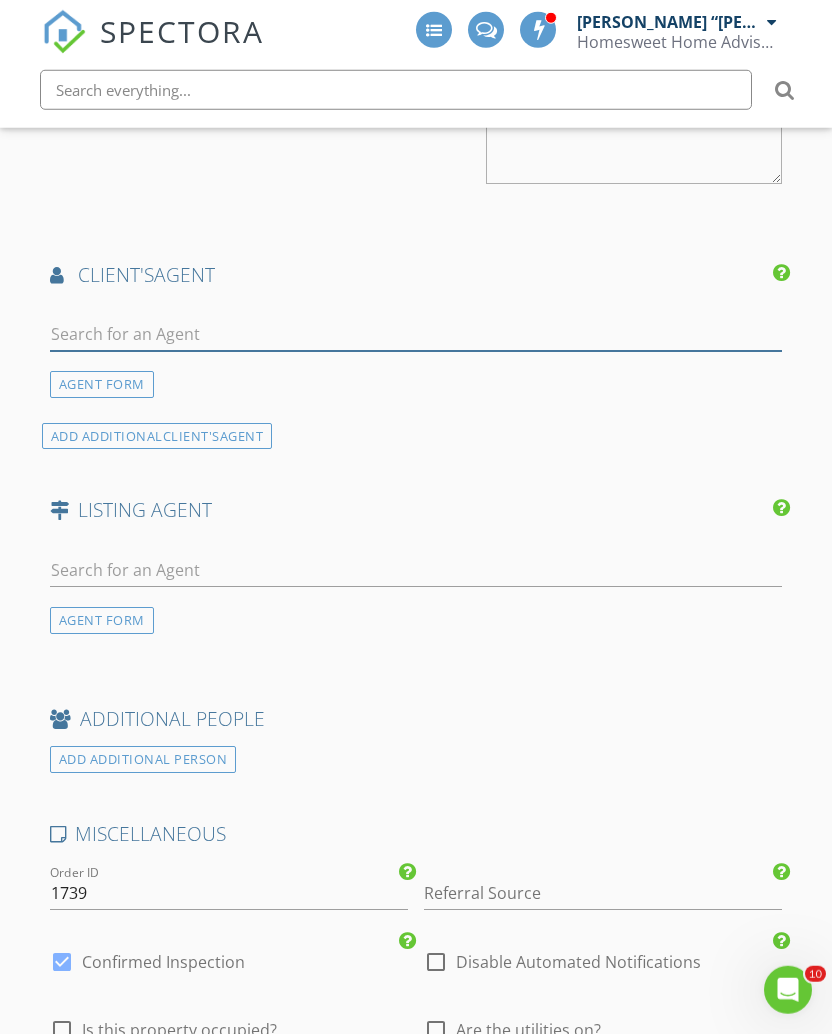 click at bounding box center [416, 334] 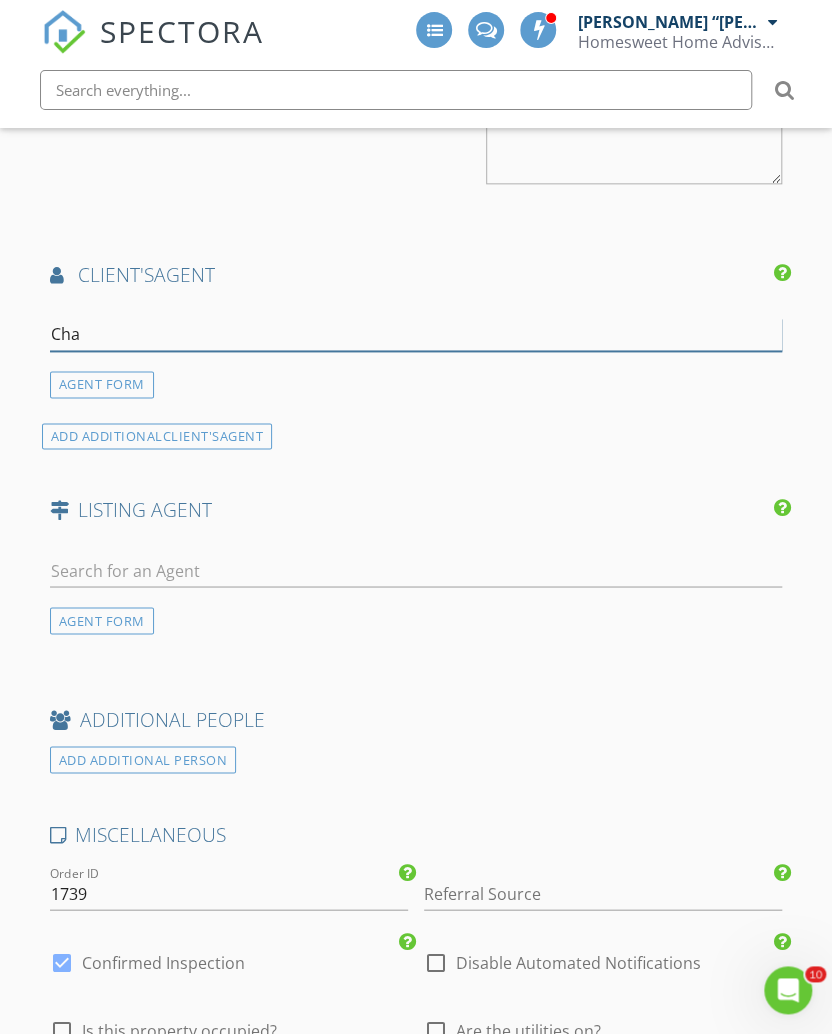type on "Chas" 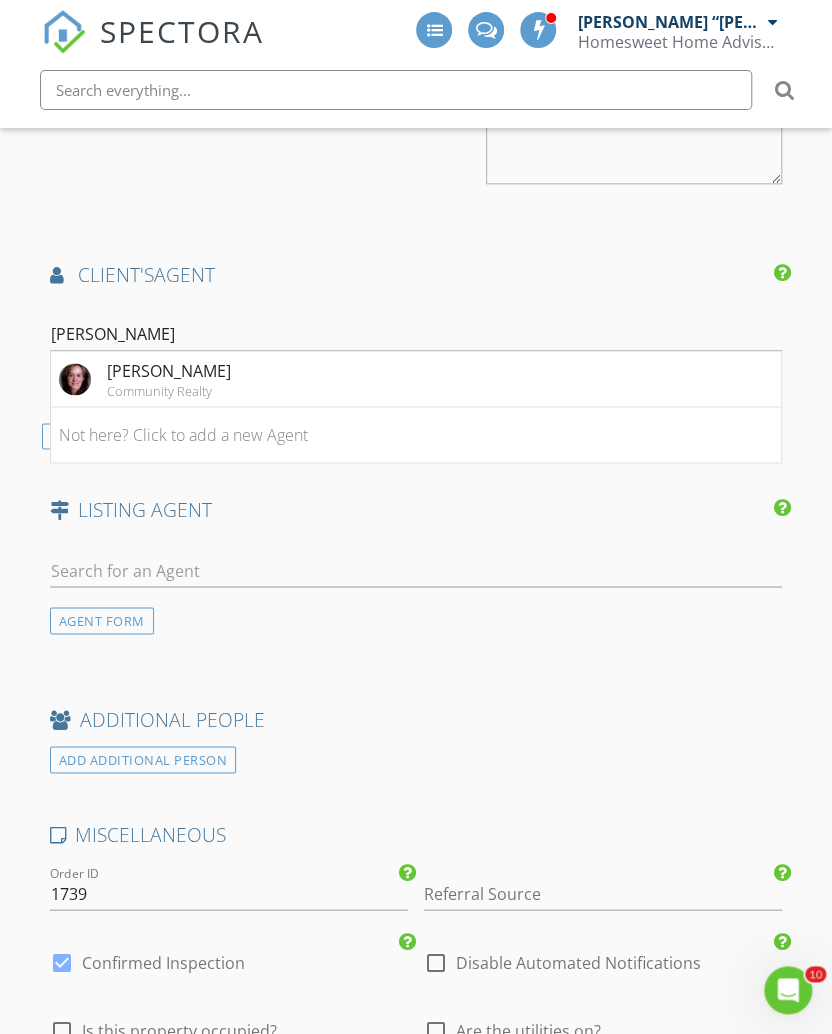 click on "Chastidy Loftin" at bounding box center (169, 371) 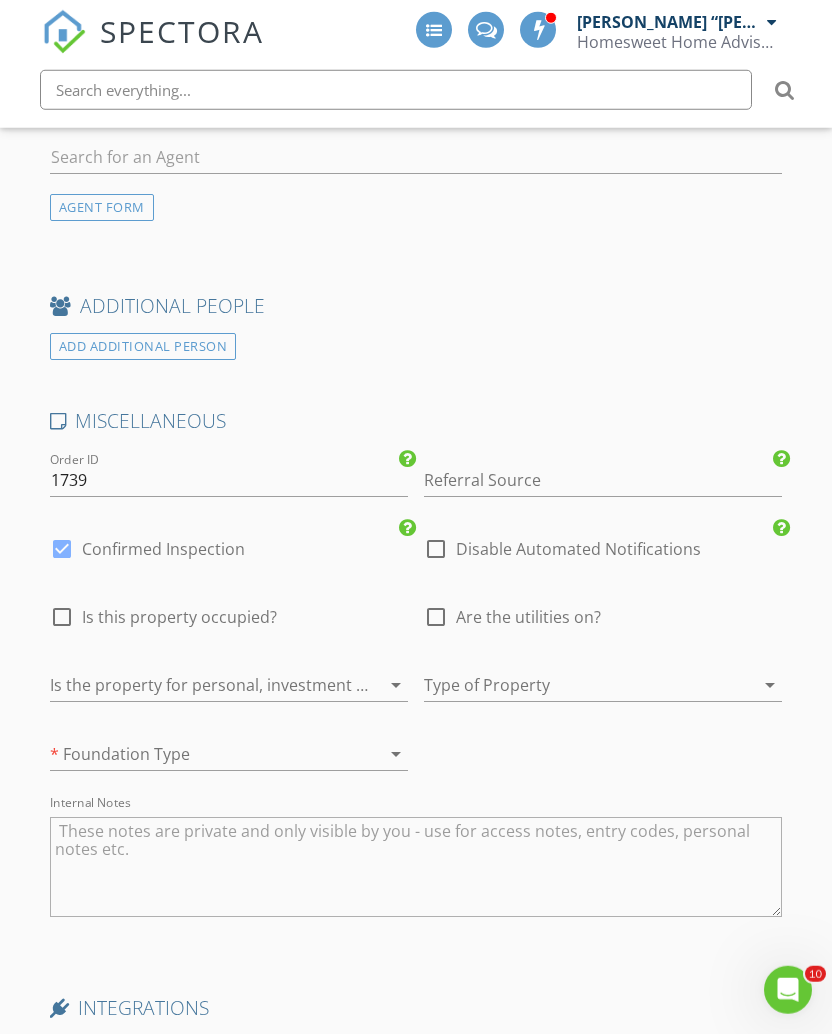 scroll, scrollTop: 3975, scrollLeft: 0, axis: vertical 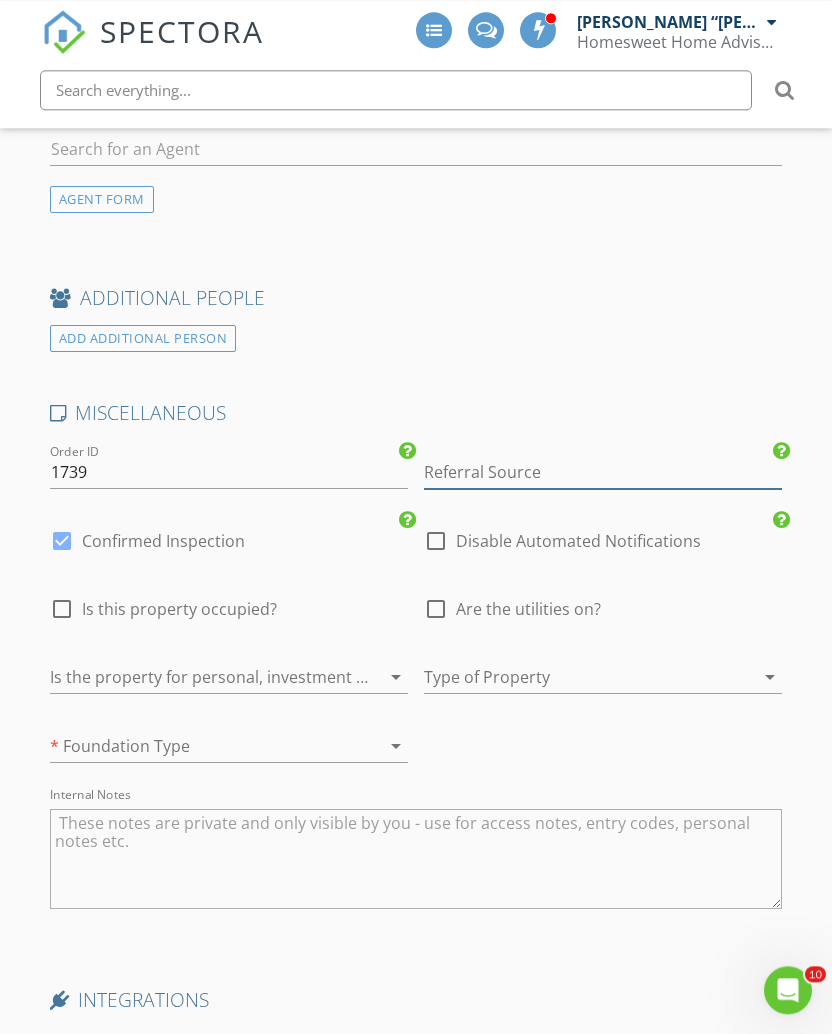 click at bounding box center [603, 472] 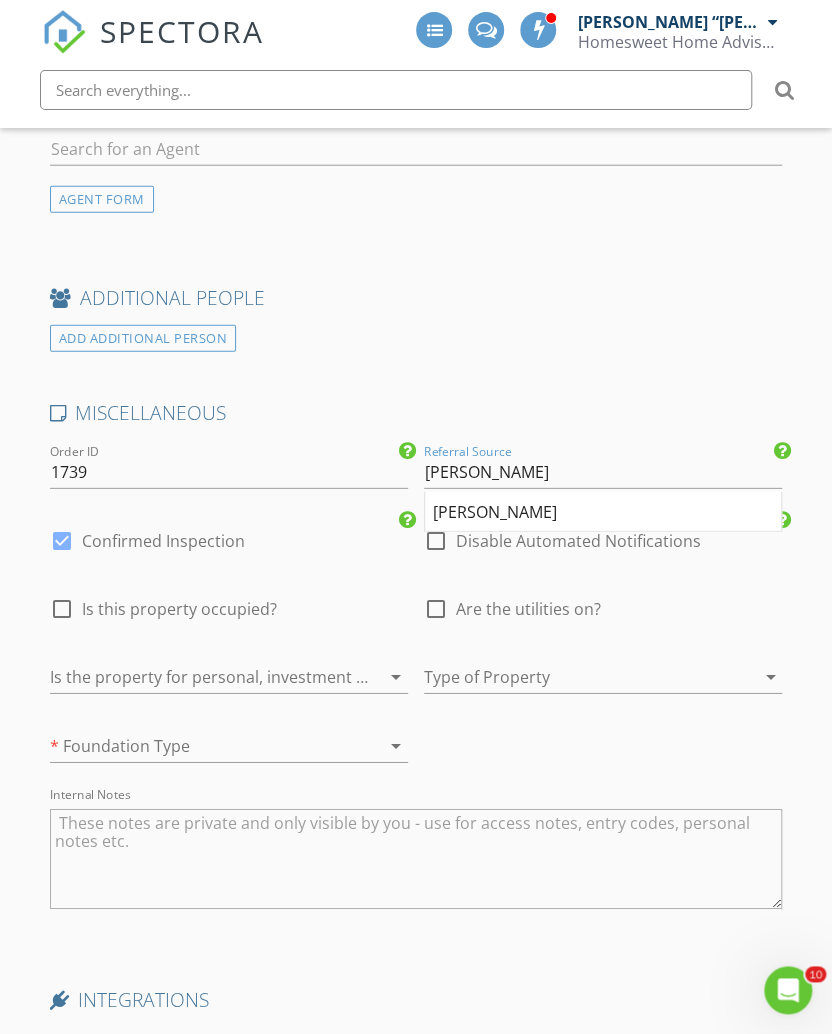 click on "Chastidy Loftin" at bounding box center (603, 512) 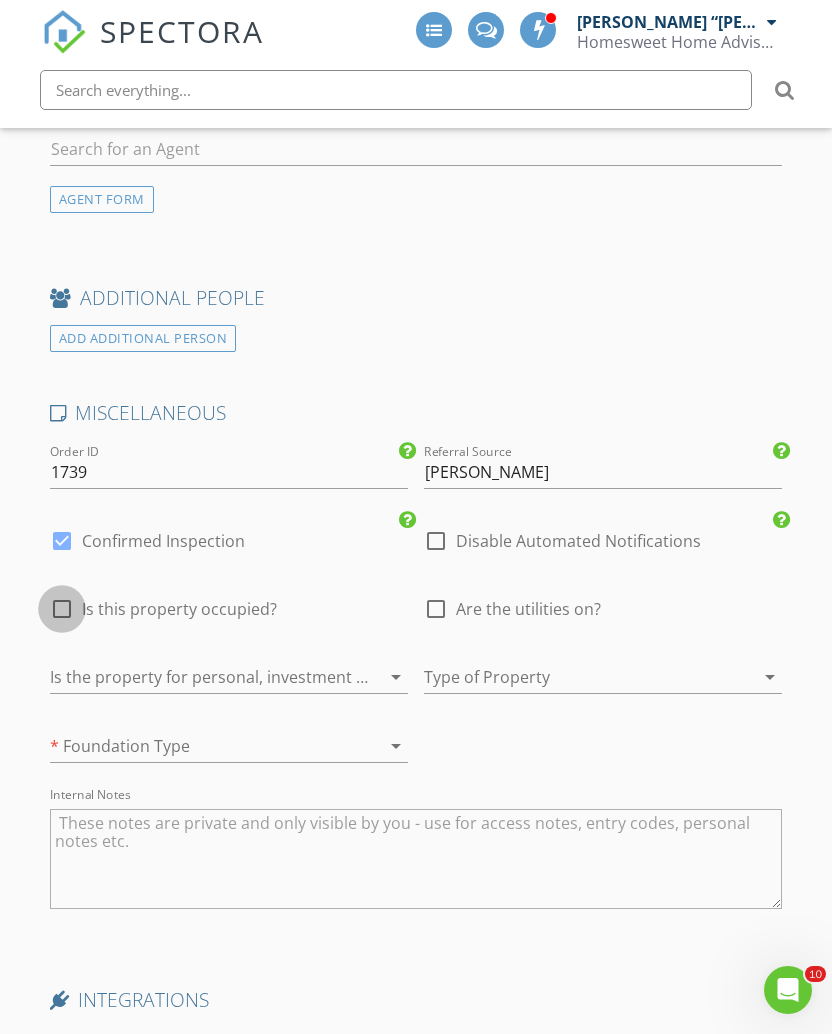 click at bounding box center [62, 609] 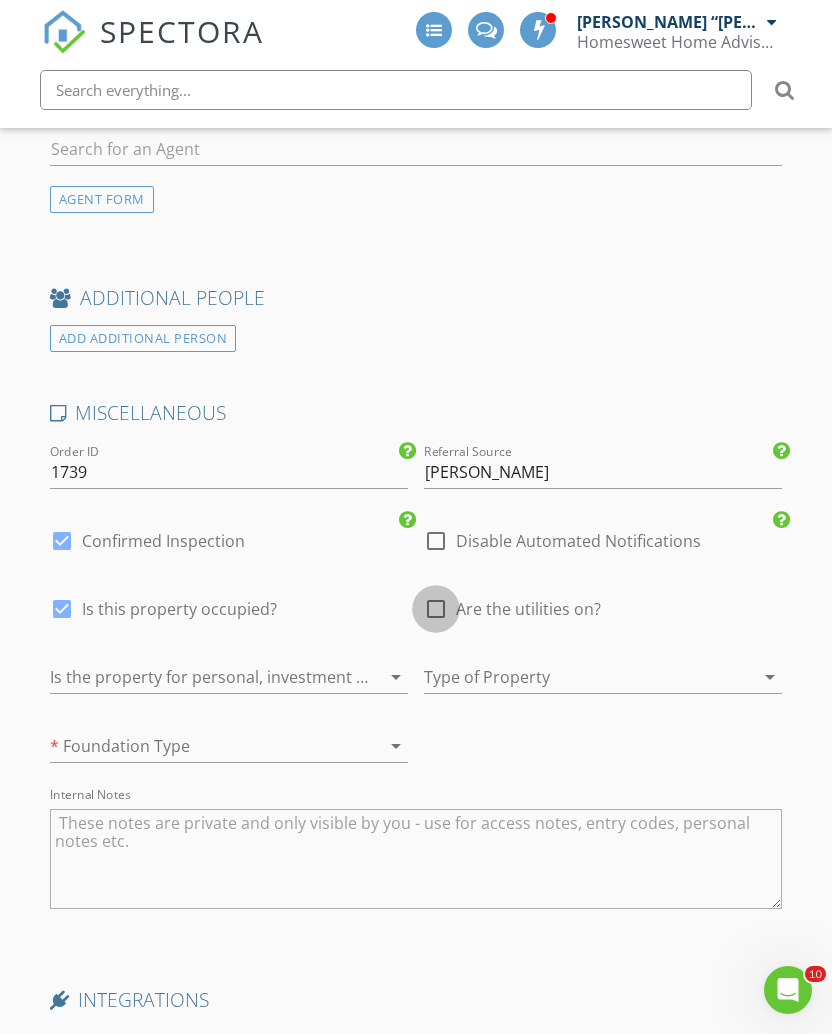 click at bounding box center [436, 609] 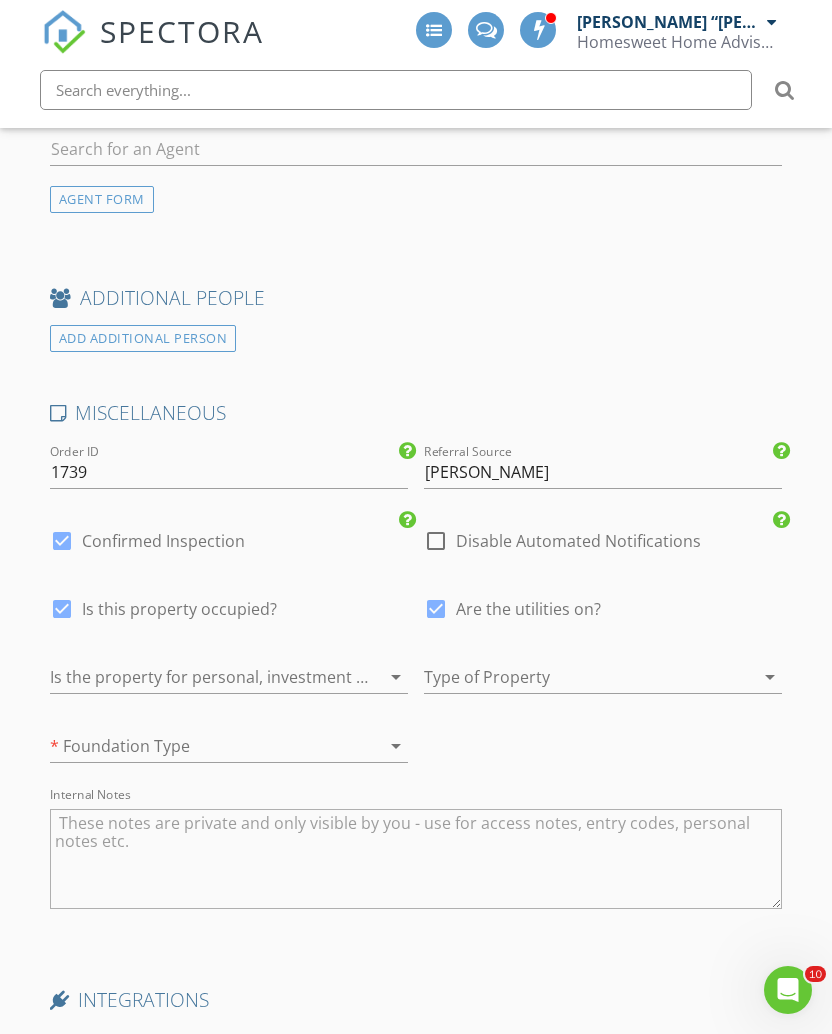 click at bounding box center (575, 677) 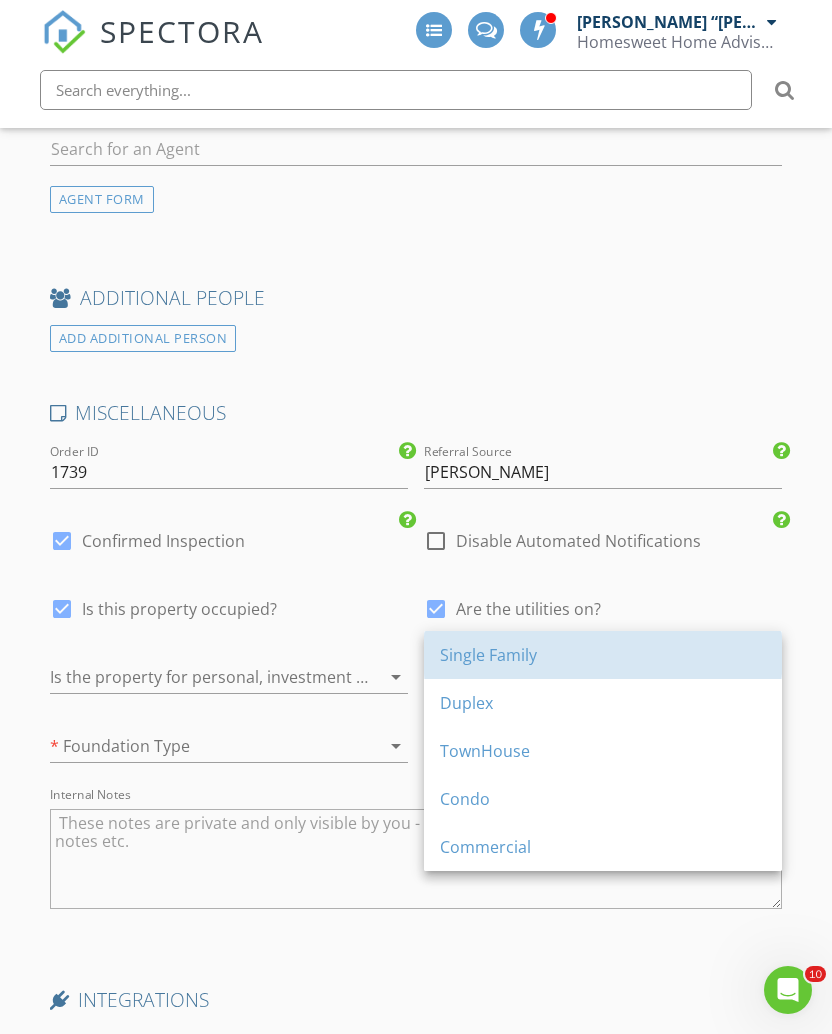 click on "Single Family" at bounding box center [603, 655] 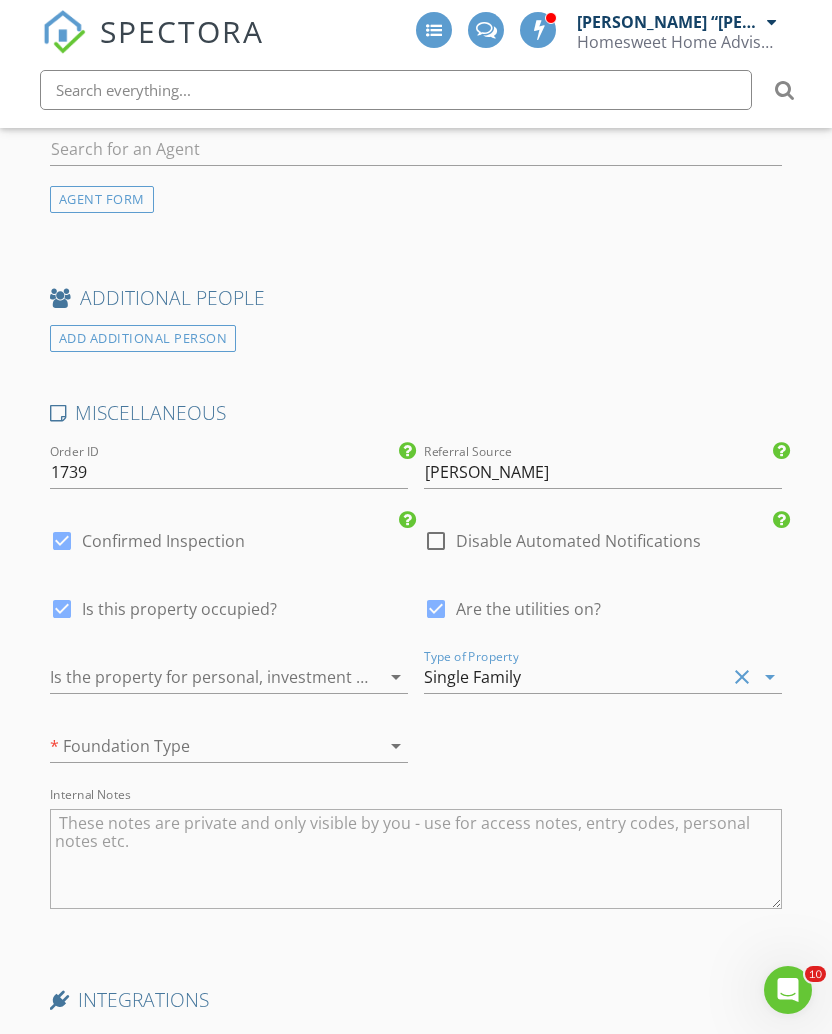 click at bounding box center (201, 677) 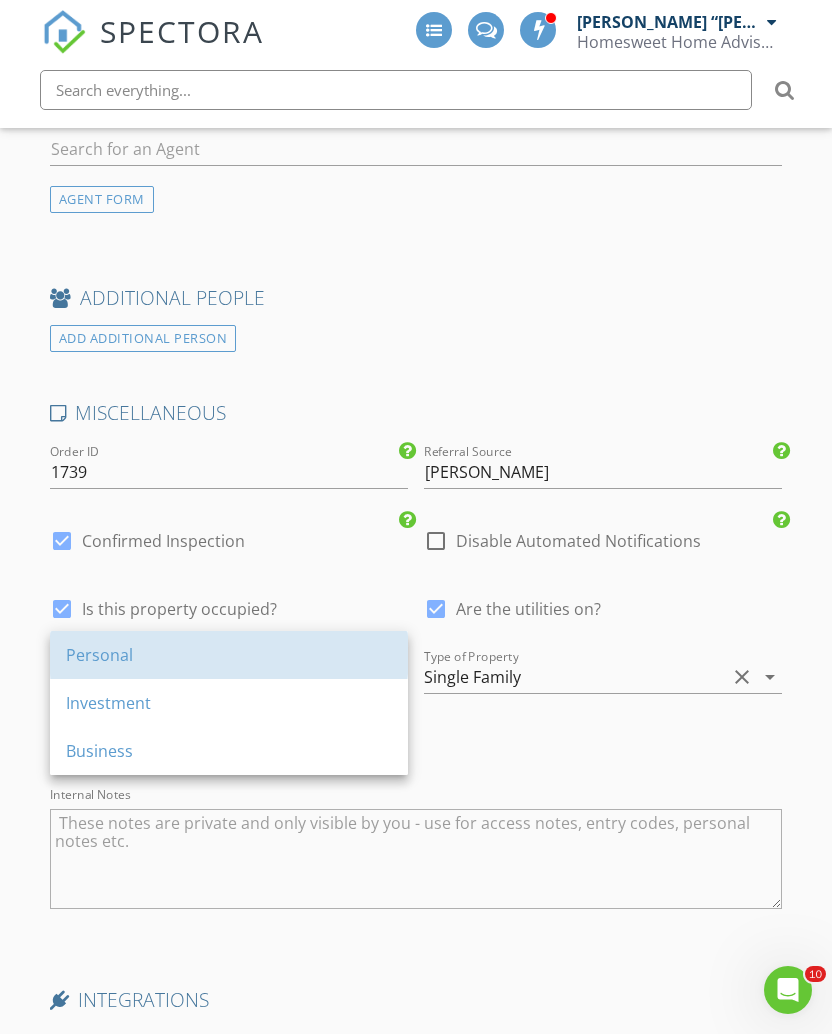 click on "Personal" at bounding box center [229, 655] 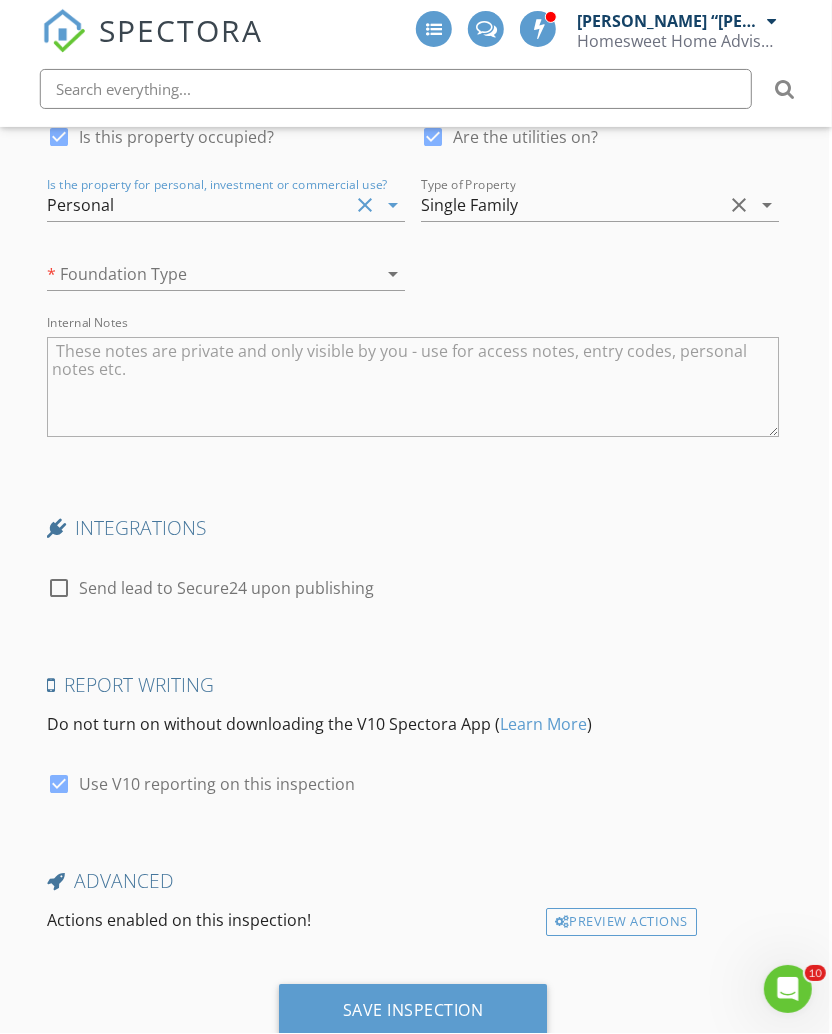 scroll, scrollTop: 4446, scrollLeft: 4, axis: both 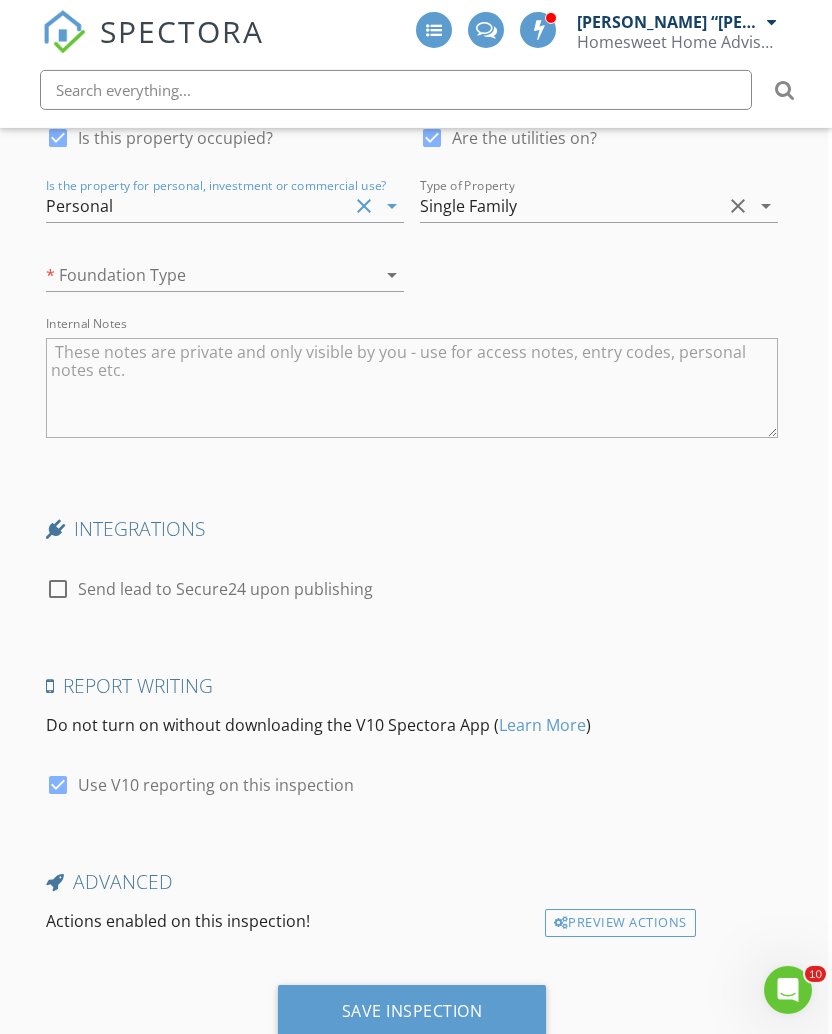 click on "Save Inspection" at bounding box center [412, 1011] 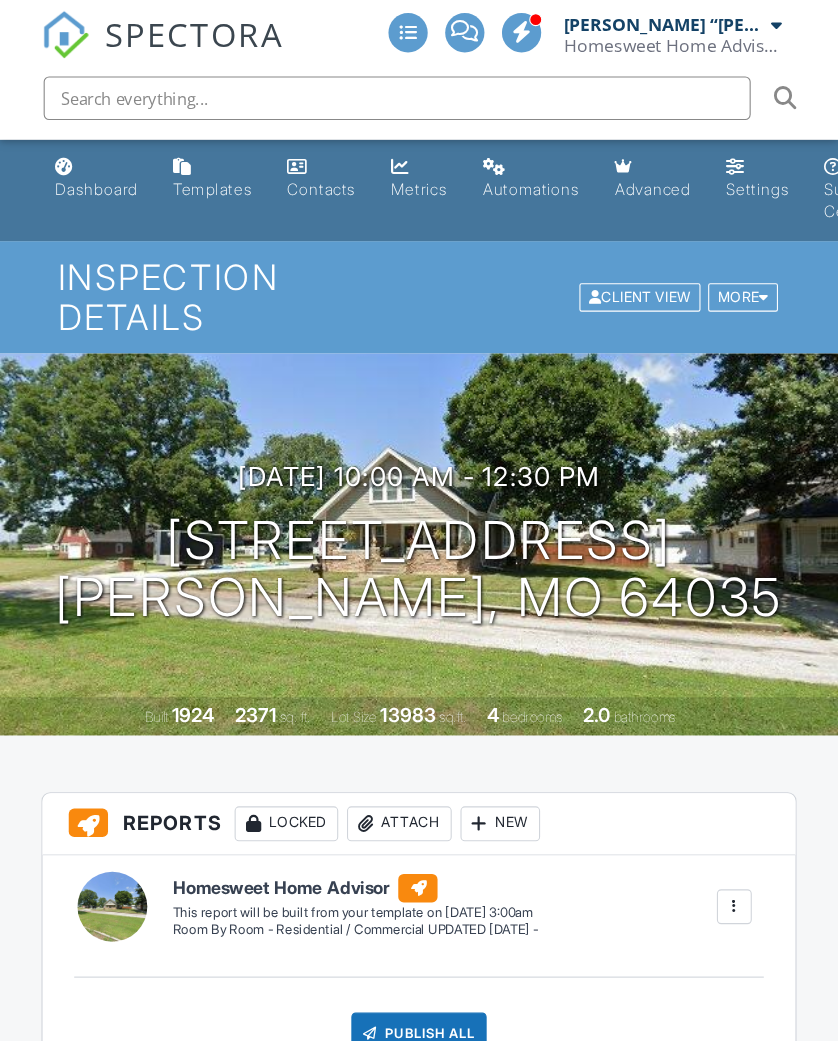 scroll, scrollTop: 7, scrollLeft: 0, axis: vertical 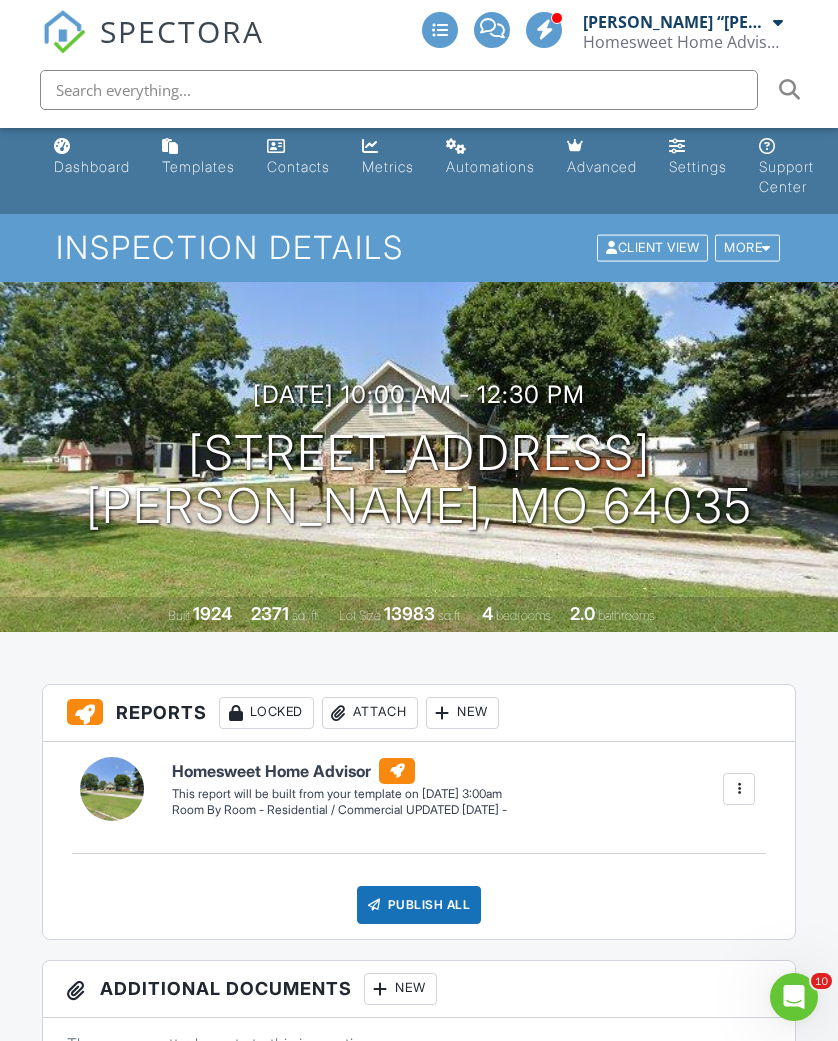 click on "Dashboard" at bounding box center [92, 166] 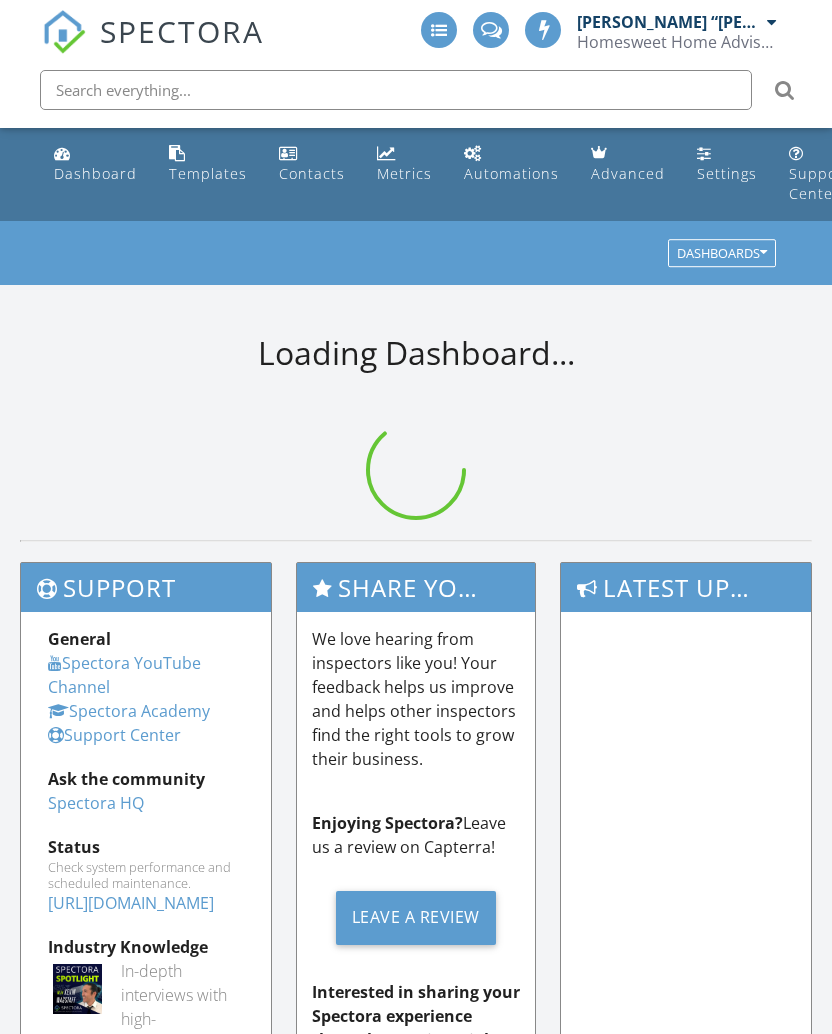 scroll, scrollTop: 0, scrollLeft: 0, axis: both 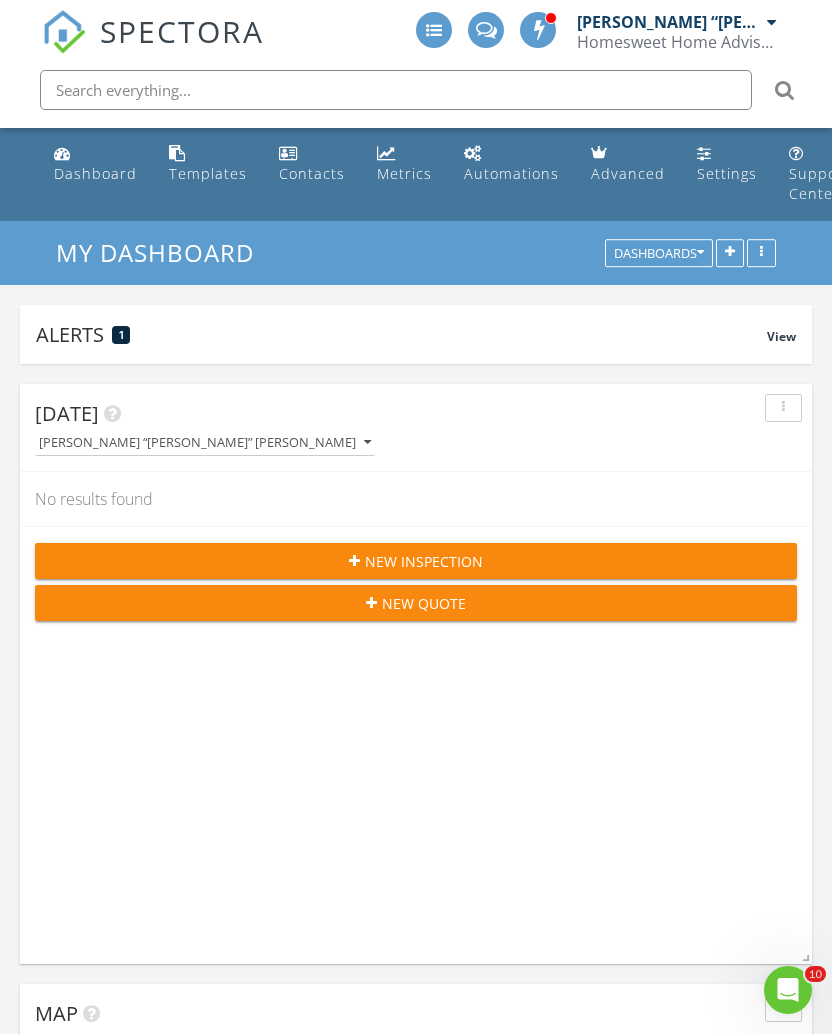click on "Dashboard" at bounding box center (95, 173) 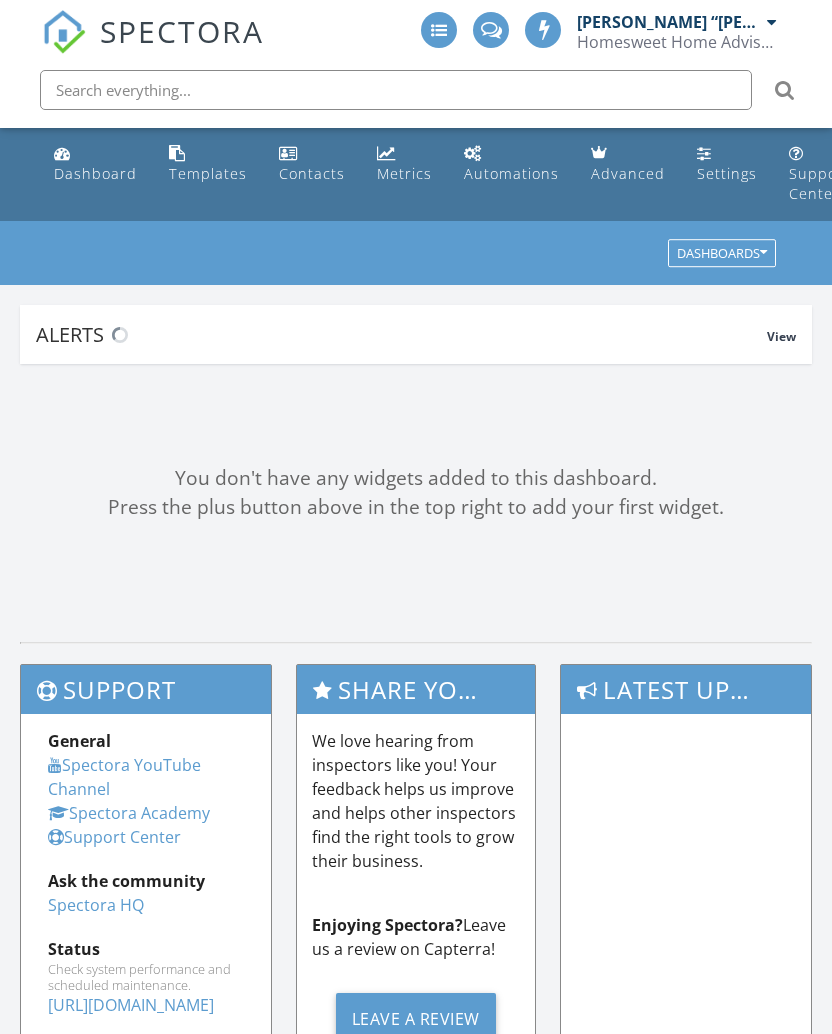 scroll, scrollTop: 0, scrollLeft: 0, axis: both 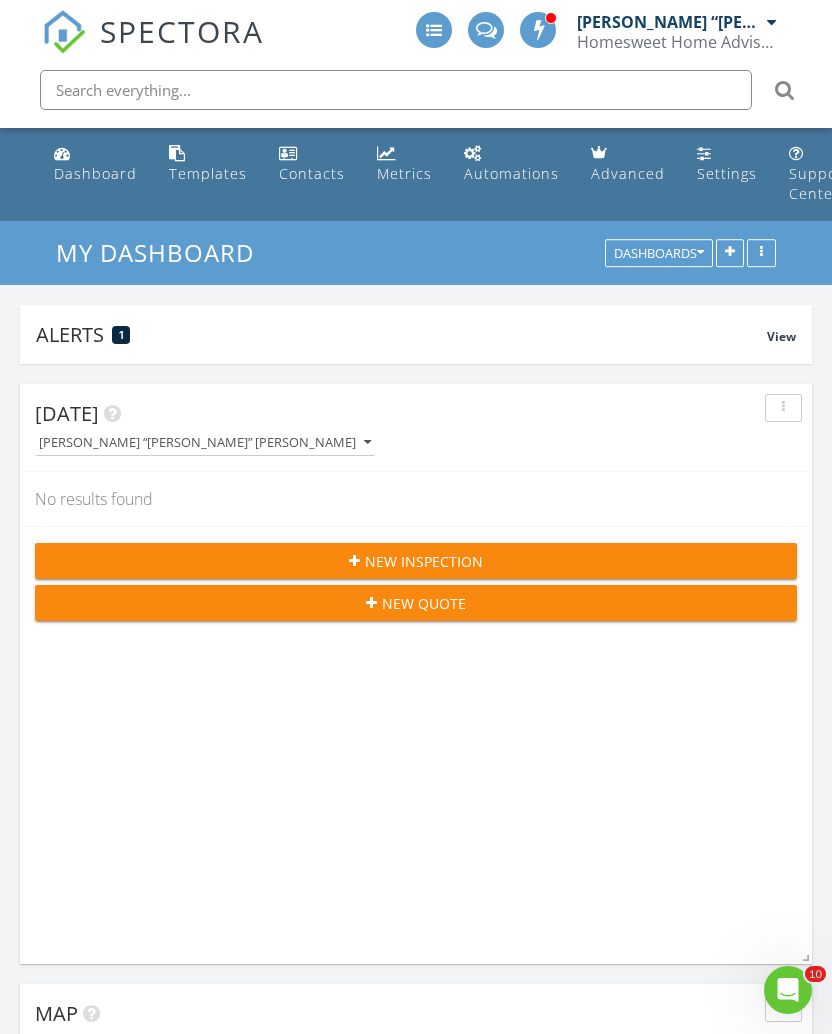 click on "1" at bounding box center [121, 335] 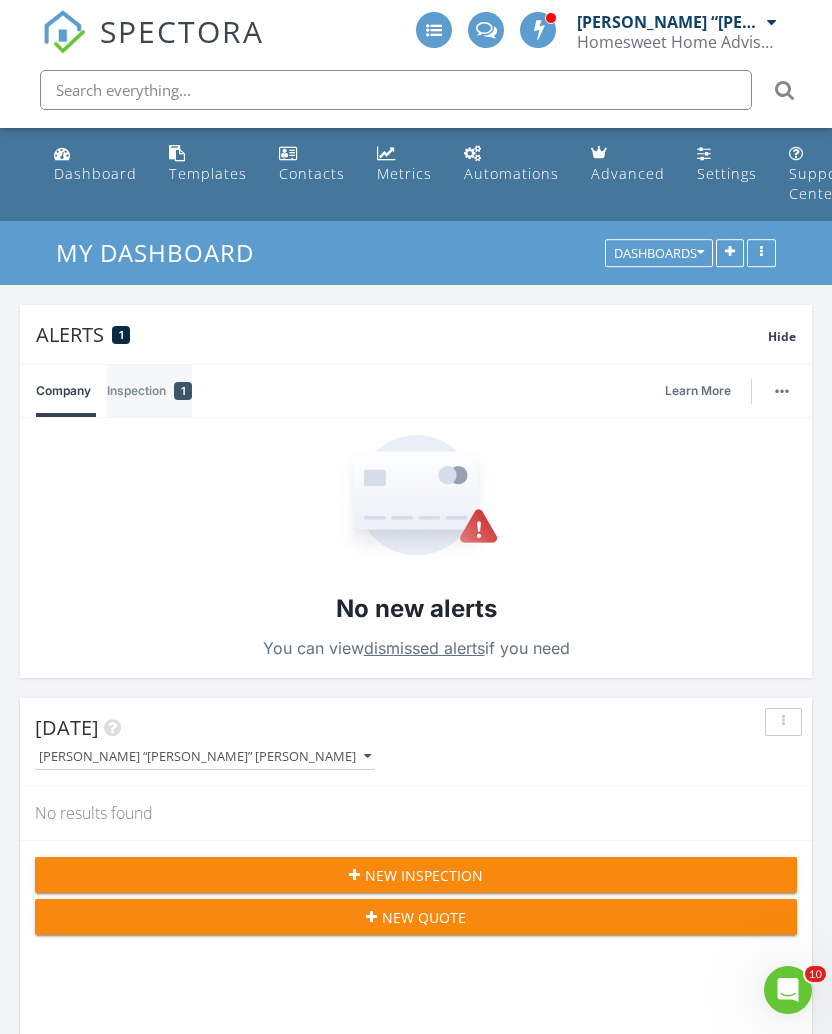 click on "1" at bounding box center (183, 391) 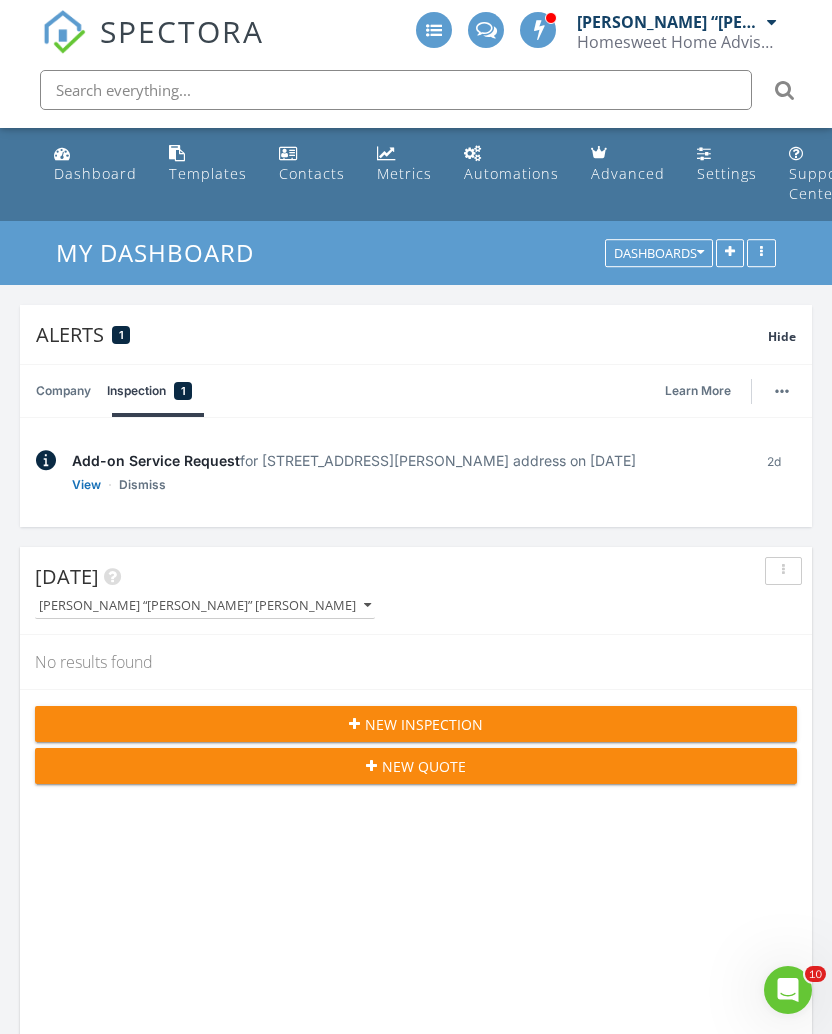 click on "View" at bounding box center [86, 485] 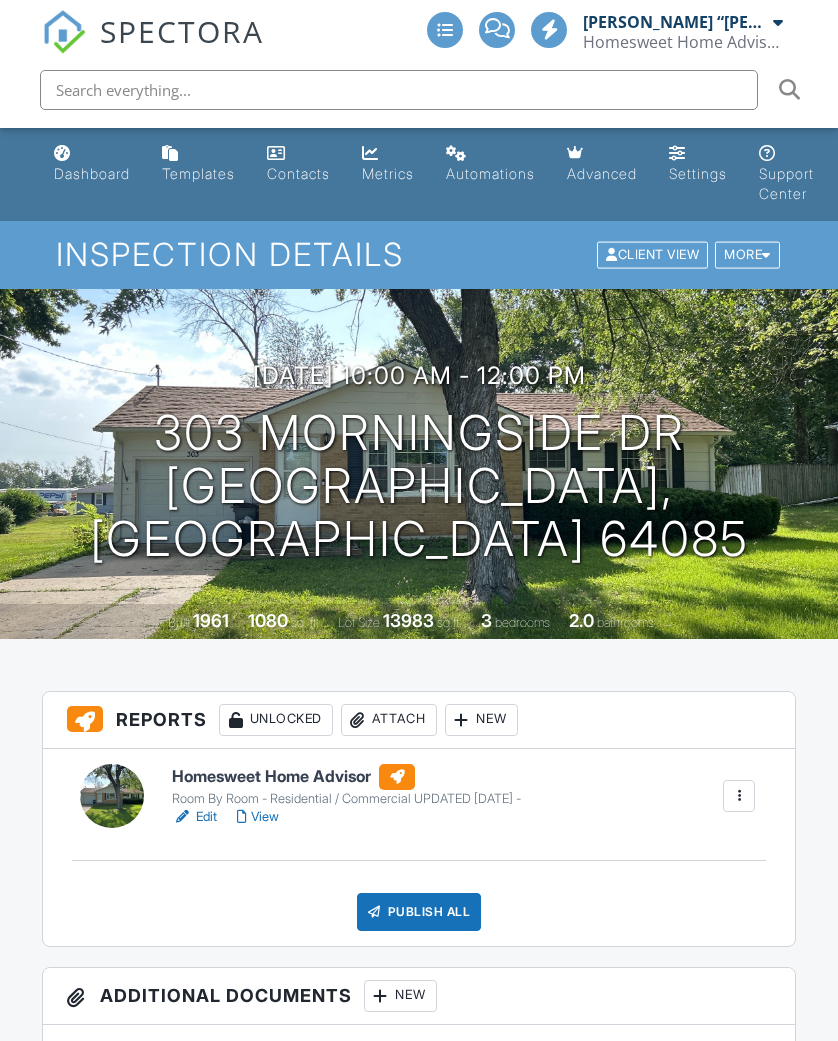 scroll, scrollTop: 0, scrollLeft: 0, axis: both 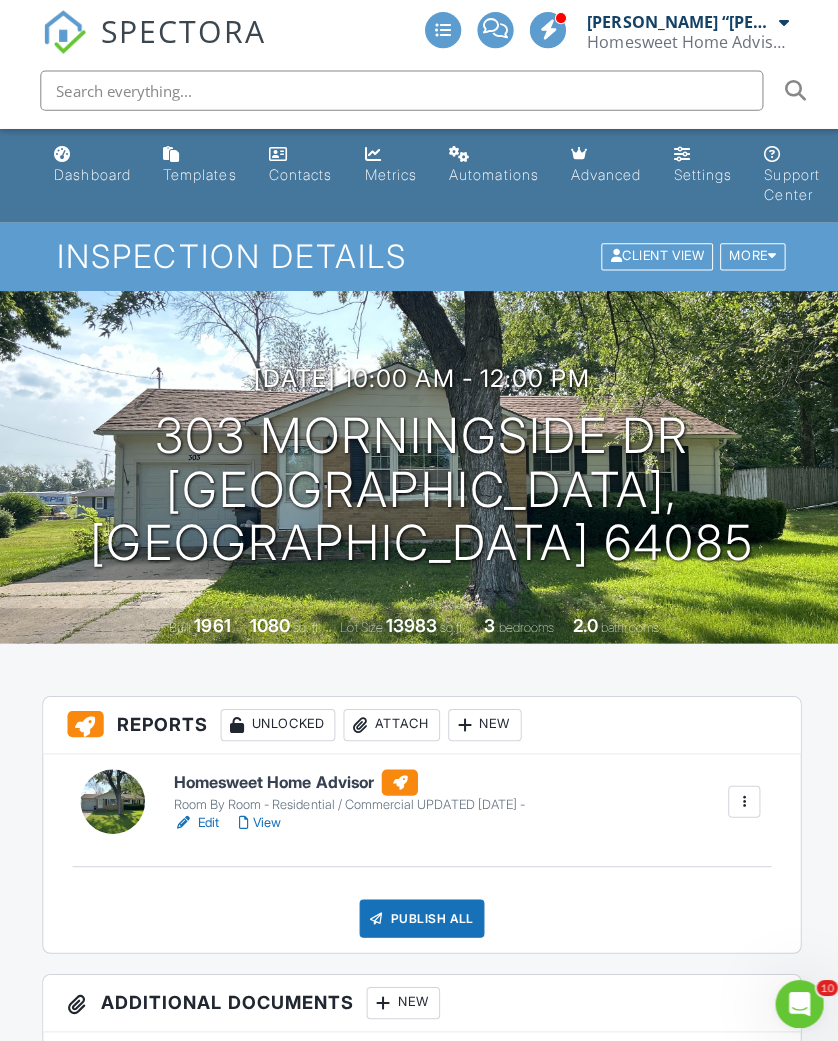 click on "Dashboard" at bounding box center [92, 173] 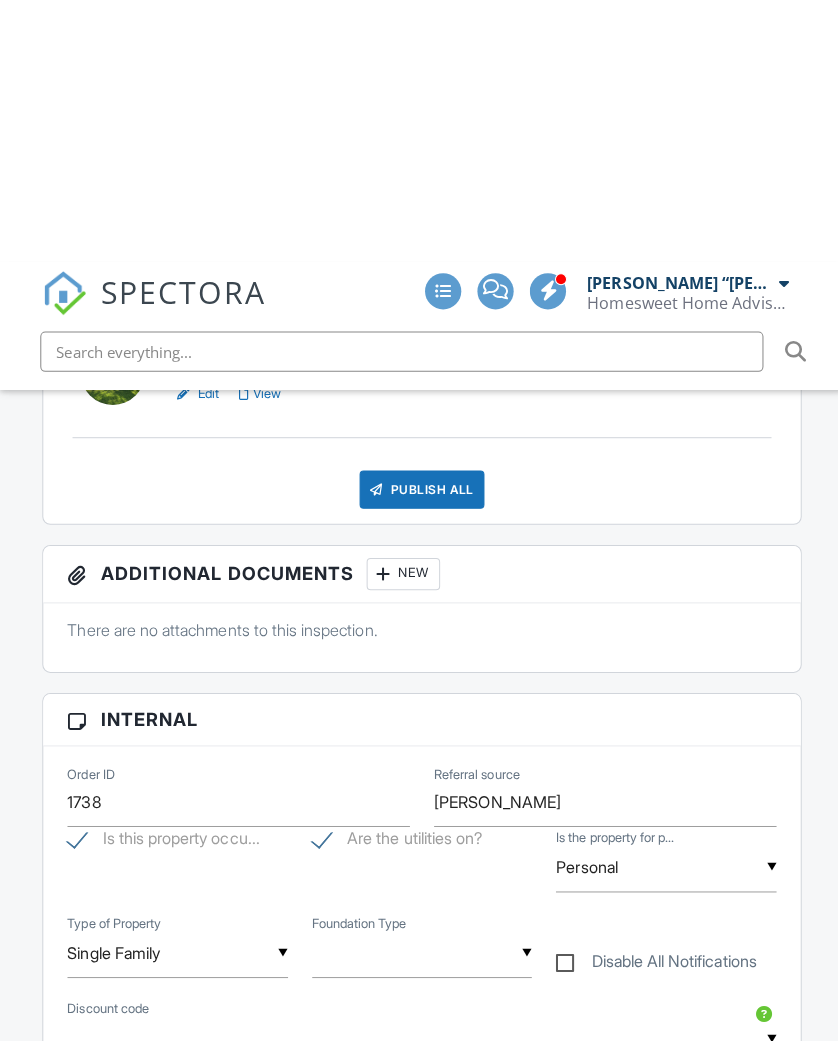 scroll, scrollTop: 0, scrollLeft: 0, axis: both 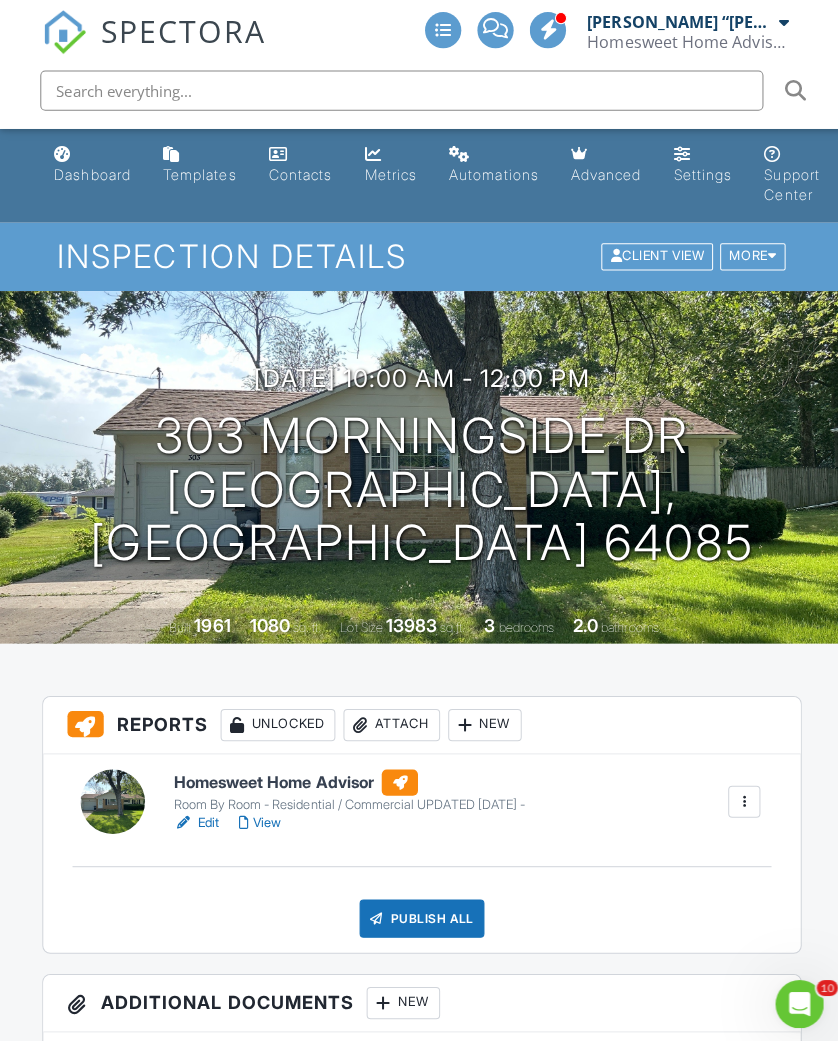 click on "Dashboard" at bounding box center (92, 173) 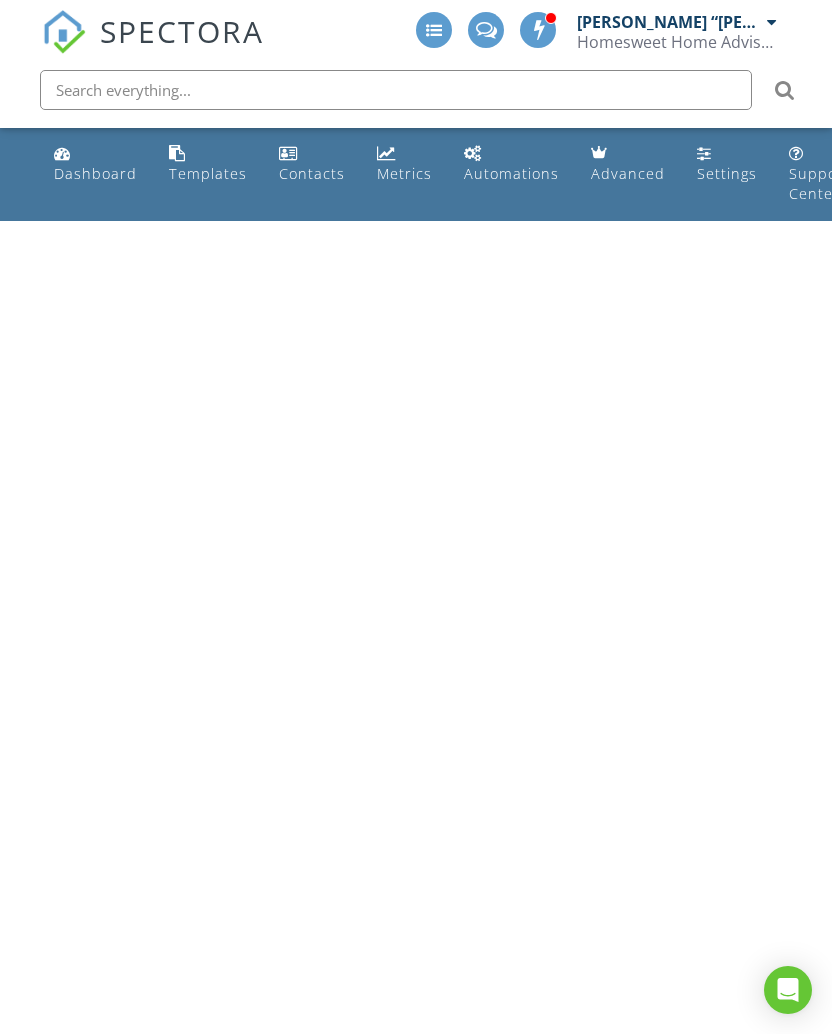 scroll, scrollTop: 0, scrollLeft: 0, axis: both 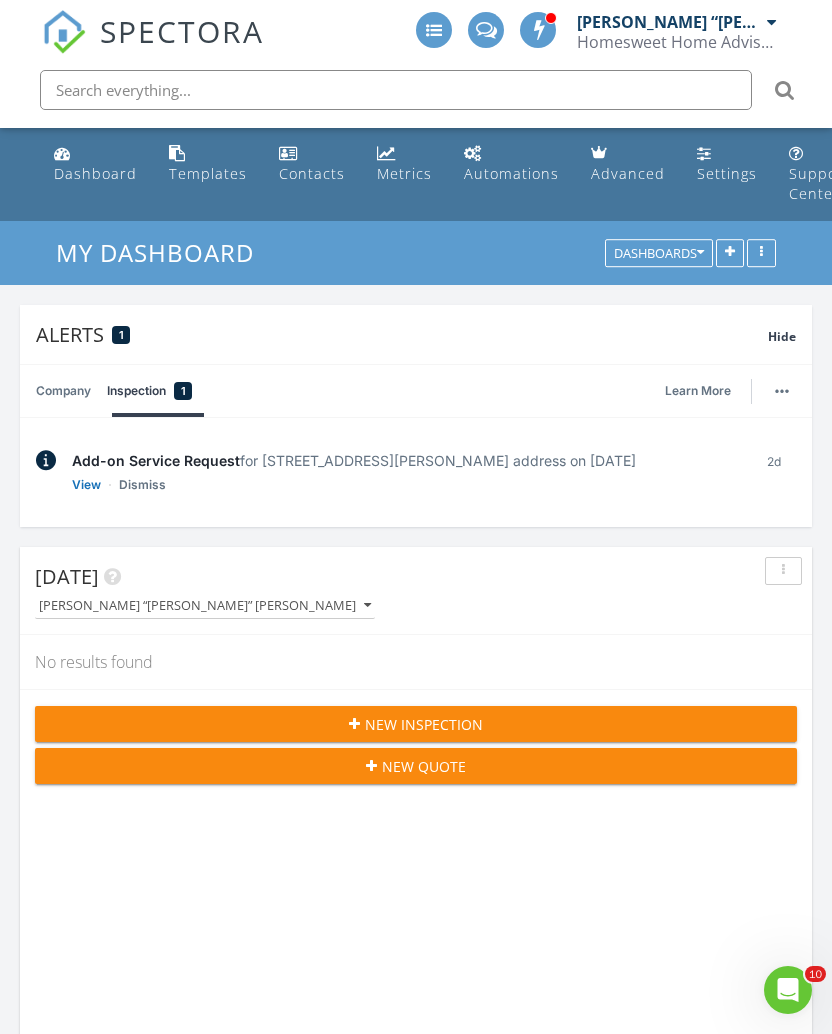 click on "Learn More" at bounding box center [704, 391] 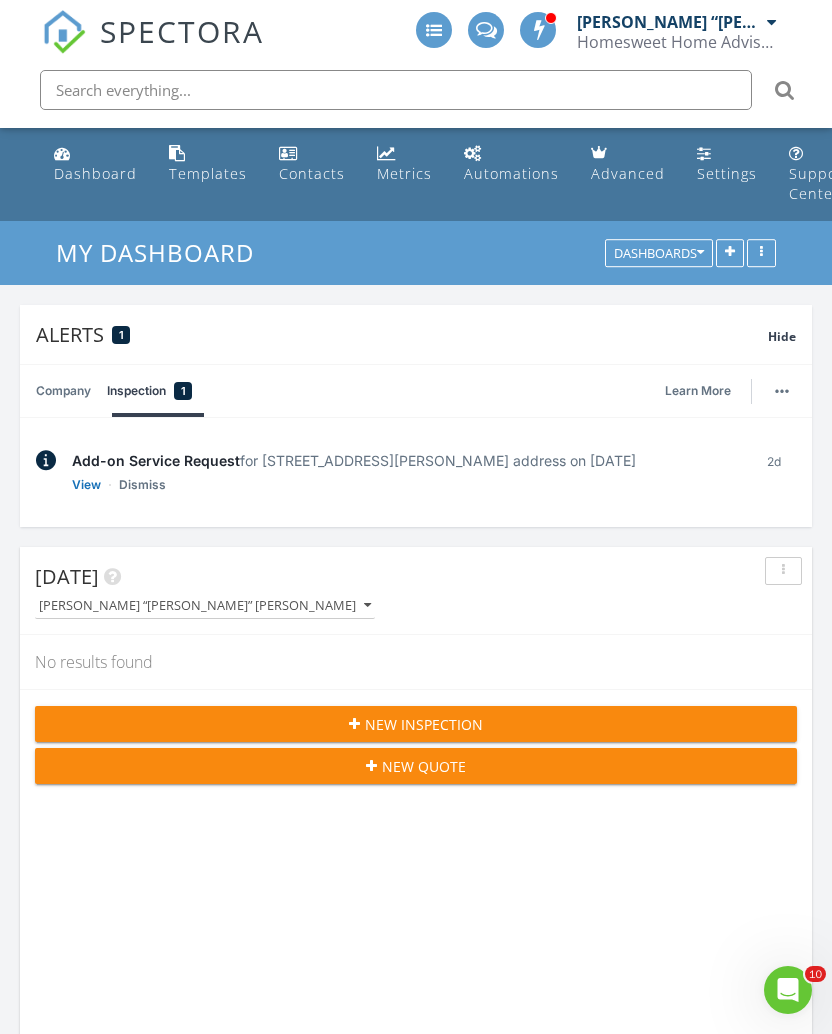 click on "Dismiss" at bounding box center [142, 485] 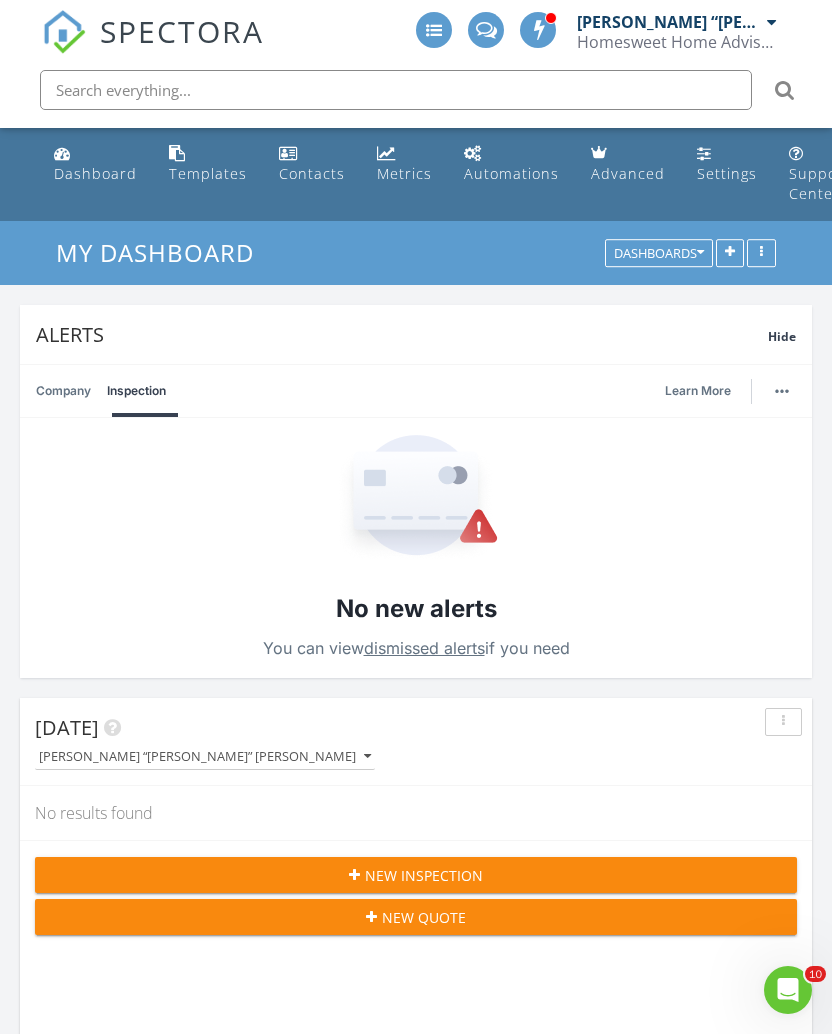 click on "No new alerts
You can view
dismissed alerts
if you need" at bounding box center (416, 548) 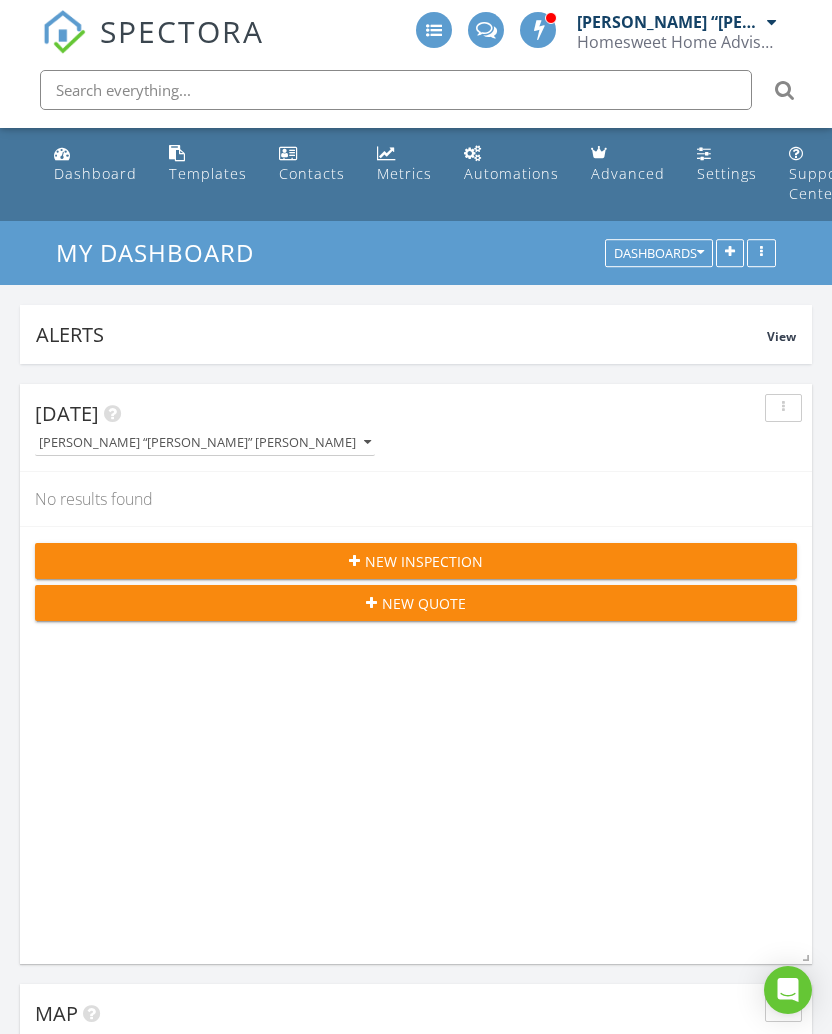 scroll, scrollTop: 6, scrollLeft: 0, axis: vertical 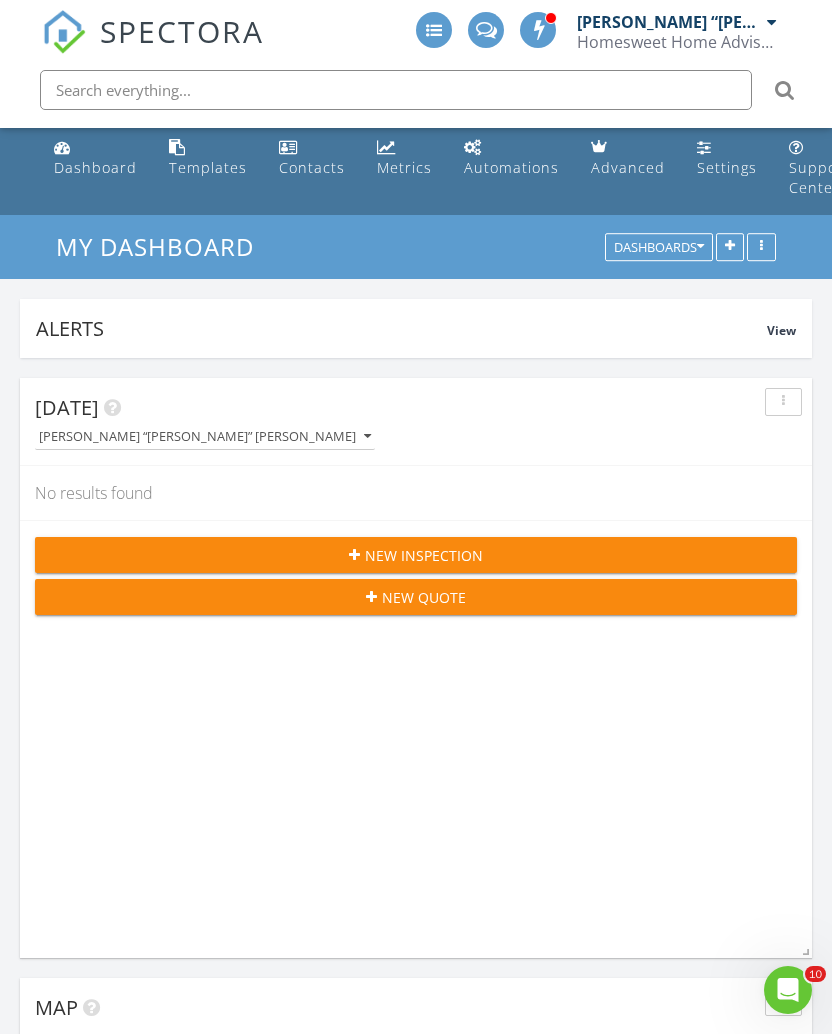 click on "Dashboard" at bounding box center [95, 167] 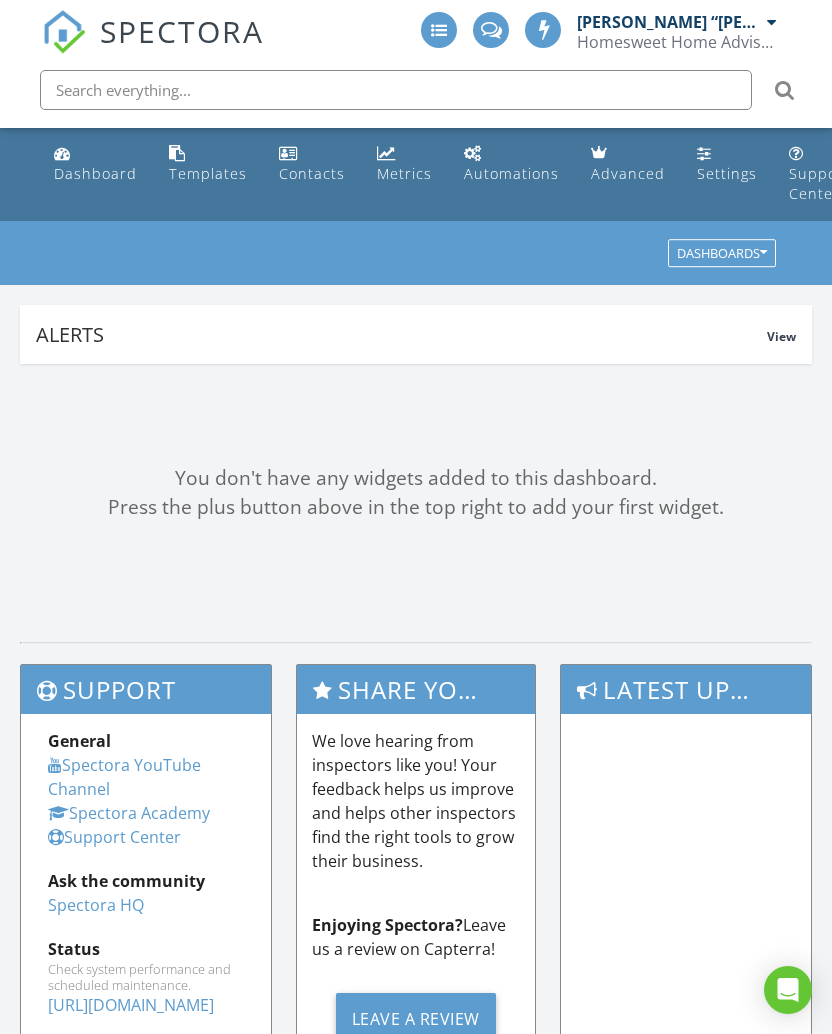 scroll, scrollTop: 6, scrollLeft: 0, axis: vertical 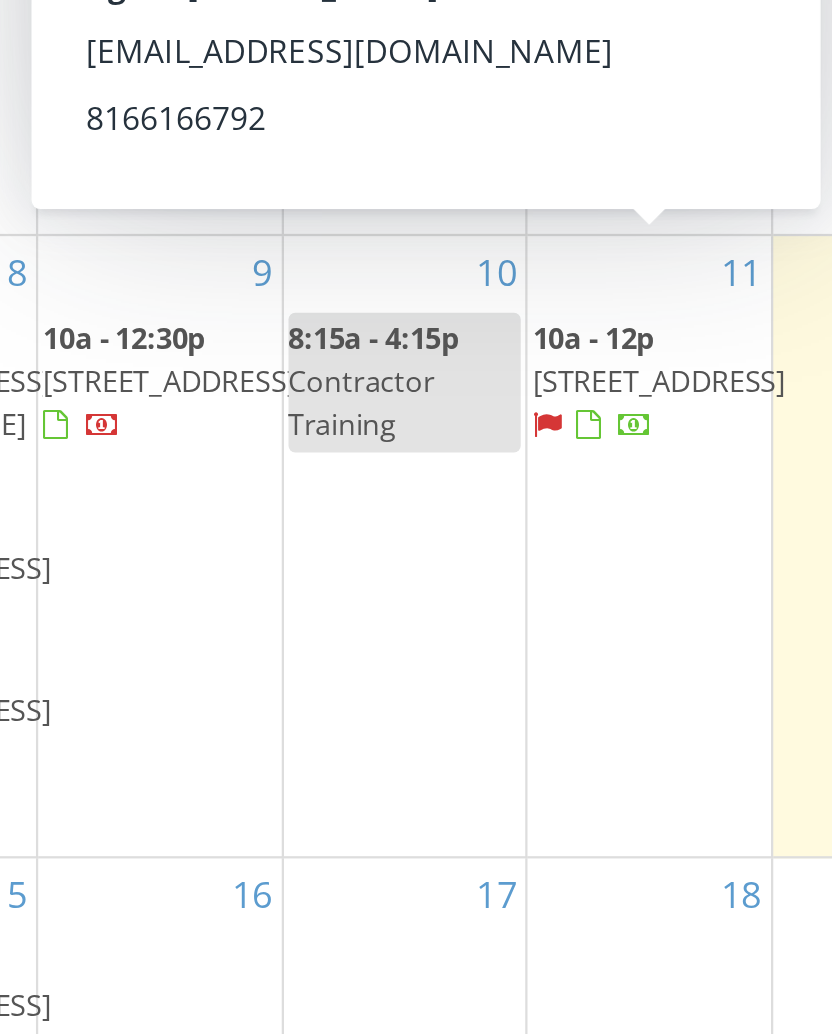 click at bounding box center [587, 450] 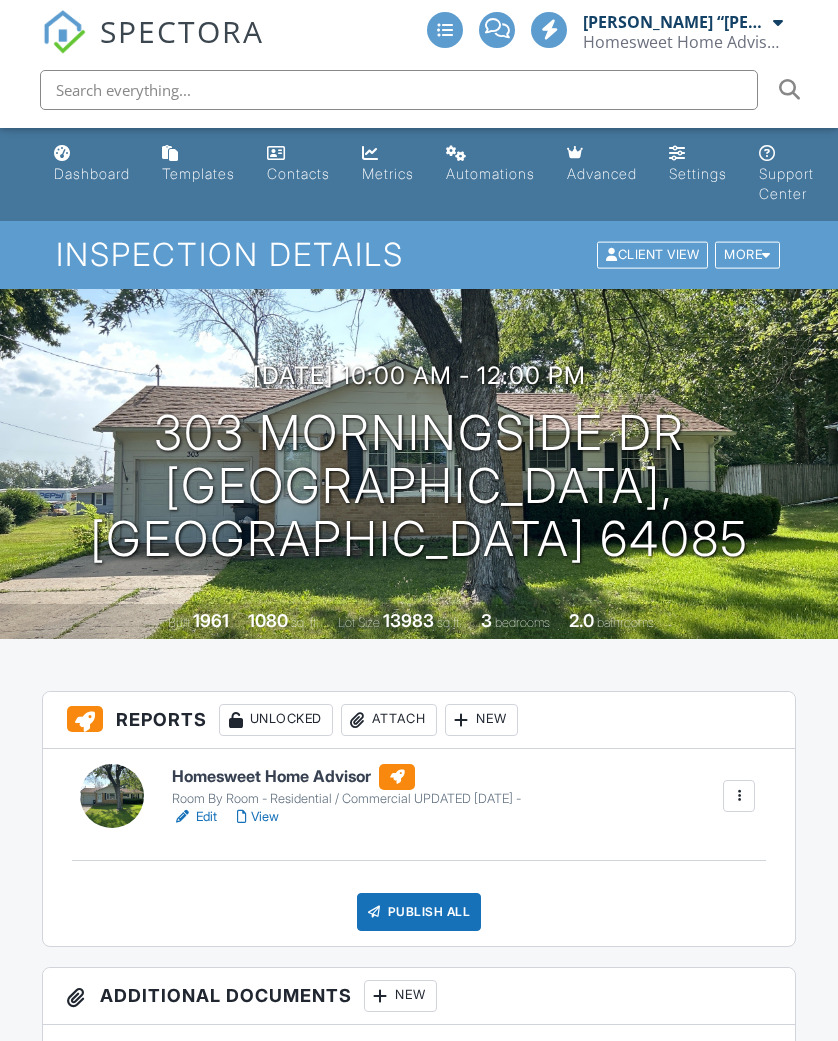 scroll, scrollTop: 0, scrollLeft: 0, axis: both 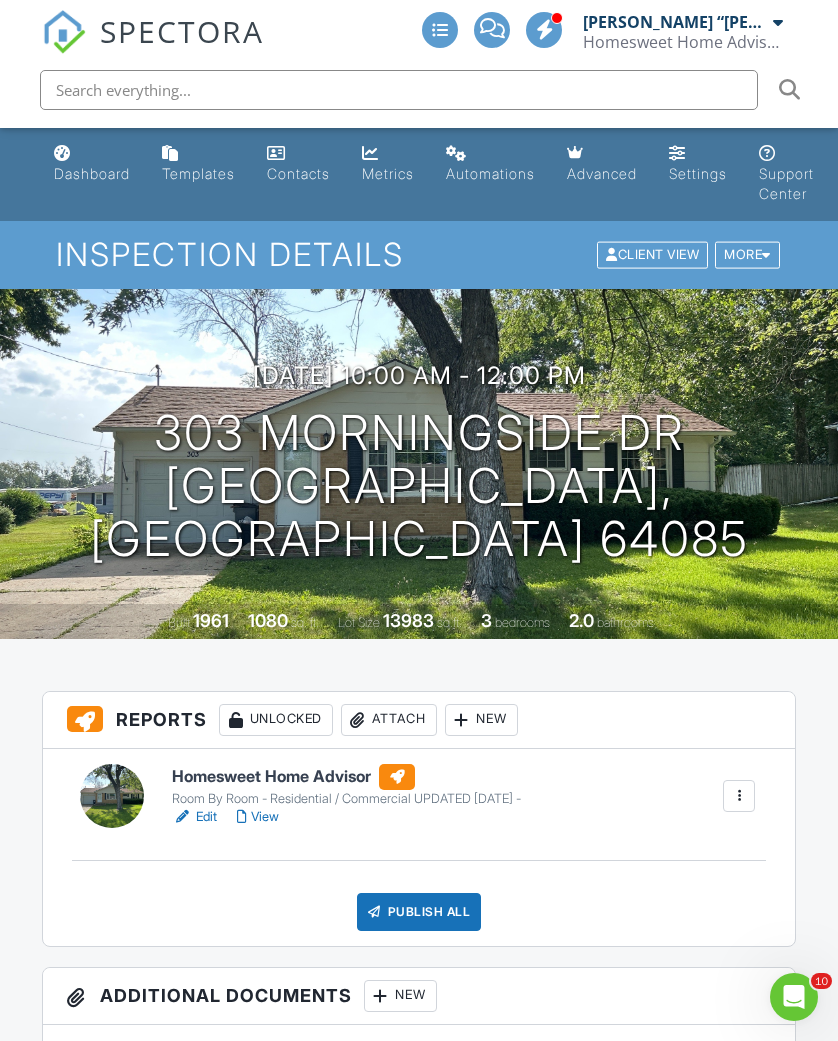 click on "Dashboard" at bounding box center [92, 173] 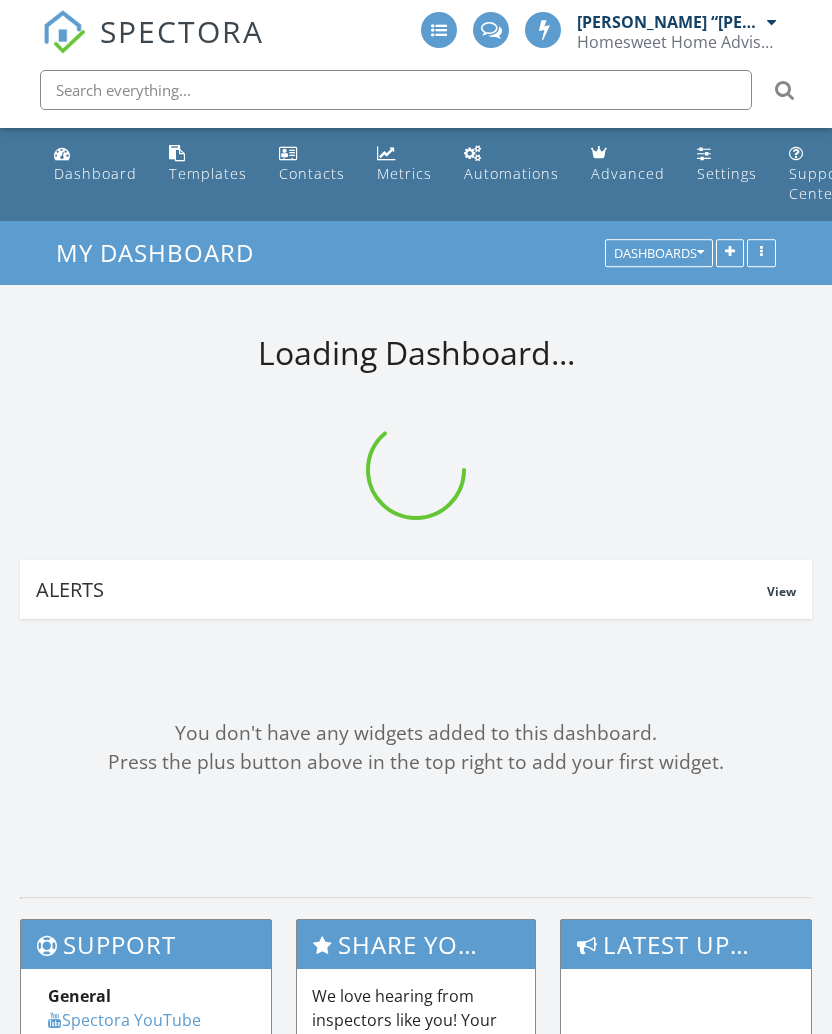 scroll, scrollTop: 6, scrollLeft: 0, axis: vertical 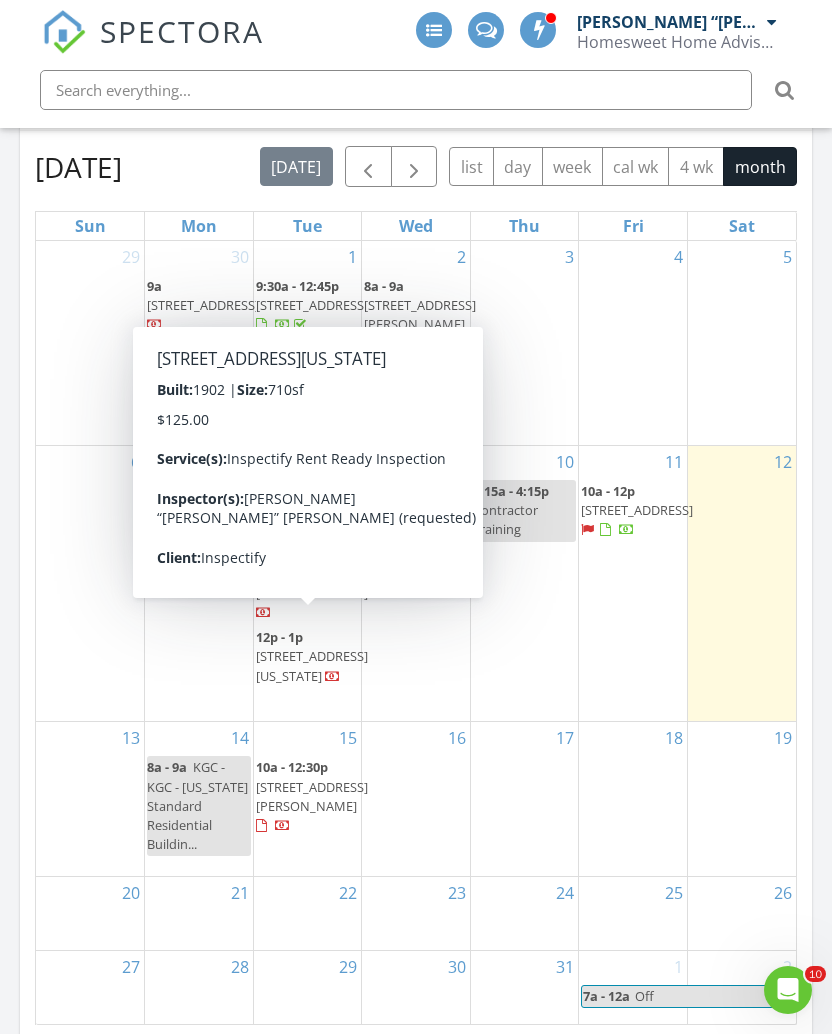 click on "12p - 1p" at bounding box center [279, 637] 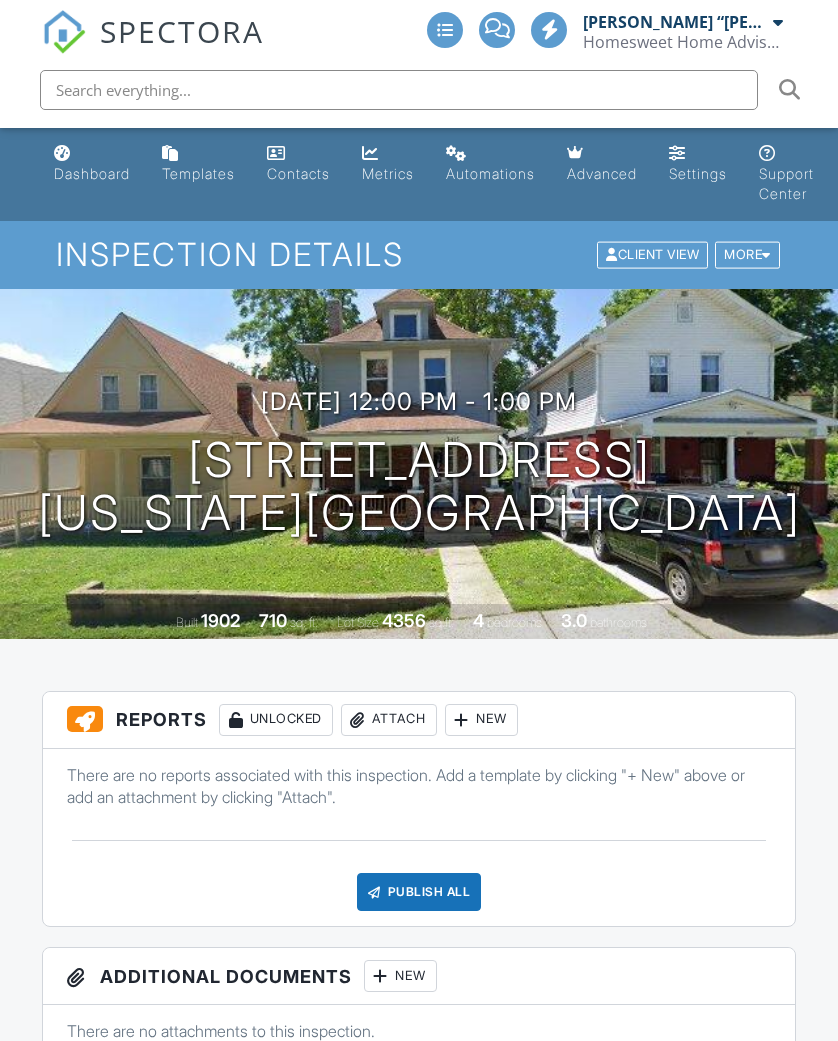 scroll, scrollTop: 0, scrollLeft: 0, axis: both 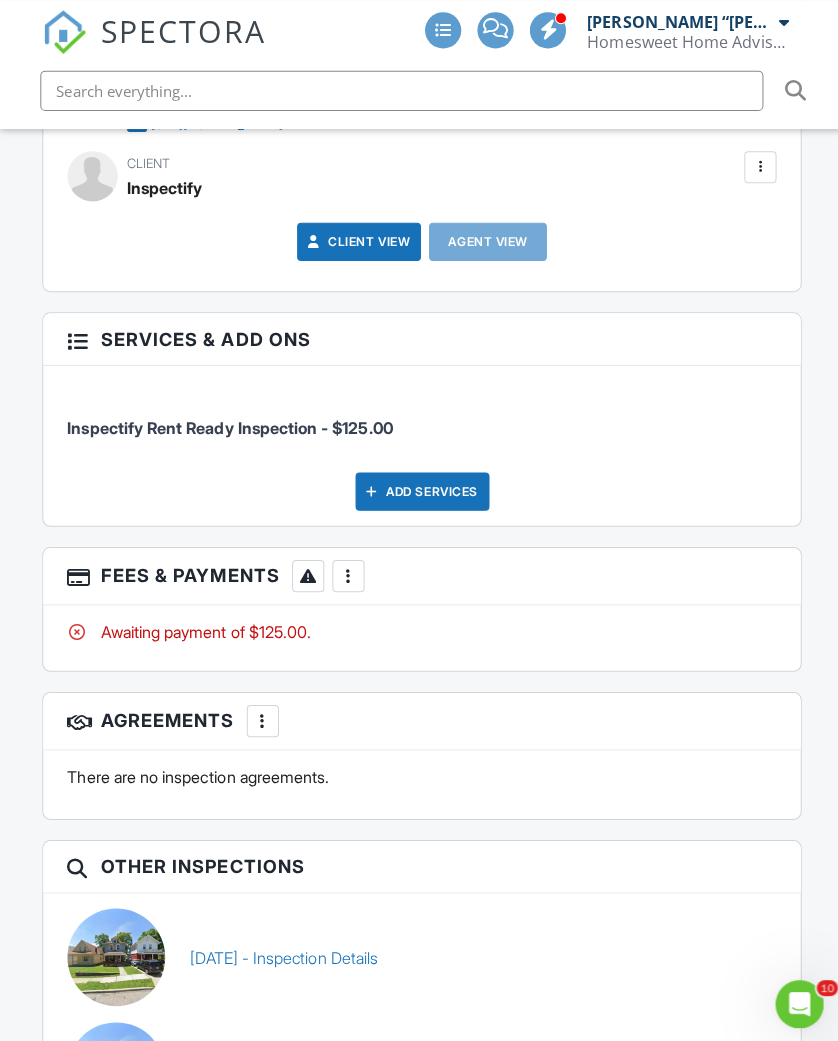 click at bounding box center (346, 572) 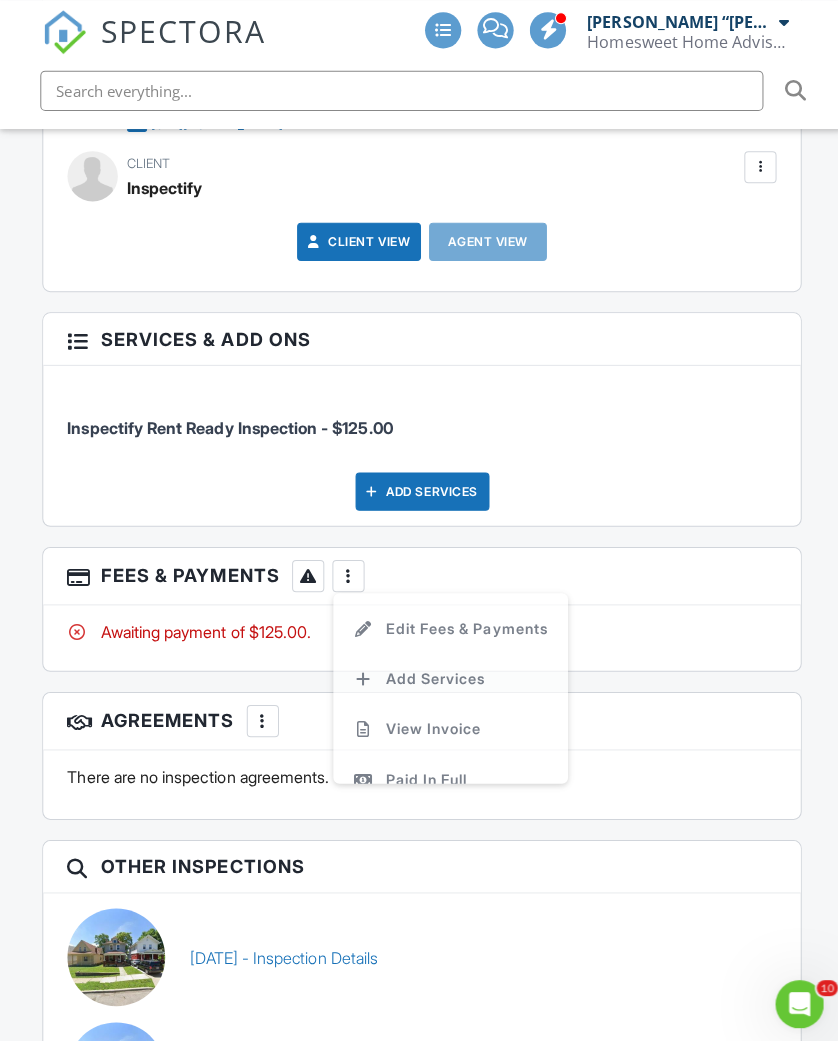 scroll, scrollTop: 2504, scrollLeft: 0, axis: vertical 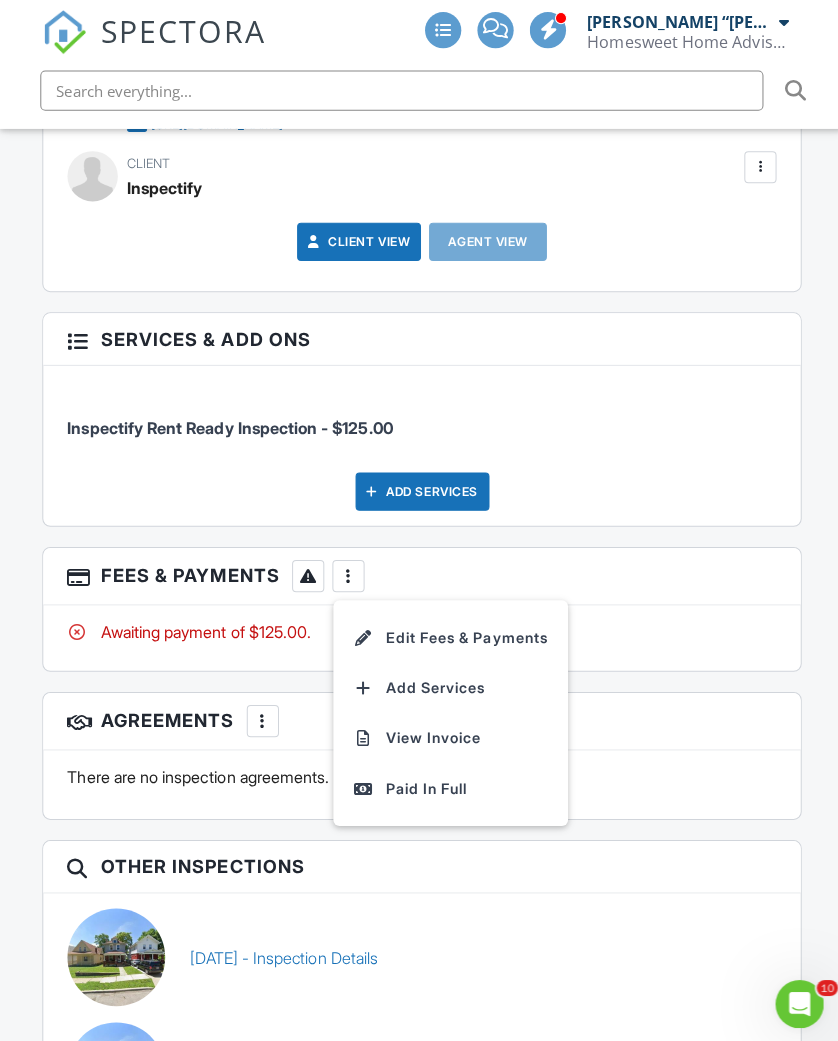 click on "Edit Fees & Payments" at bounding box center (447, 633) 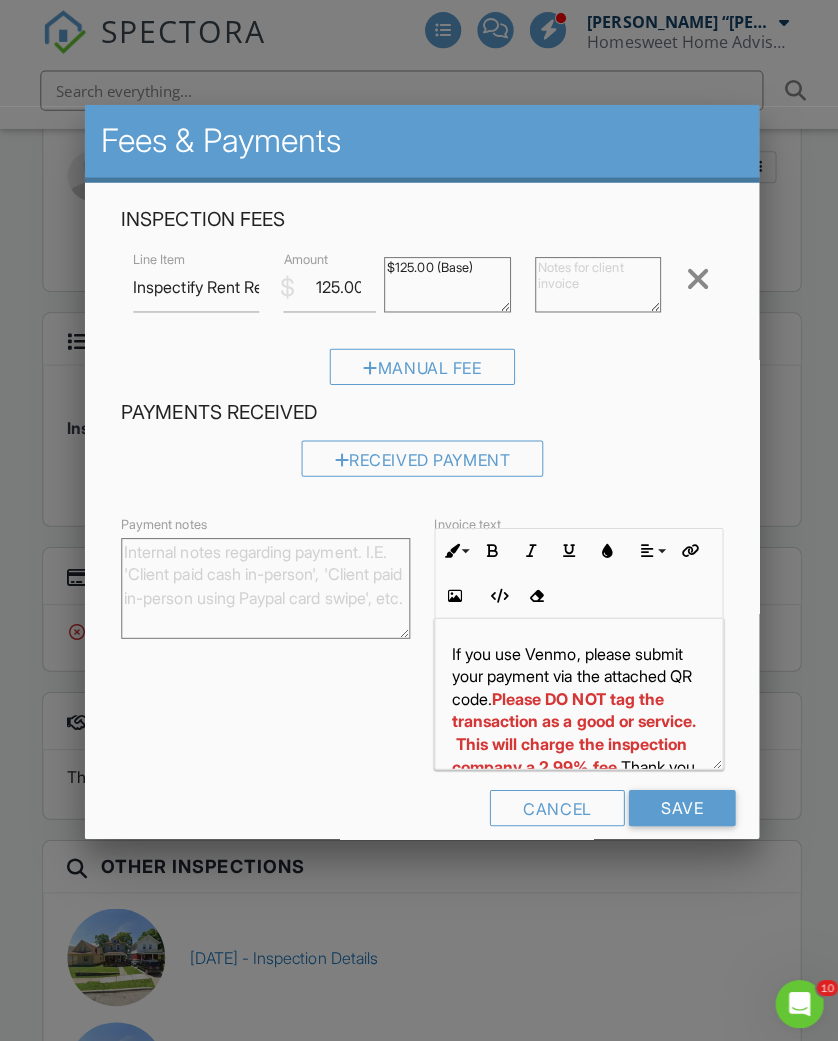 click at bounding box center (419, 550) 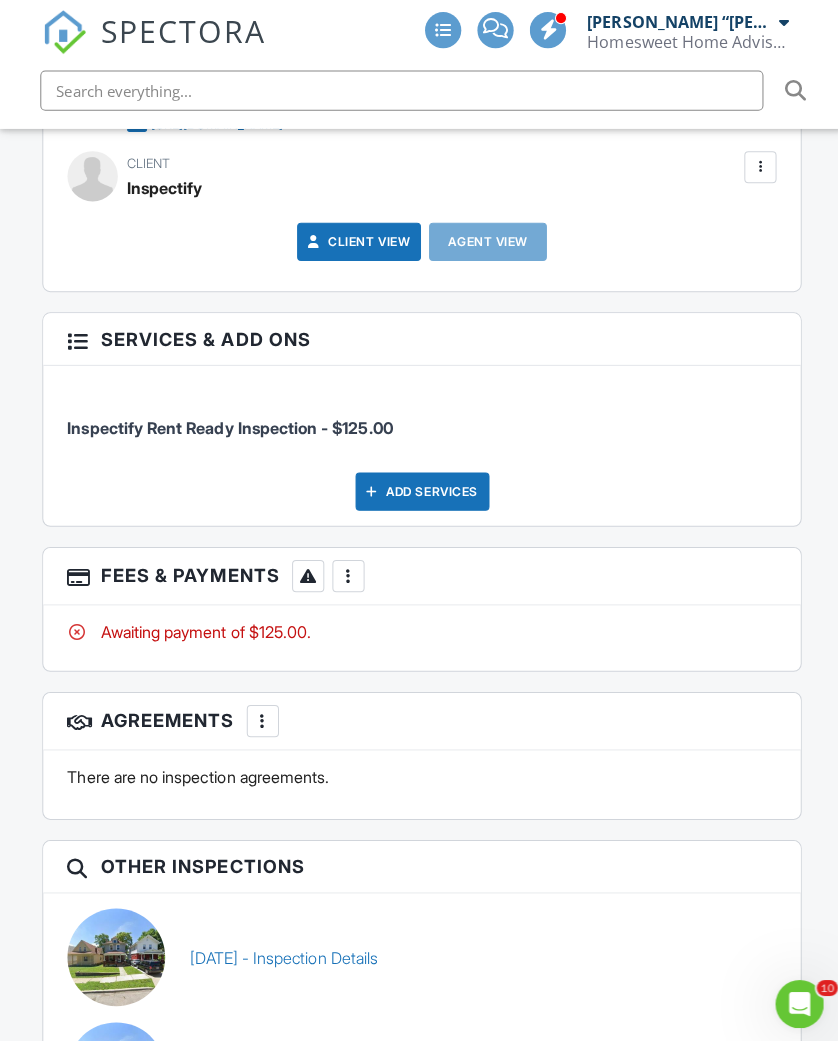 click on "Add Services" at bounding box center (419, 488) 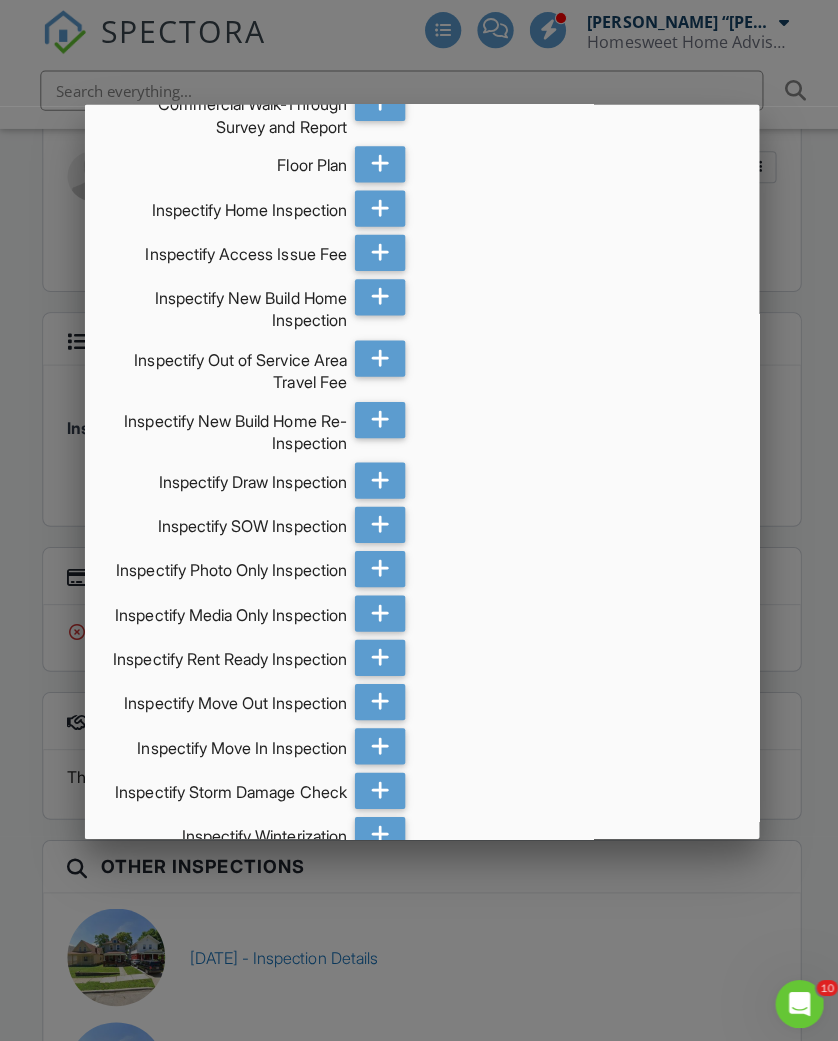 scroll, scrollTop: 2064, scrollLeft: 0, axis: vertical 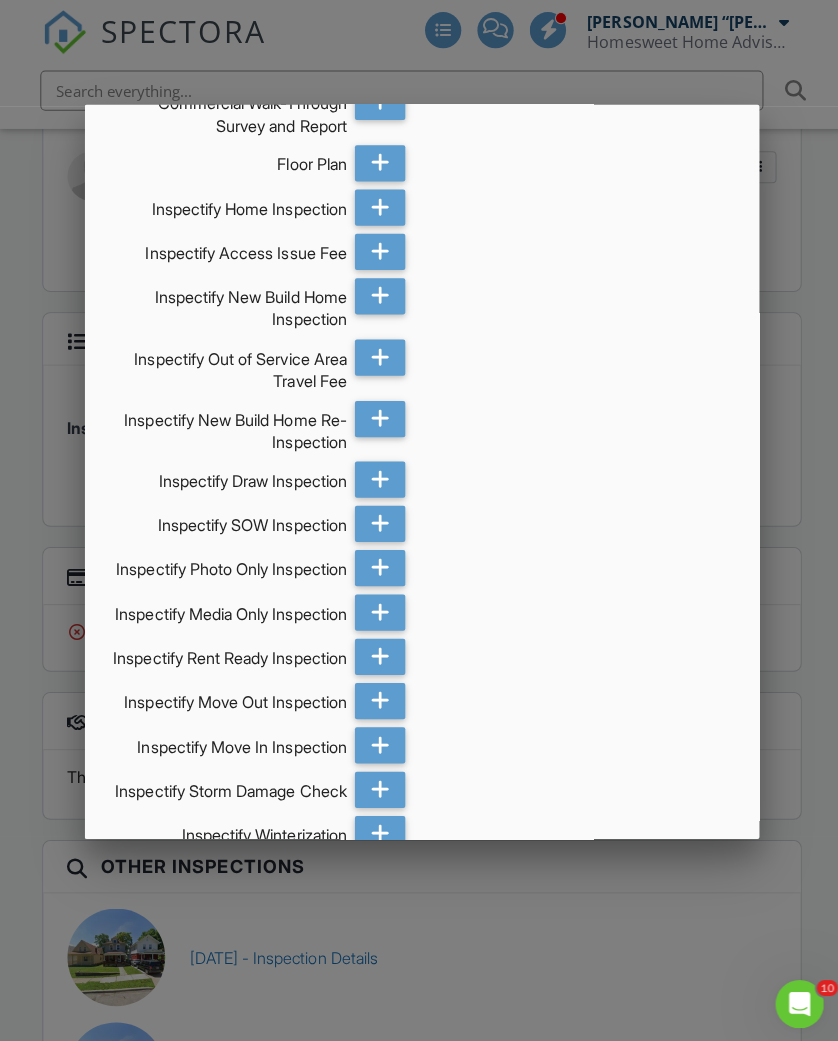 click at bounding box center [377, 250] 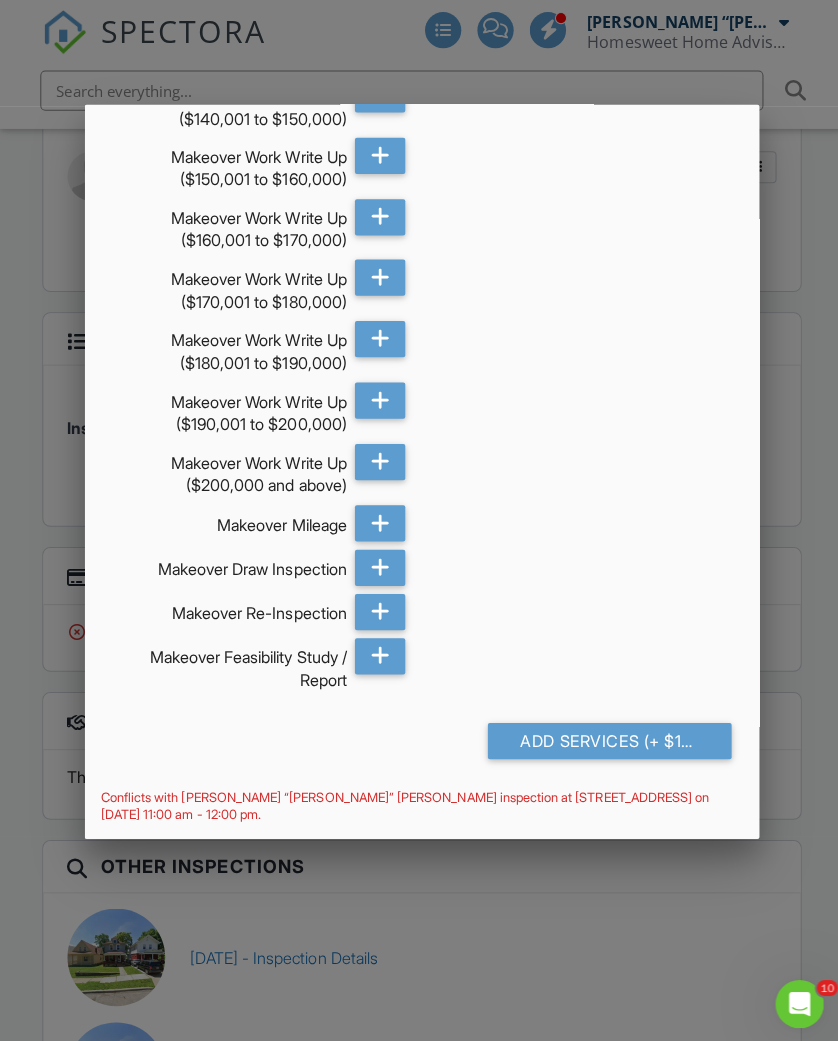 scroll, scrollTop: 3837, scrollLeft: 0, axis: vertical 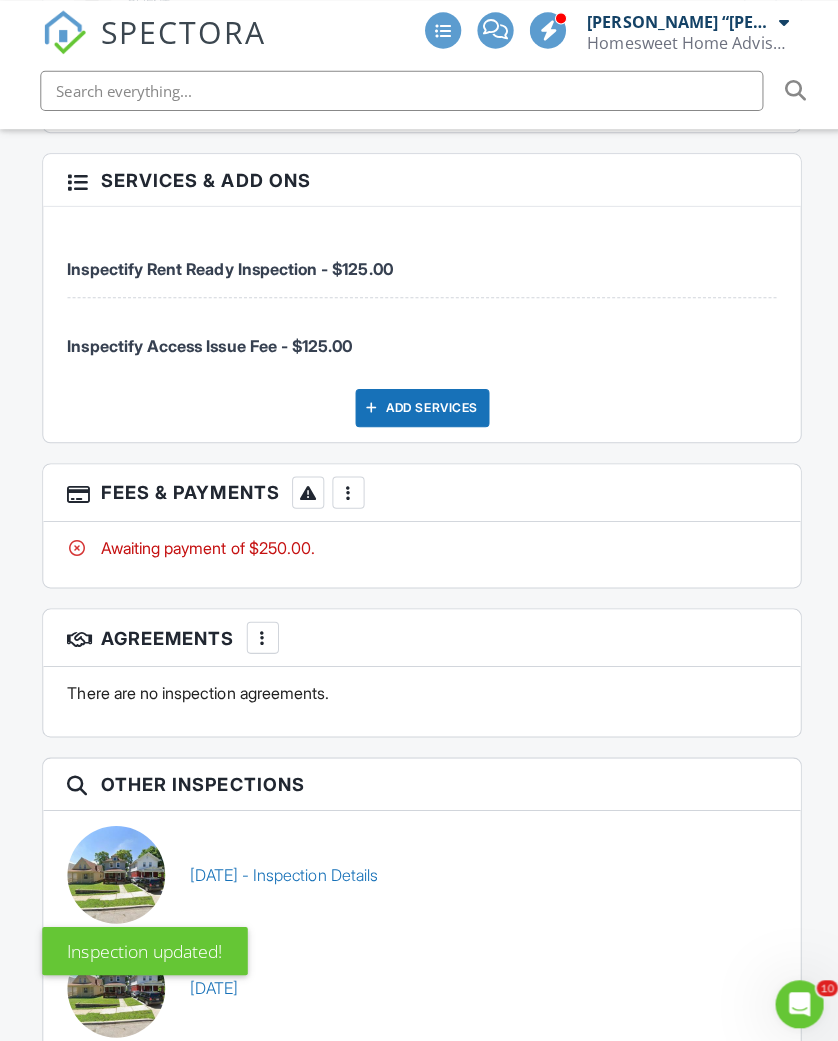 click at bounding box center [346, 489] 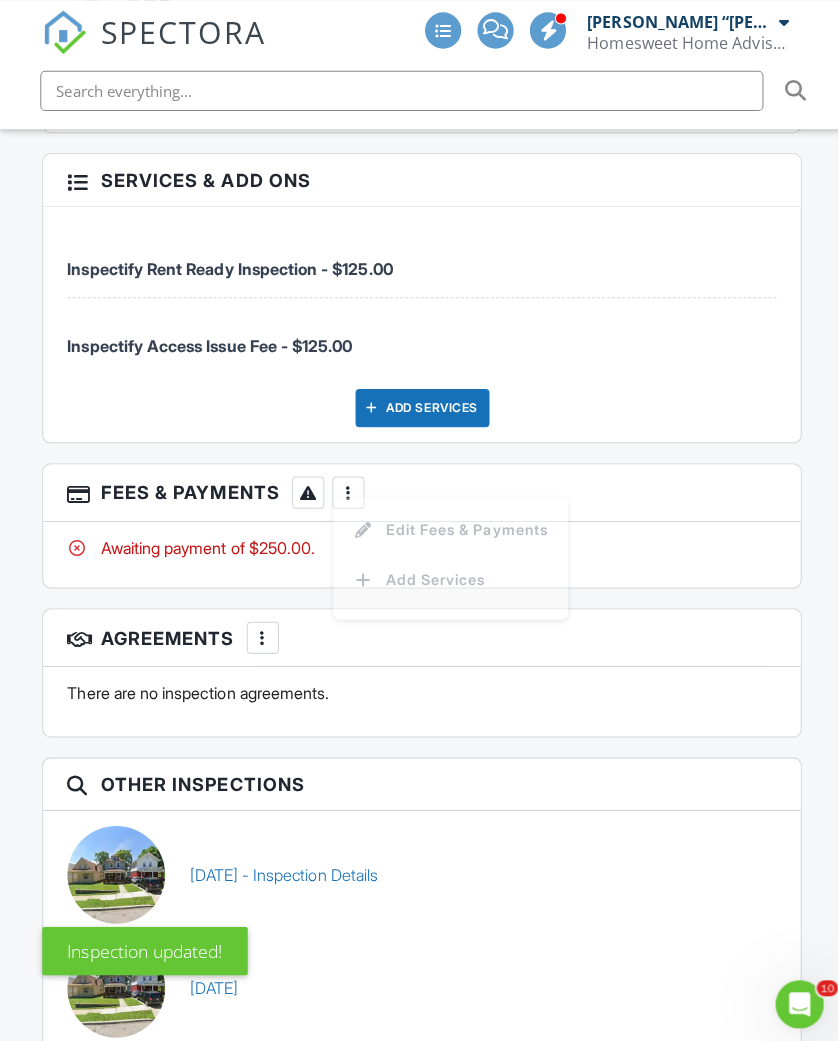 scroll, scrollTop: 2662, scrollLeft: 0, axis: vertical 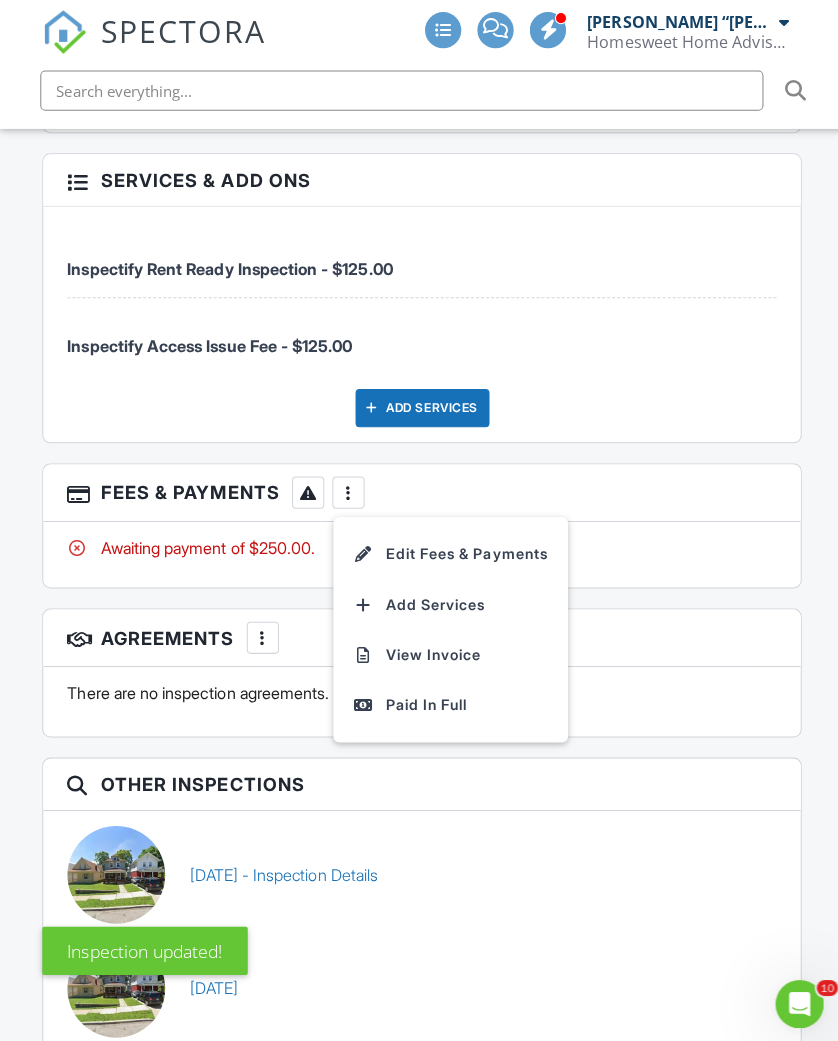 click on "Edit Fees & Payments" at bounding box center (447, 550) 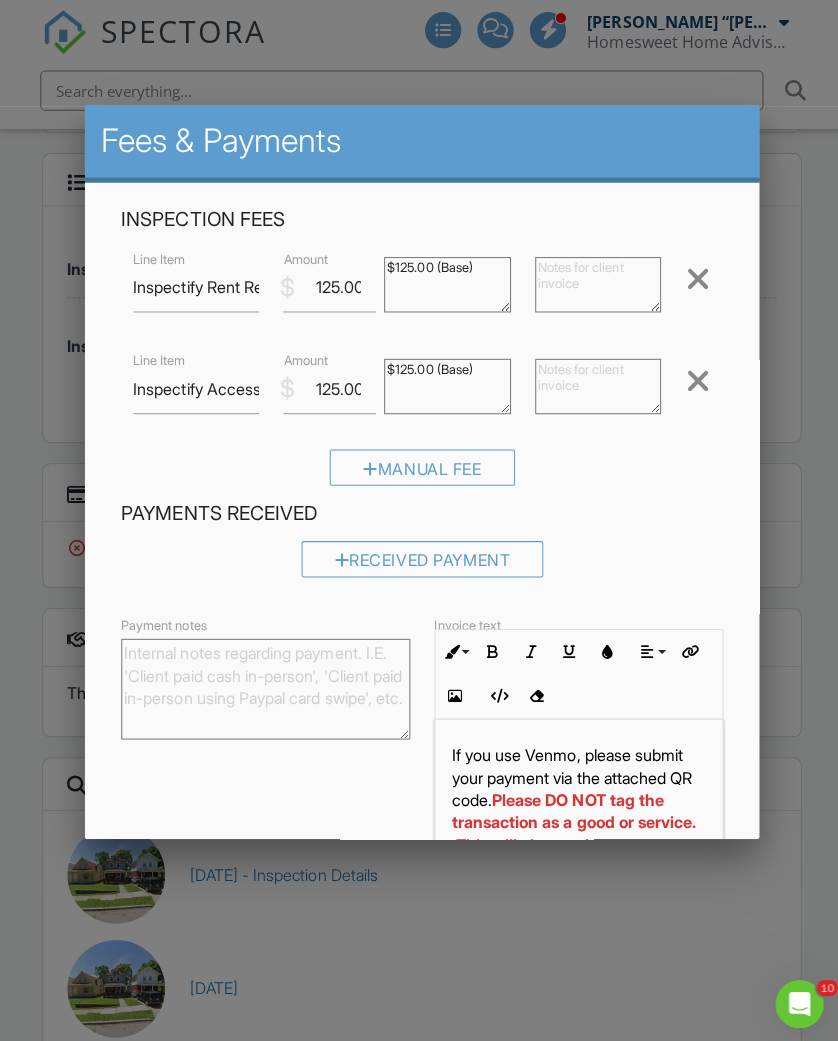click at bounding box center [692, 277] 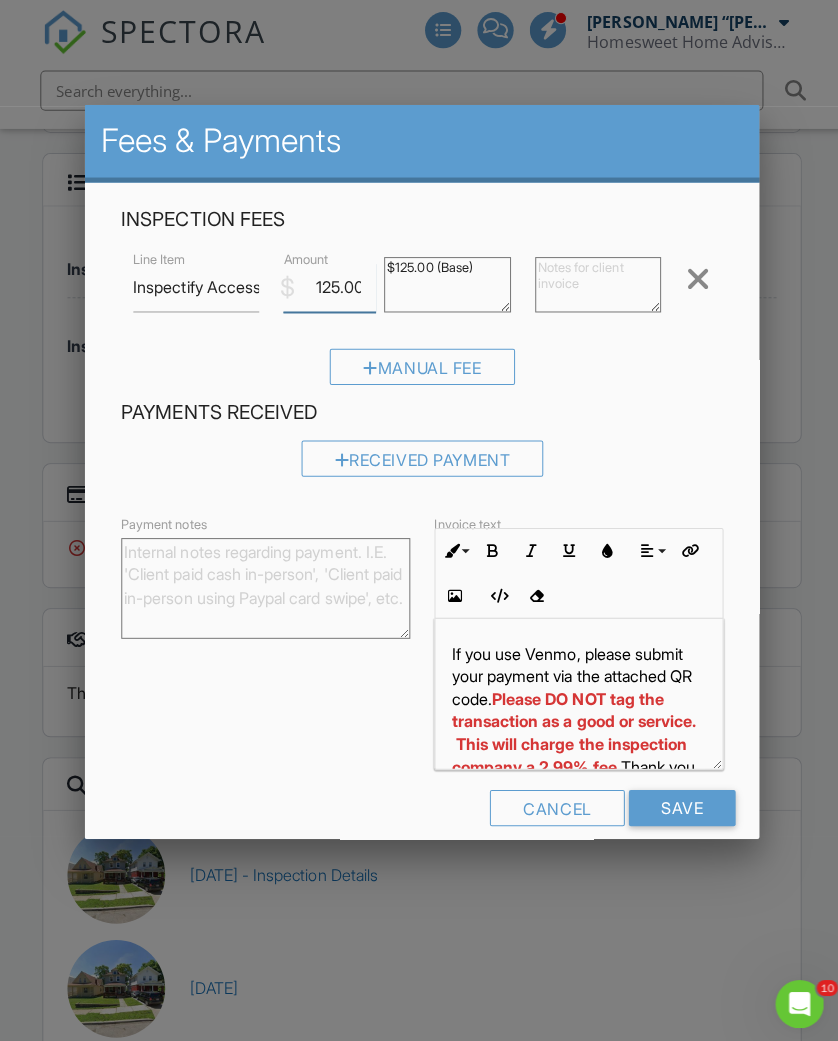 click on "125.00" at bounding box center [327, 285] 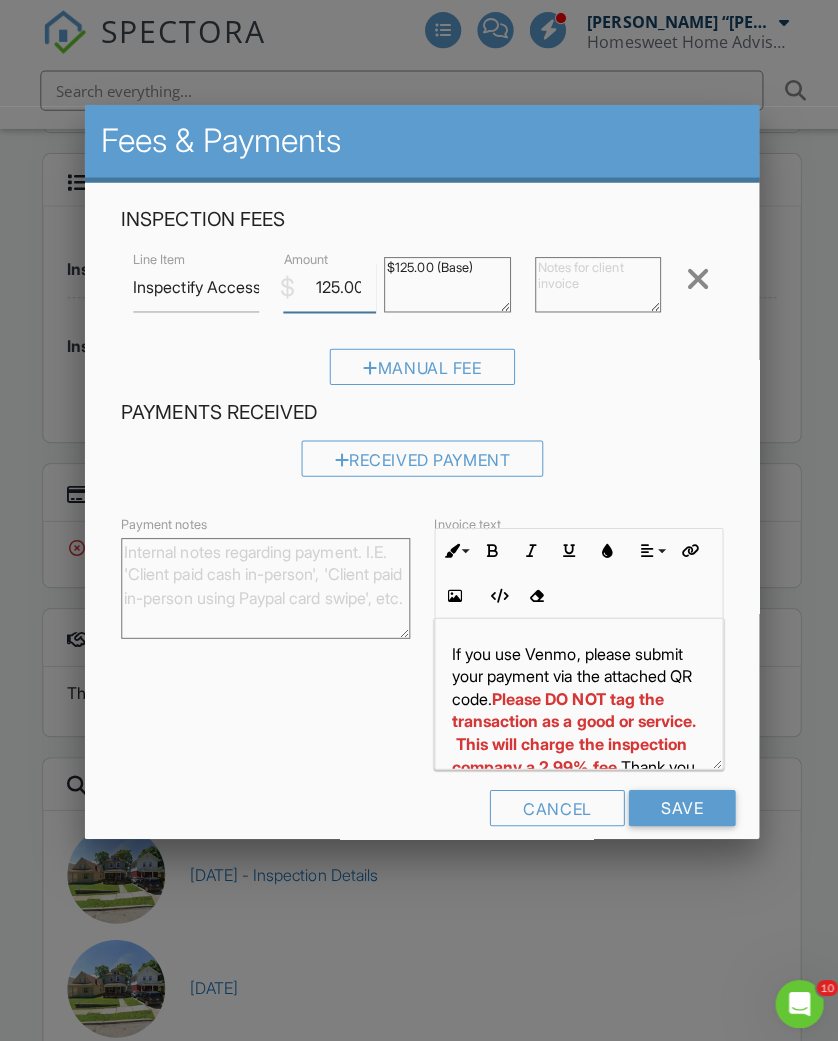 type on "125.0" 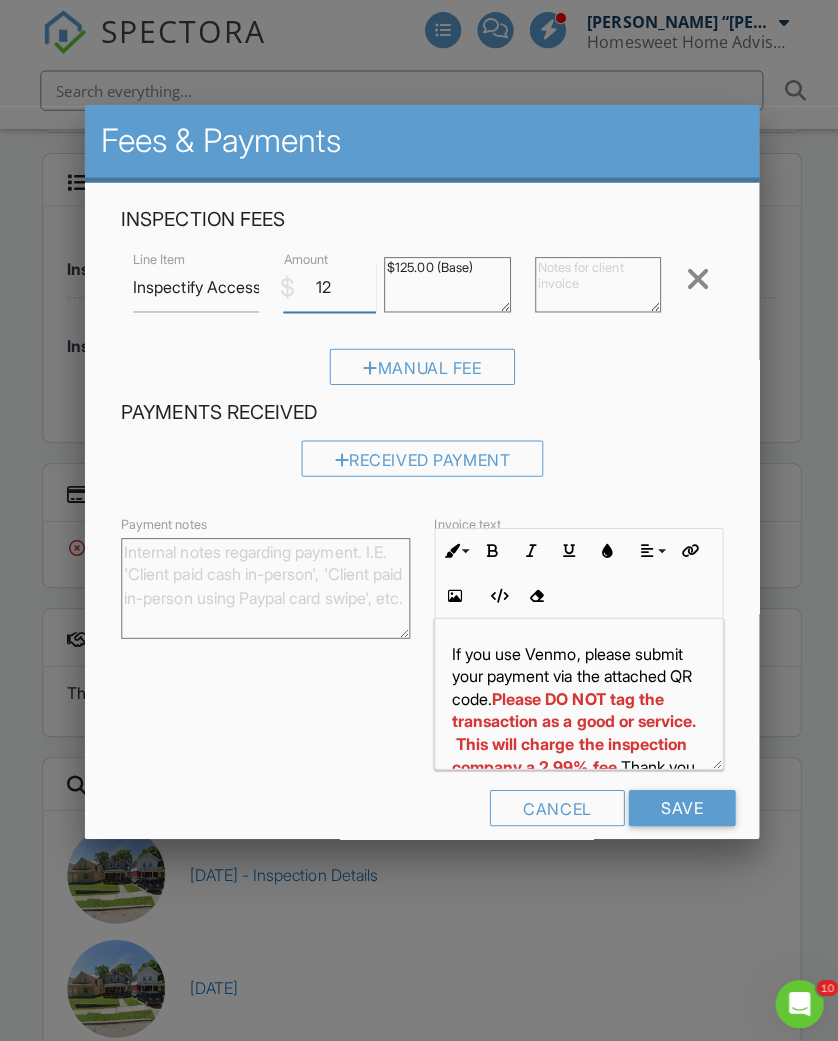 type on "1" 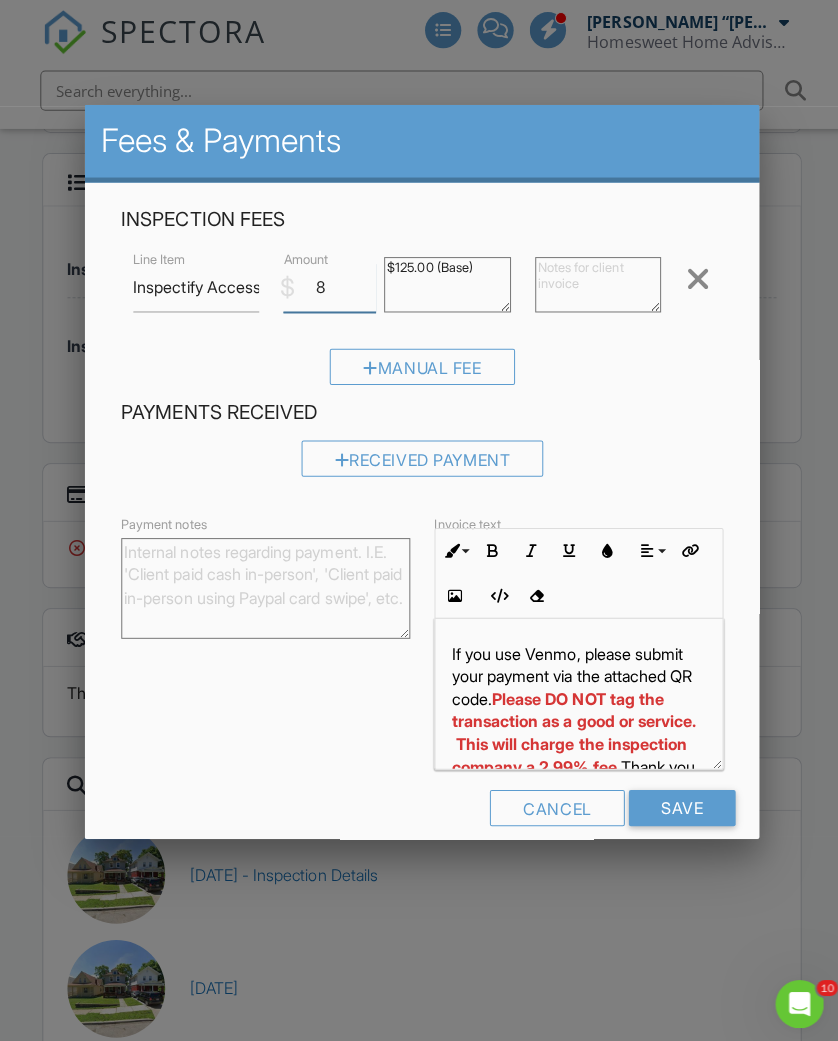 type on "87" 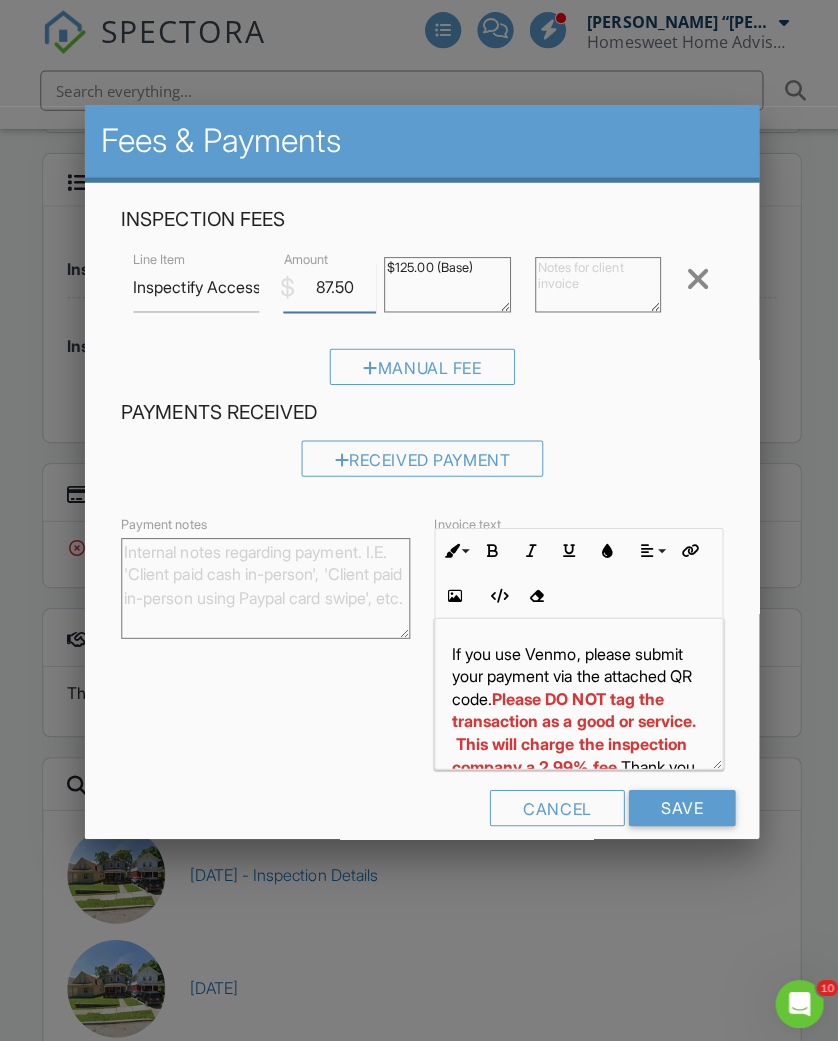 type on "87.50" 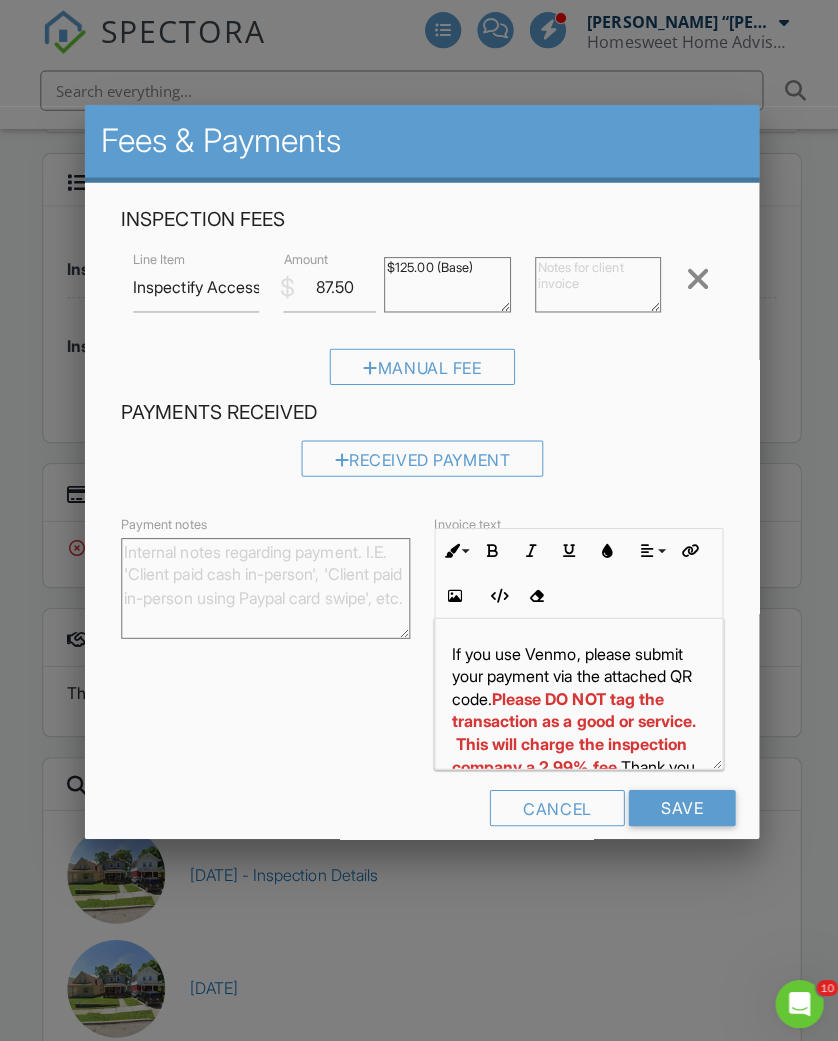 click on "$125.00 (Base)" at bounding box center (444, 282) 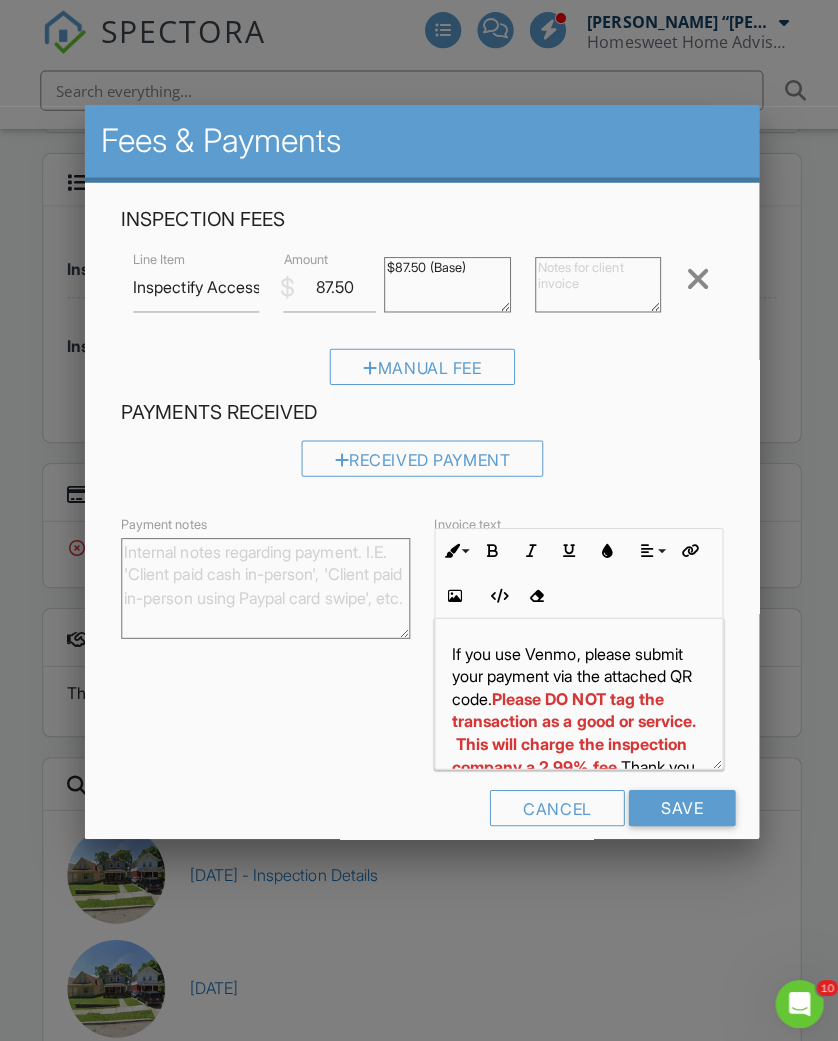 scroll, scrollTop: 2662, scrollLeft: 0, axis: vertical 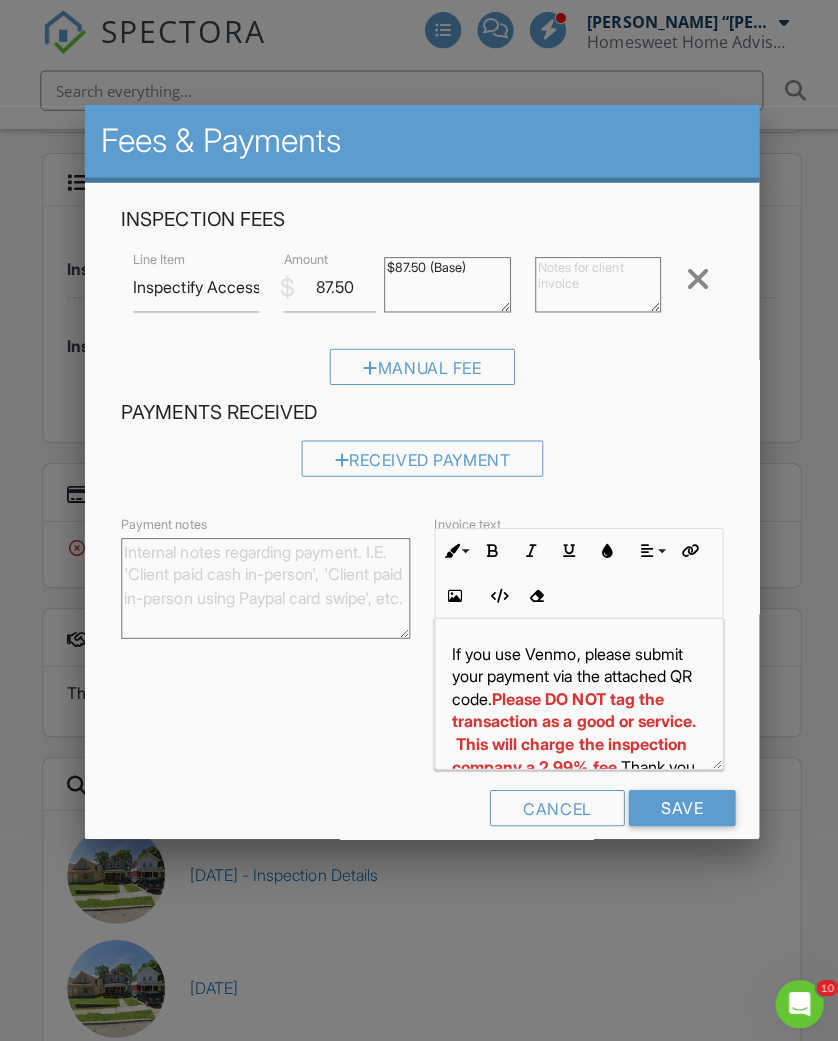 type on "$87.50 (Base)" 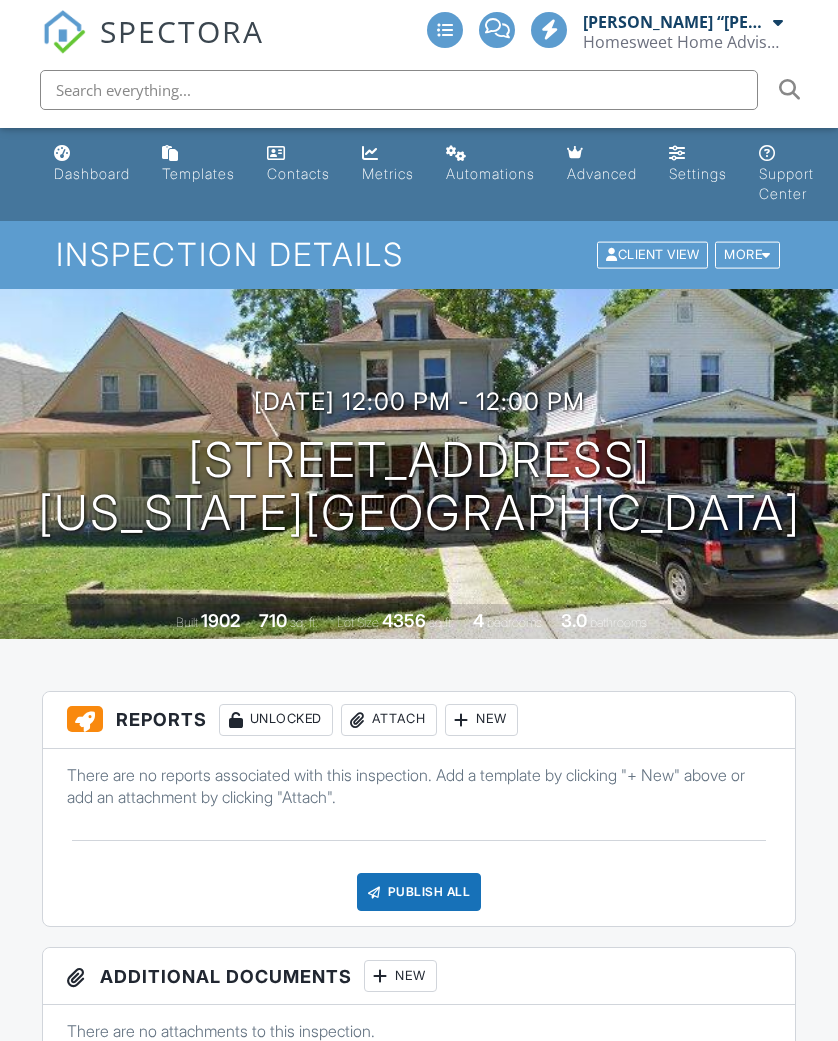 scroll, scrollTop: 0, scrollLeft: 0, axis: both 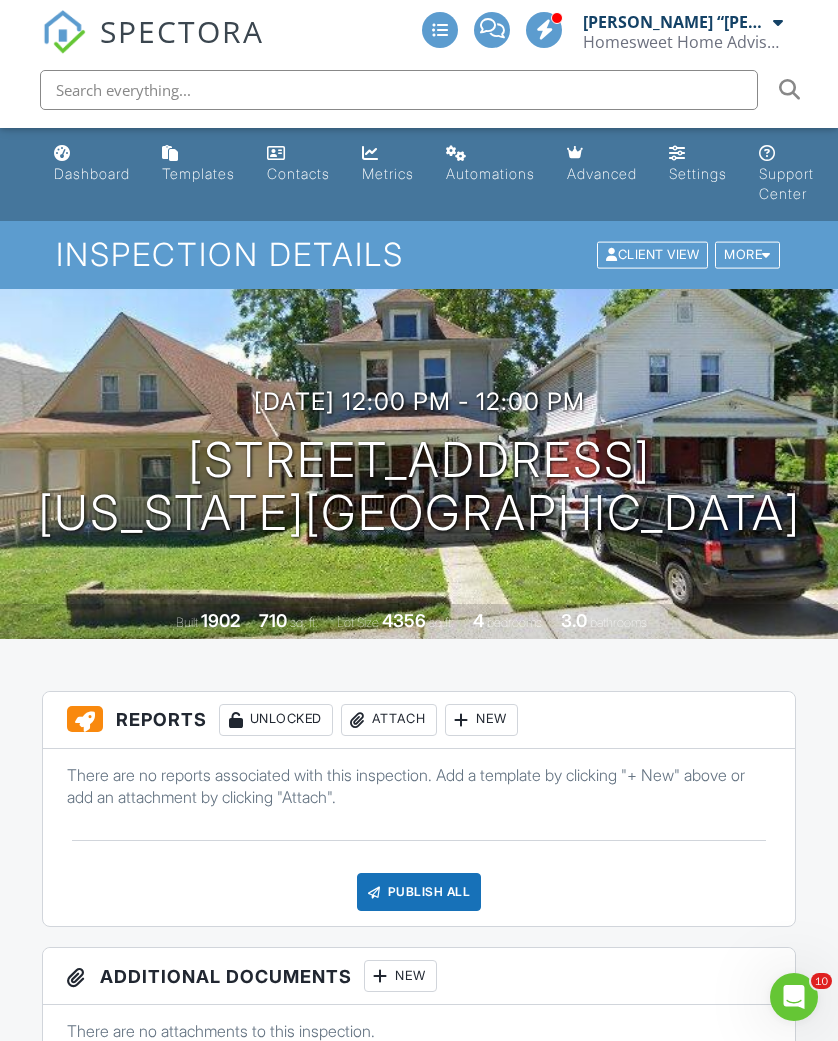 click on "Dashboard" at bounding box center [92, 173] 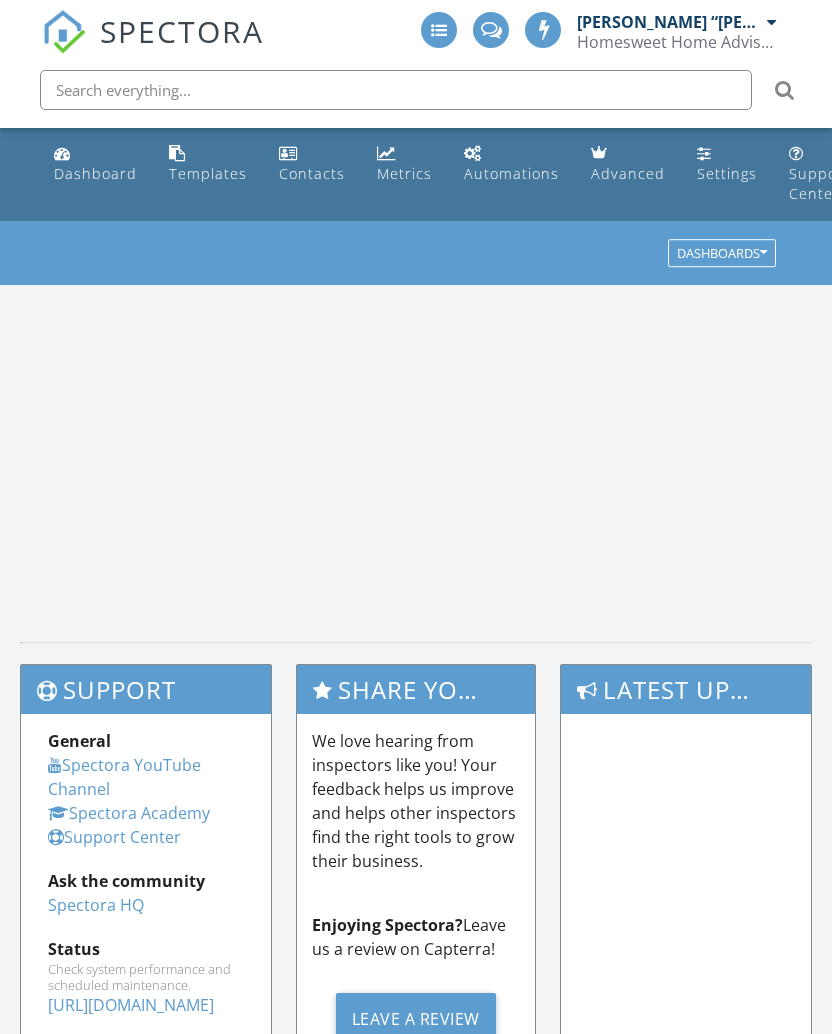 scroll, scrollTop: 0, scrollLeft: 0, axis: both 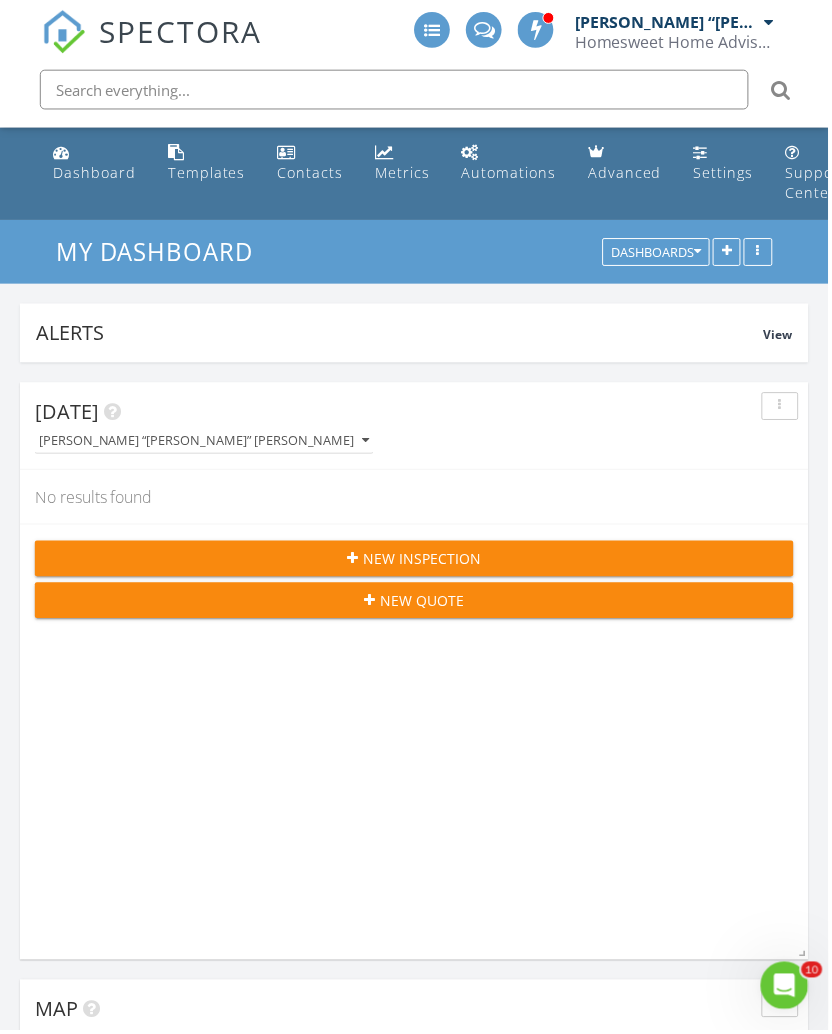 click on "Settings" at bounding box center [727, 164] 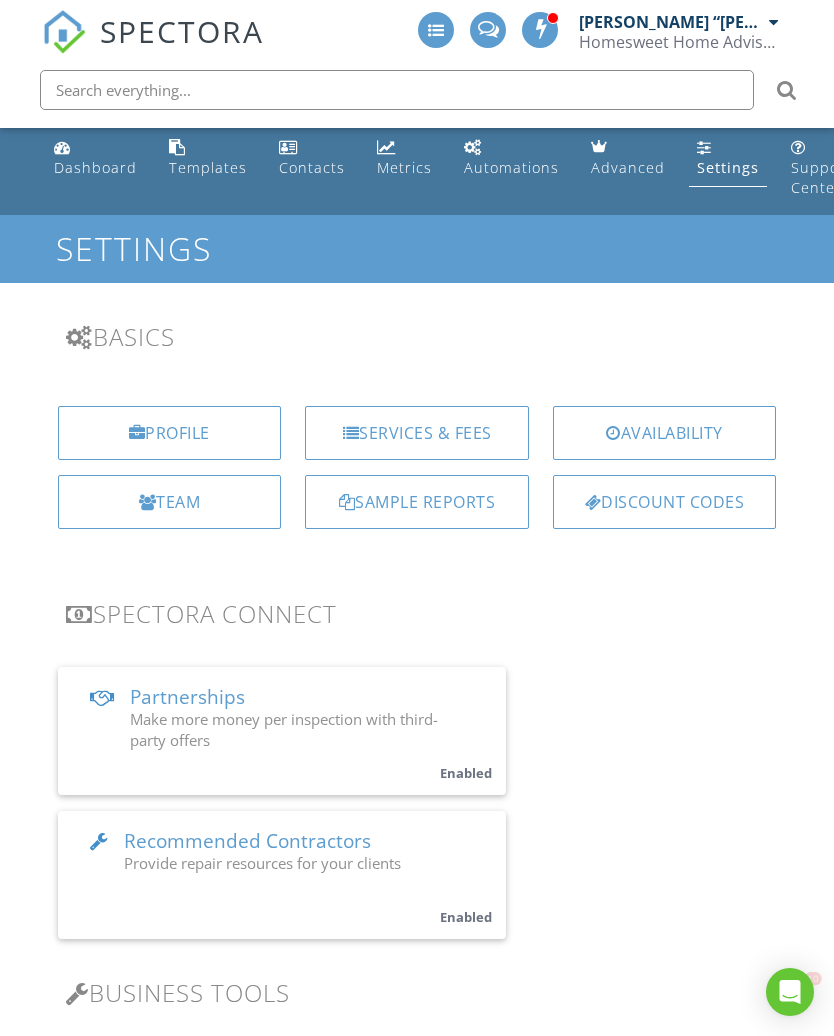 scroll, scrollTop: 6, scrollLeft: 0, axis: vertical 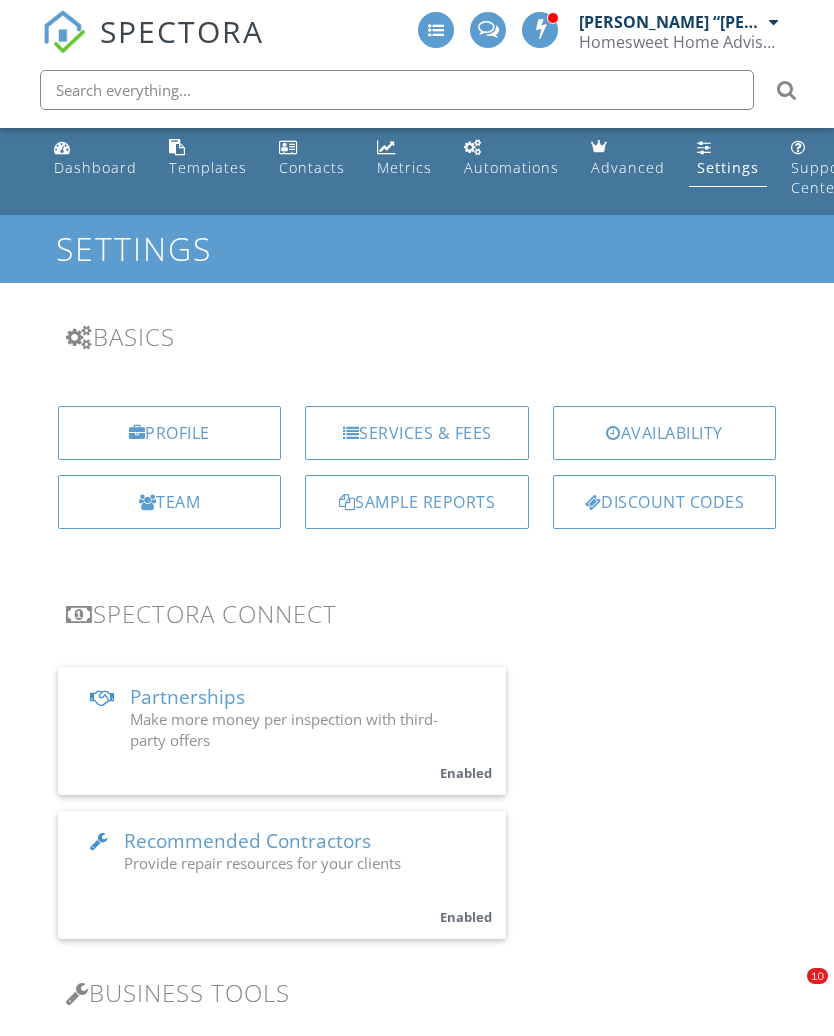 click on "Services & Fees" at bounding box center (417, 433) 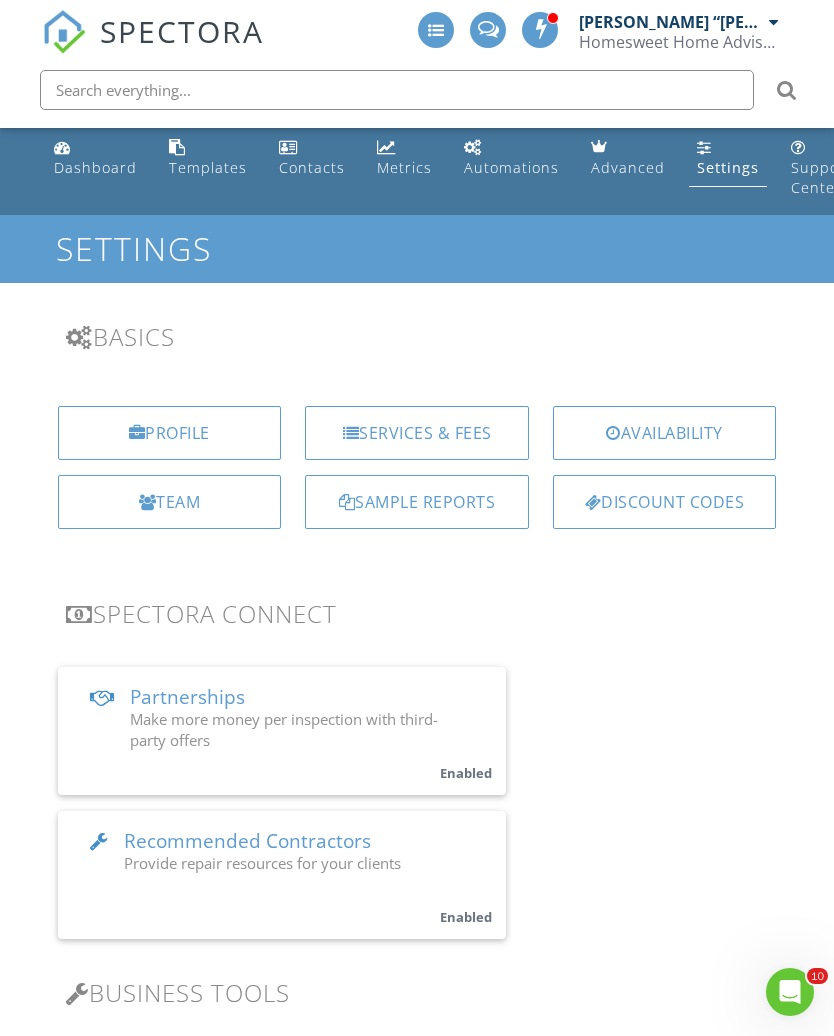scroll, scrollTop: 0, scrollLeft: 0, axis: both 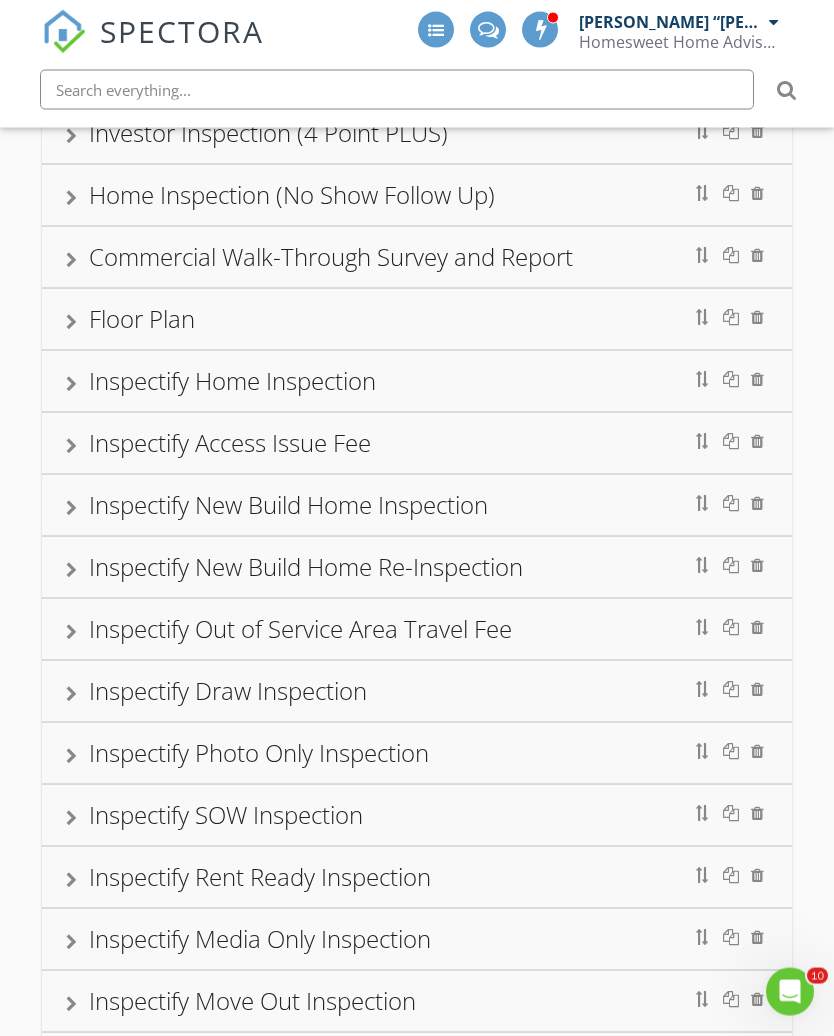 click at bounding box center (71, 446) 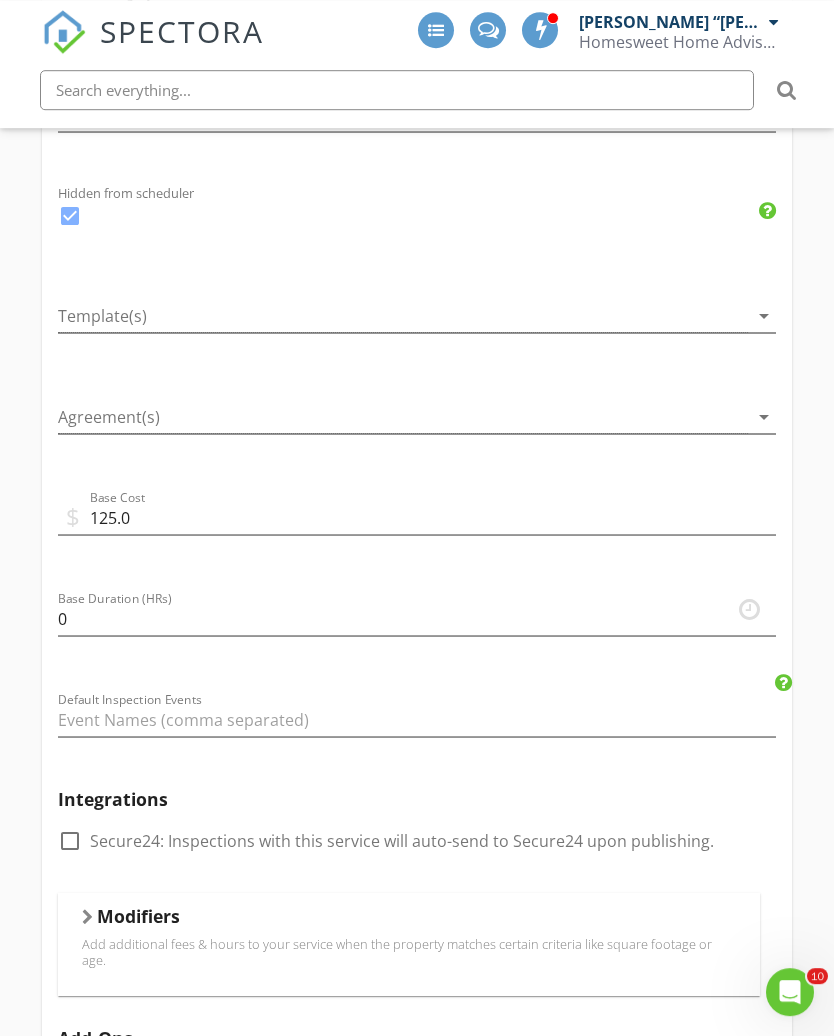 scroll, scrollTop: 1624, scrollLeft: 0, axis: vertical 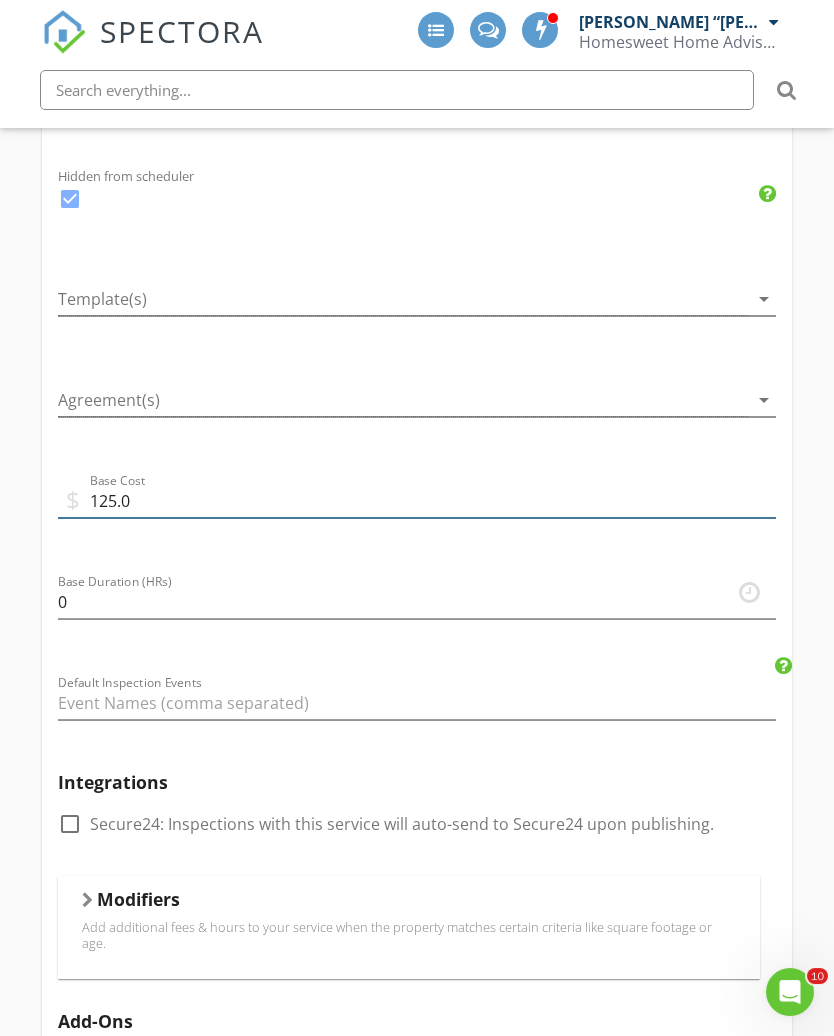 click on "125.0" at bounding box center (417, 501) 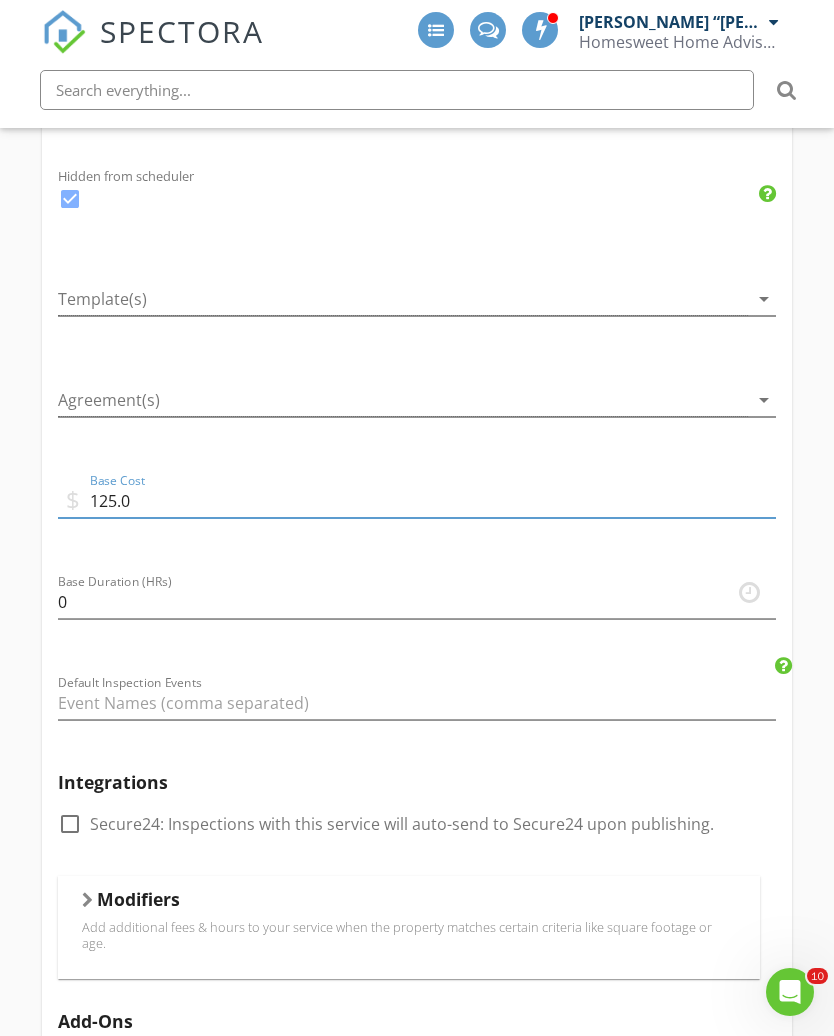 scroll, scrollTop: 1624, scrollLeft: 0, axis: vertical 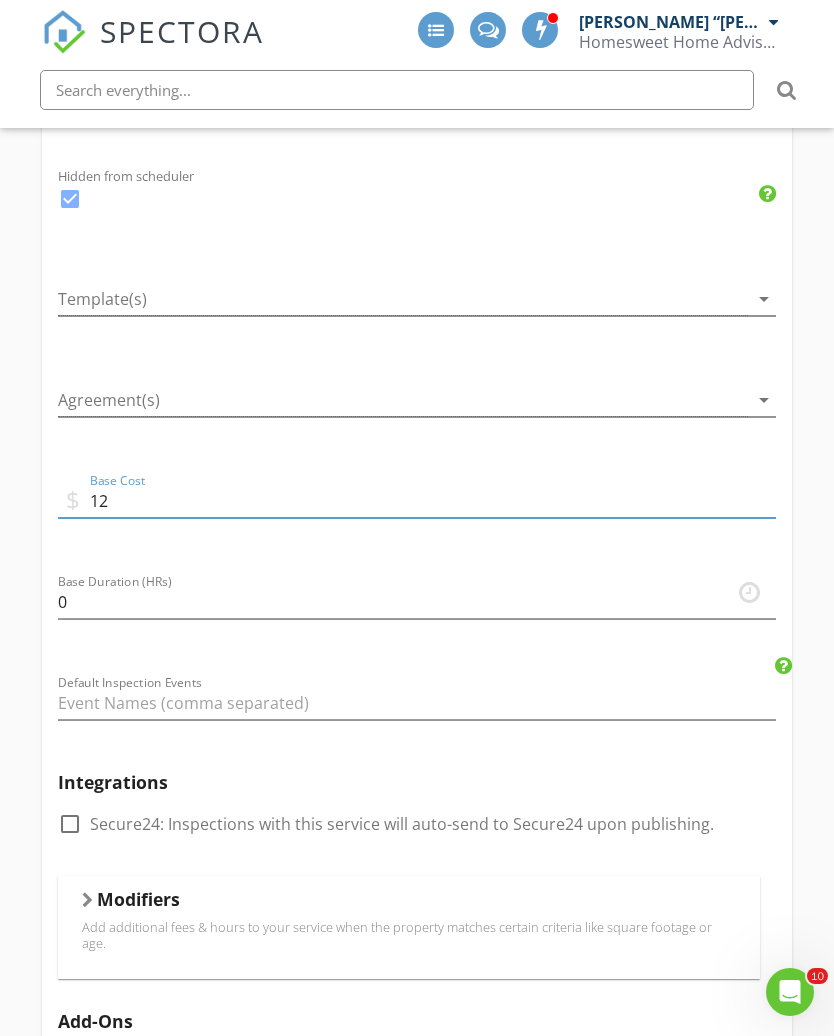 type on "1" 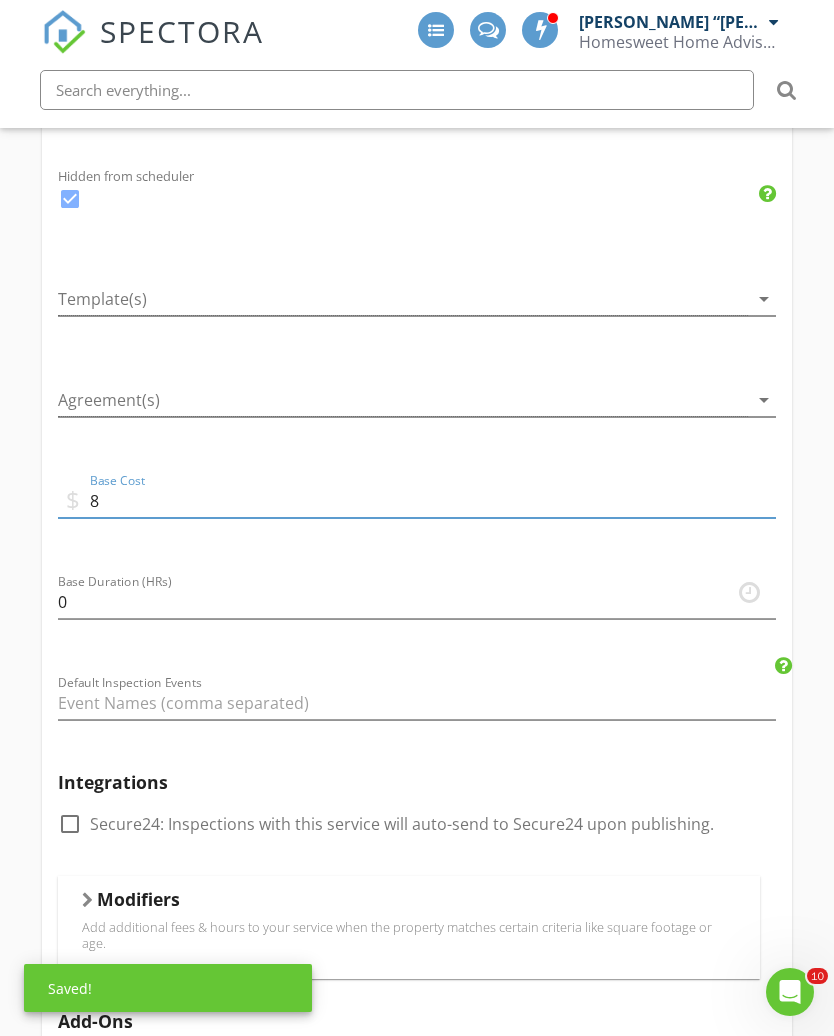 type on "87" 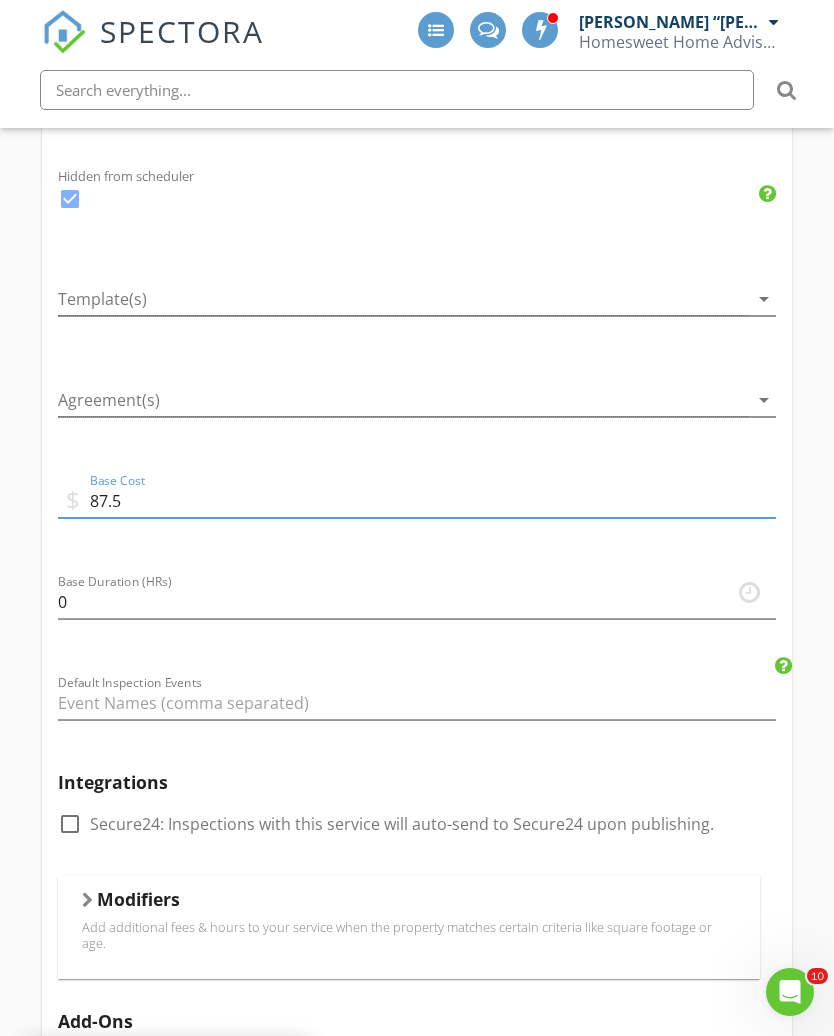 type on "87.50" 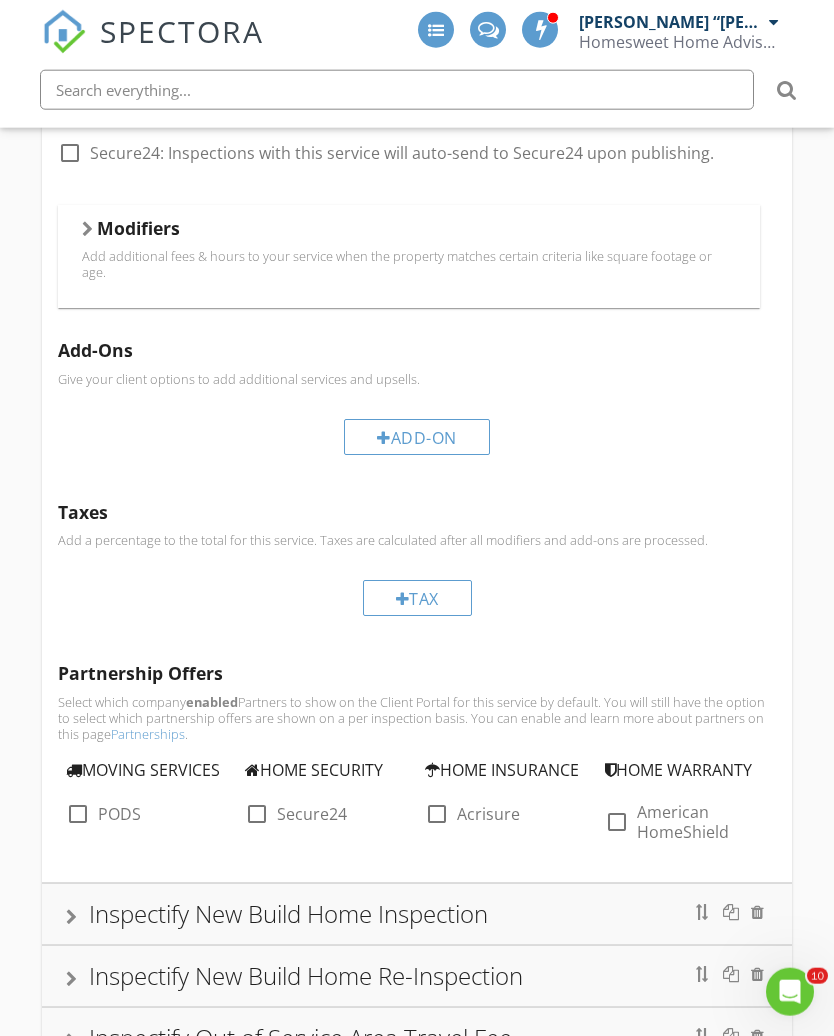 scroll, scrollTop: 2299, scrollLeft: 0, axis: vertical 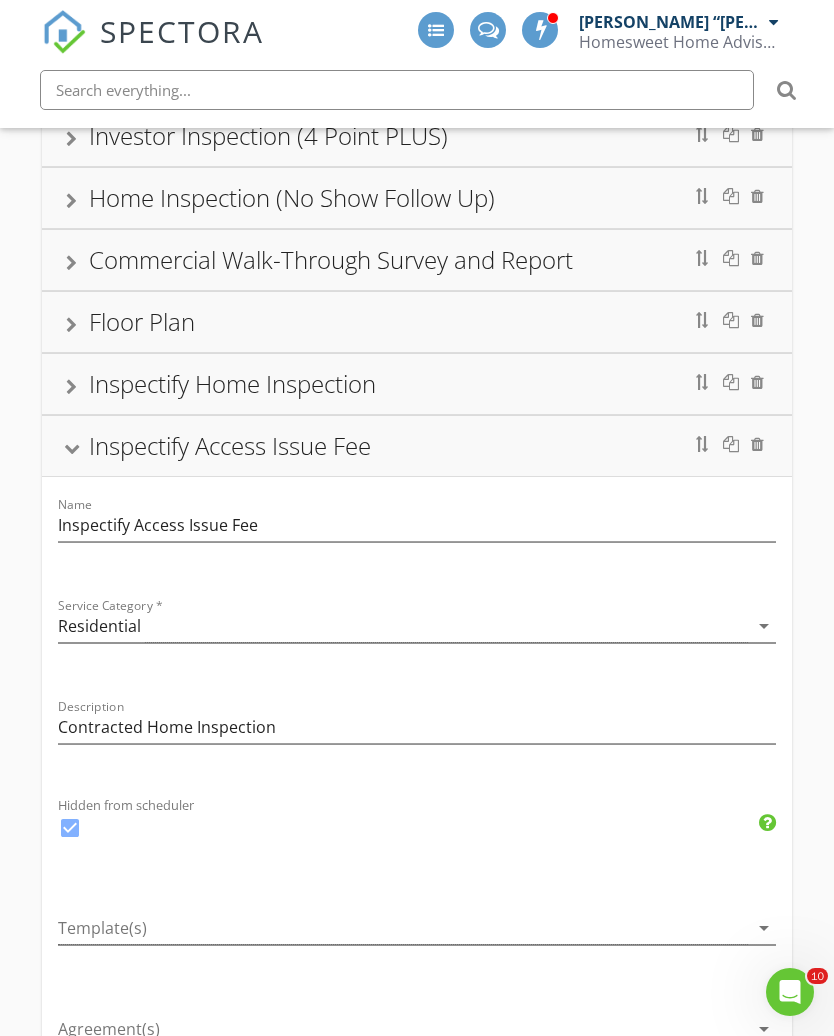 click on "Inspectify Access Issue Fee" at bounding box center (417, 446) 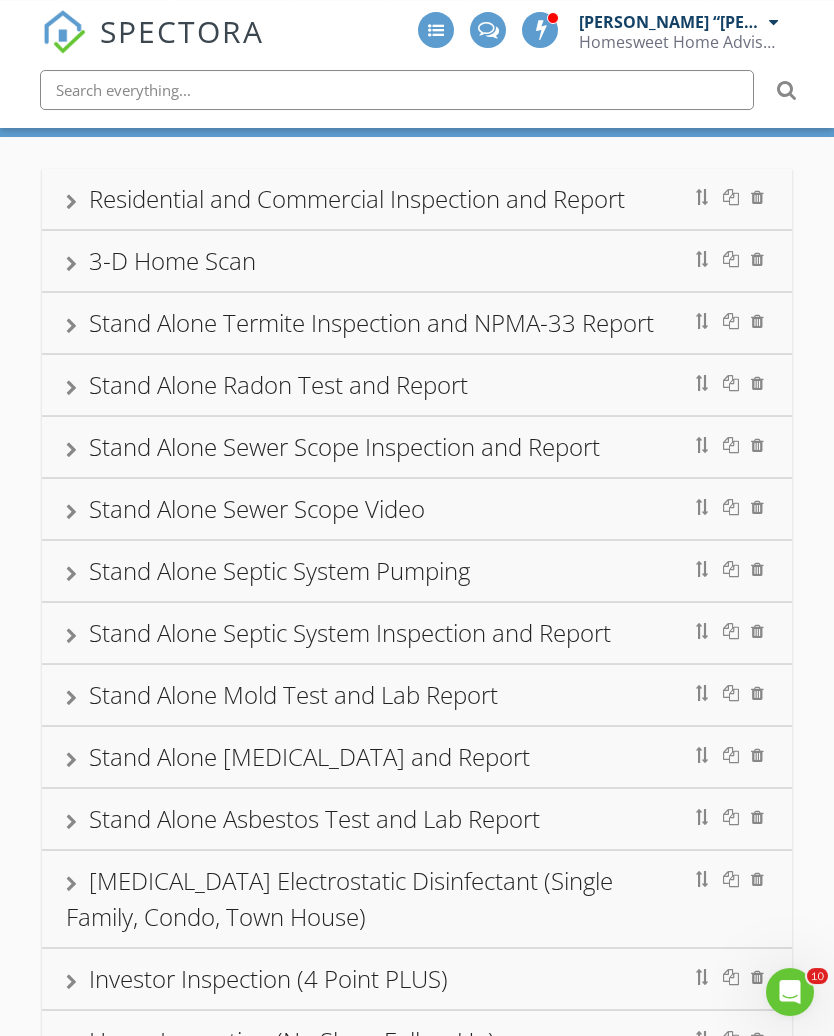 scroll, scrollTop: 0, scrollLeft: 0, axis: both 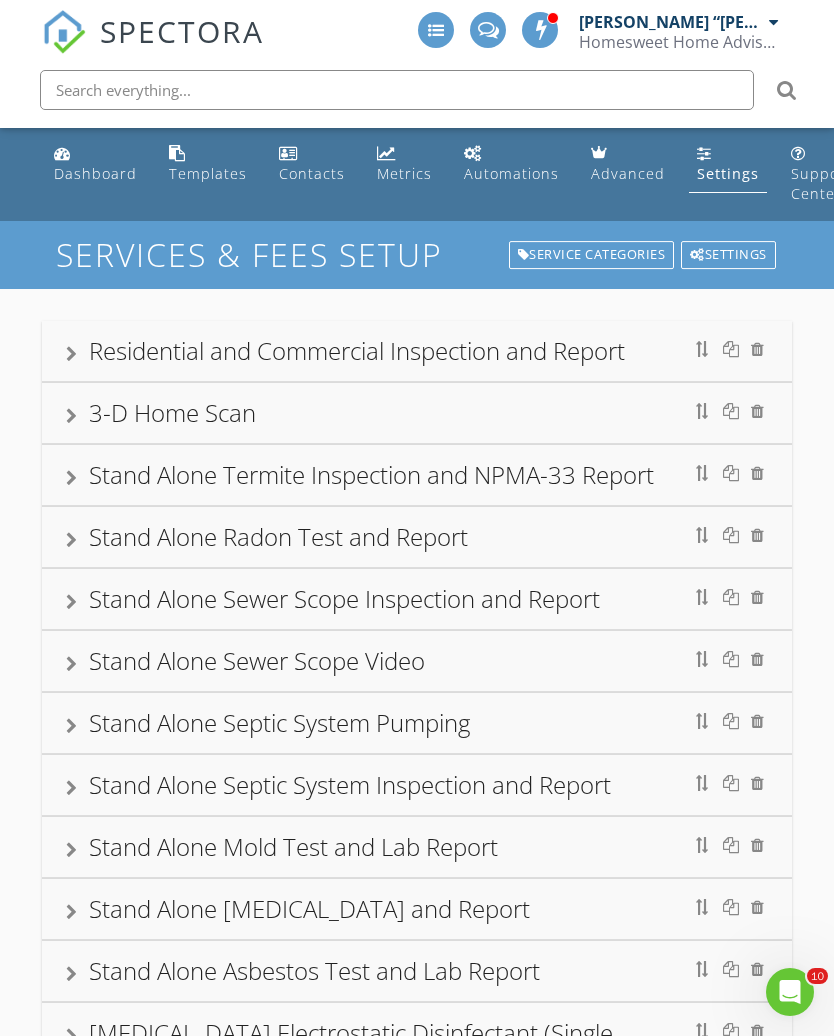 click on "Dashboard" at bounding box center (95, 173) 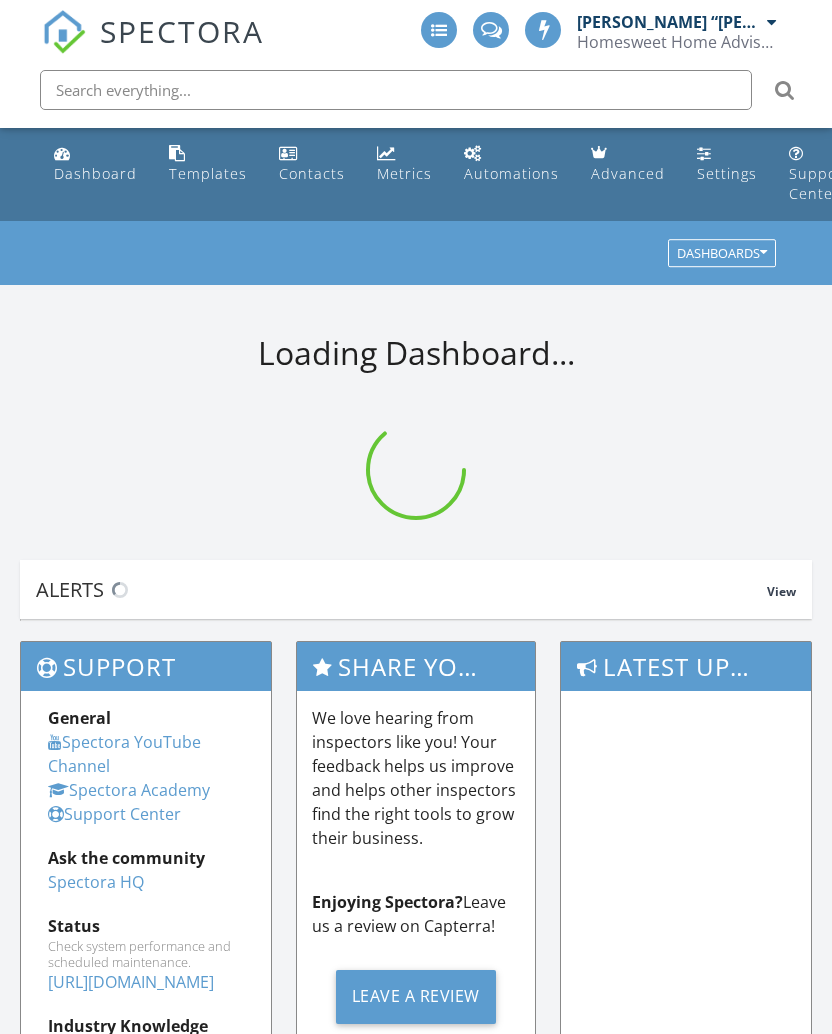 scroll, scrollTop: 0, scrollLeft: 0, axis: both 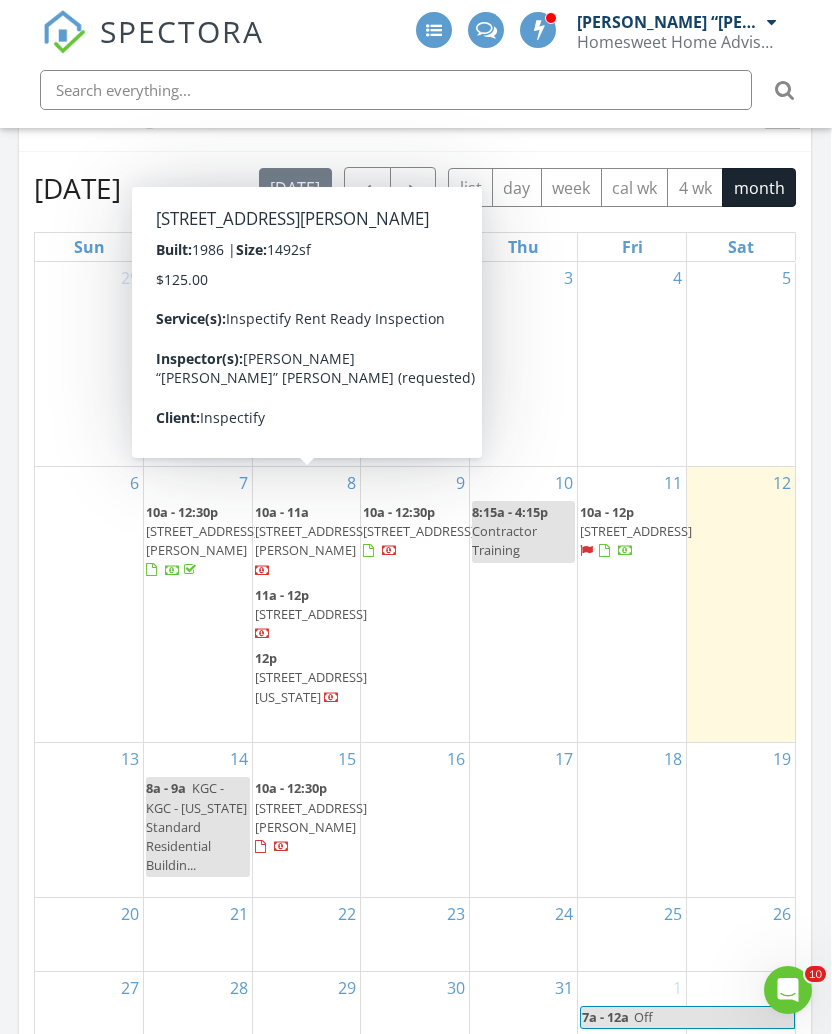 click on "10a - 11a" at bounding box center [282, 512] 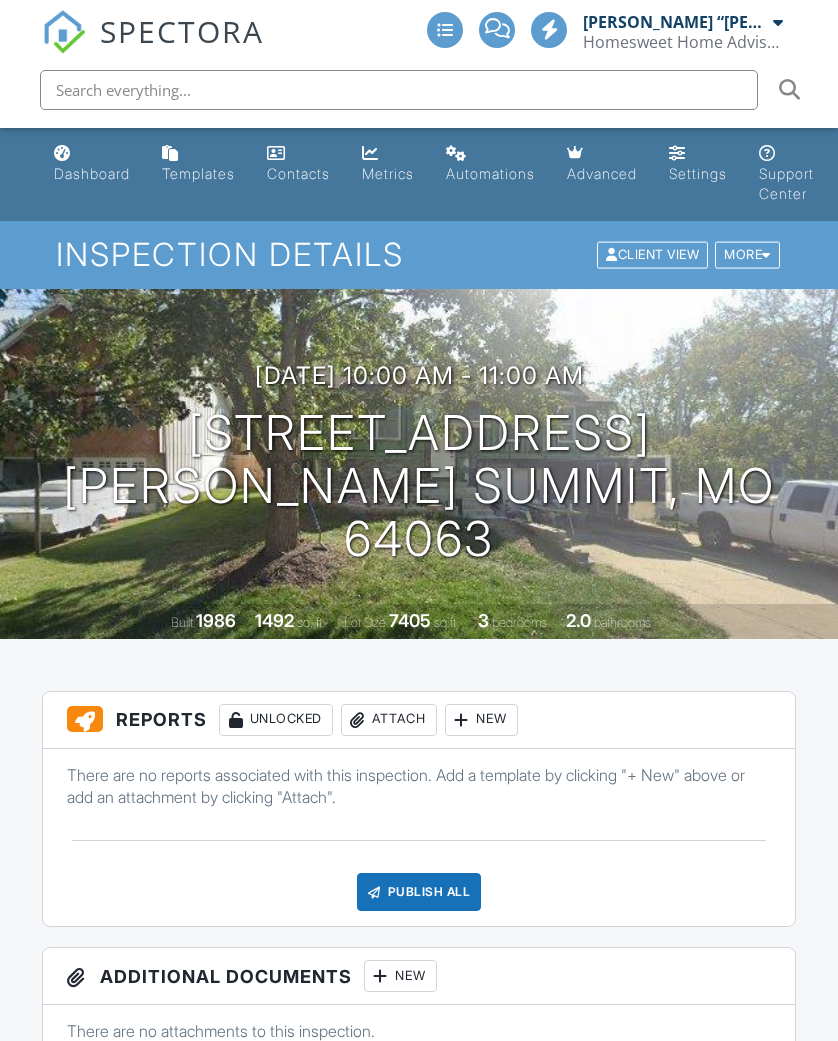 scroll, scrollTop: 0, scrollLeft: 0, axis: both 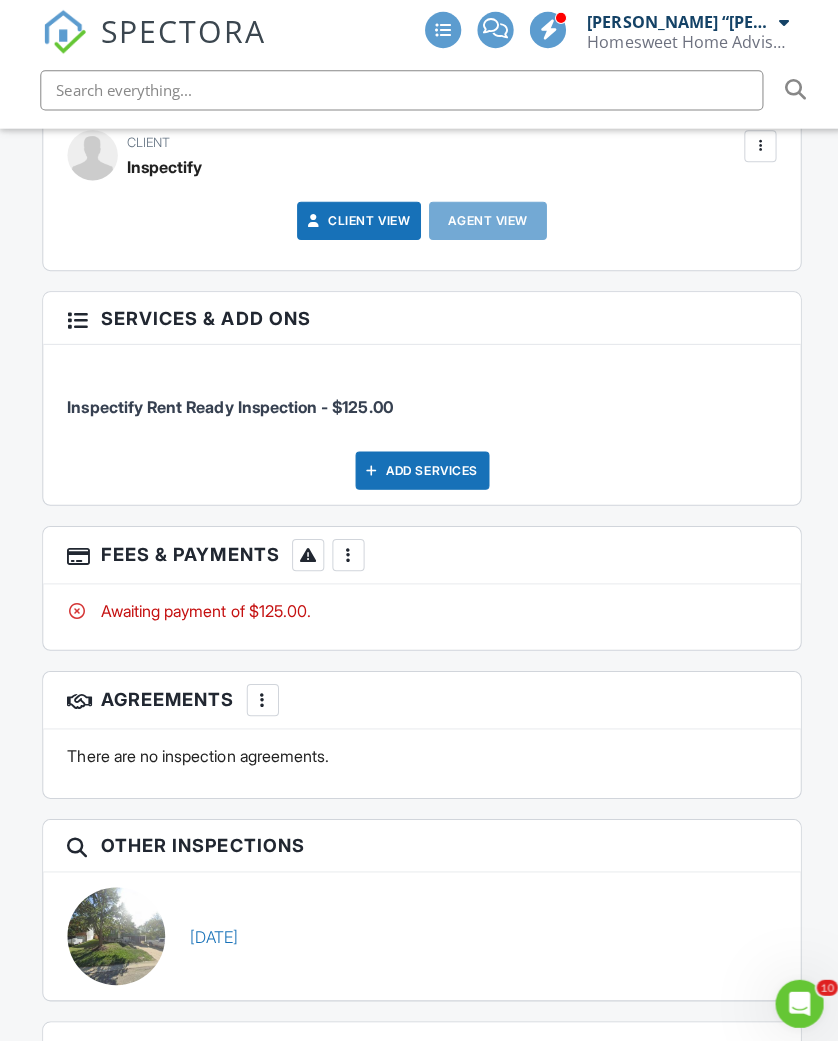 click on "Add Services" at bounding box center (419, 467) 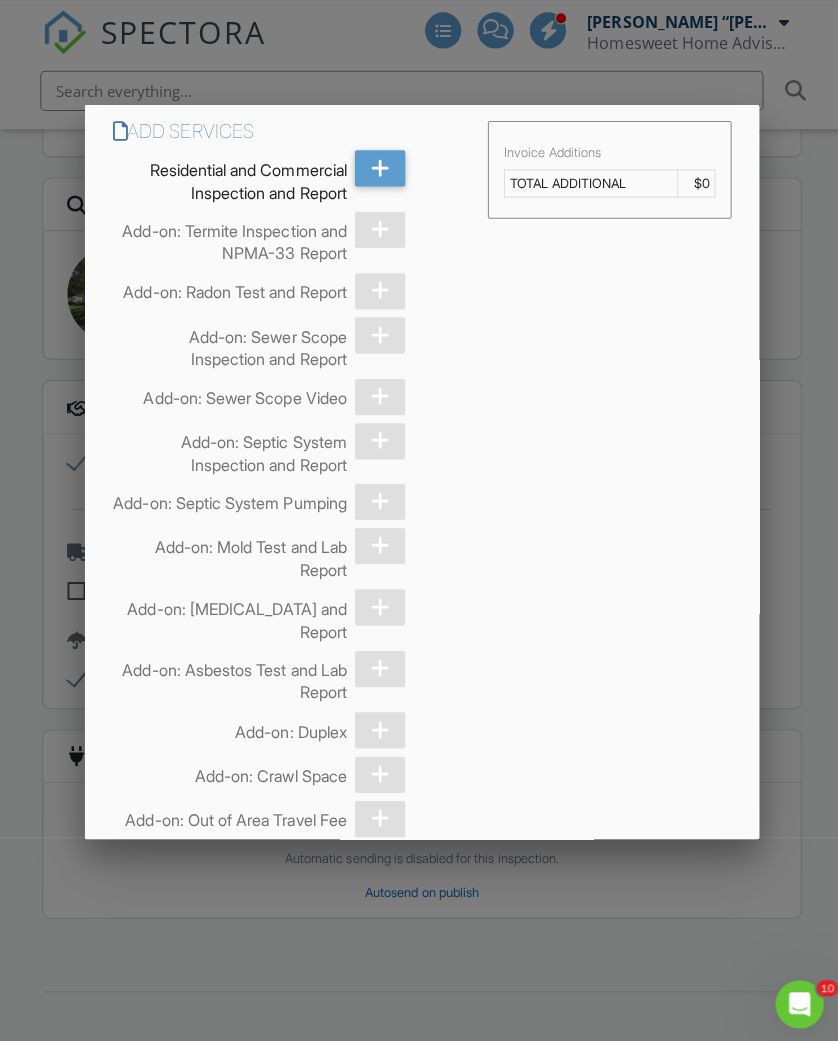 scroll, scrollTop: 3137, scrollLeft: 0, axis: vertical 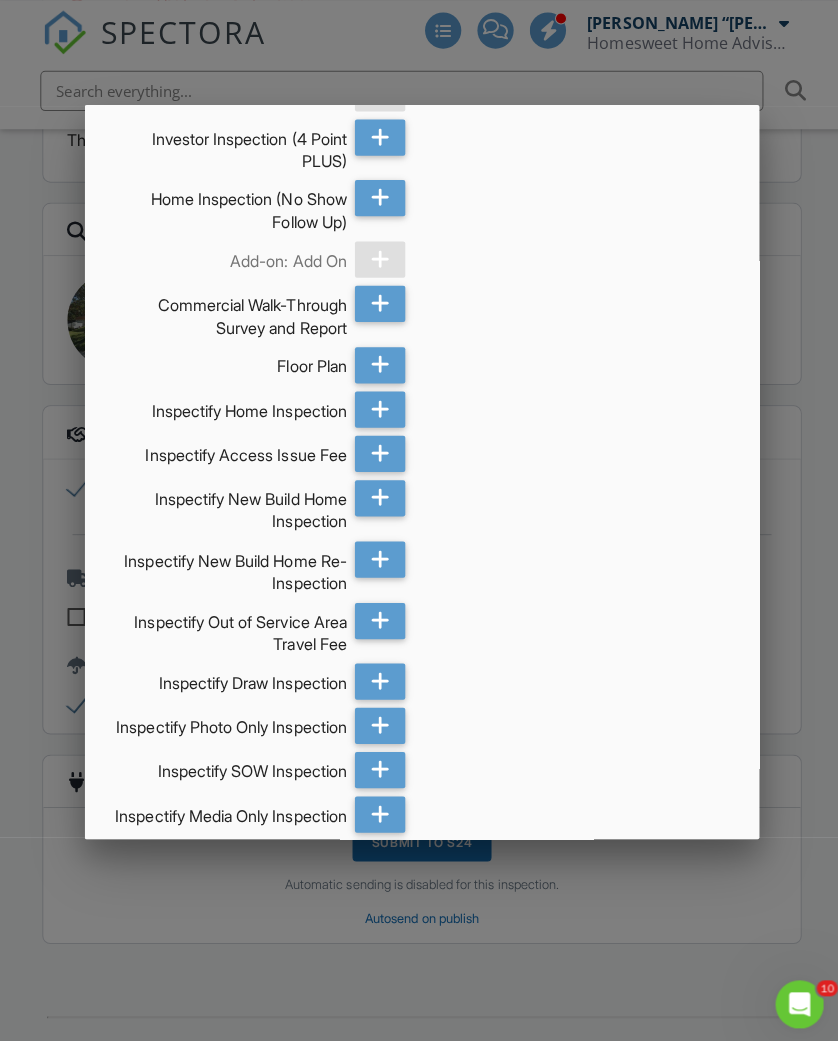 click at bounding box center [377, 450] 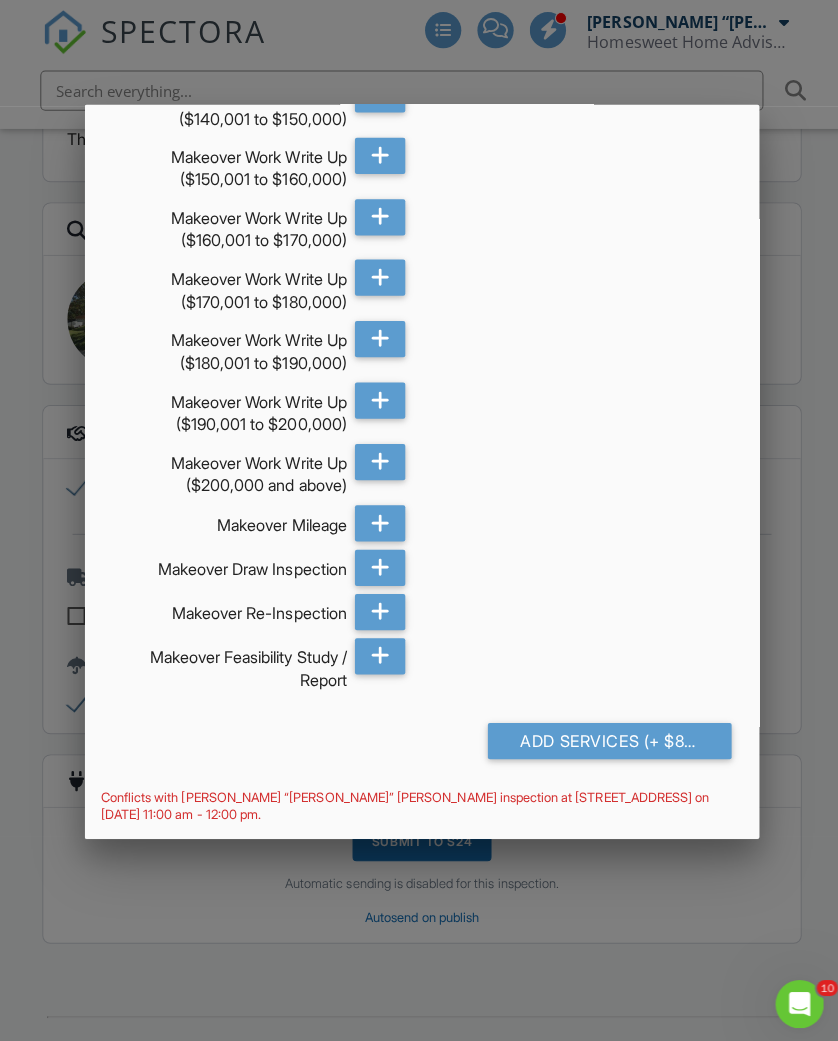 scroll, scrollTop: 3837, scrollLeft: 0, axis: vertical 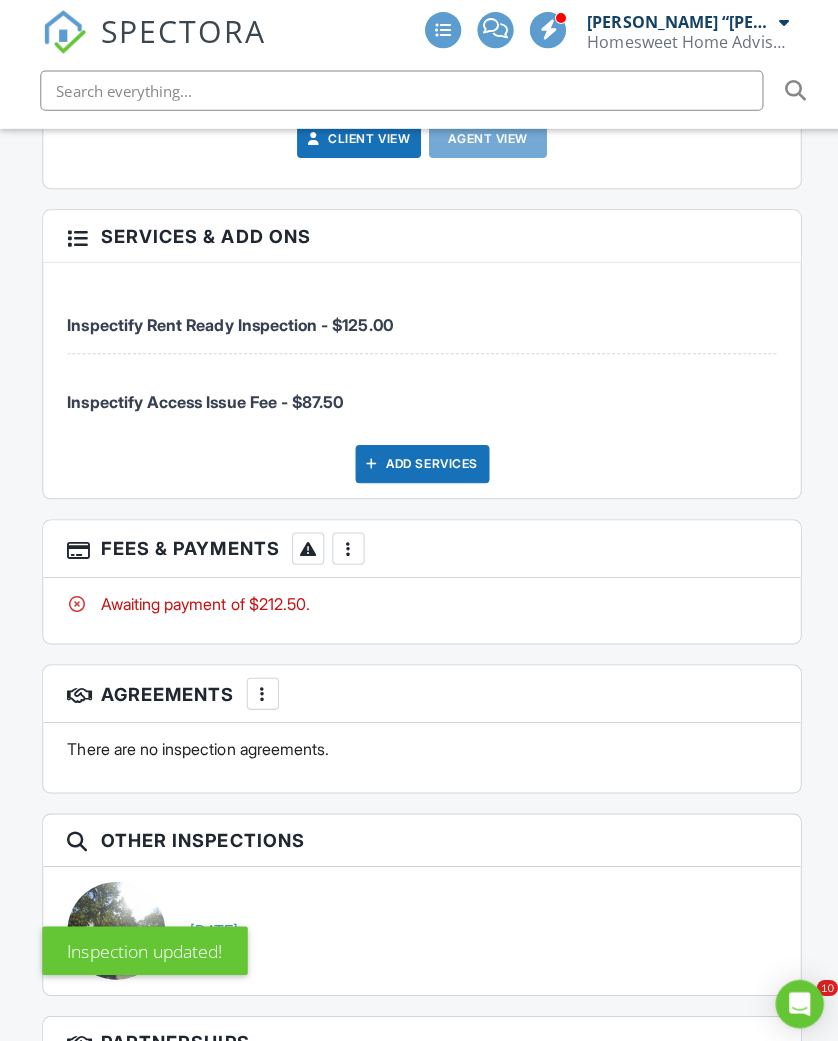 click at bounding box center (346, 545) 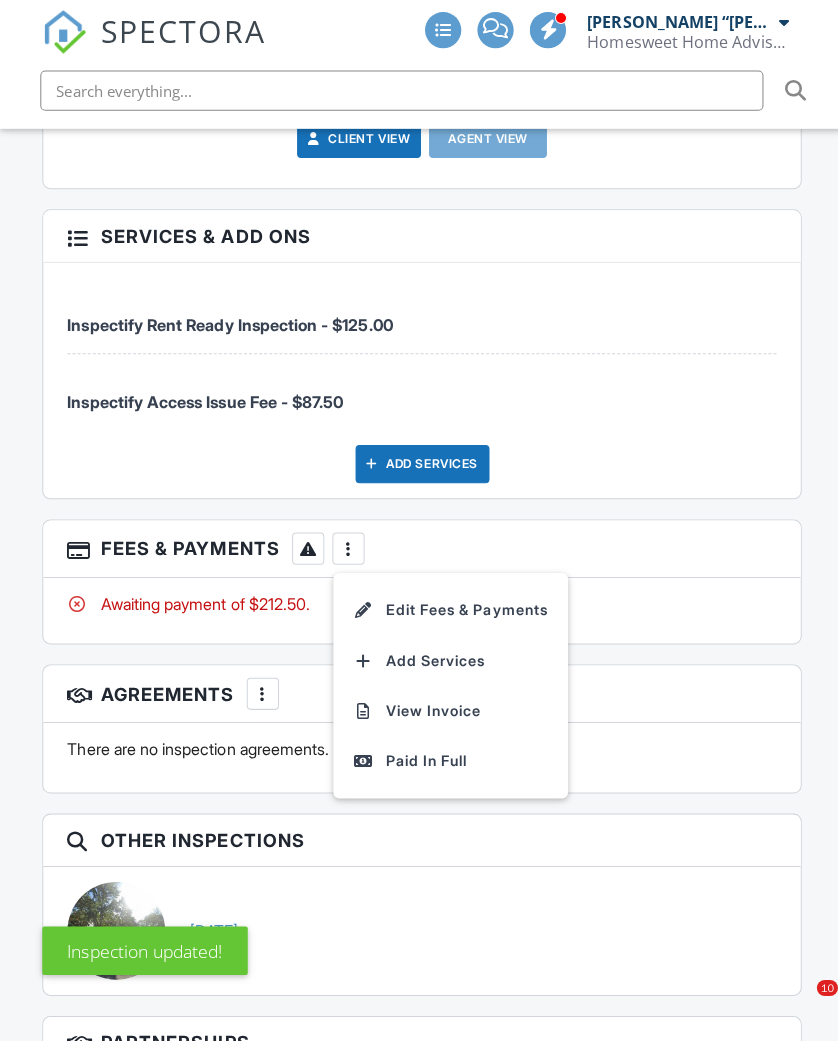 click at bounding box center [346, 545] 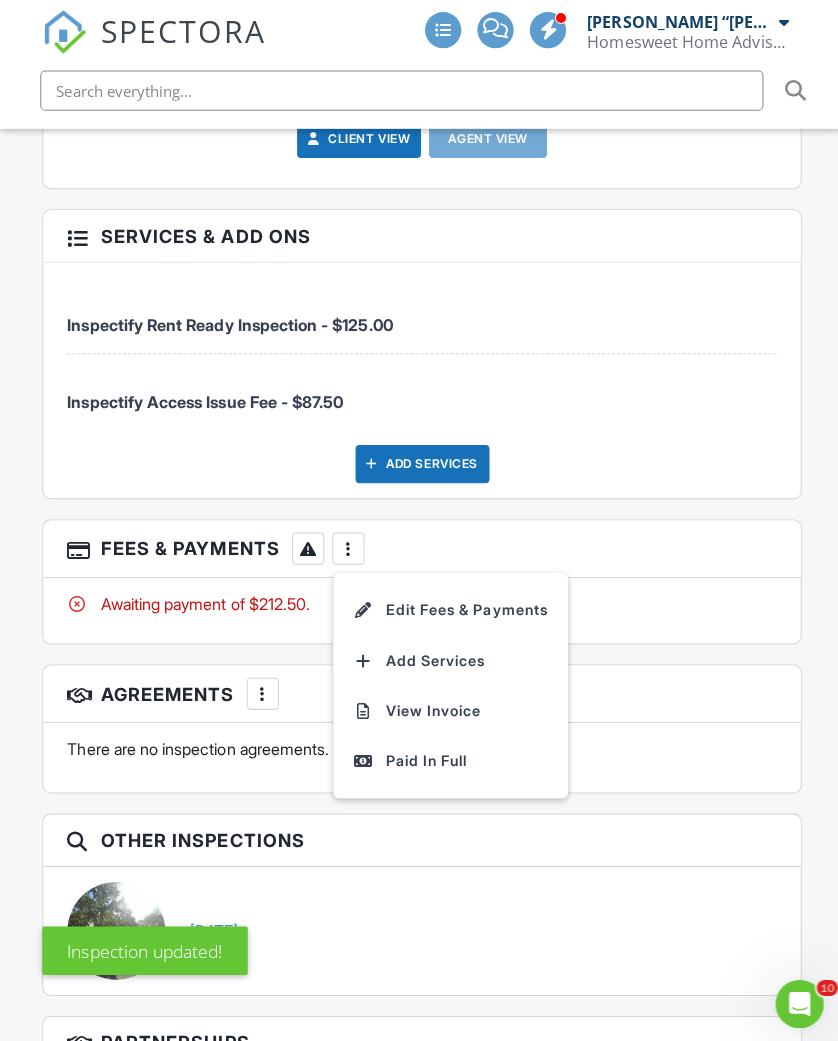 scroll, scrollTop: 0, scrollLeft: 0, axis: both 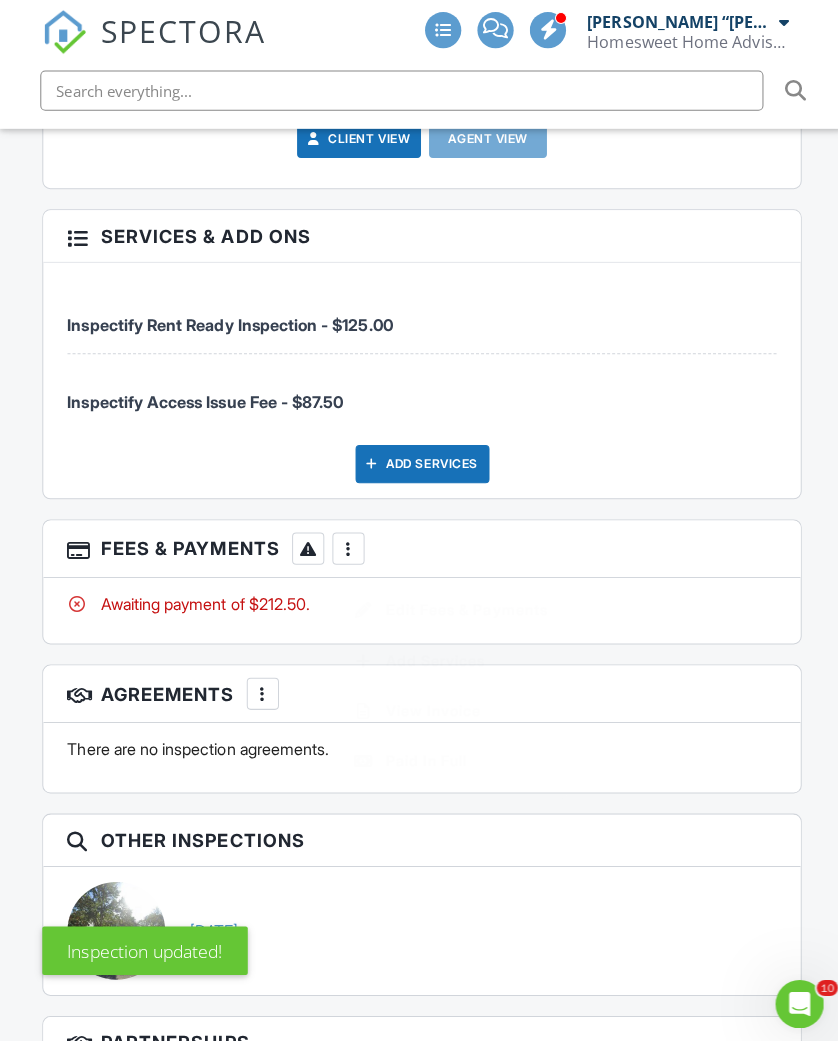 click on "Awaiting payment of $212.50." at bounding box center (419, 600) 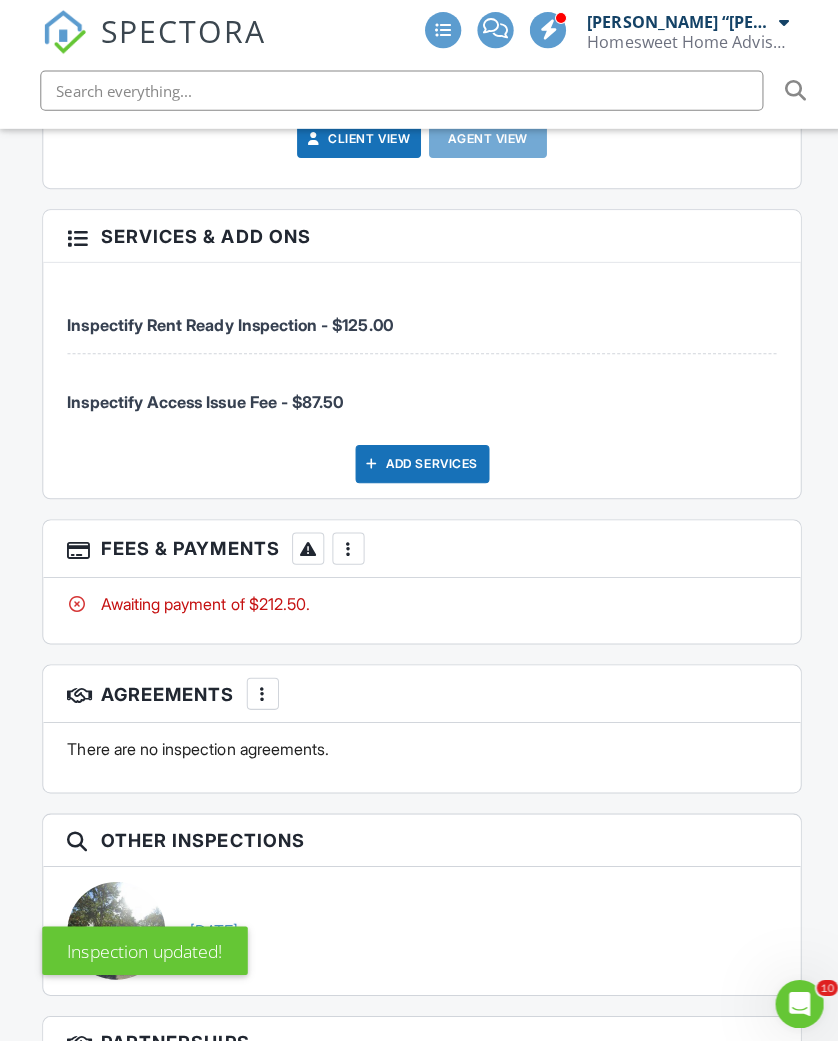 click at bounding box center [346, 545] 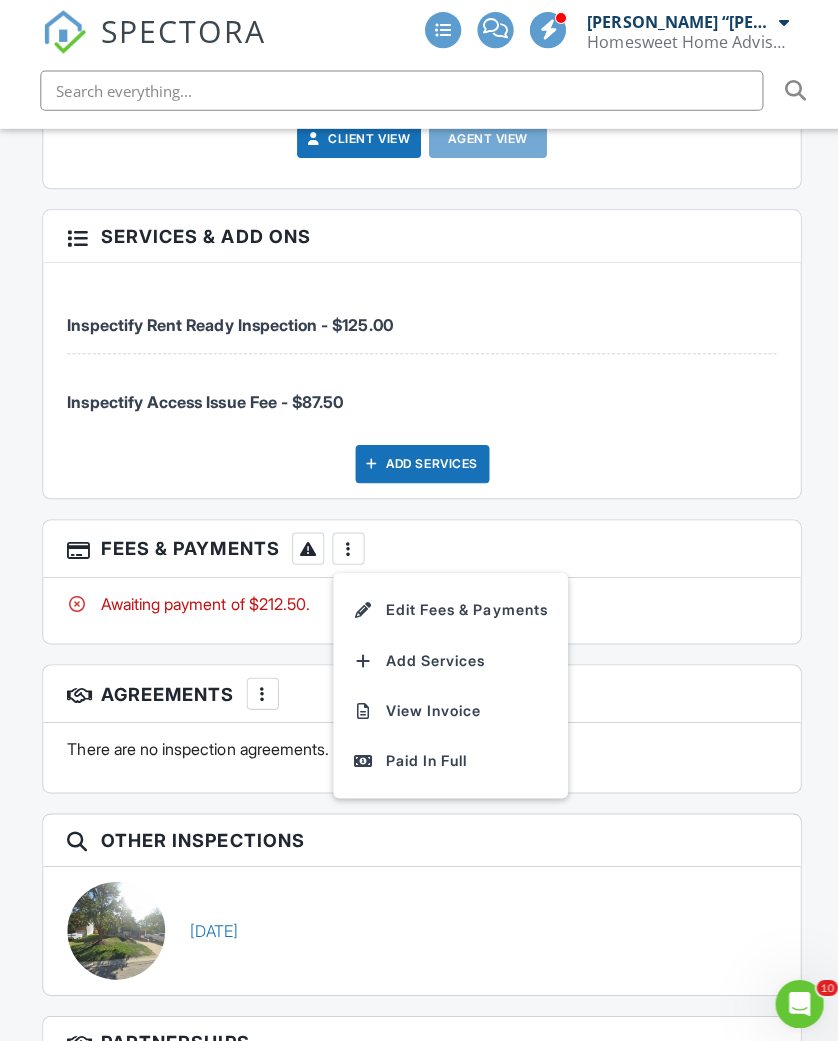 click on "Edit Fees & Payments" at bounding box center [447, 606] 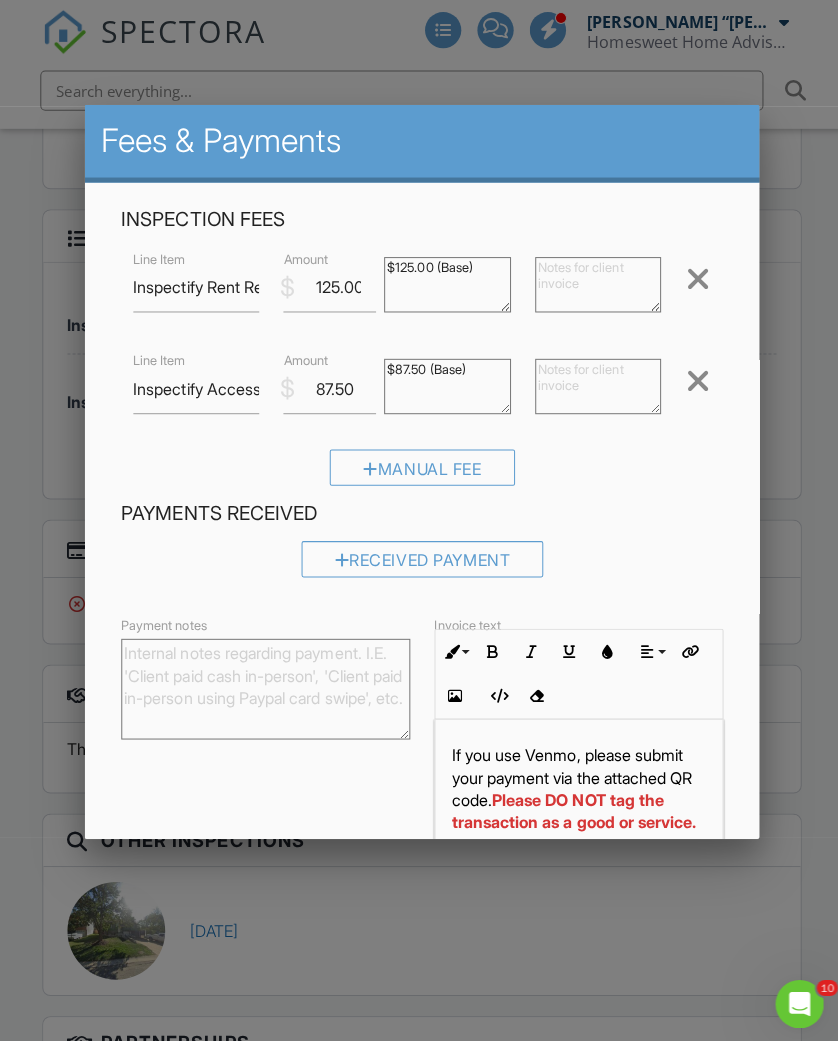 click at bounding box center (692, 277) 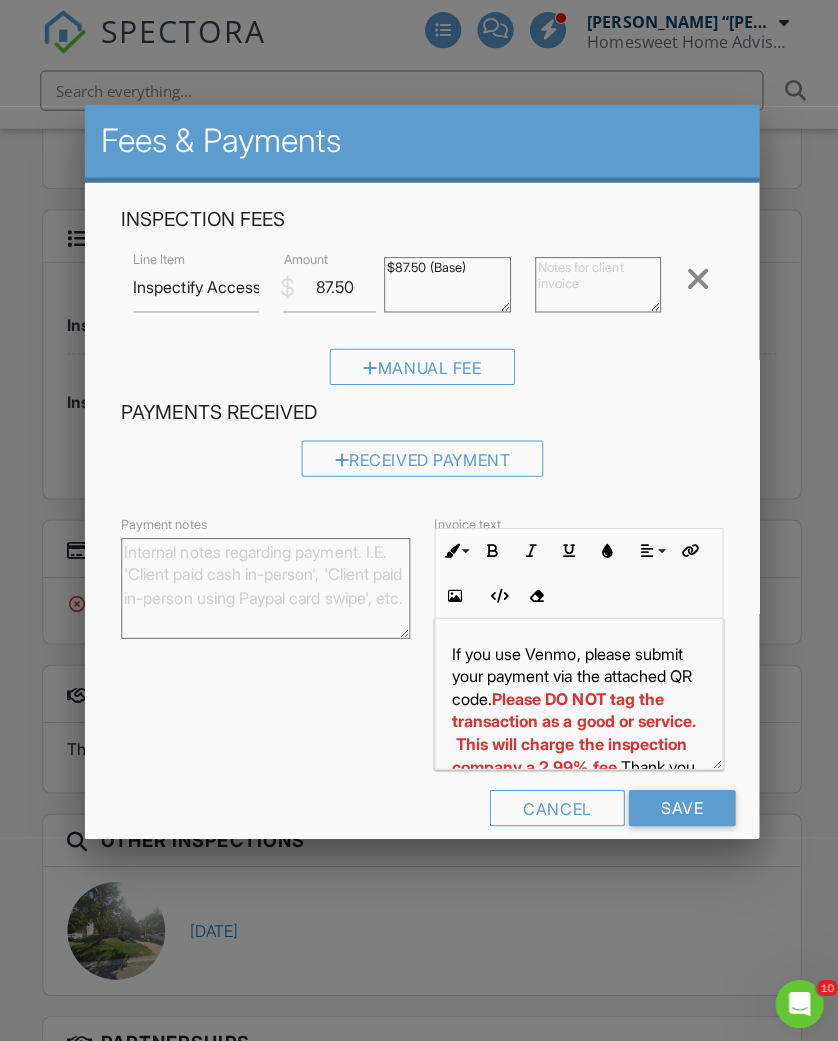 click on "Save" at bounding box center (677, 802) 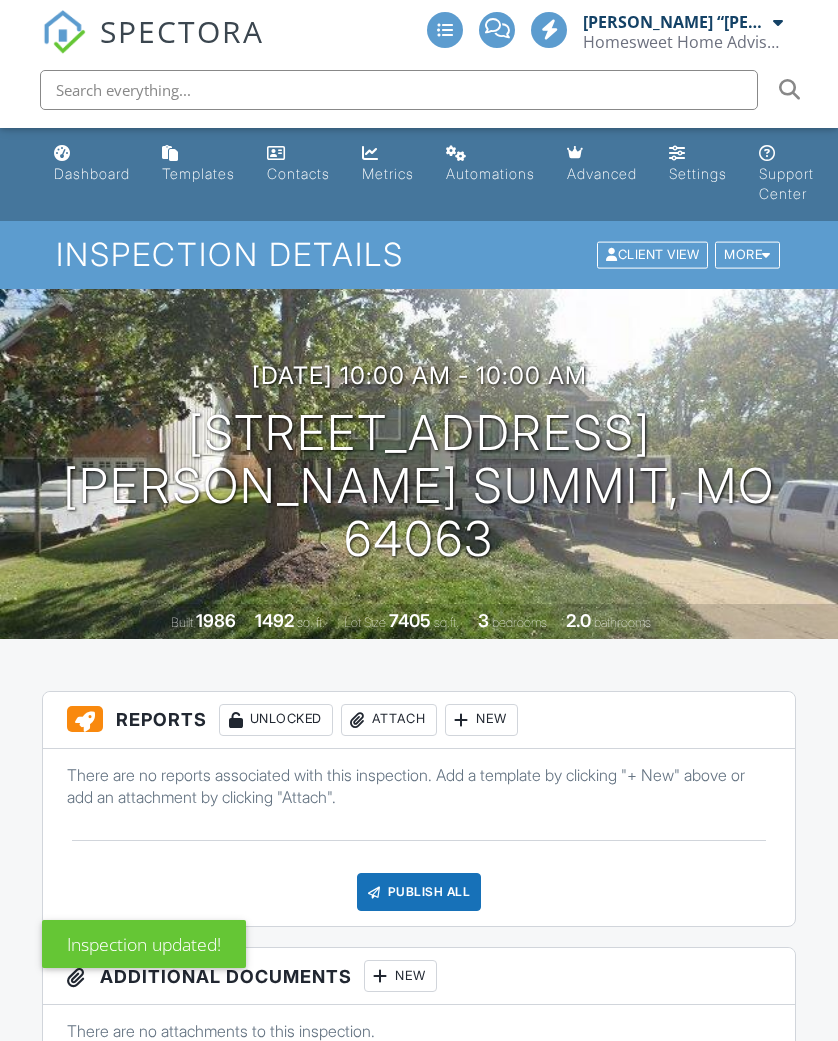 scroll, scrollTop: 0, scrollLeft: 0, axis: both 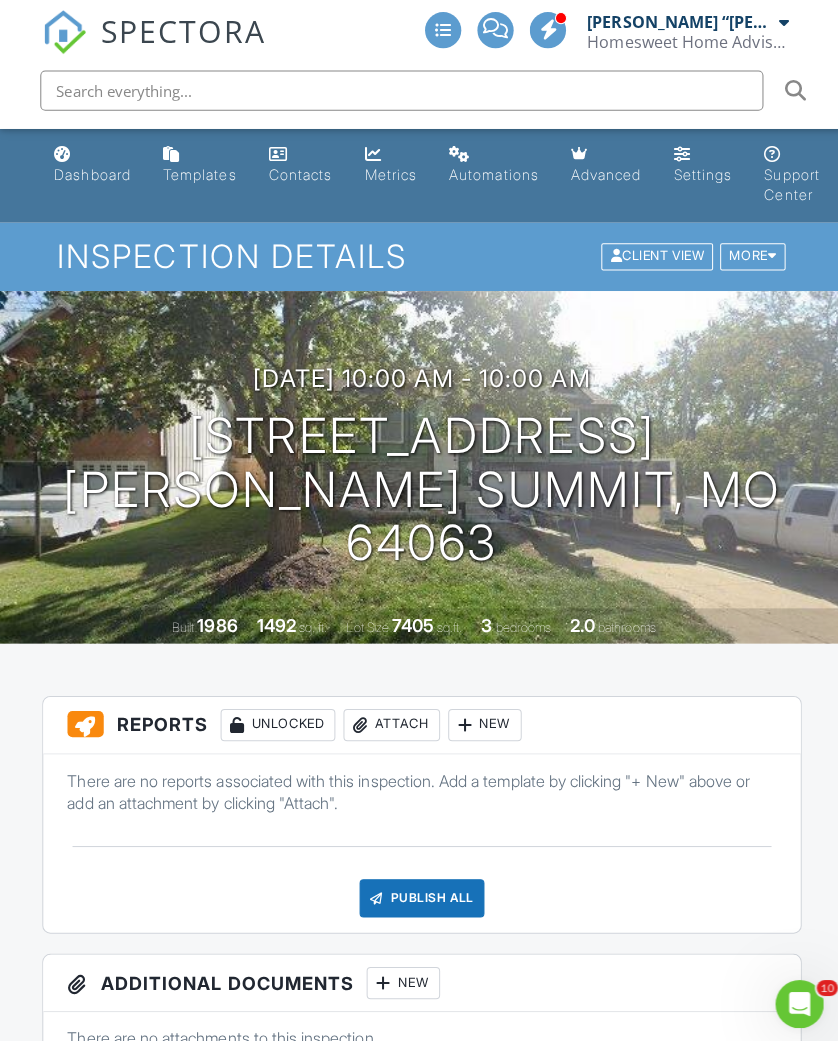 click on "Dashboard" at bounding box center (92, 173) 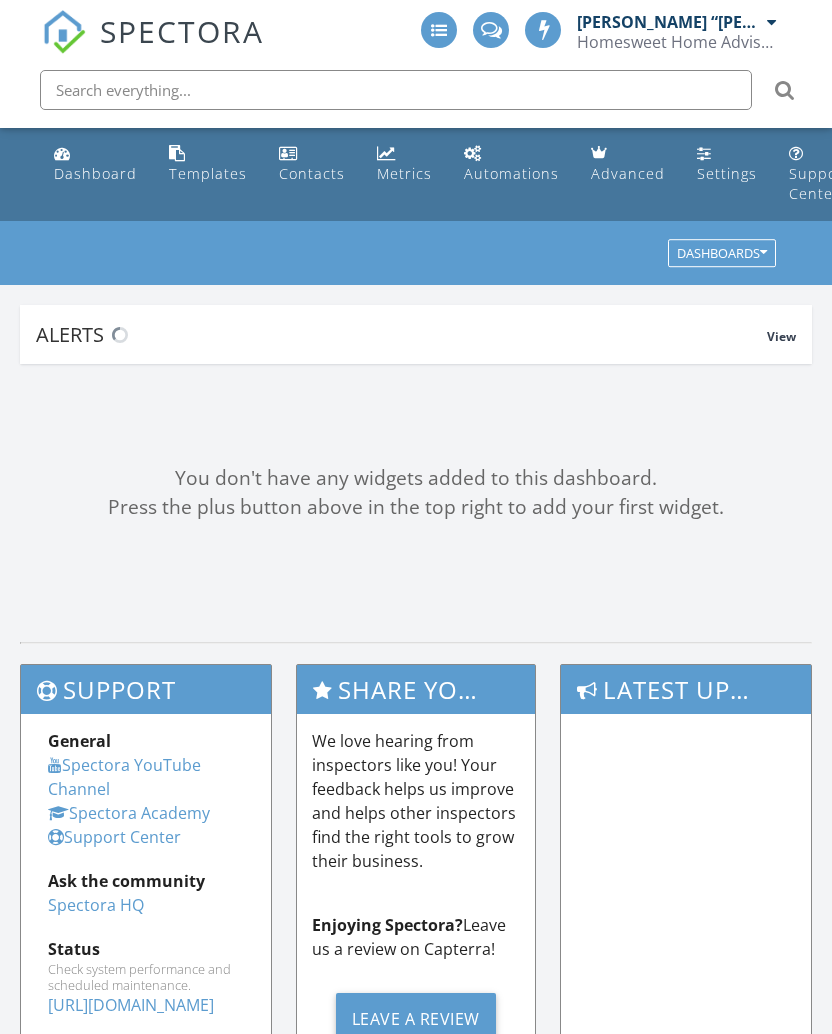 scroll, scrollTop: 0, scrollLeft: 0, axis: both 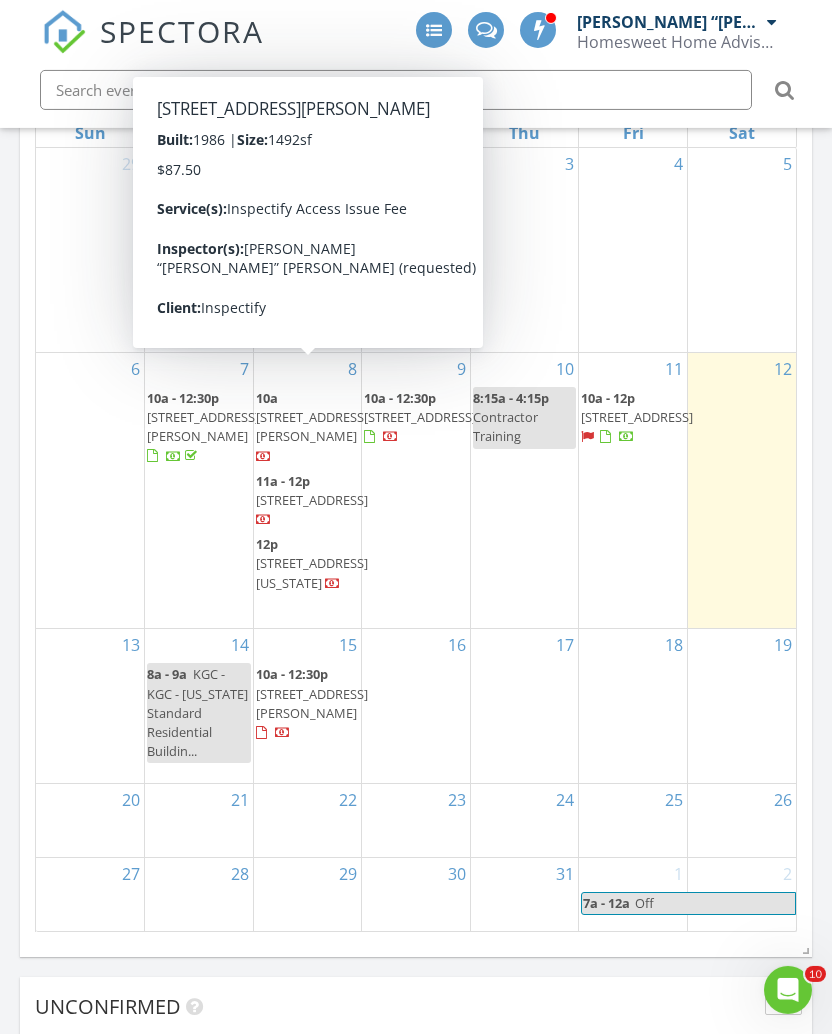 click on "1801 SE 3rd St, Lee's Summit 64063" at bounding box center (312, 426) 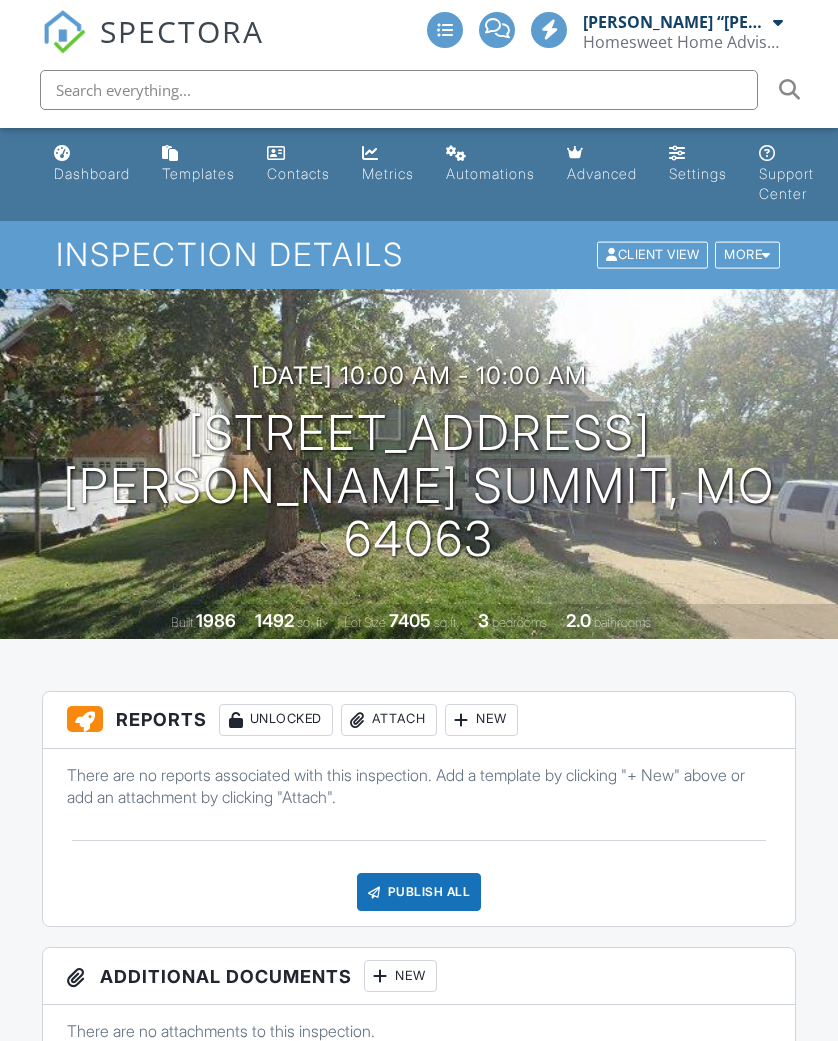 scroll, scrollTop: 0, scrollLeft: 0, axis: both 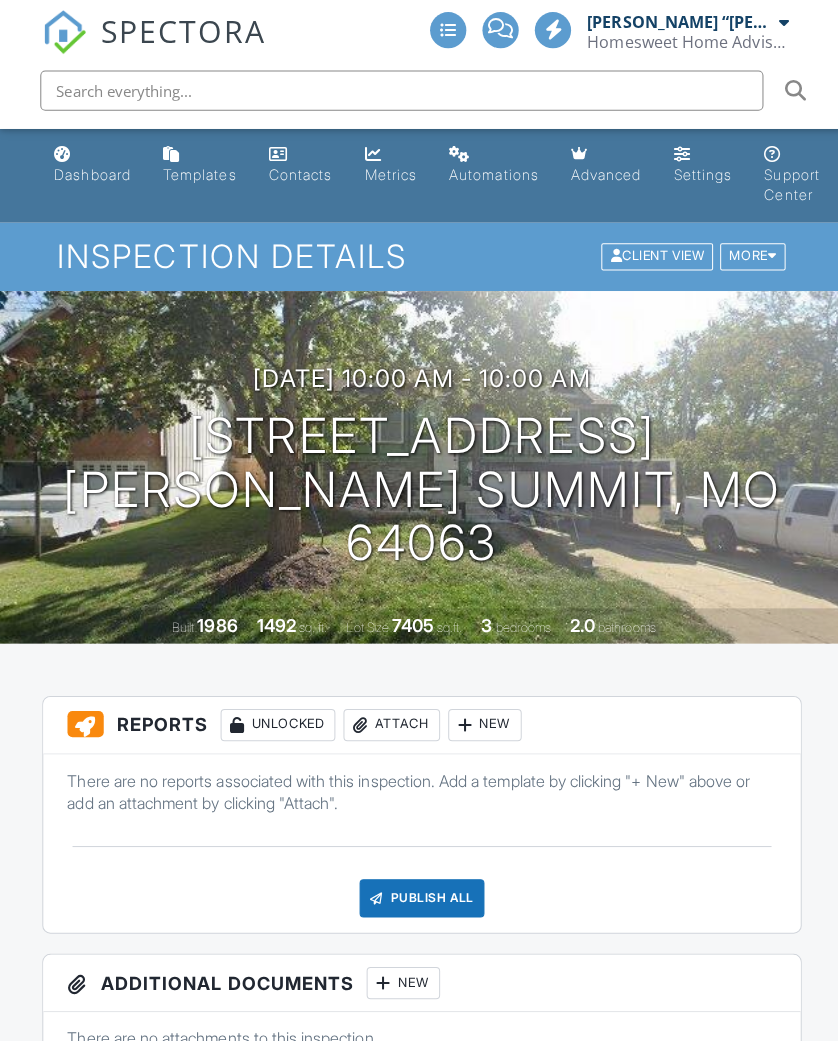 click on "More" at bounding box center (747, 255) 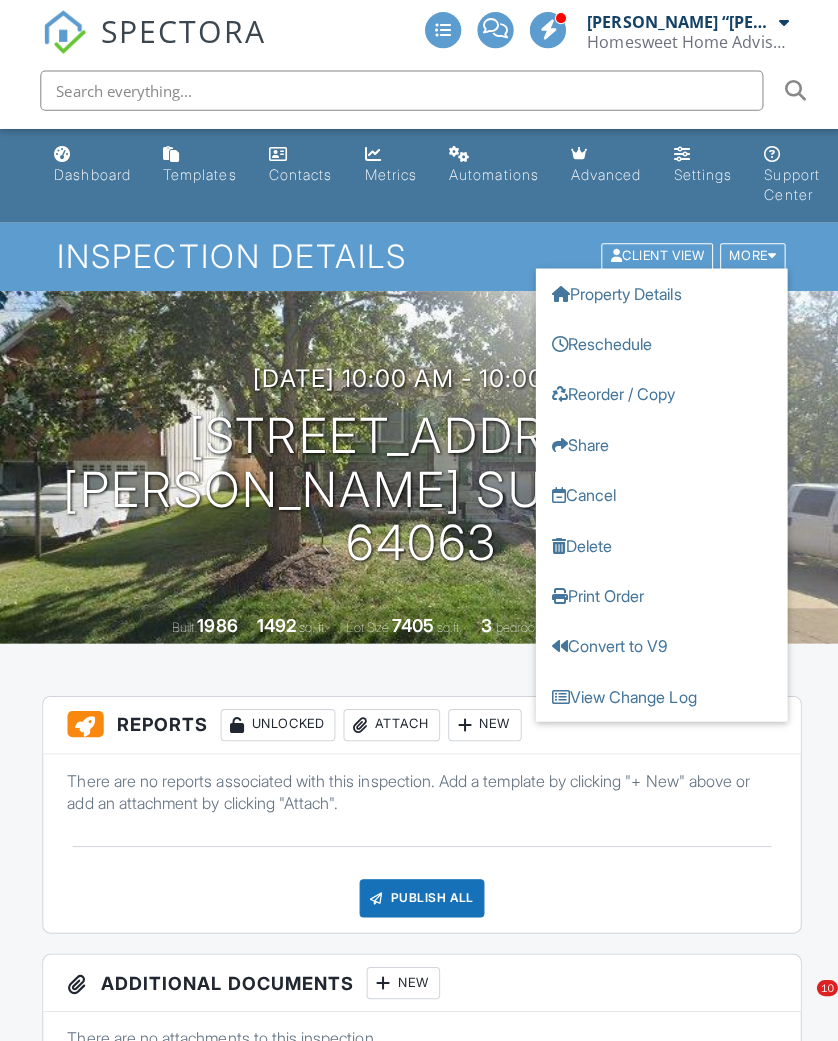 click on "Reorder / Copy" at bounding box center (657, 392) 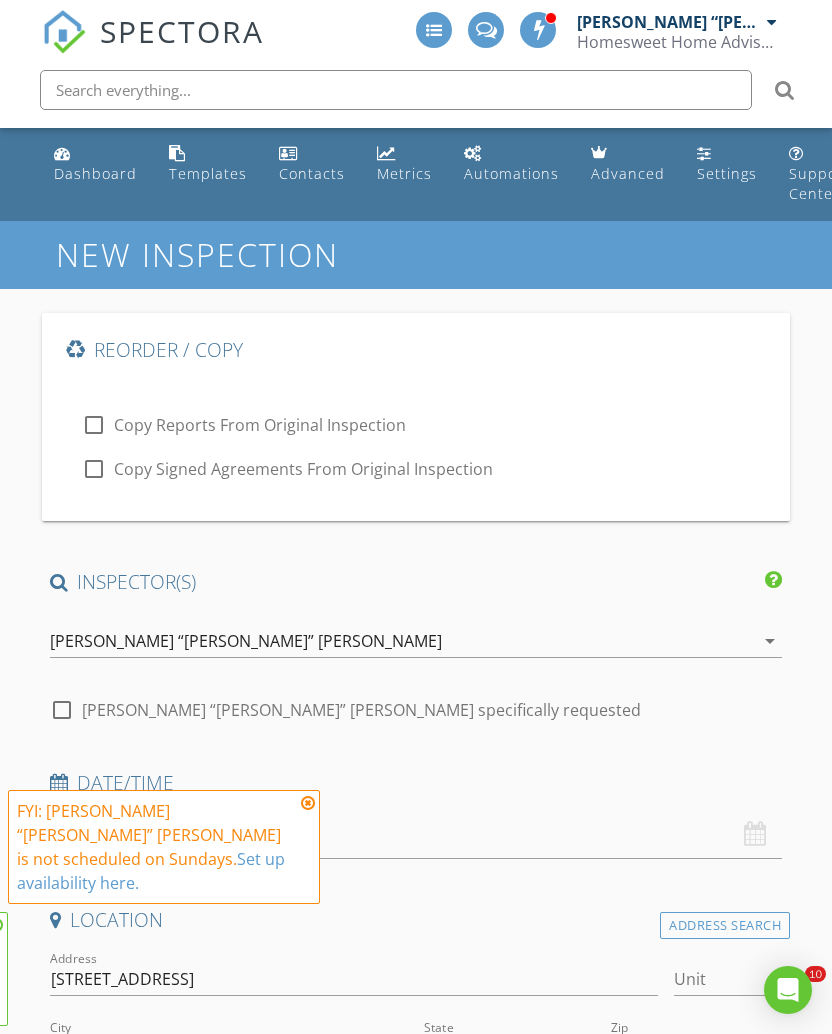 scroll, scrollTop: 0, scrollLeft: 0, axis: both 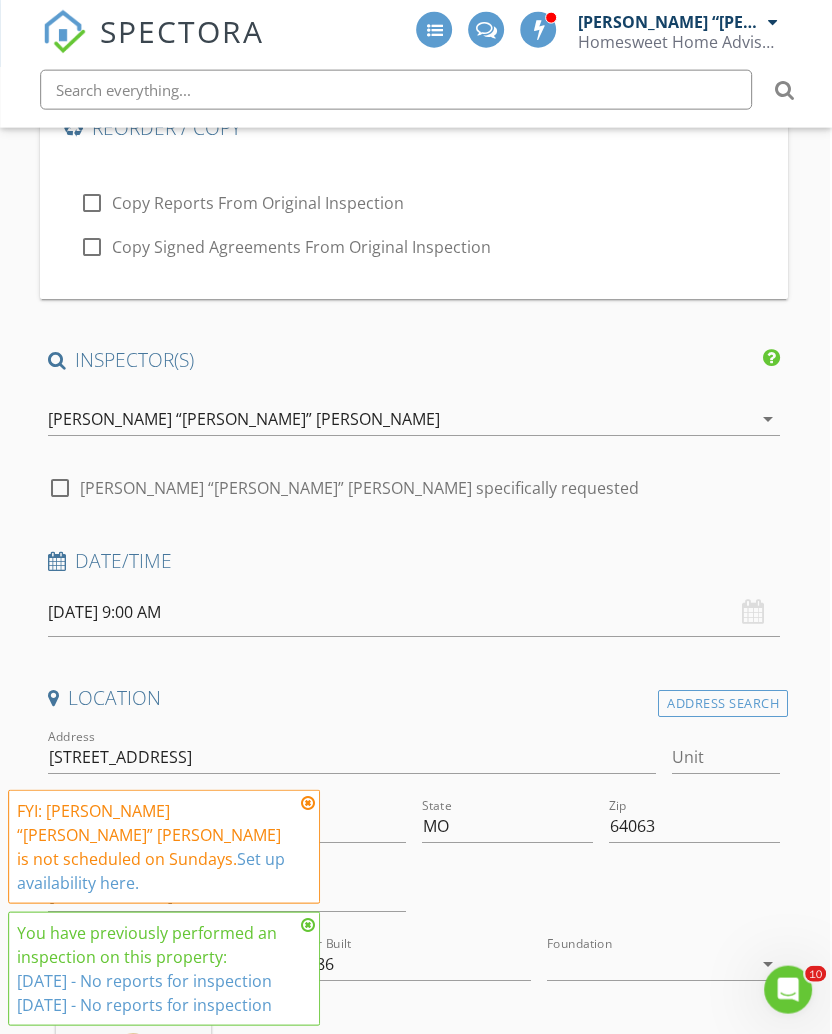 click on "[DATE] 9:00 AM" at bounding box center [414, 612] 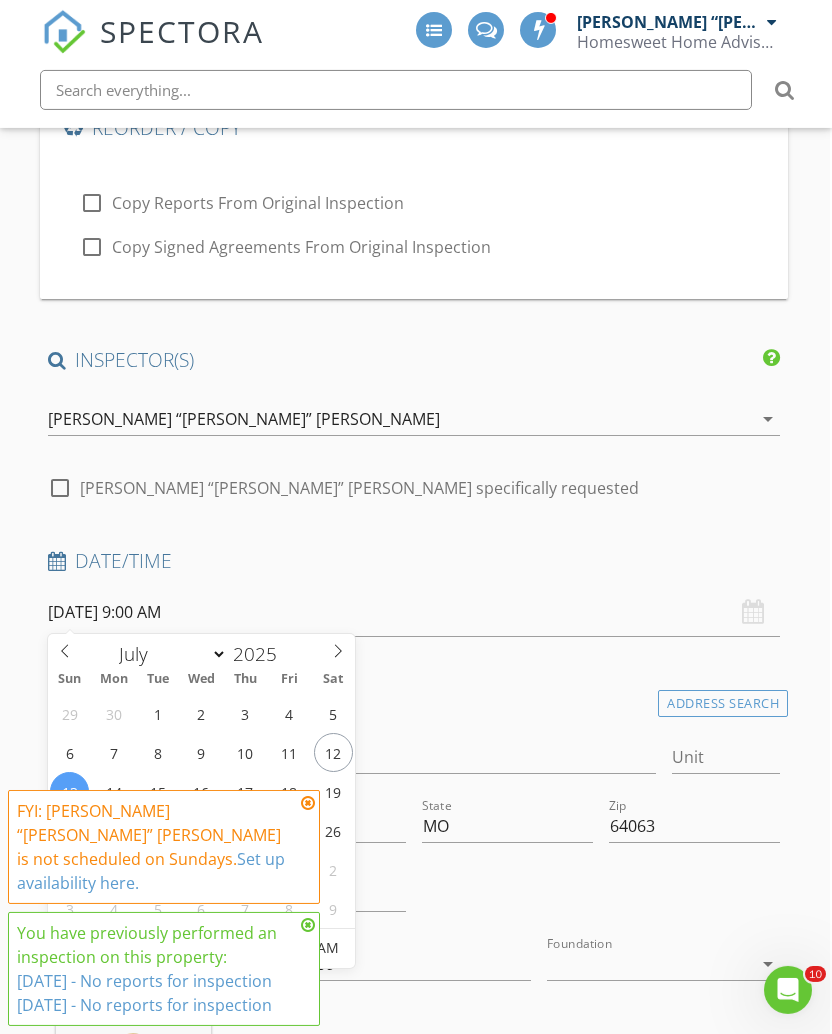 type on "[DATE] 9:00 AM" 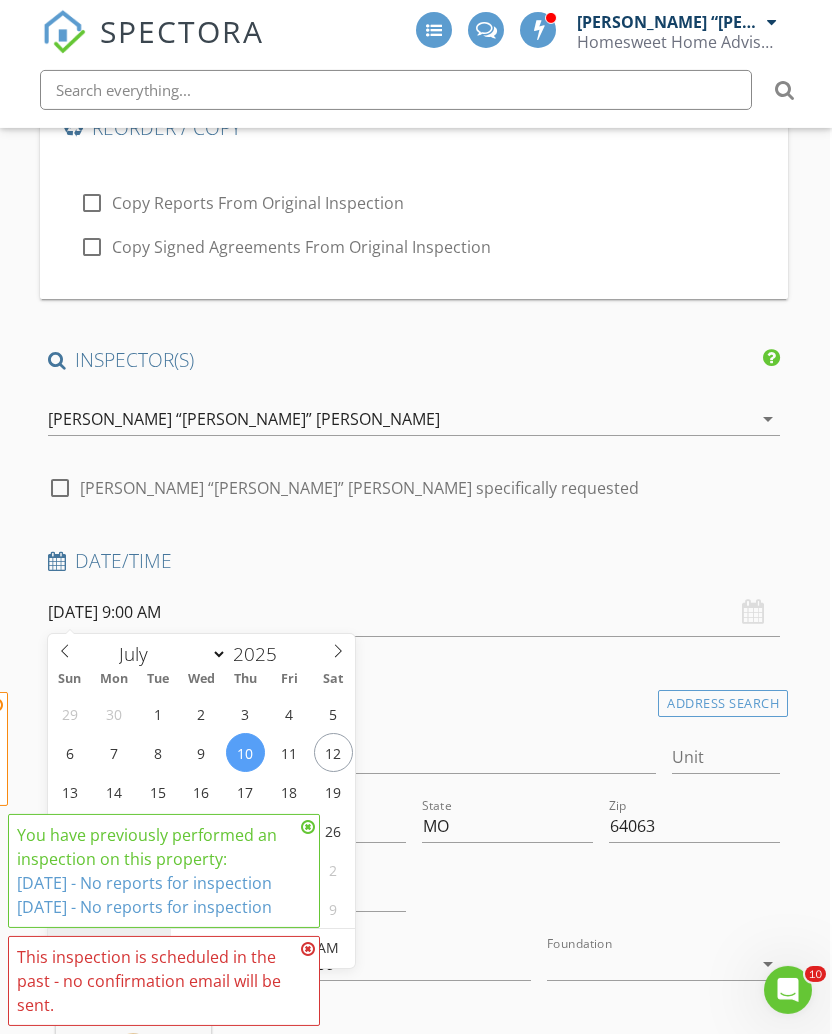 scroll, scrollTop: 464, scrollLeft: 0, axis: vertical 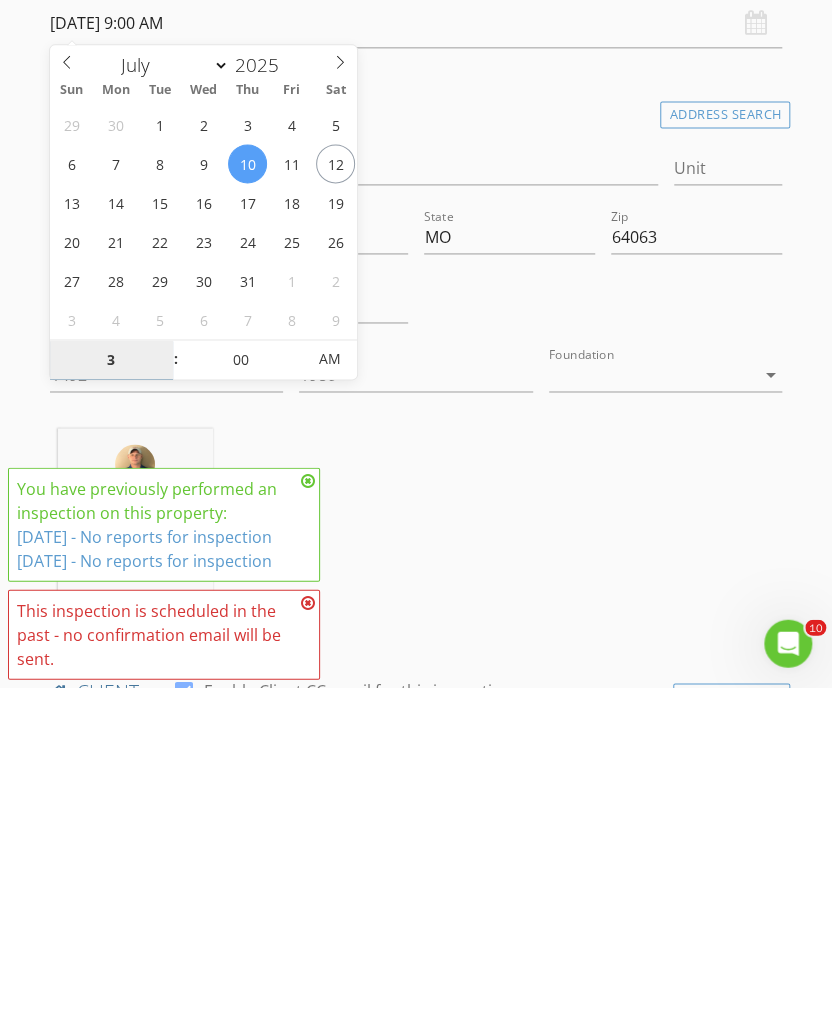 type on "03" 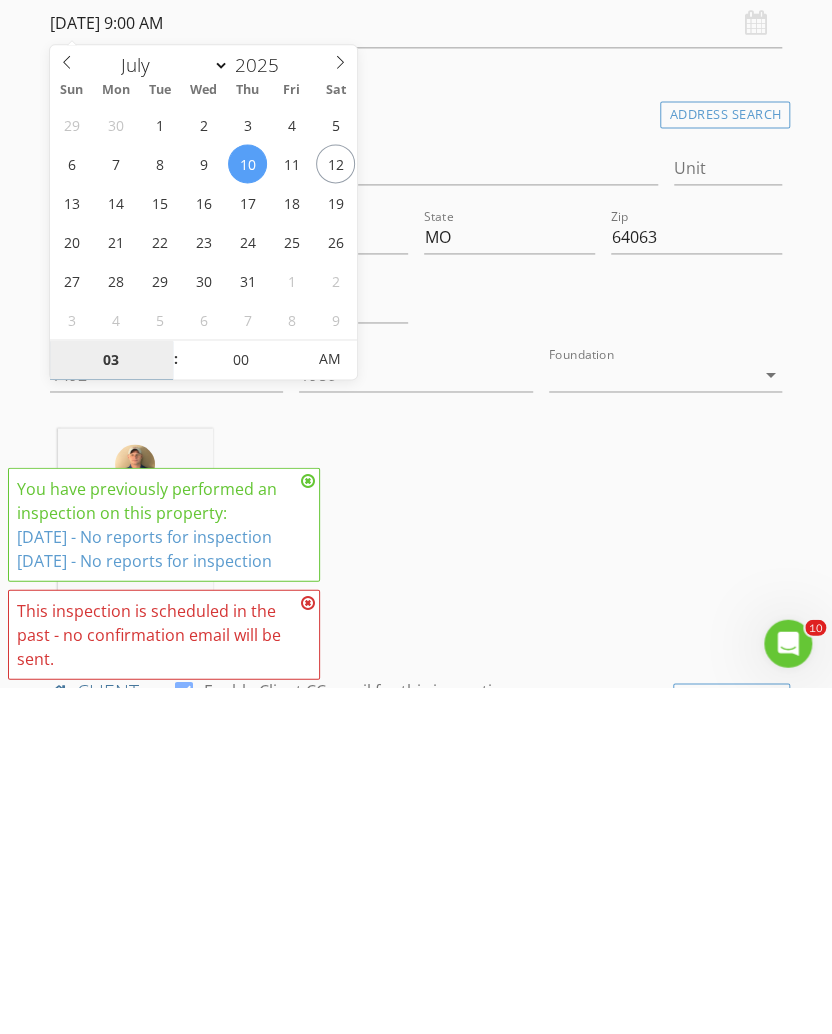 type on "07/10/2025 3:00 PM" 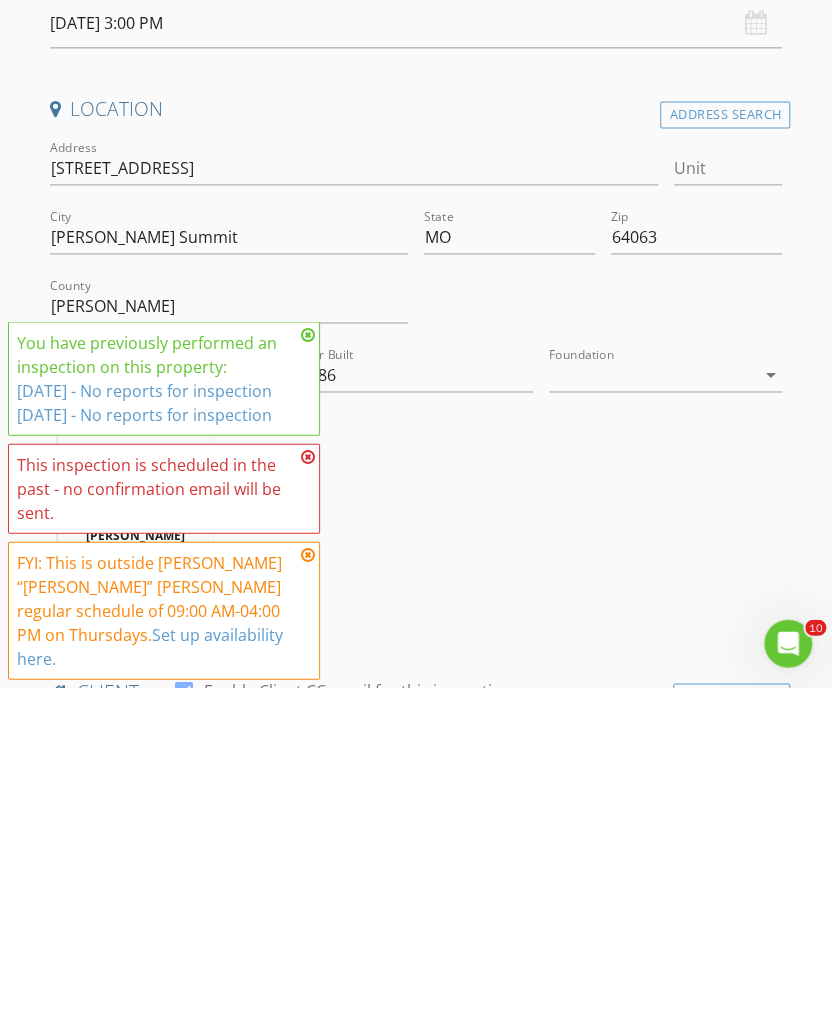 click at bounding box center (308, 901) 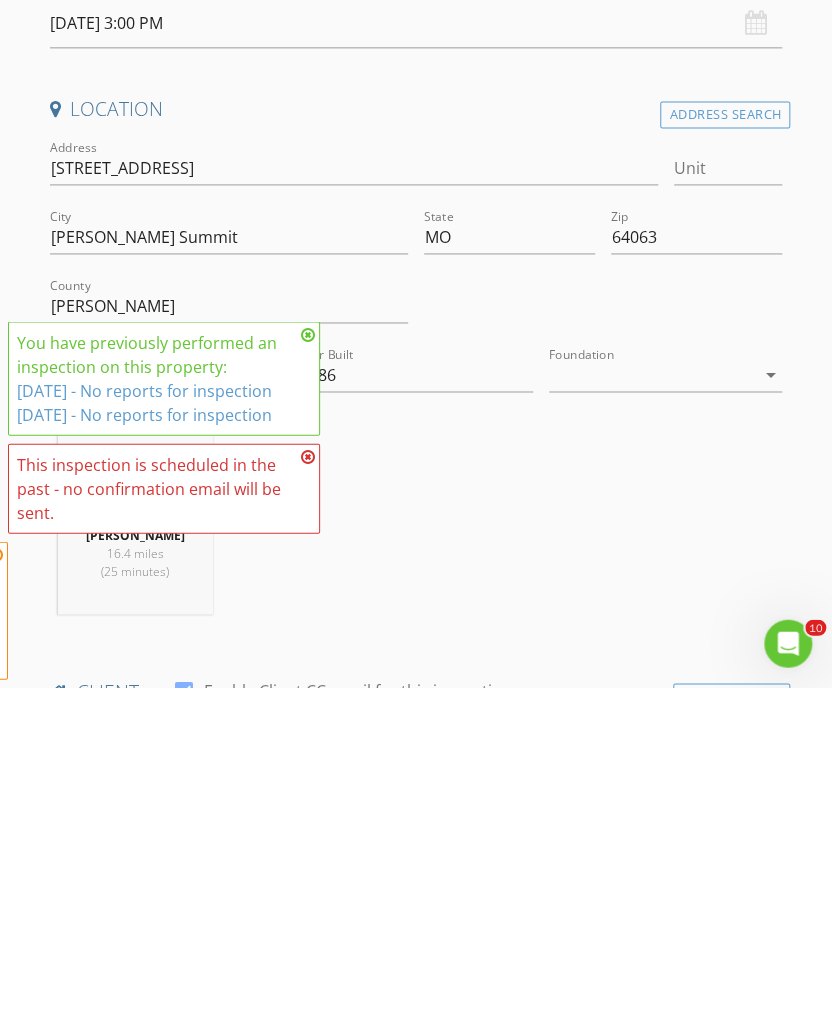 scroll, scrollTop: 811, scrollLeft: 0, axis: vertical 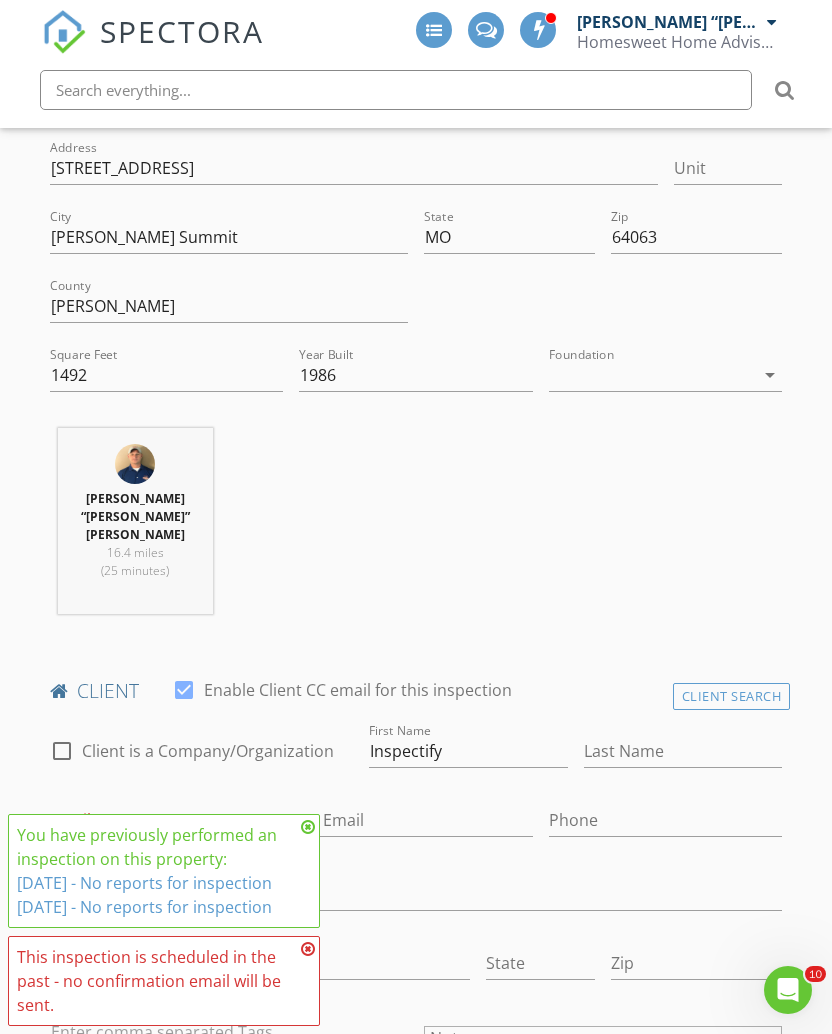click on "Lawrence “Larry” Baker     16.4 miles     (25 minutes)" at bounding box center [416, 529] 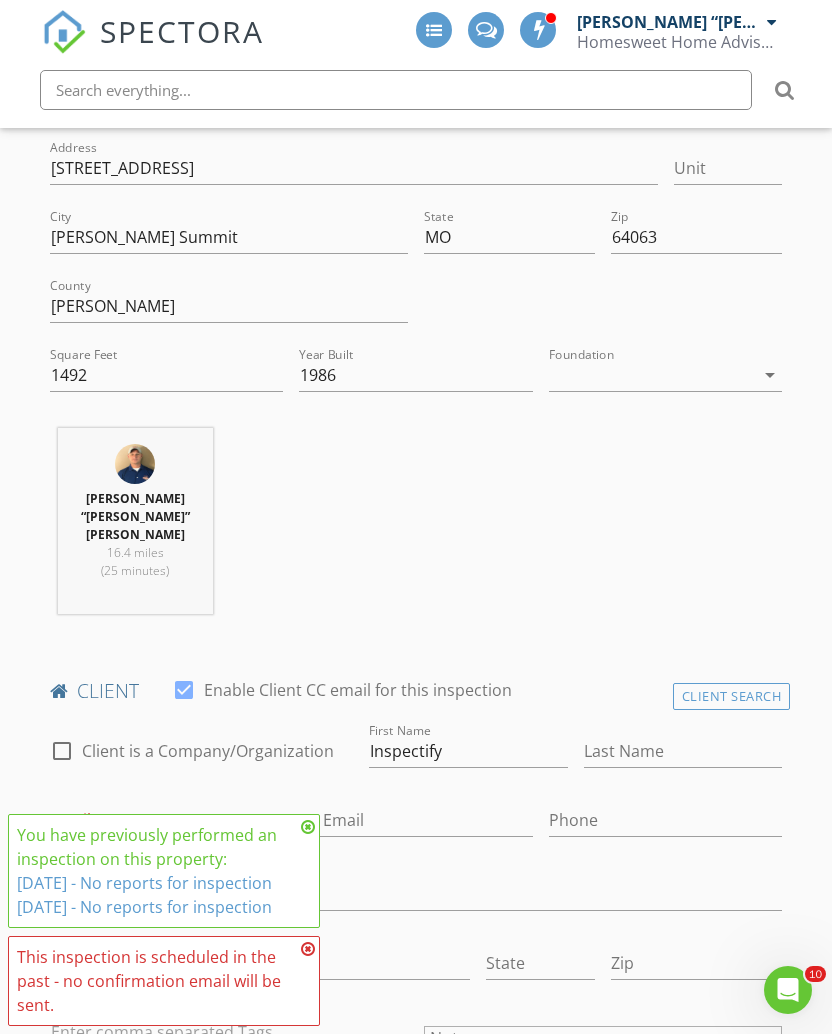 click at bounding box center (308, 949) 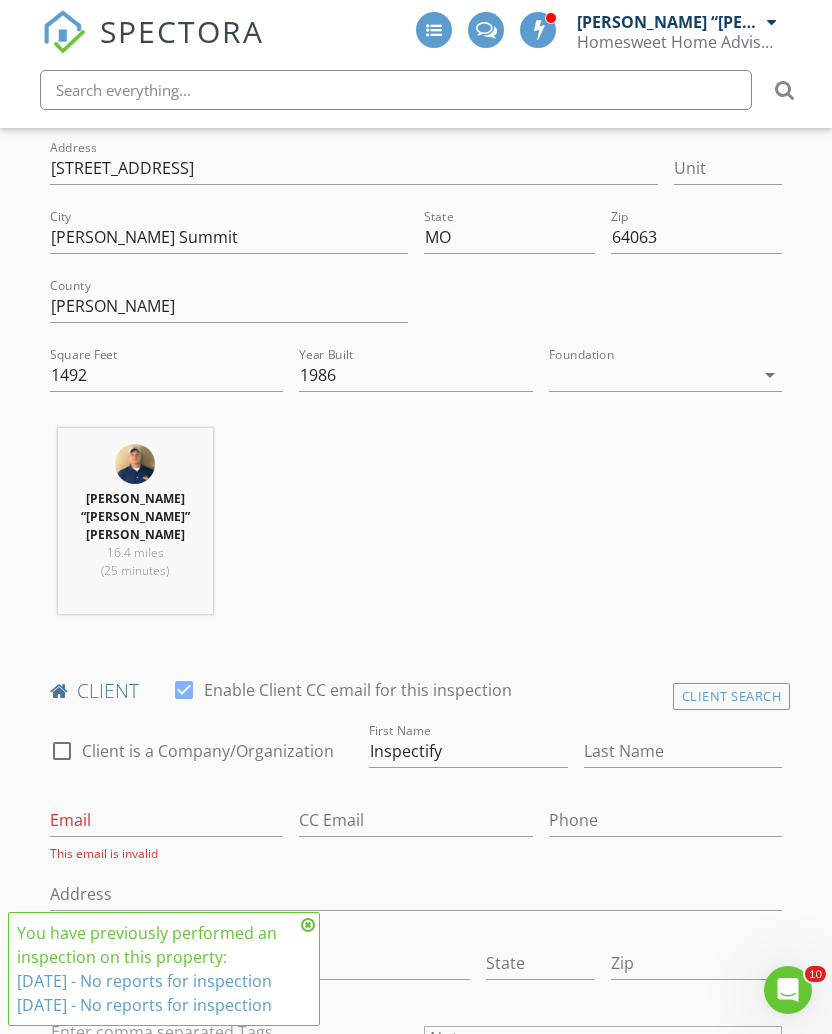 click at bounding box center [308, 925] 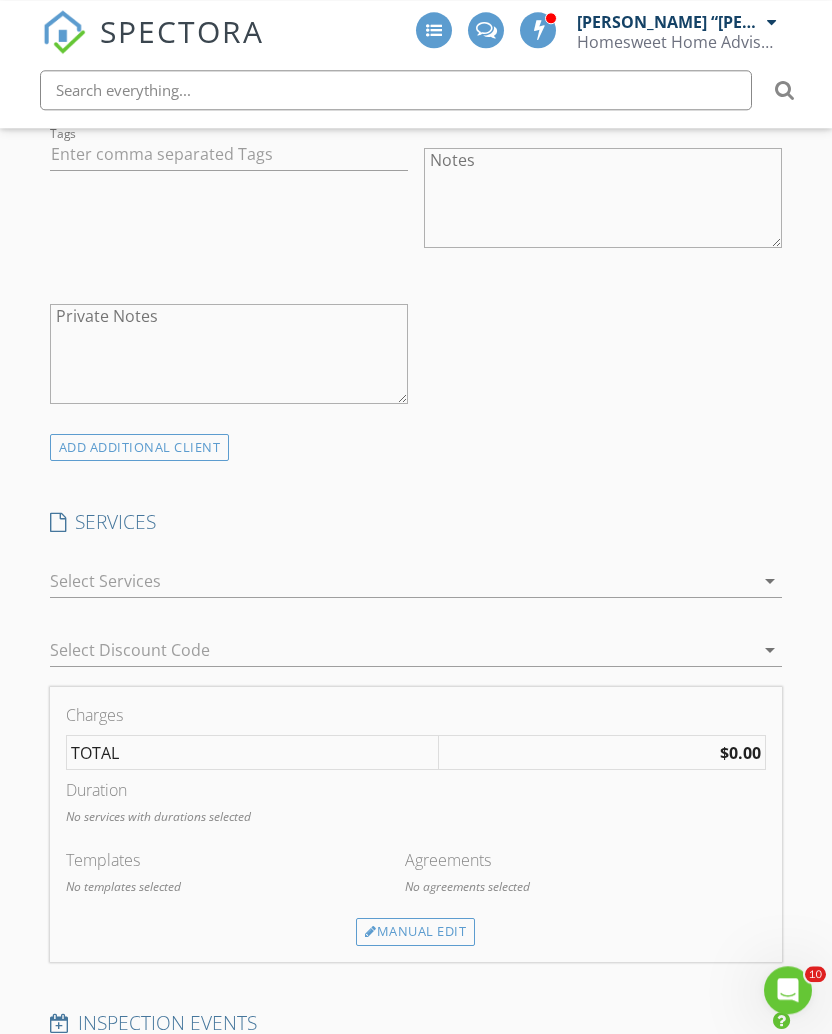 scroll, scrollTop: 1696, scrollLeft: 0, axis: vertical 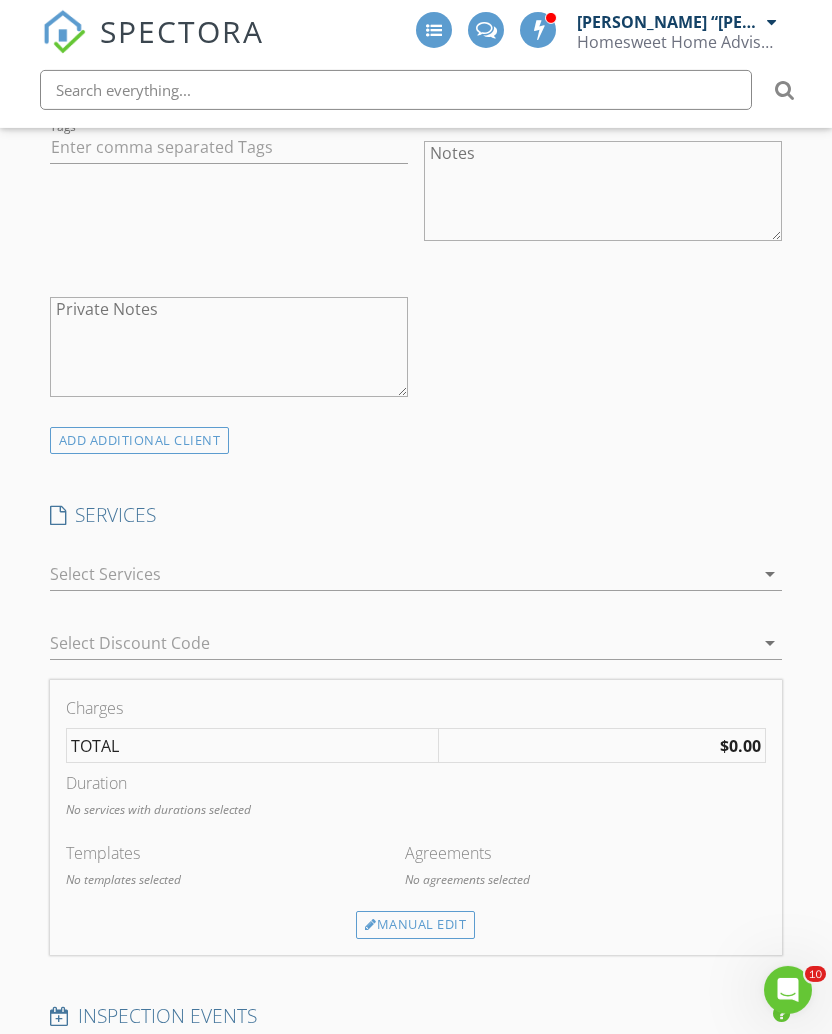 click on "arrow_drop_down" at bounding box center [770, 574] 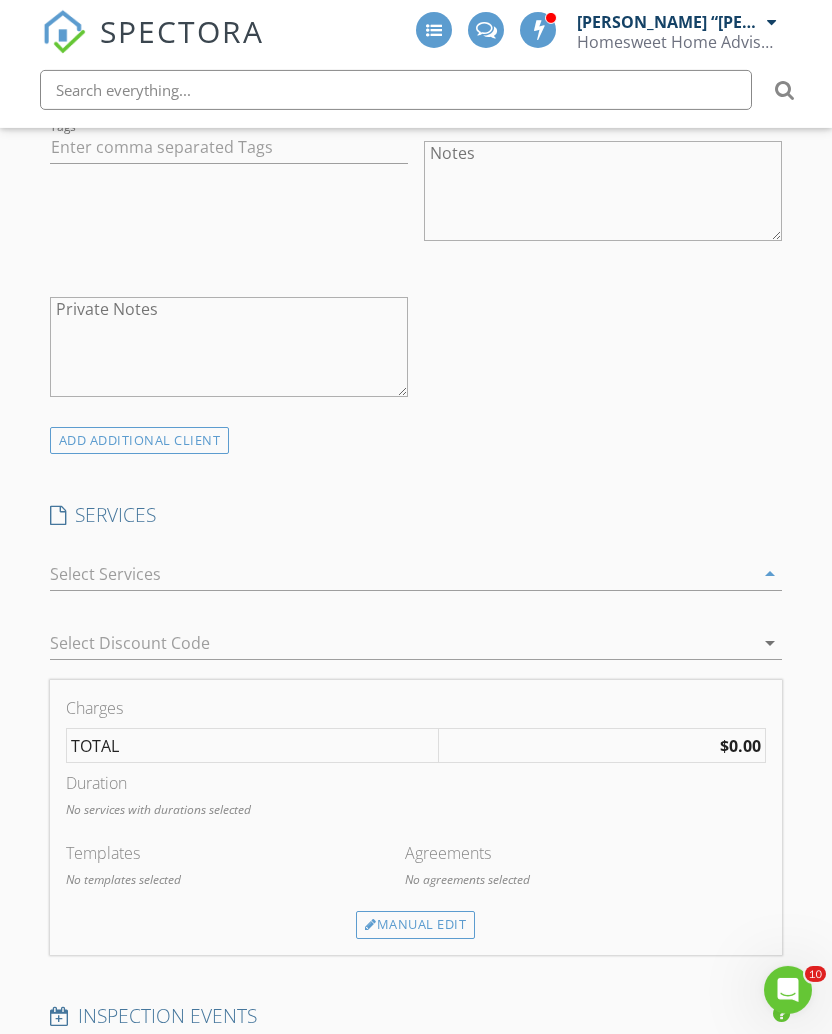 scroll, scrollTop: 1697, scrollLeft: 0, axis: vertical 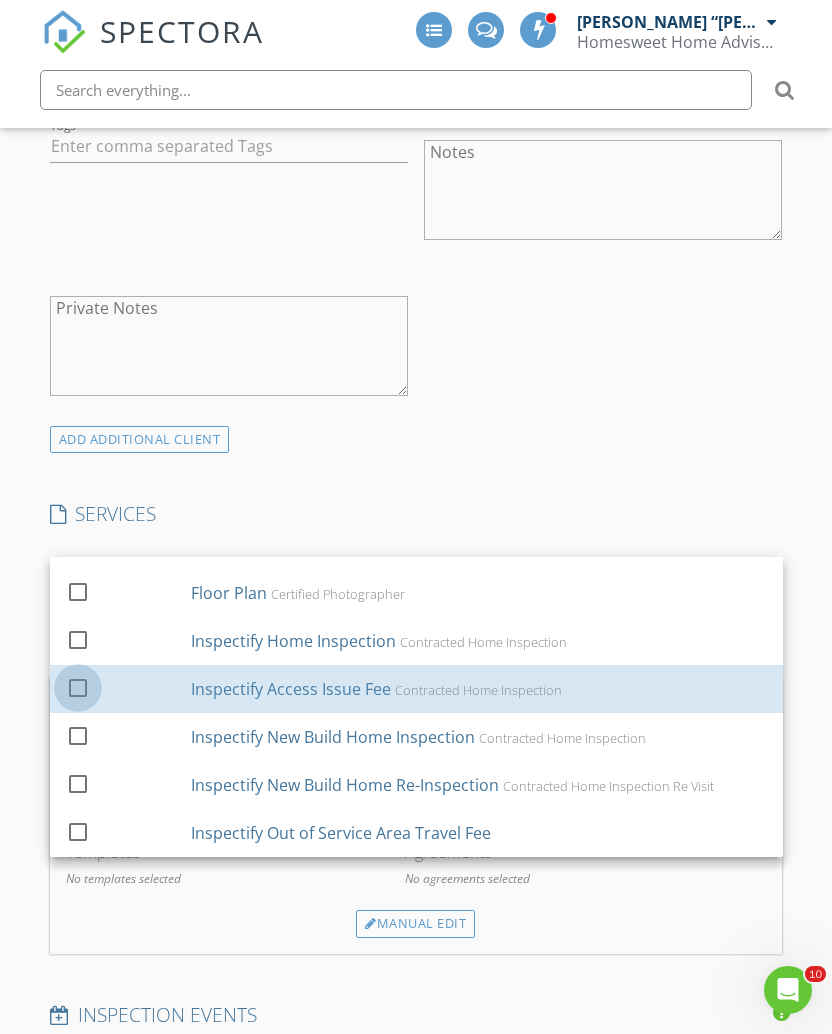 click at bounding box center [78, 687] 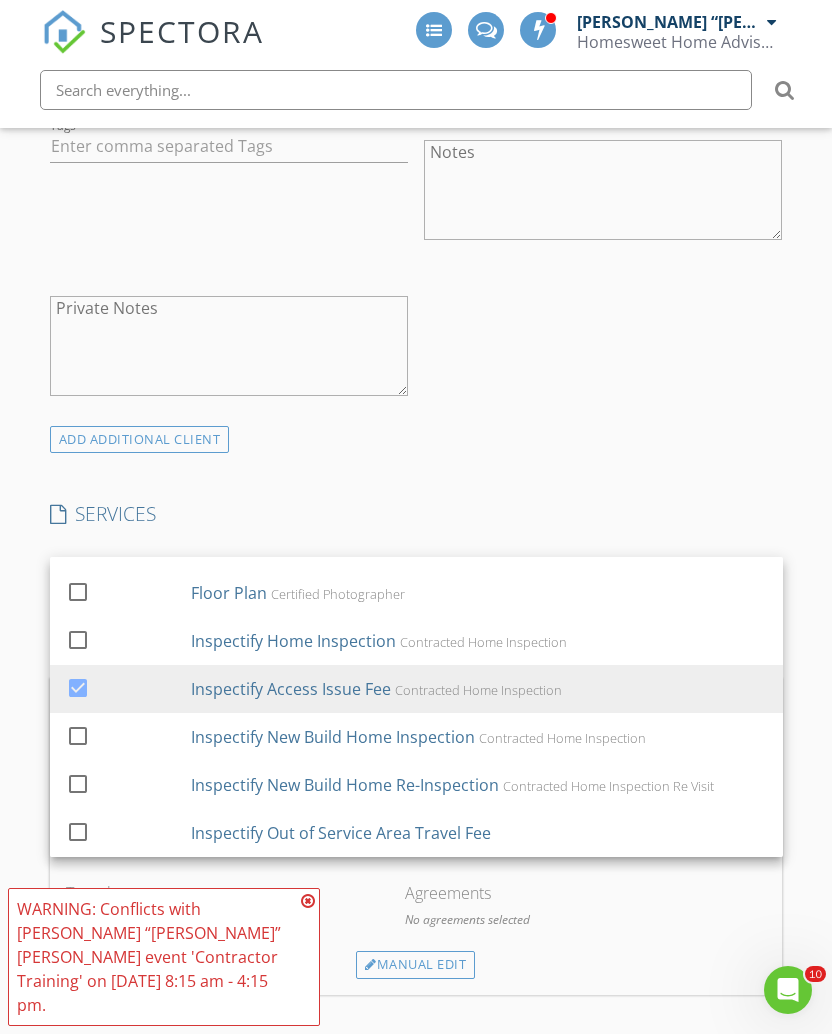 click on "INSPECTOR(S)
check_box   Lawrence “Larry” Baker   PRIMARY   Lawrence “Larry” Baker arrow_drop_down   check_box_outline_blank Lawrence “Larry” Baker specifically requested
Date/Time
07/10/2025 3:00 PM
Location
Address Search       Address 1801 SE 3rd St   Unit   City Lee's Summit   State MO   Zip 64063   County Jackson     Square Feet 1492   Year Built 1986   Foundation arrow_drop_down     Lawrence “Larry” Baker     16.4 miles     (25 minutes)
client
check_box Enable Client CC email for this inspection   Client Search     check_box_outline_blank Client is a Company/Organization     First Name Inspectify   Last Name   Email This email is invalid   CC Email   Phone   Address   City   State   Zip     Tags         Notes   Private Notes
ADD ADDITIONAL client
SERVICES" at bounding box center (416, 932) 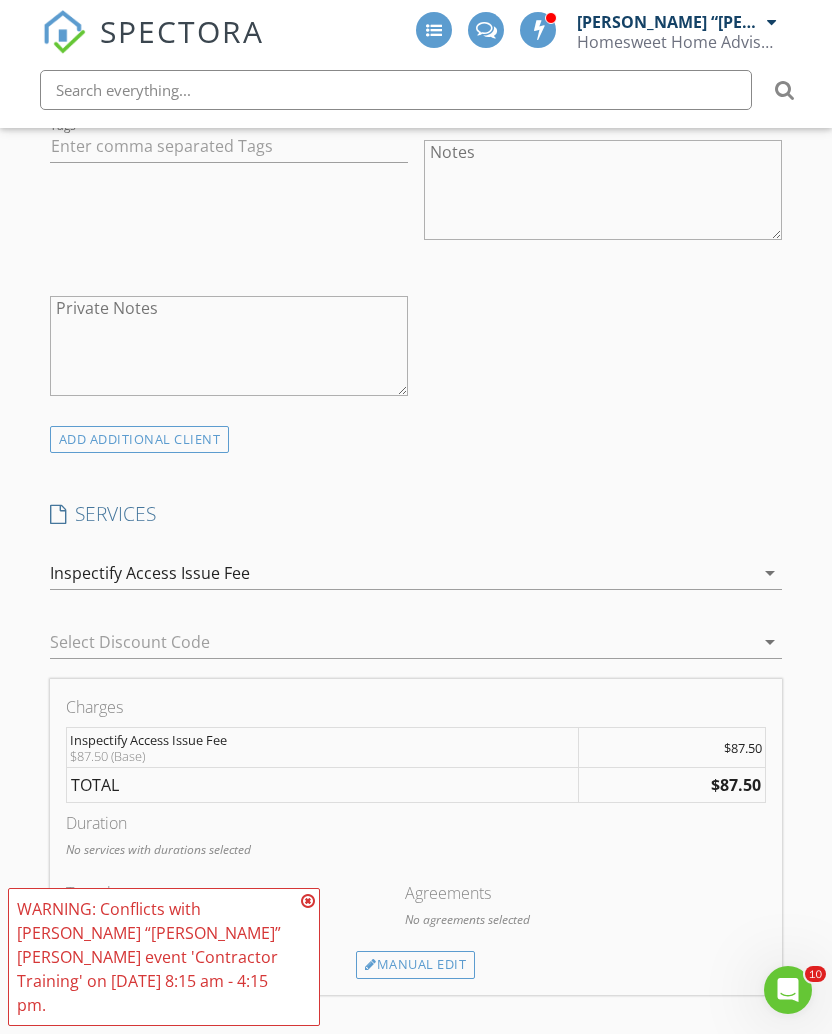 click at bounding box center [308, 901] 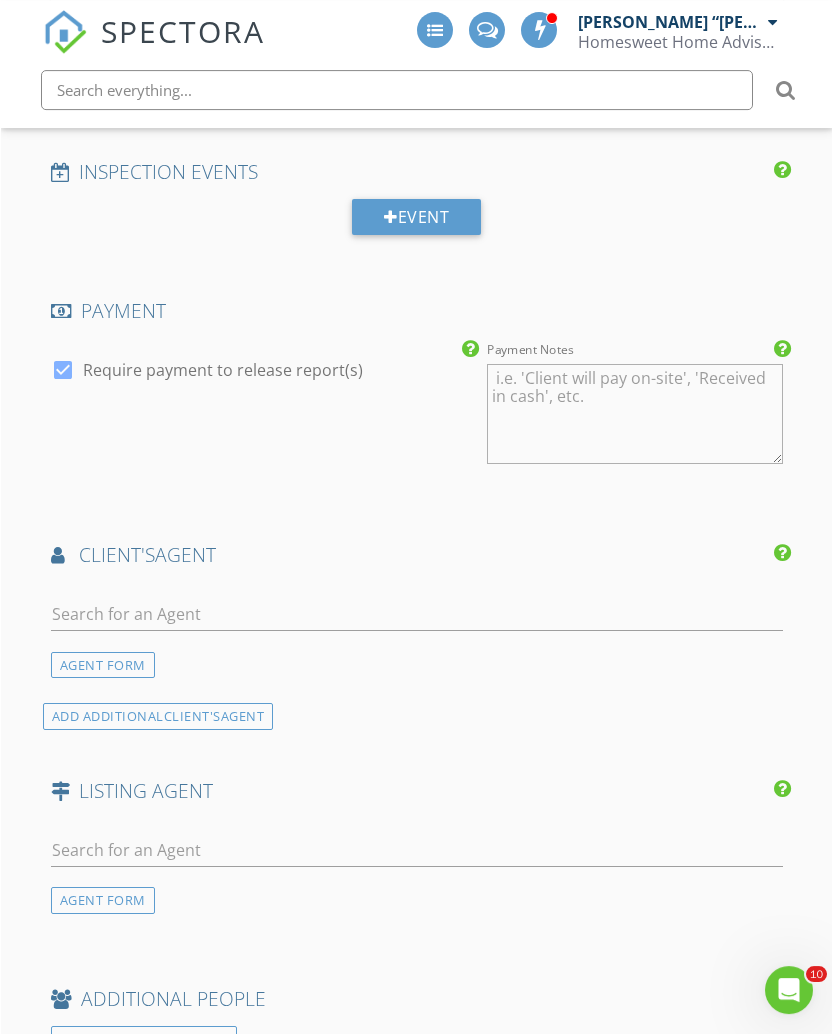 scroll, scrollTop: 2578, scrollLeft: 0, axis: vertical 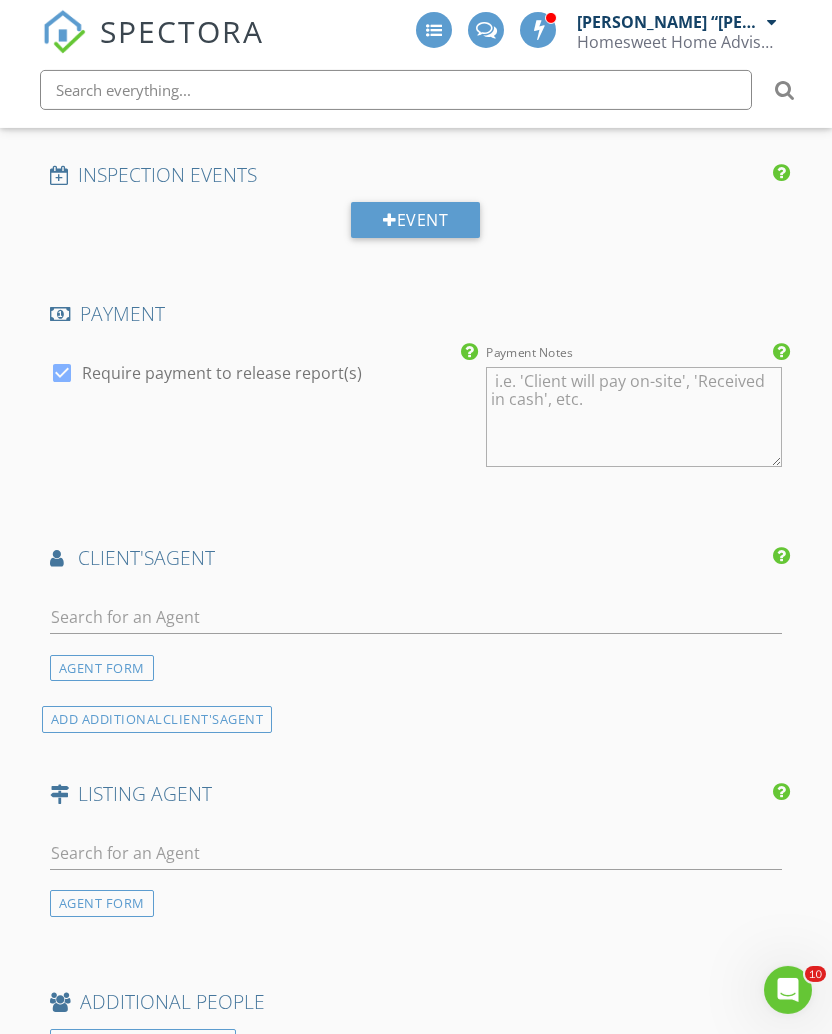 click at bounding box center [62, 373] 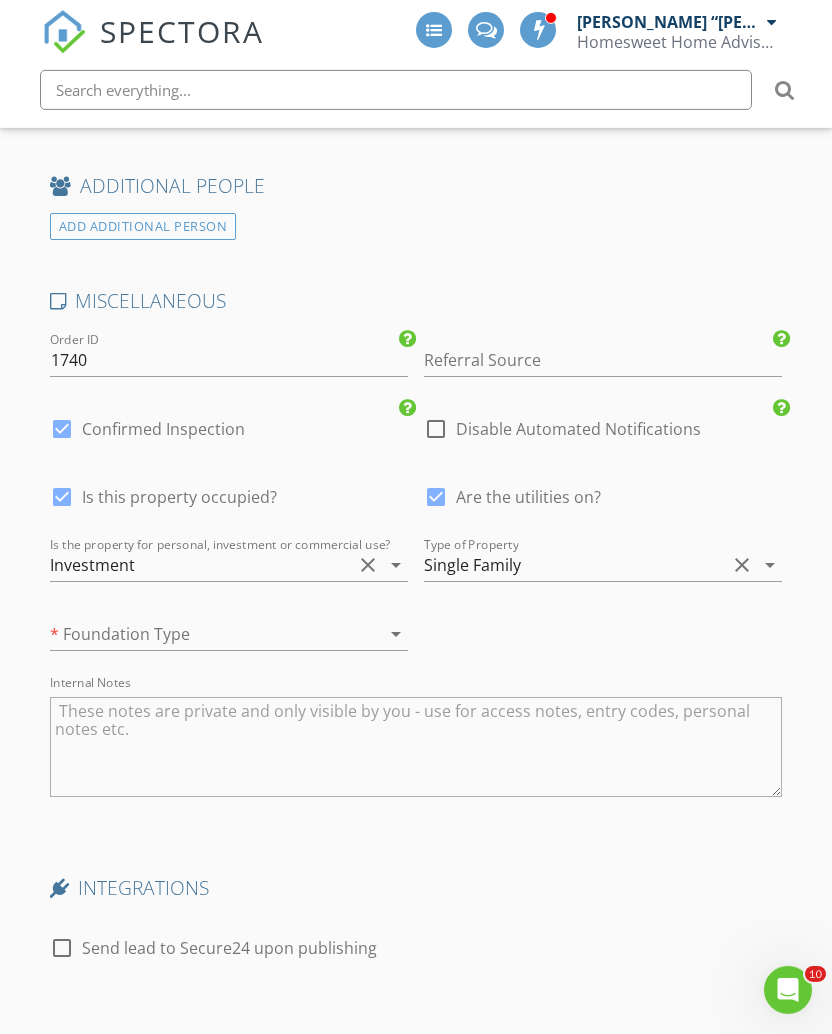 scroll, scrollTop: 3395, scrollLeft: 0, axis: vertical 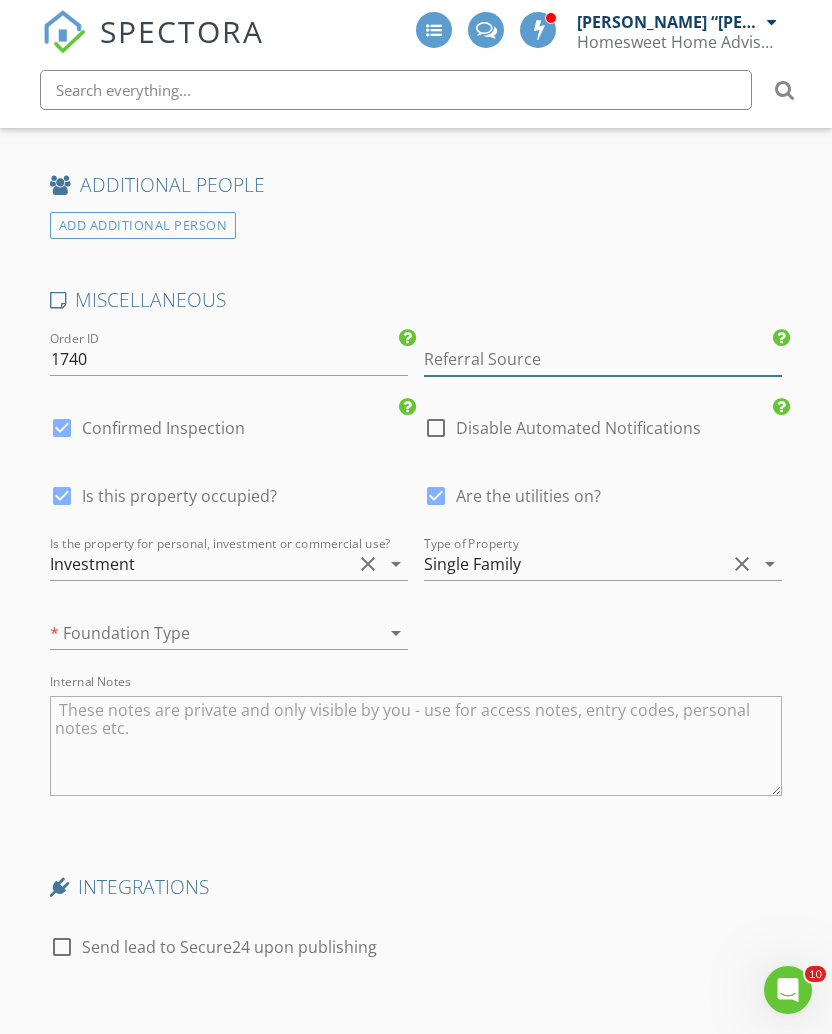 click at bounding box center [603, 359] 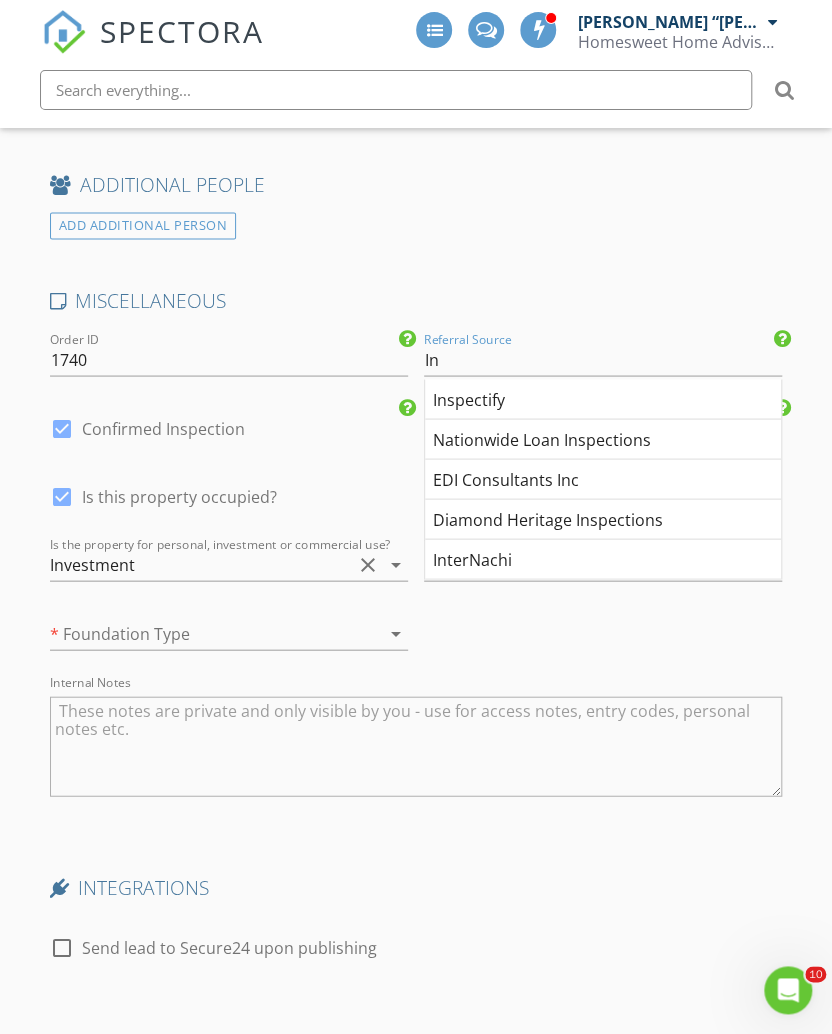 click on "Inspectify" at bounding box center [603, 399] 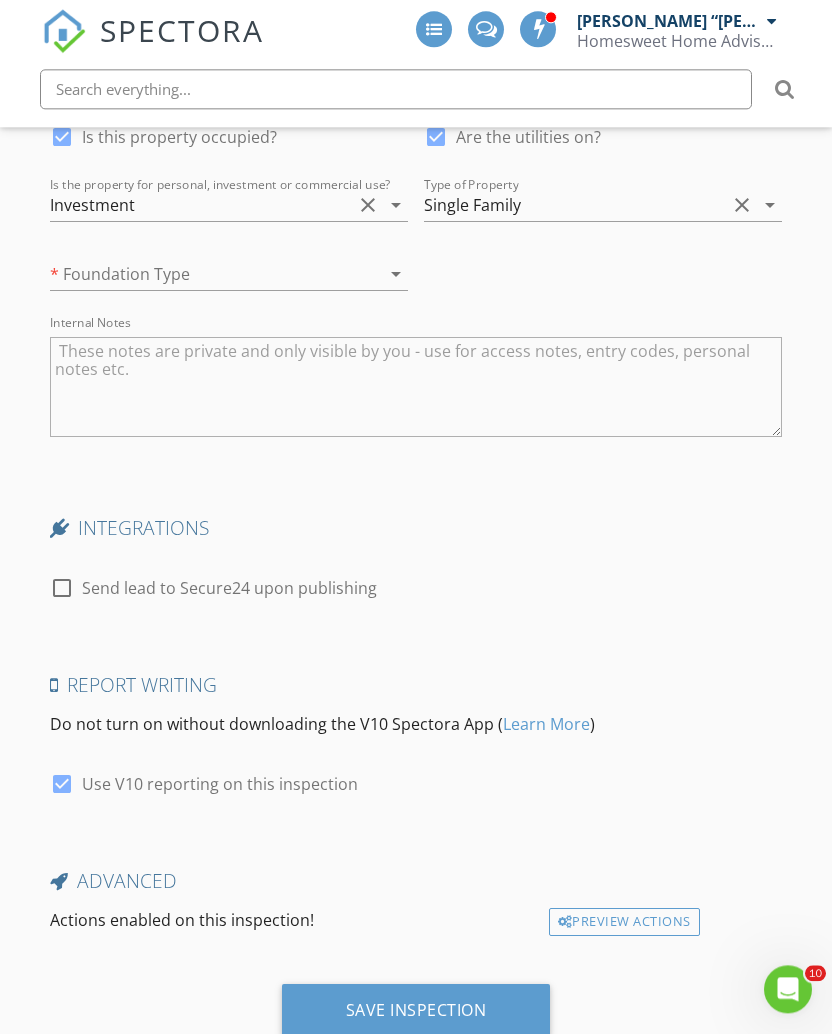 scroll, scrollTop: 3753, scrollLeft: 0, axis: vertical 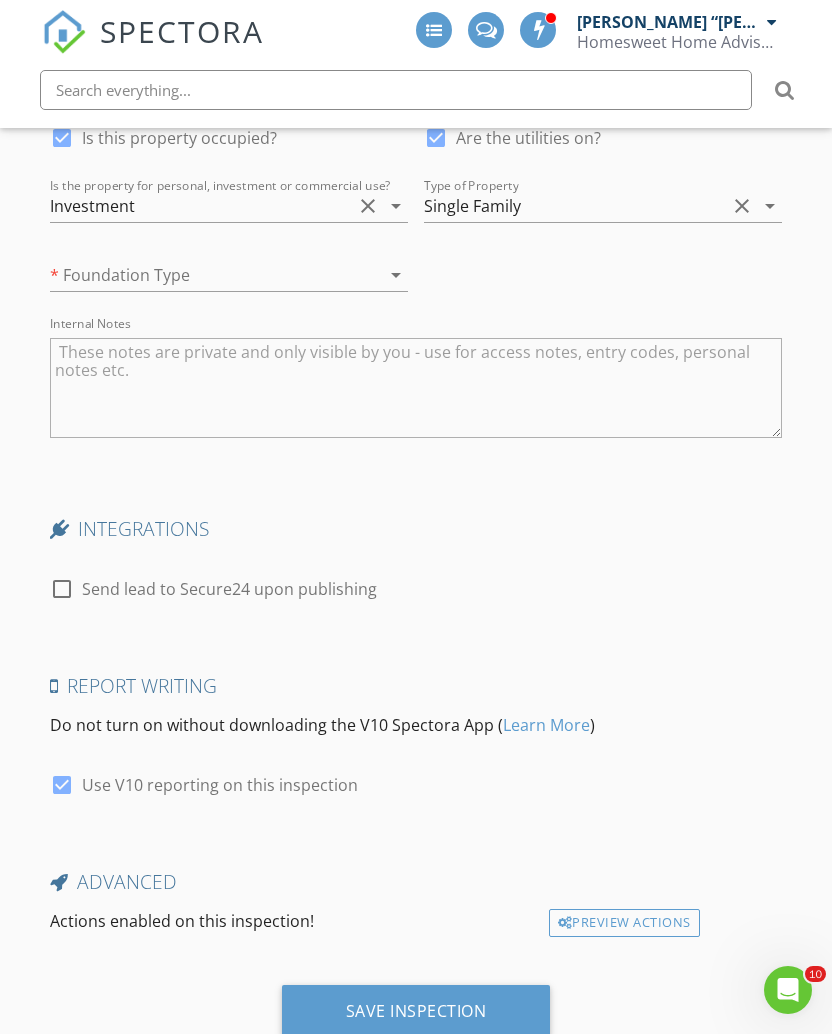 click on "Save Inspection" at bounding box center [416, 1011] 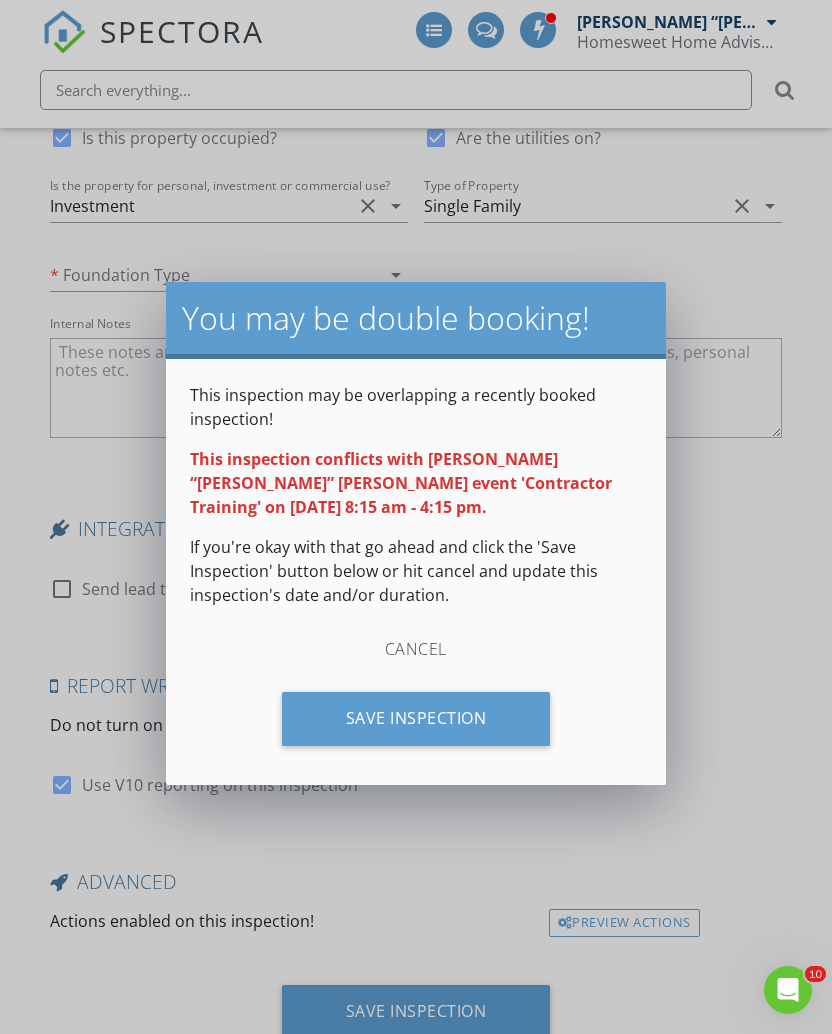click on "Save Inspection" at bounding box center [416, 719] 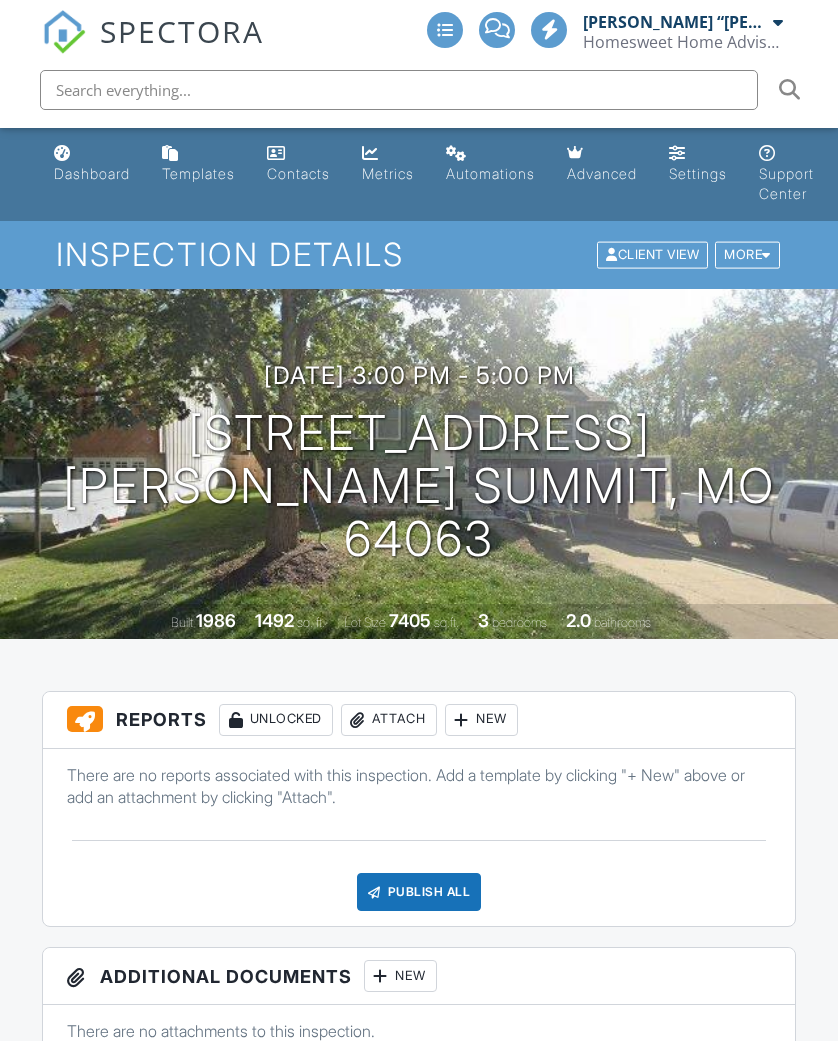 scroll, scrollTop: 0, scrollLeft: 0, axis: both 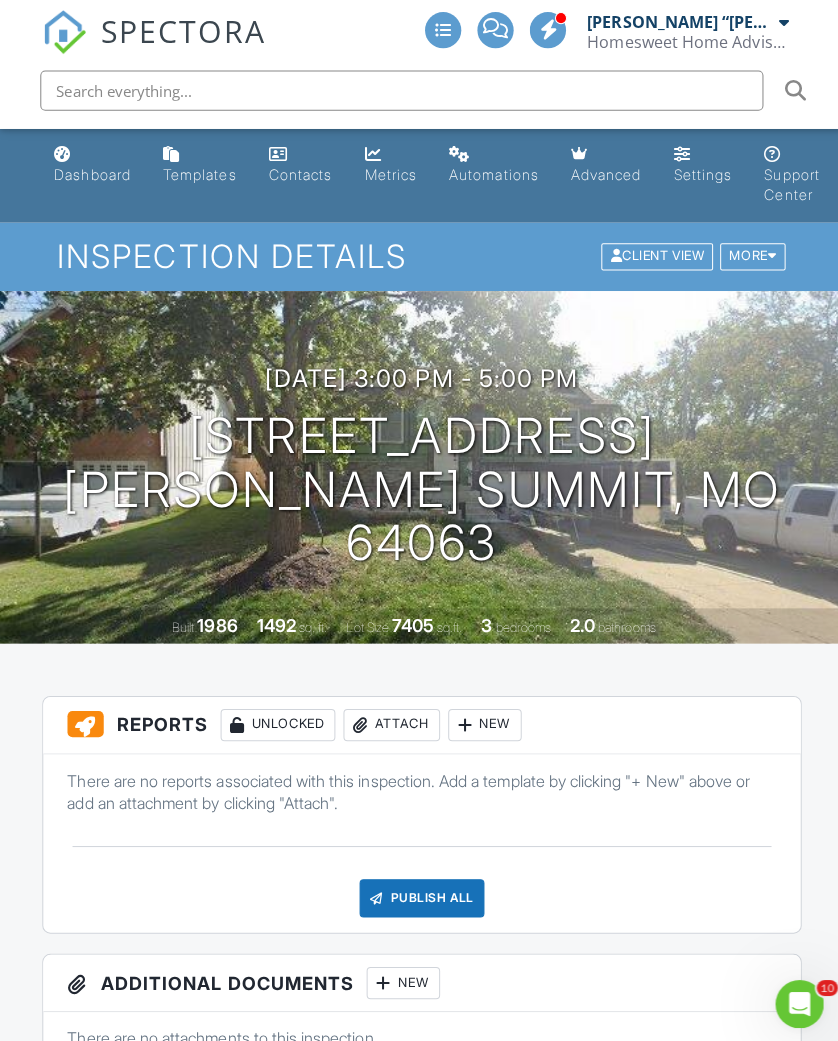 click on "Dashboard" at bounding box center [92, 173] 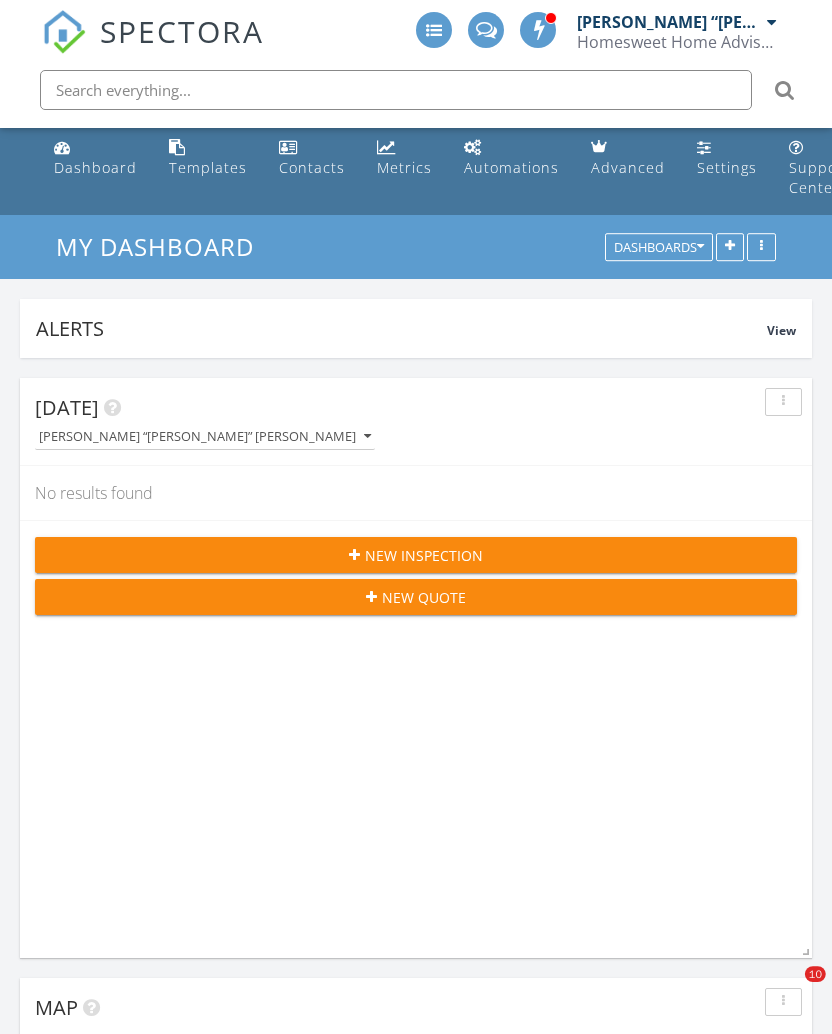 scroll, scrollTop: 6, scrollLeft: 0, axis: vertical 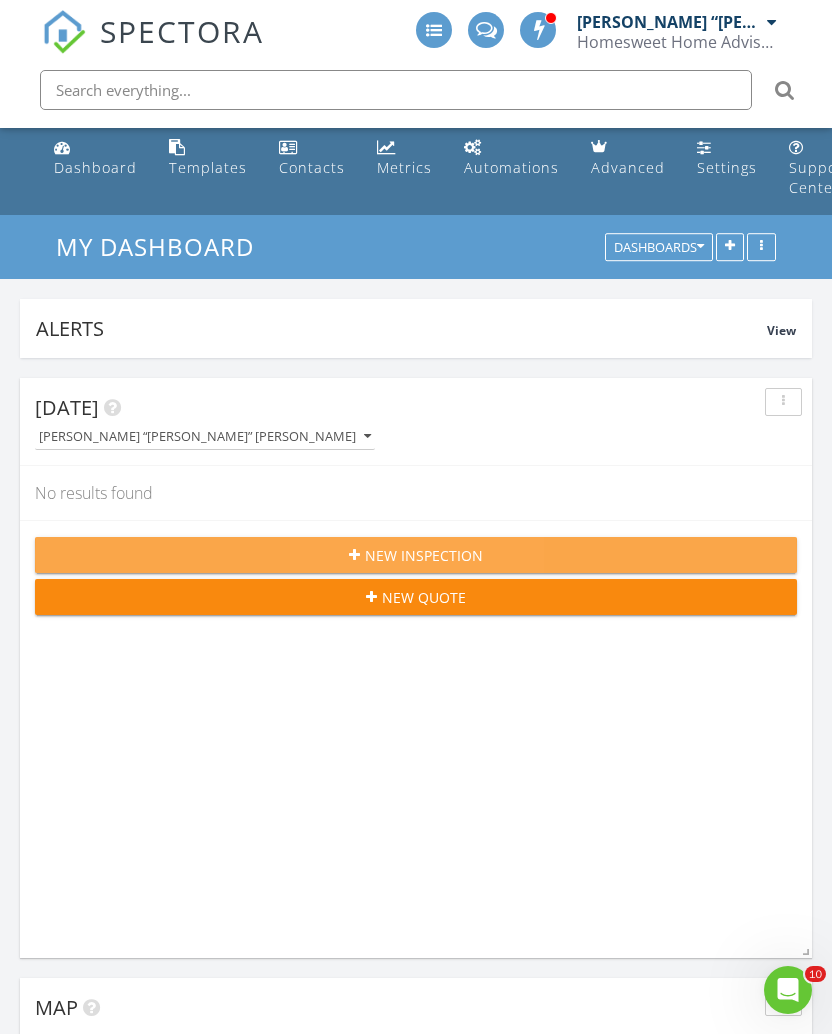 click on "New Inspection" at bounding box center (416, 555) 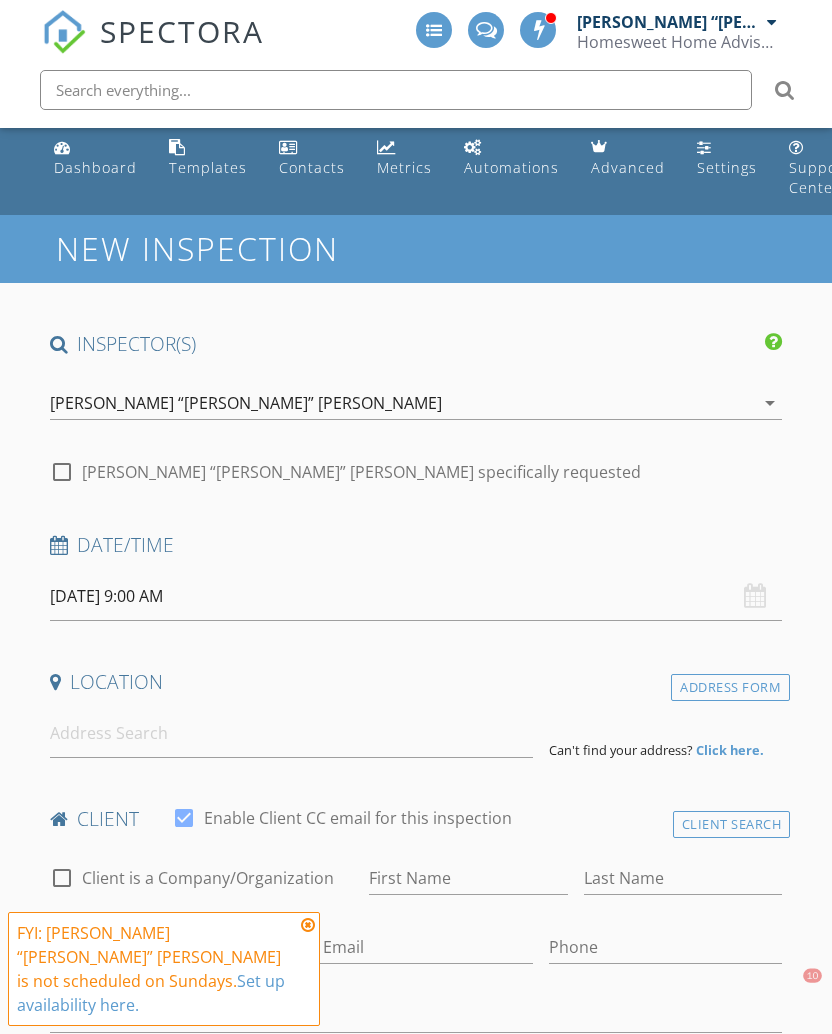 scroll, scrollTop: 6, scrollLeft: 0, axis: vertical 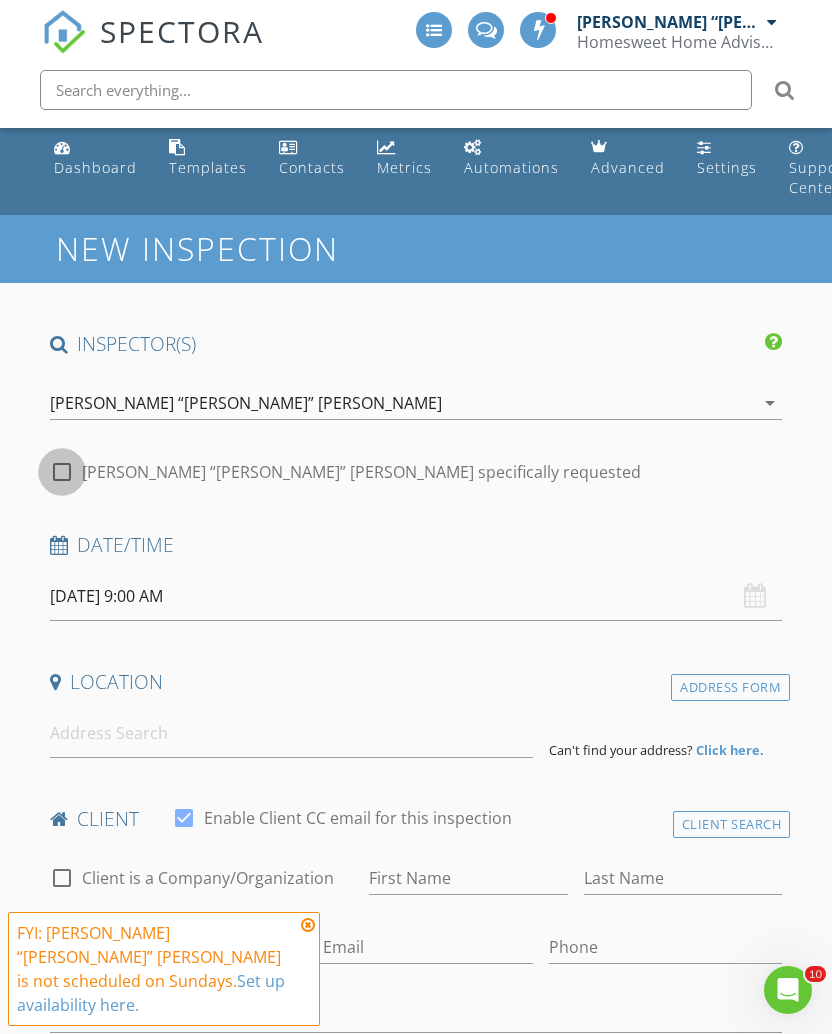 click at bounding box center (62, 472) 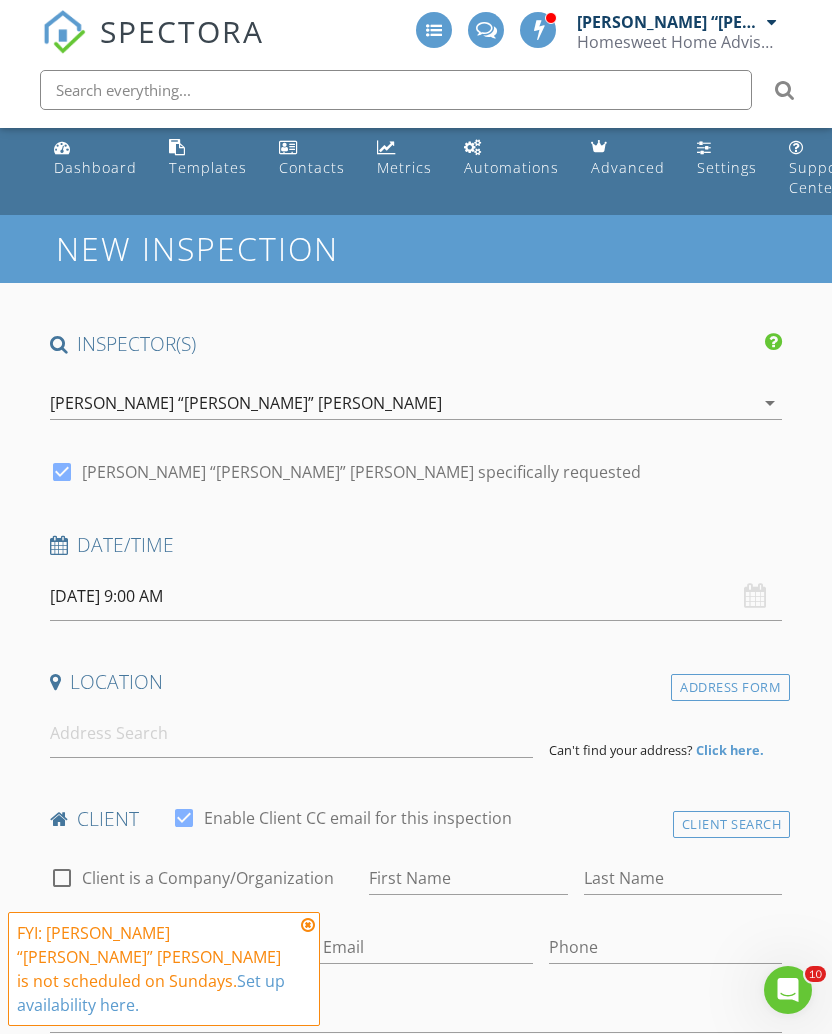 click on "[DATE] 9:00 AM" at bounding box center [416, 596] 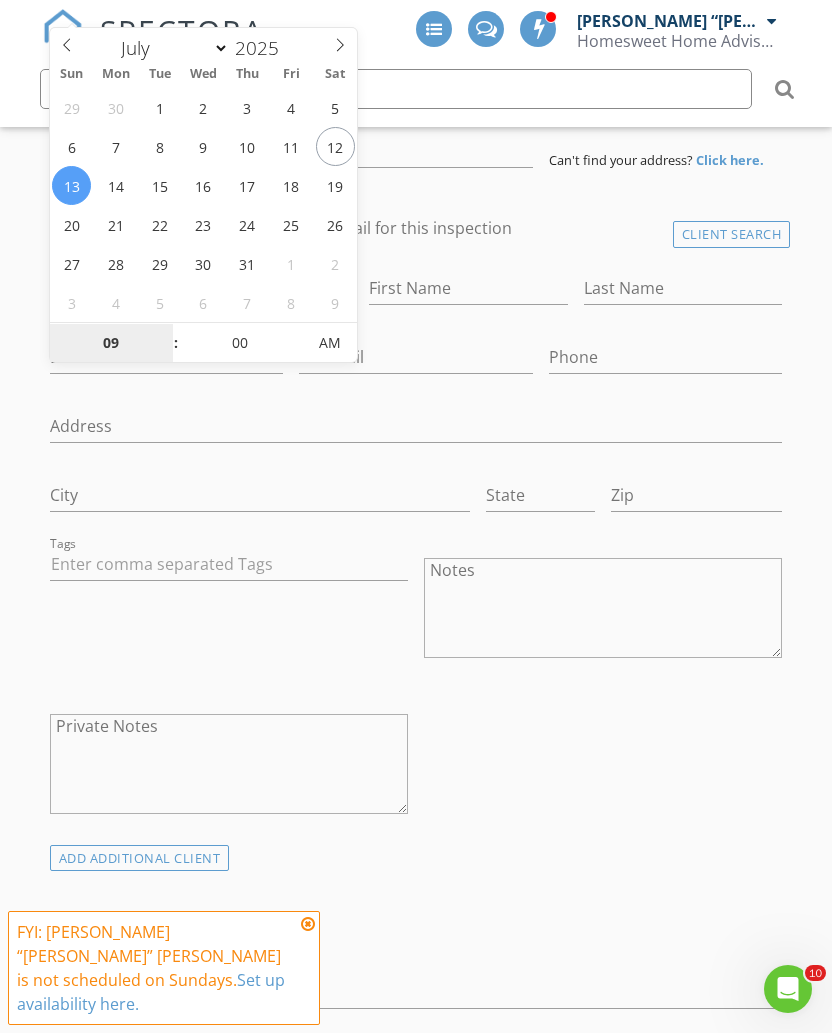 scroll, scrollTop: 248, scrollLeft: 0, axis: vertical 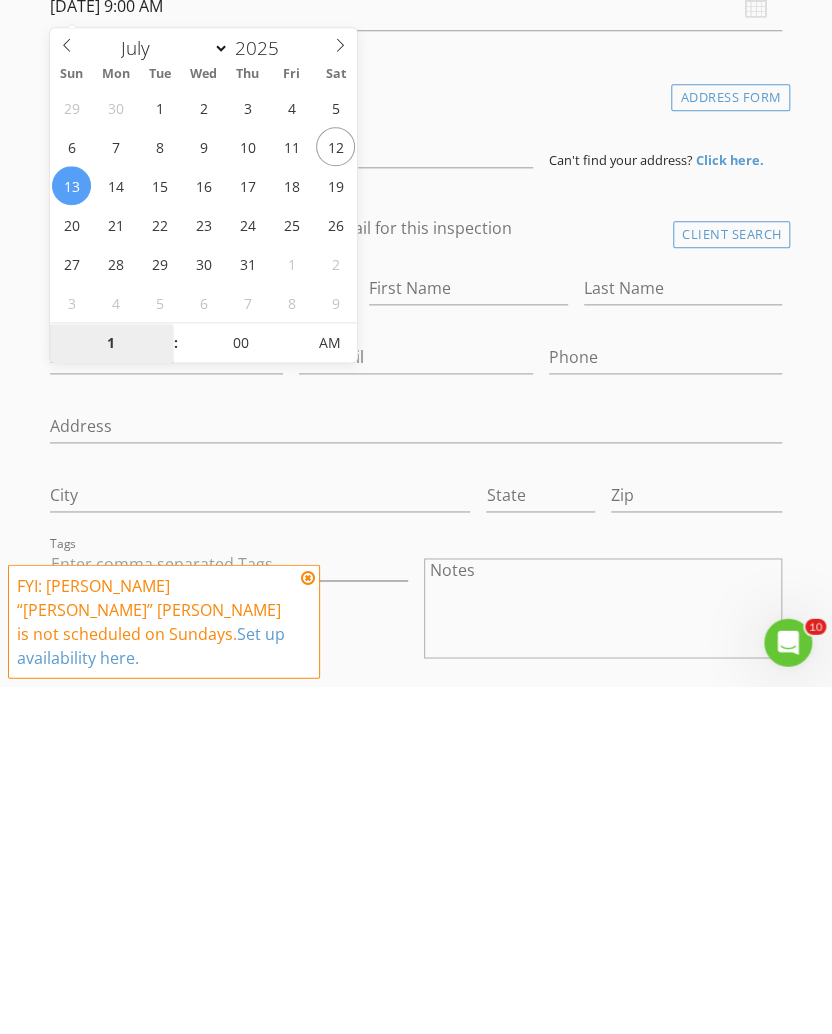 type on "10" 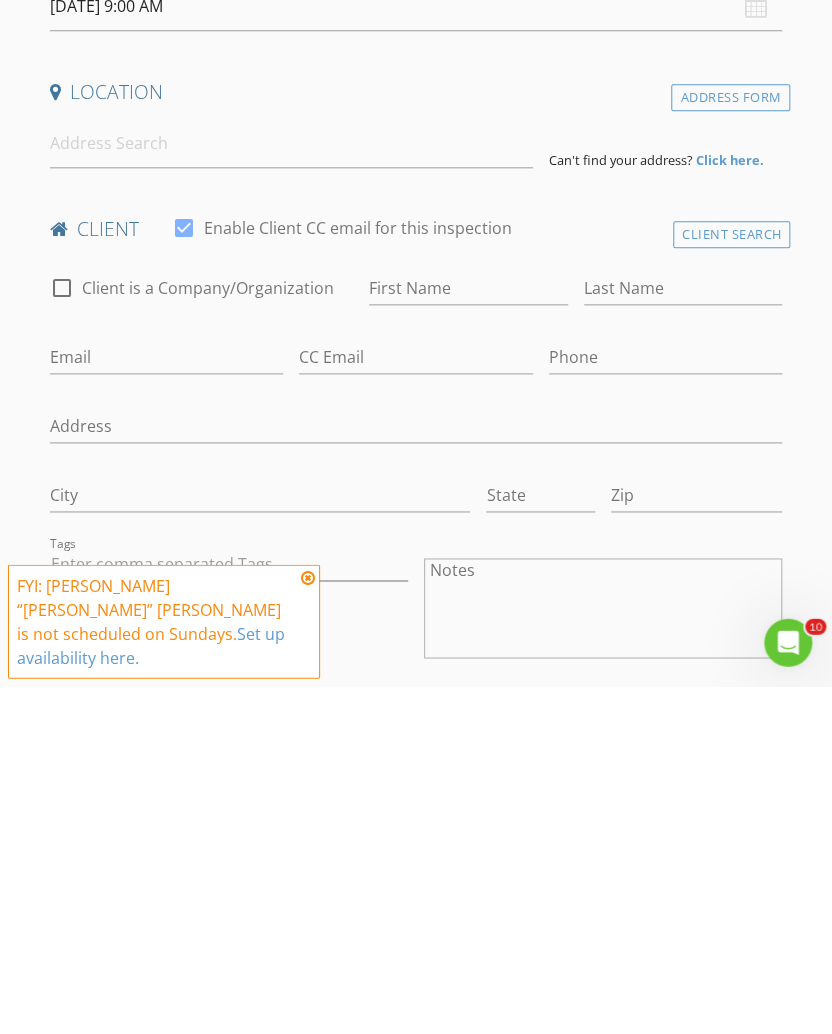 click on "New Inspection
INSPECTOR(S)
check_box   [PERSON_NAME] “[PERSON_NAME]” [PERSON_NAME]   PRIMARY   [PERSON_NAME] “[PERSON_NAME]” [PERSON_NAME] arrow_drop_down   check_box [PERSON_NAME] “[PERSON_NAME]” [PERSON_NAME] specifically requested
Date/Time
[DATE] 9:00 AM
Location
Address Form       Can't find your address?   Click here.
client
check_box Enable Client CC email for this inspection   Client Search     check_box_outline_blank Client is a Company/Organization     First Name   Last Name   Email   CC Email   Phone   Address   City   State   Zip     Tags         Notes   Private Notes
ADD ADDITIONAL client
SERVICES
check_box_outline_blank   Residential and Commercial Inspection and Report   Create your own bundle with add-on options check_box_outline_blank   3-D Home Scan   Create your own bundle with add-on options" at bounding box center [416, 1928] 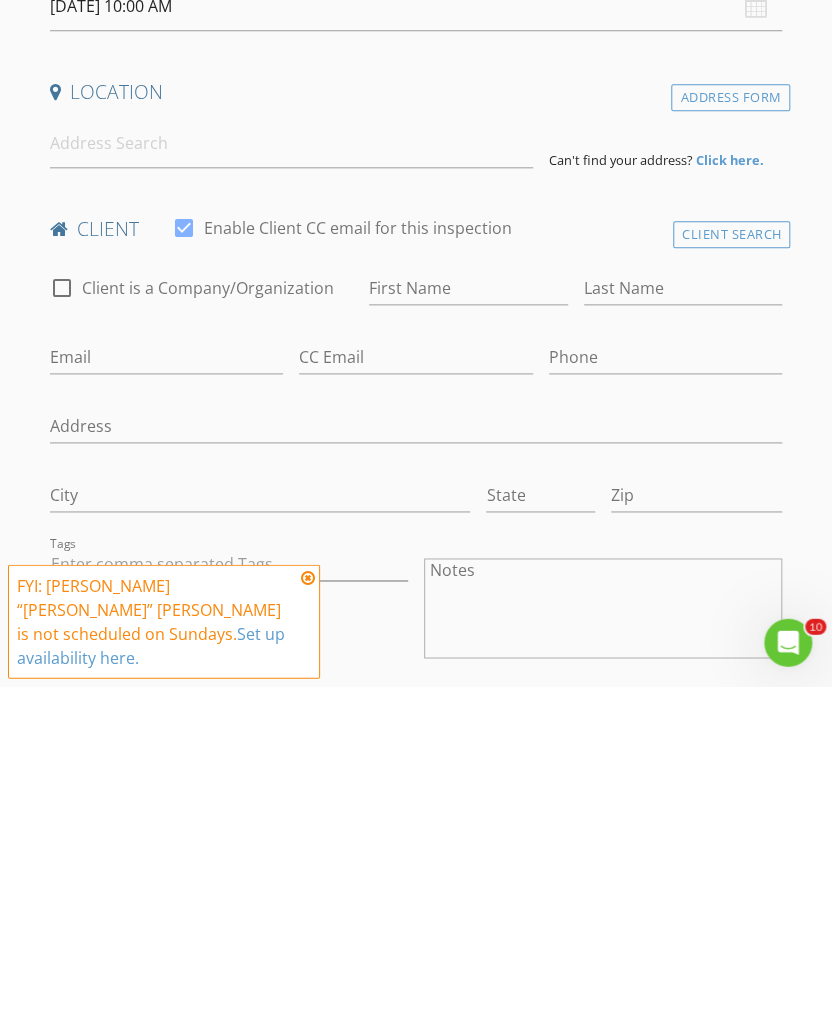 scroll, scrollTop: 595, scrollLeft: 0, axis: vertical 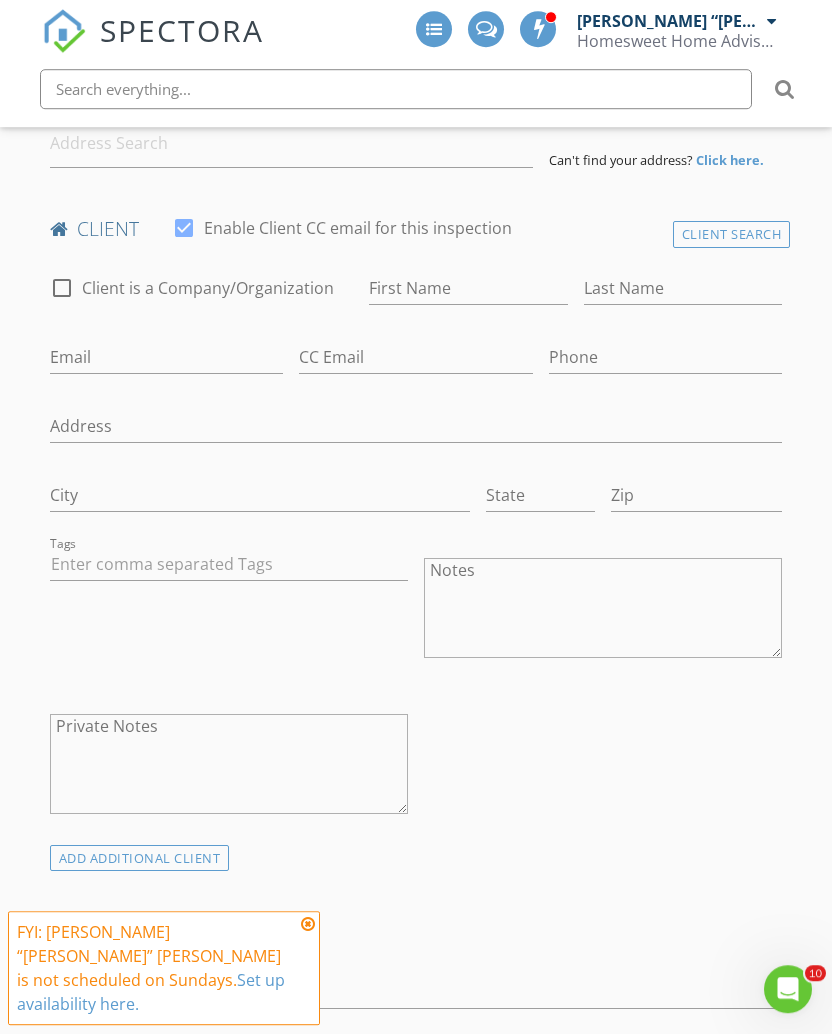 click at bounding box center [308, 925] 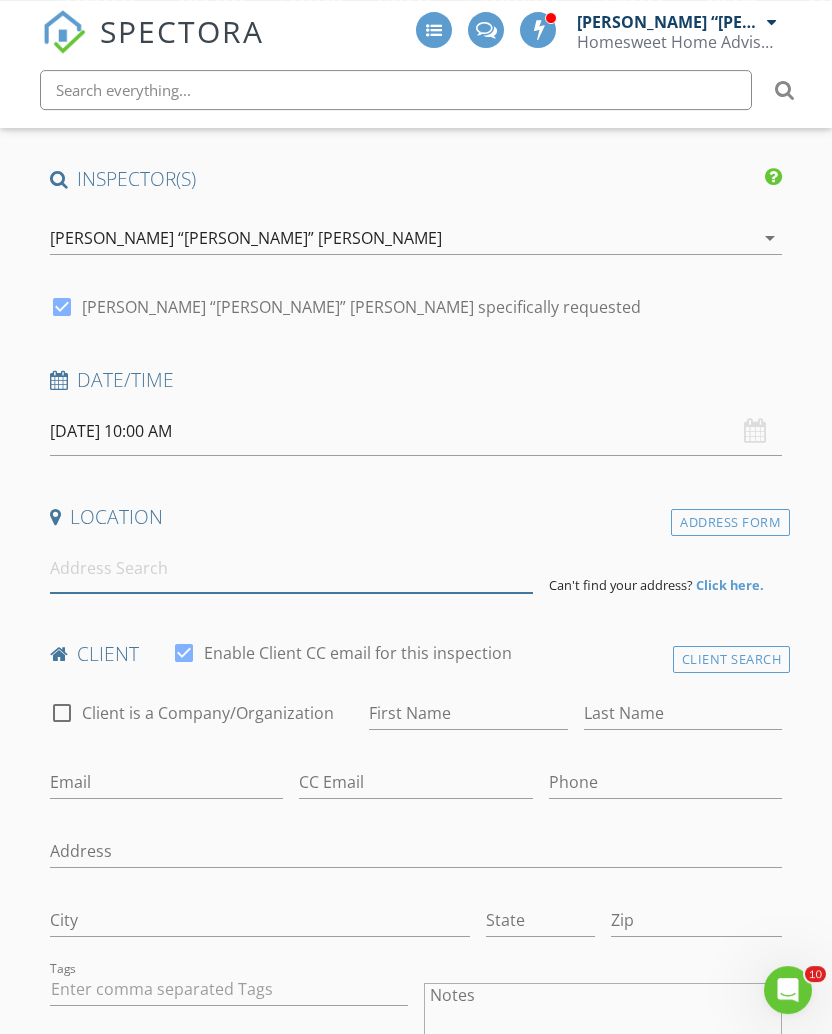 click at bounding box center (291, 568) 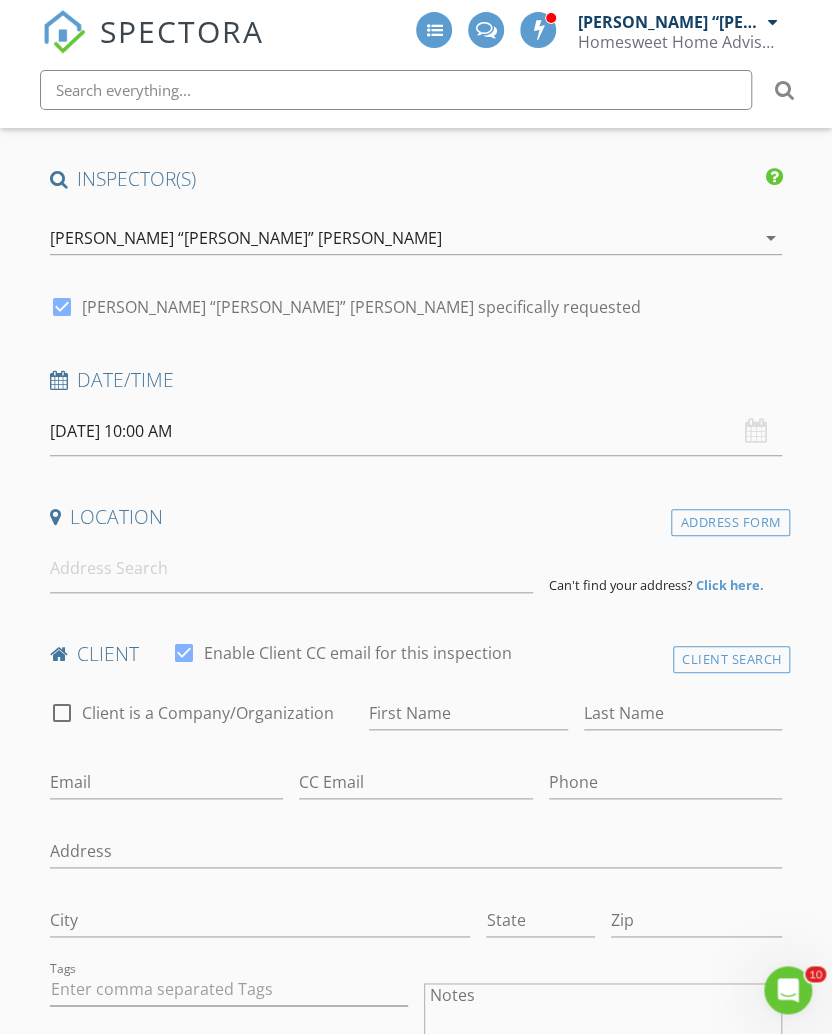 click on "New Inspection
INSPECTOR(S)
check_box   Lawrence “Larry” Baker   PRIMARY   Lawrence “Larry” Baker arrow_drop_down   check_box Lawrence “Larry” Baker specifically requested
Date/Time
07/13/2025 10:00 AM
Location
Address Form       Can't find your address?   Click here.
client
check_box Enable Client CC email for this inspection   Client Search     check_box_outline_blank Client is a Company/Organization     First Name   Last Name   Email   CC Email   Phone   Address   City   State   Zip     Tags         Notes   Private Notes
ADD ADDITIONAL client
SERVICES
check_box_outline_blank   Residential and Commercial Inspection and Report   Create your own bundle with add-on options check_box_outline_blank   3-D Home Scan   Create your own bundle with add-on options" at bounding box center [416, 2005] 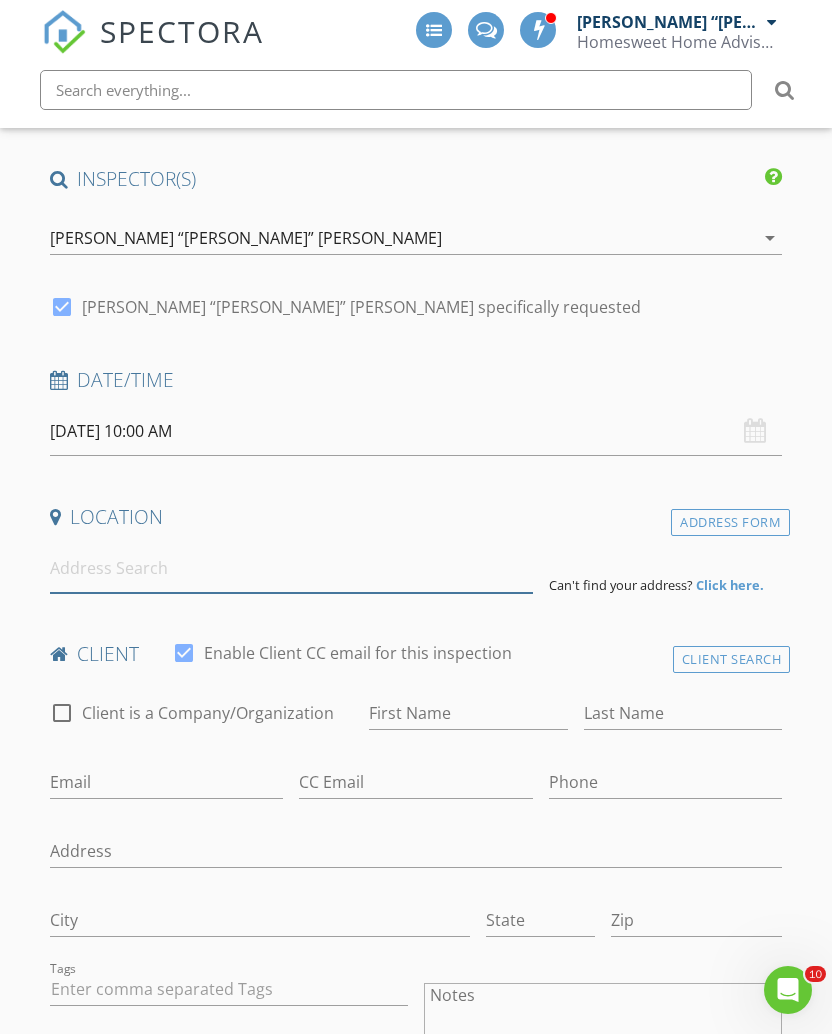 click at bounding box center (291, 568) 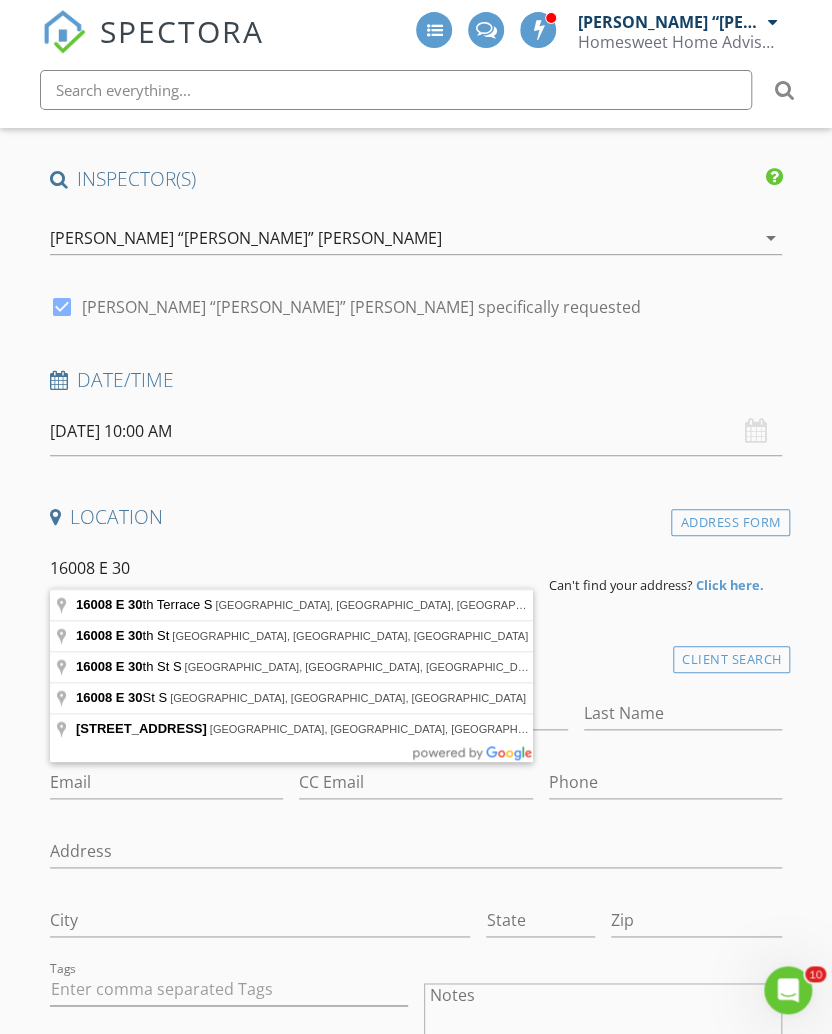 type on "16008 E 30th St, Independence, MO, USA" 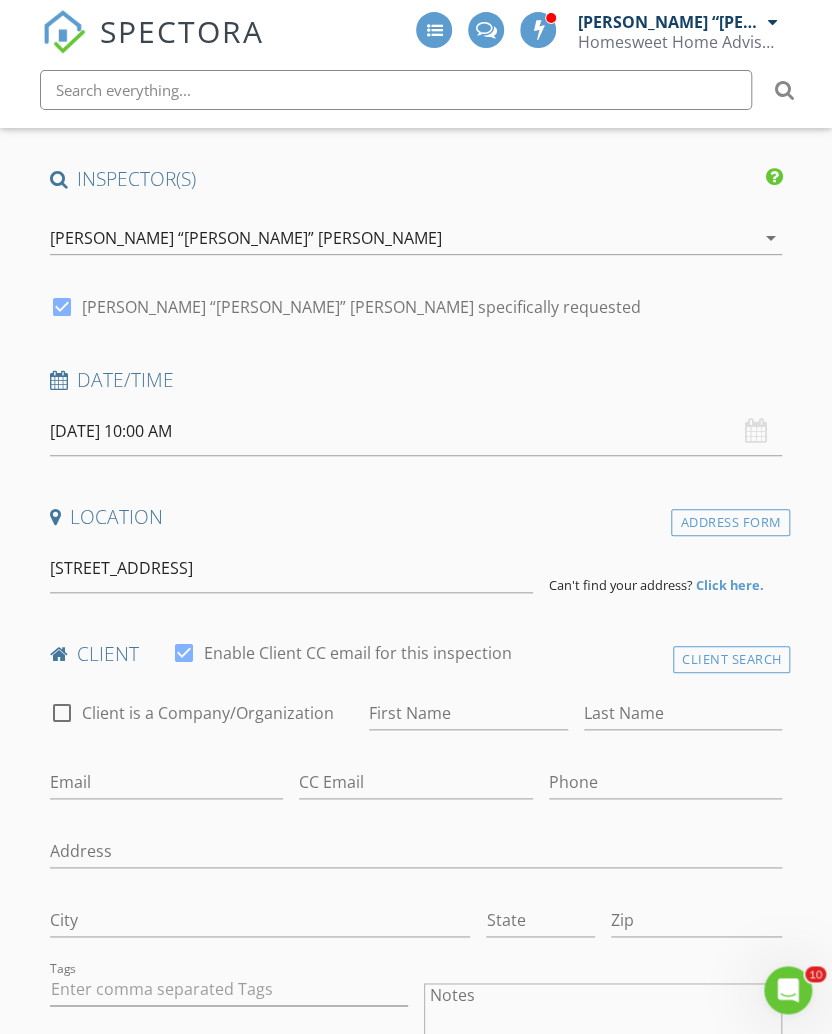 scroll, scrollTop: 171, scrollLeft: 0, axis: vertical 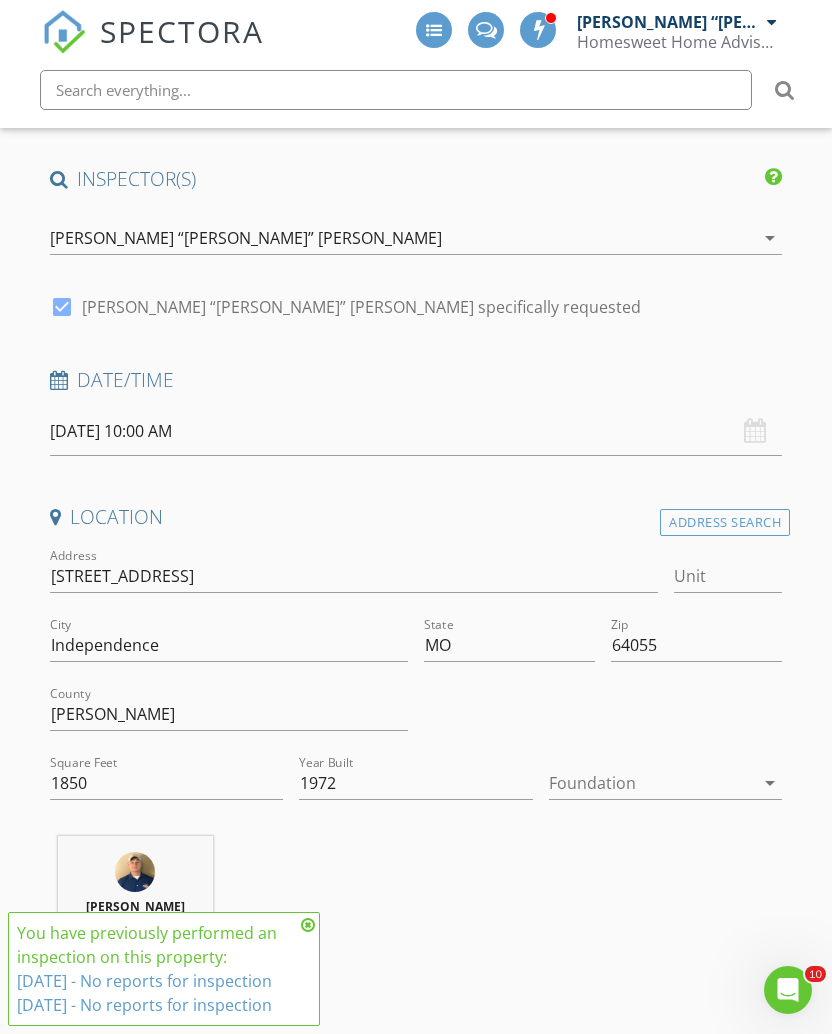 click at bounding box center [308, 925] 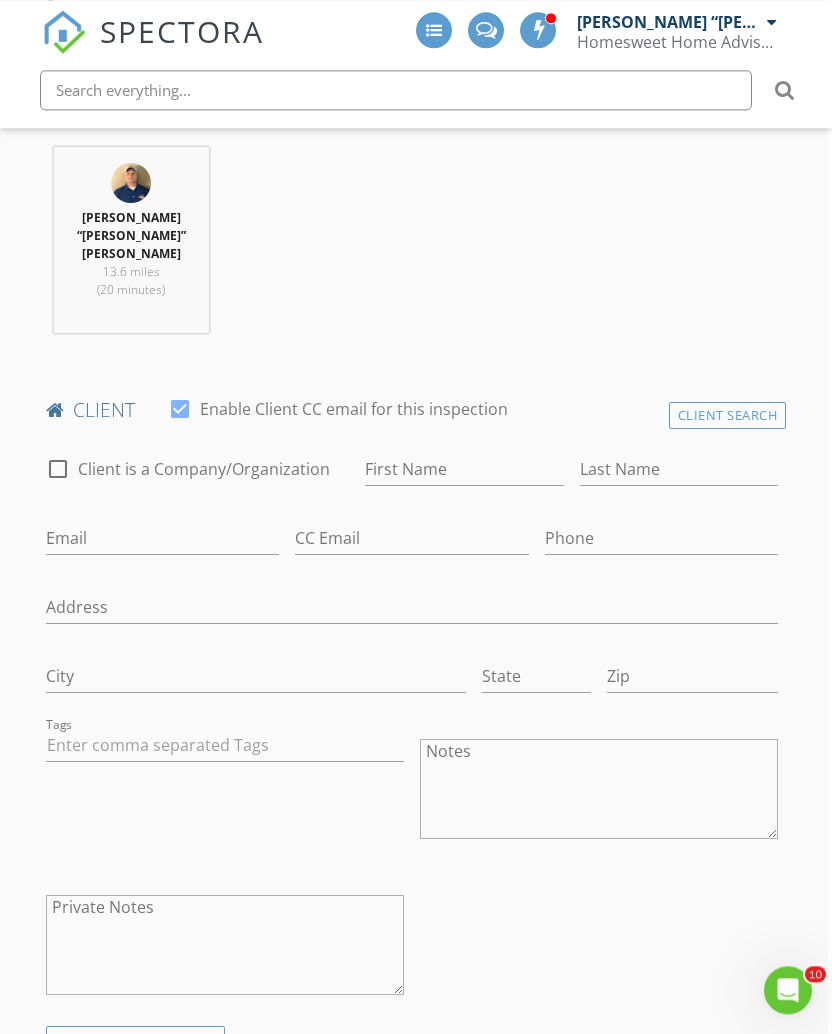 scroll, scrollTop: 860, scrollLeft: 4, axis: both 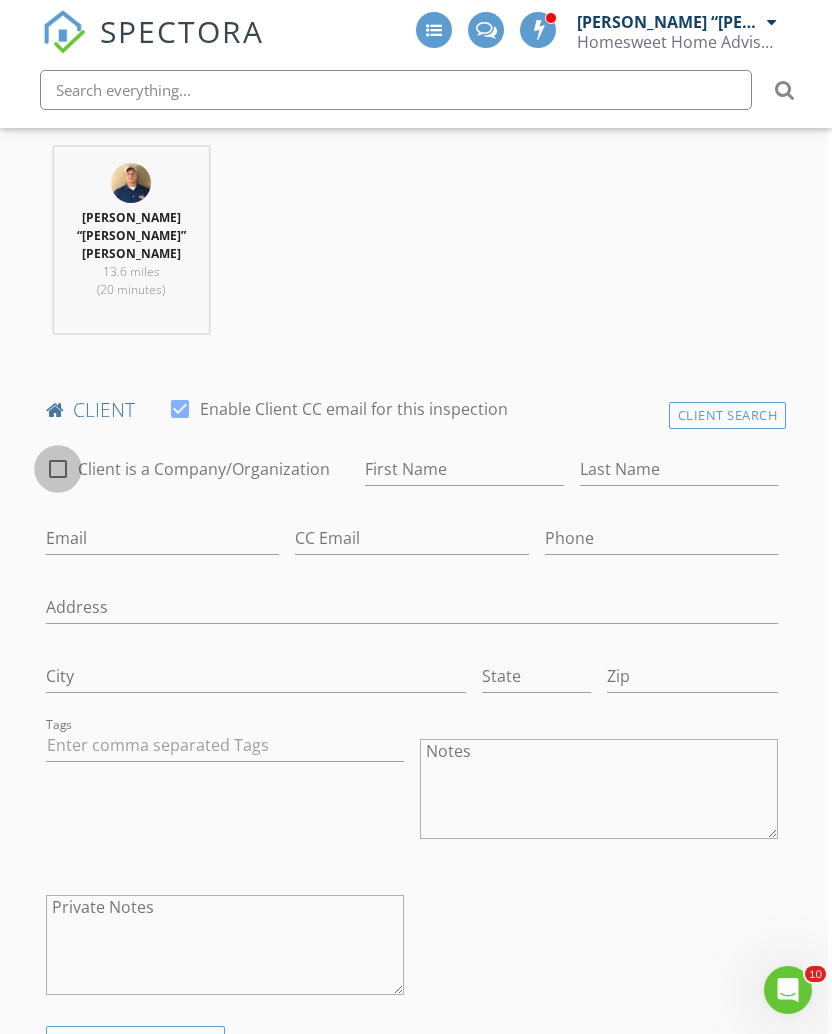 click at bounding box center [58, 469] 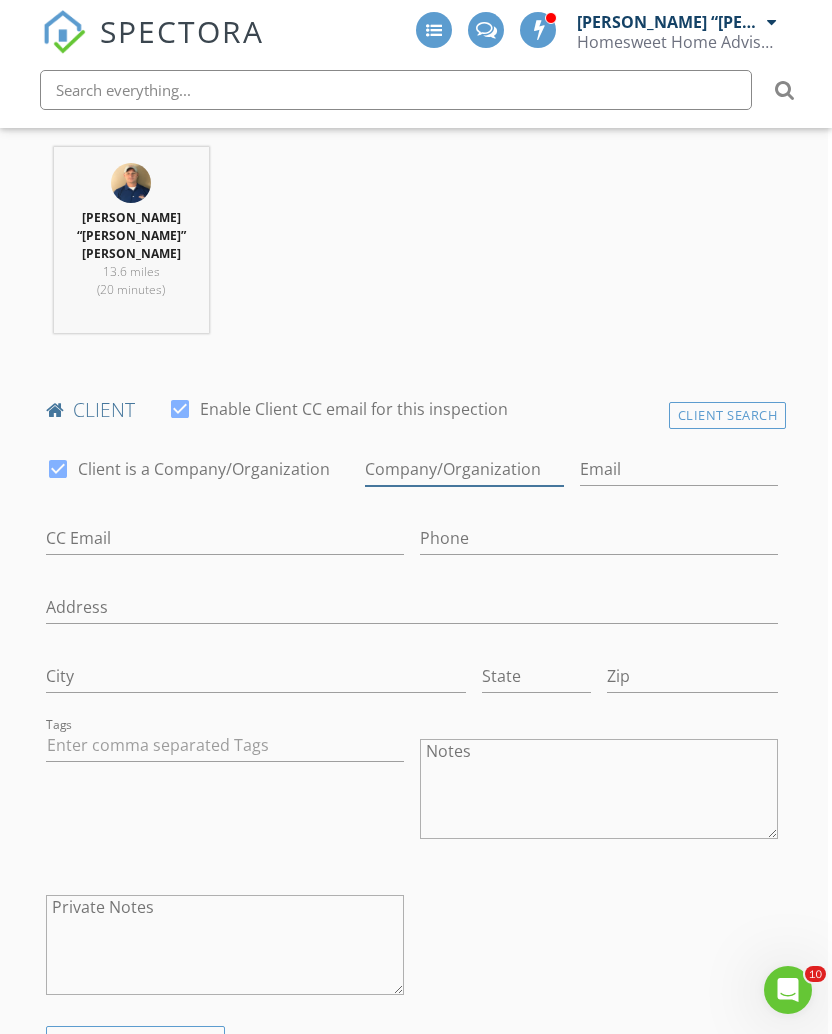 click on "Enable Client CC email for this inspection" at bounding box center (464, 469) 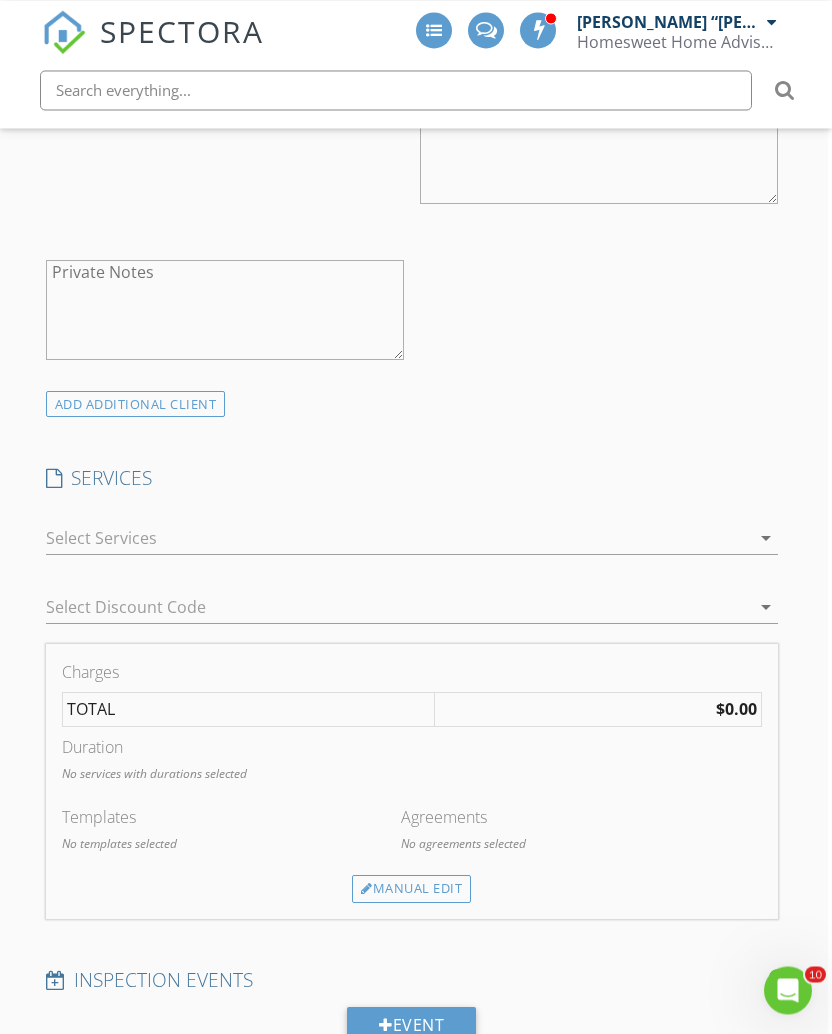 scroll, scrollTop: 1529, scrollLeft: 4, axis: both 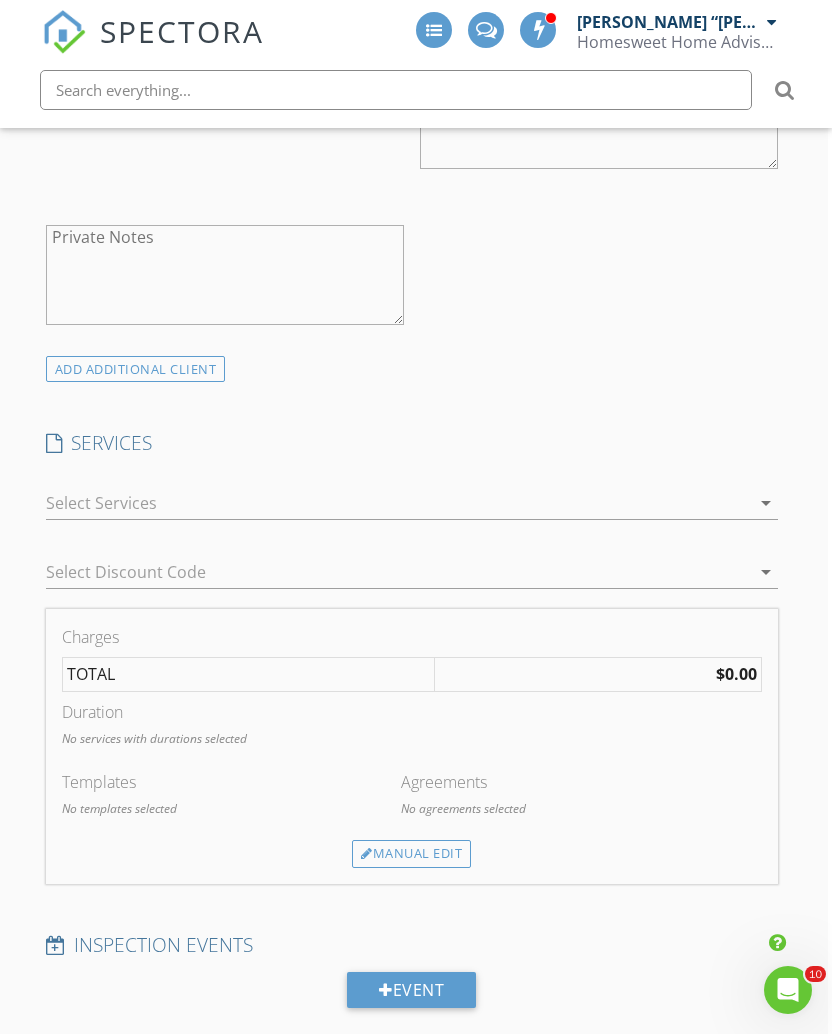 type on "Inspectify" 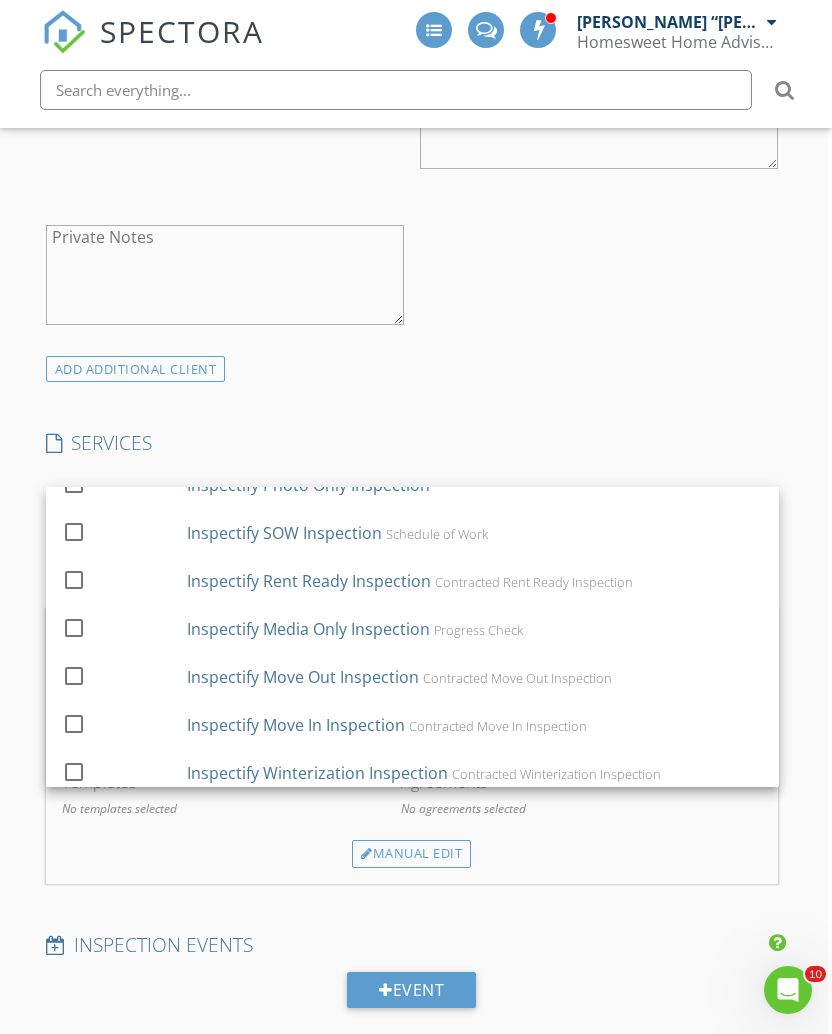 scroll, scrollTop: 1205, scrollLeft: 0, axis: vertical 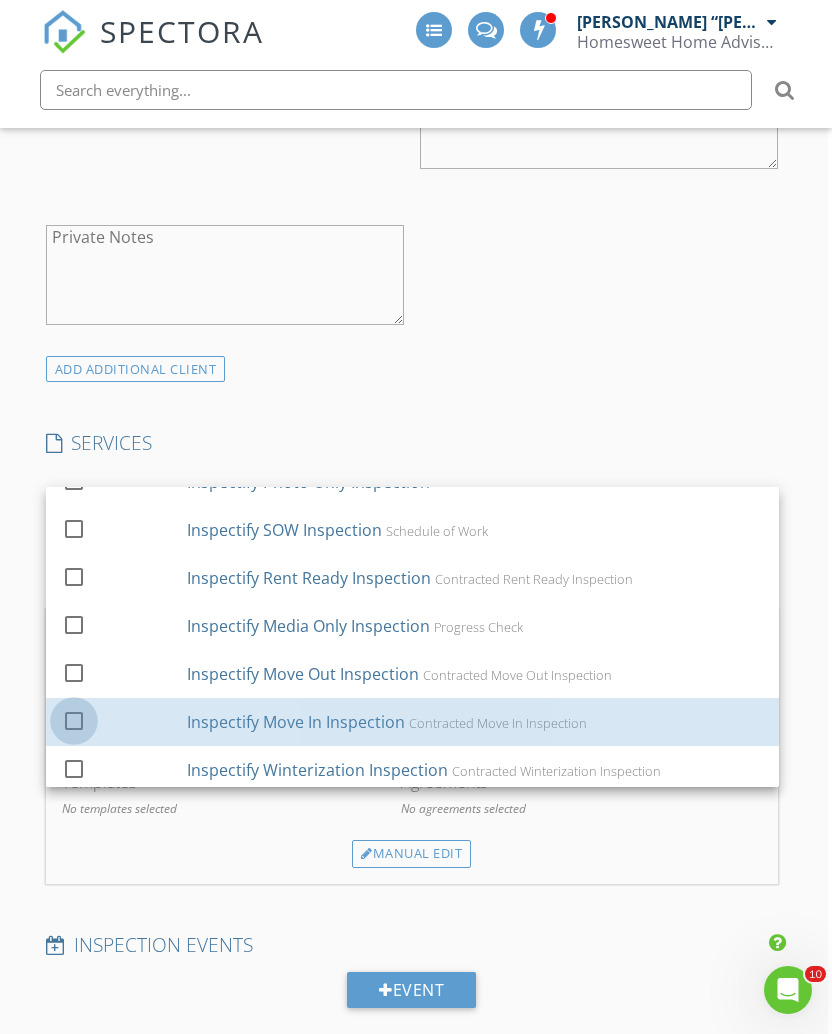 click at bounding box center (74, 720) 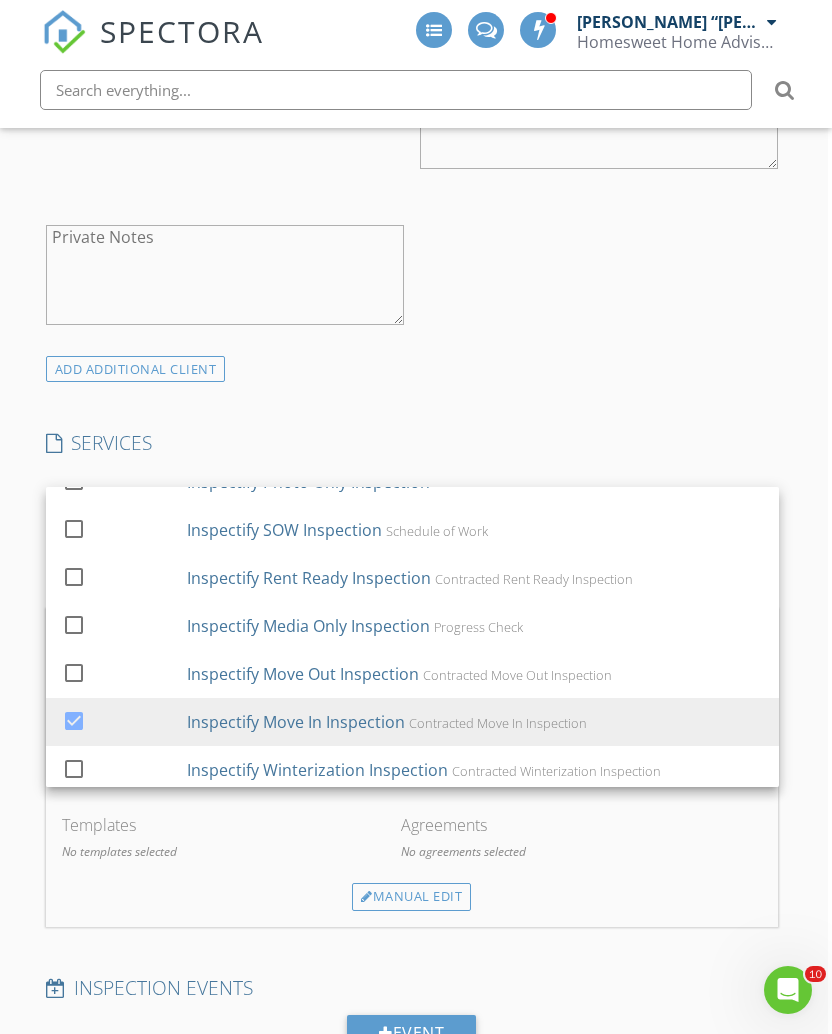 click on "check_box Client is a Company/Organization   Company/Organization Inspectify       Email   CC Email   Phone   Address   City   State   Zip     Tags         Notes   Private Notes" at bounding box center [412, 61] 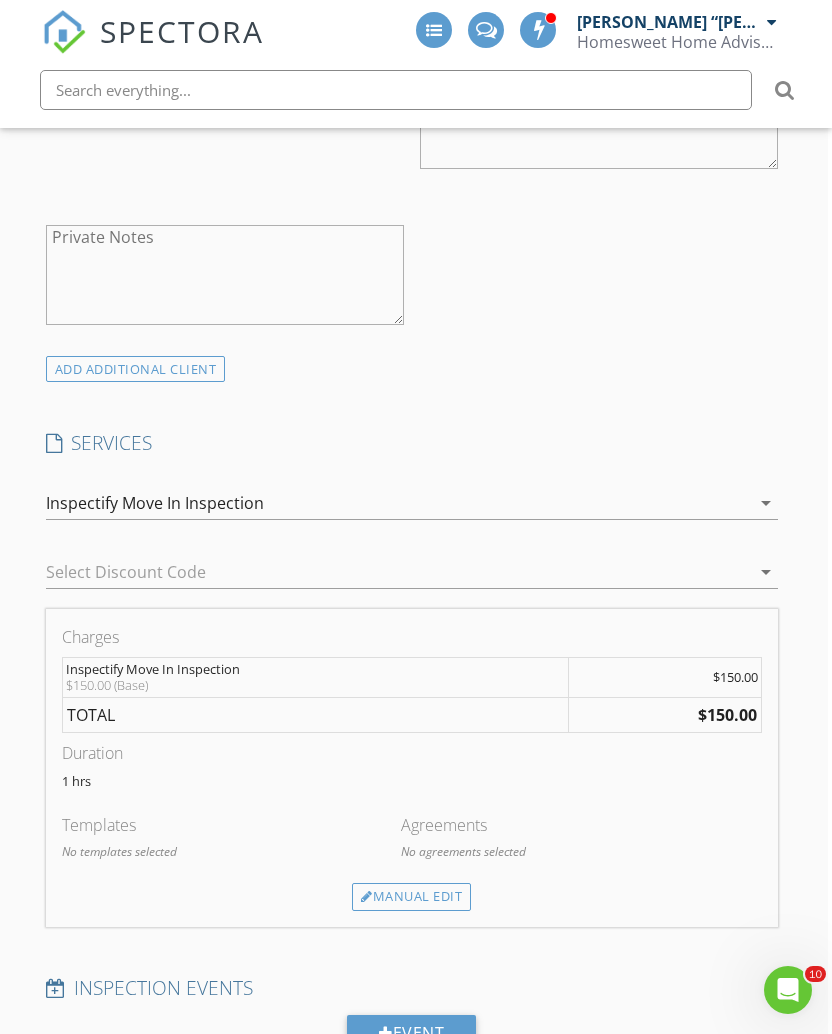 click on "Manual Edit" at bounding box center [411, 897] 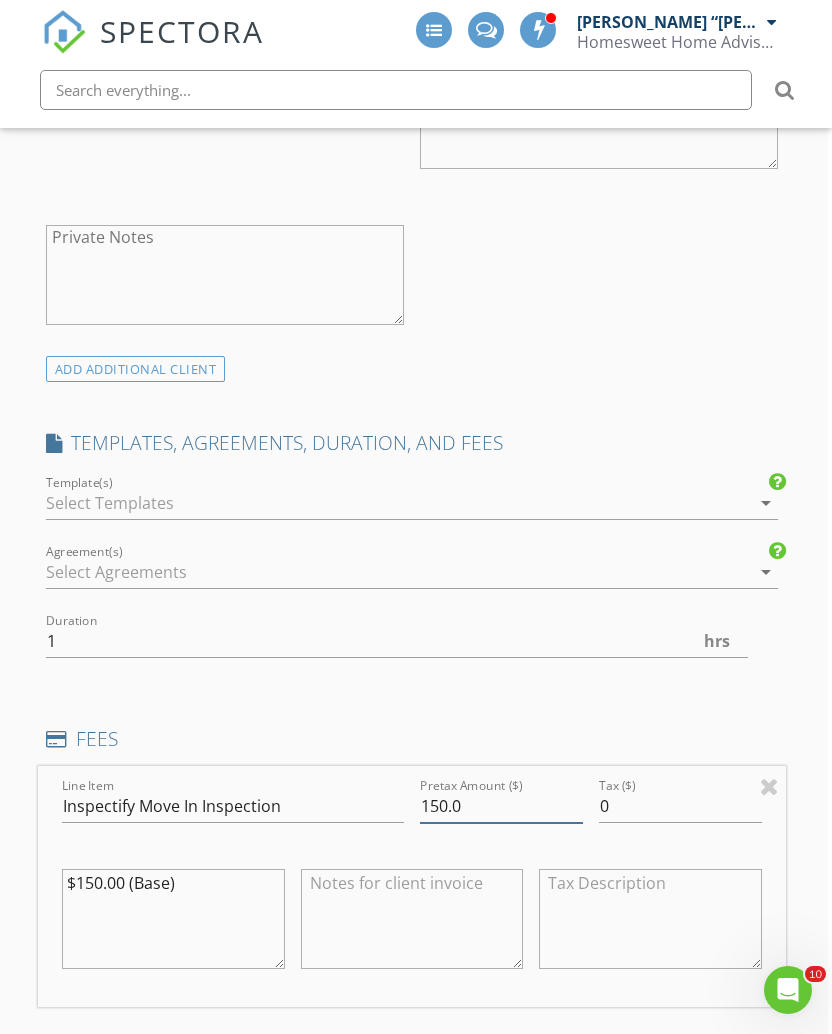 click on "150.0" at bounding box center (501, 806) 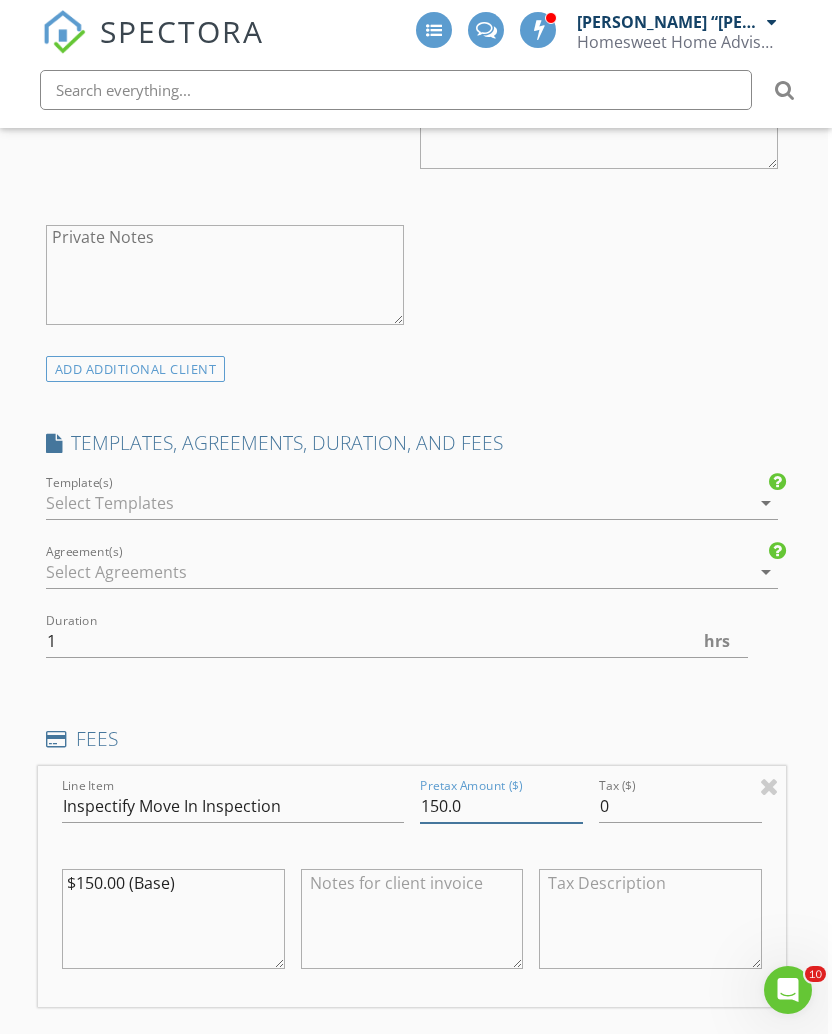 scroll, scrollTop: 1603, scrollLeft: 4, axis: both 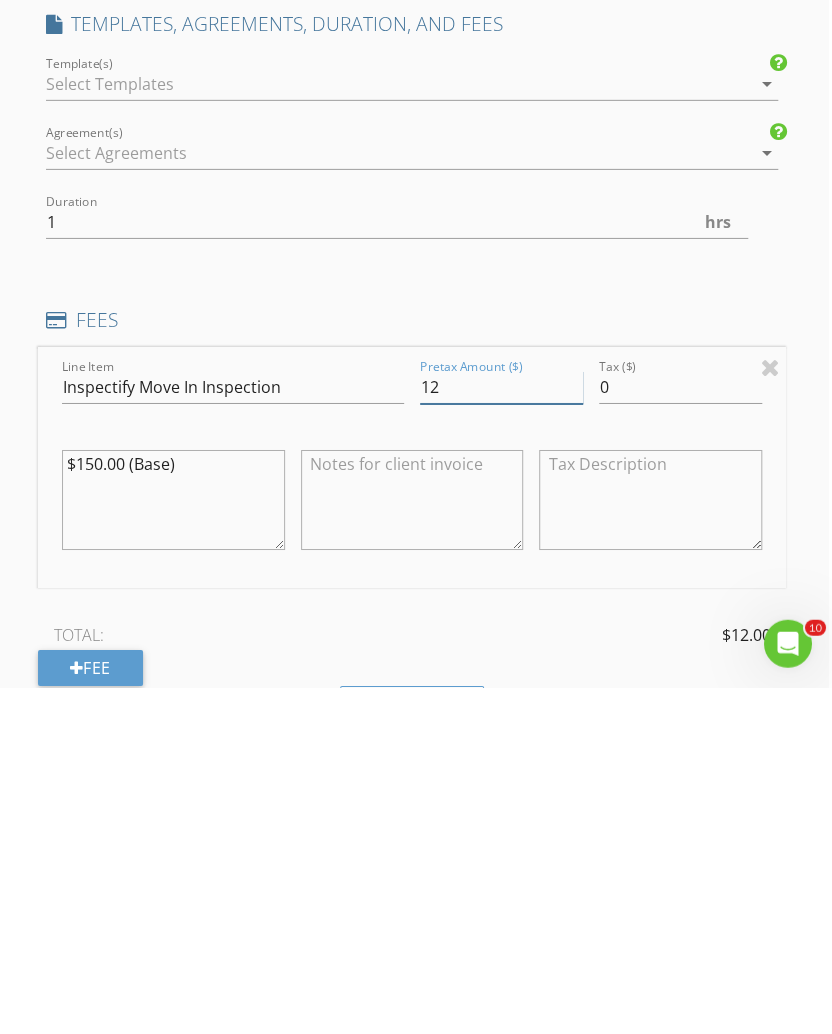 type on "125" 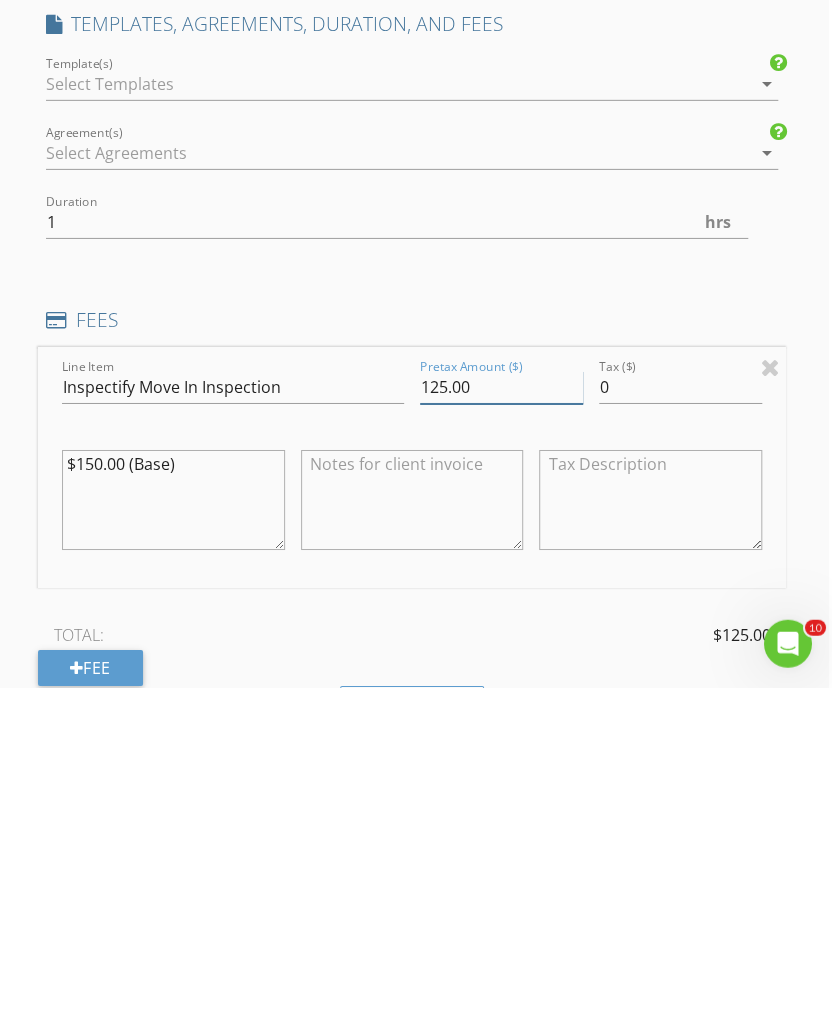 type on "125.00" 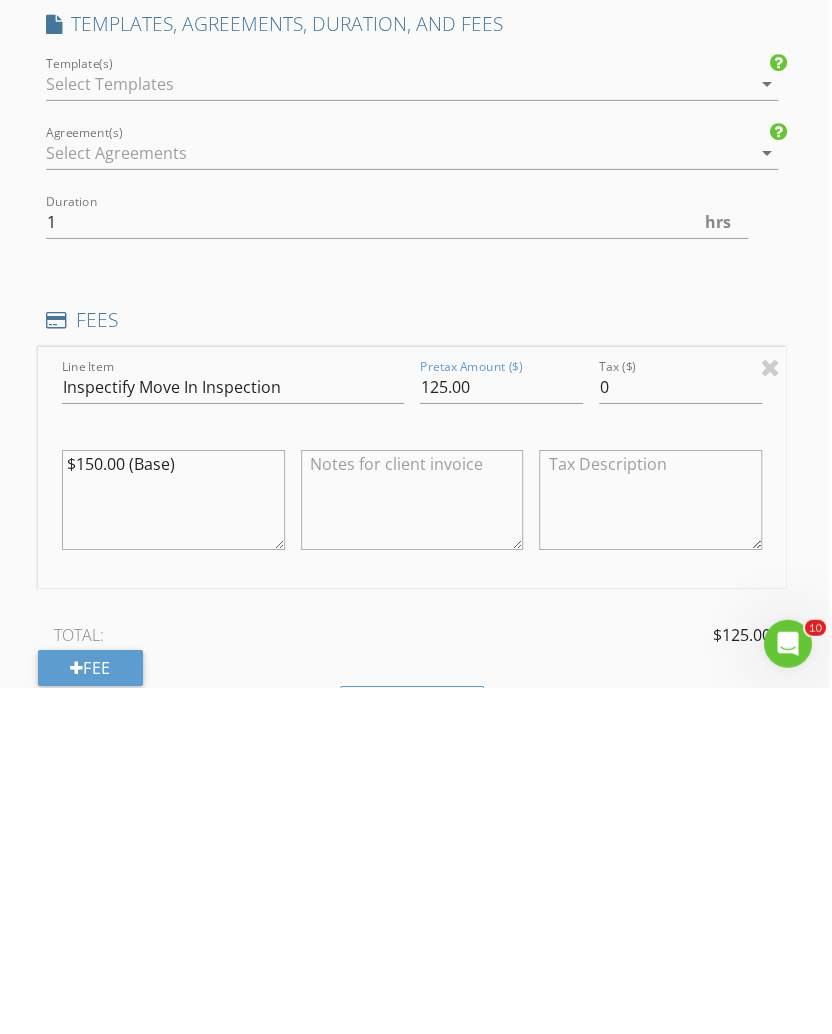 click on "$150.00 (Base)" at bounding box center [173, 846] 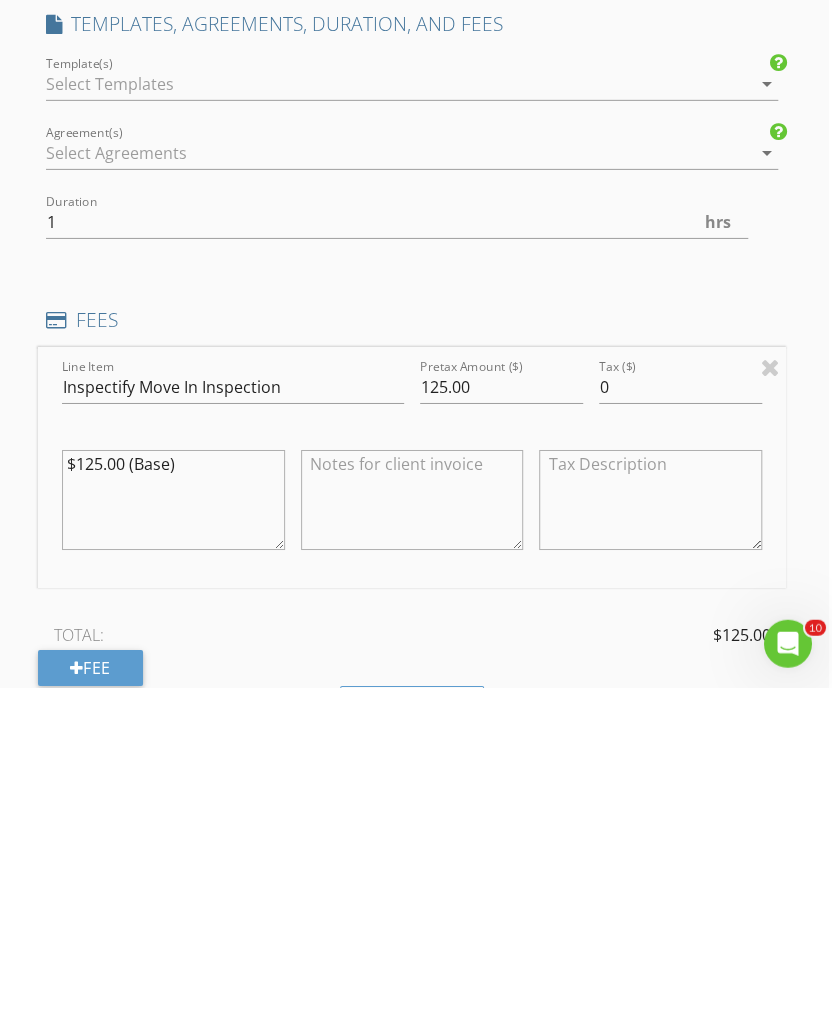 type on "$125.00 (Base)" 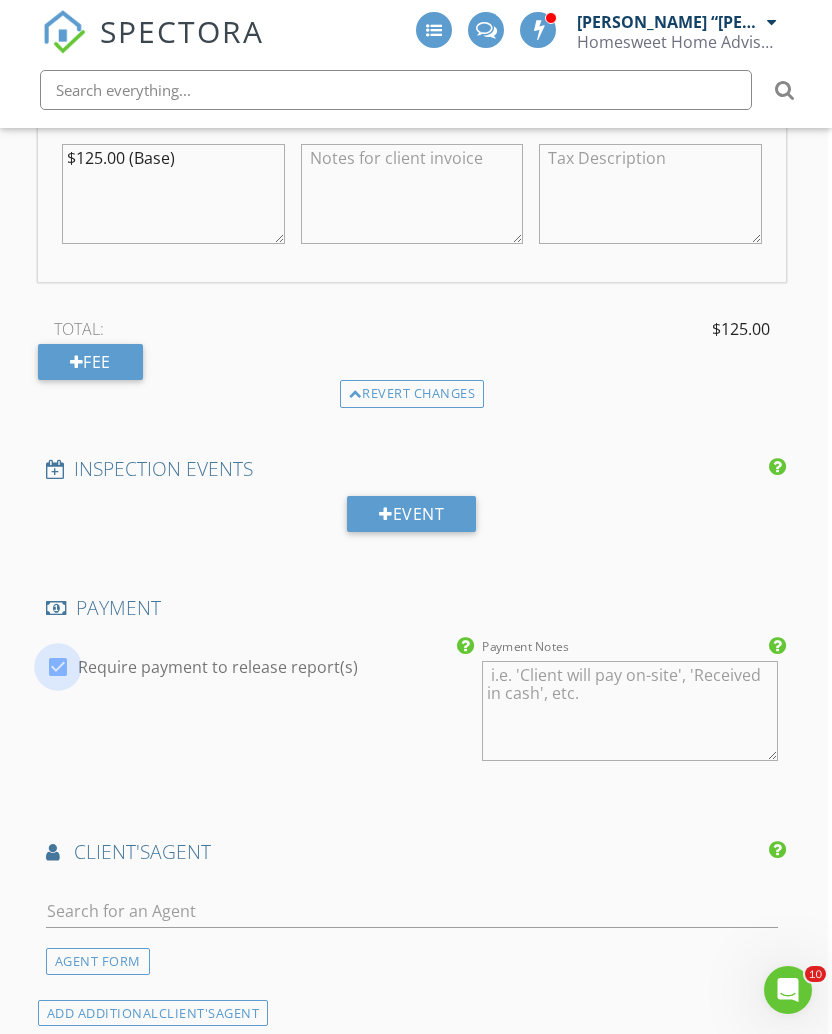 click at bounding box center (58, 667) 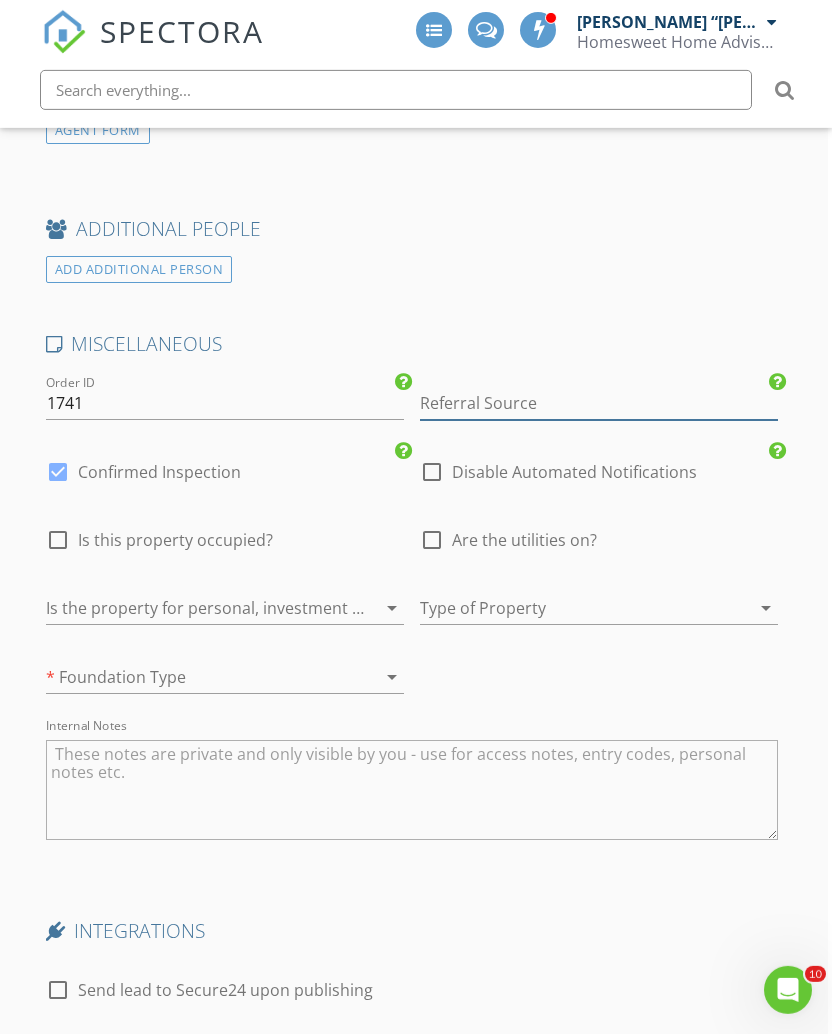 click at bounding box center (599, 403) 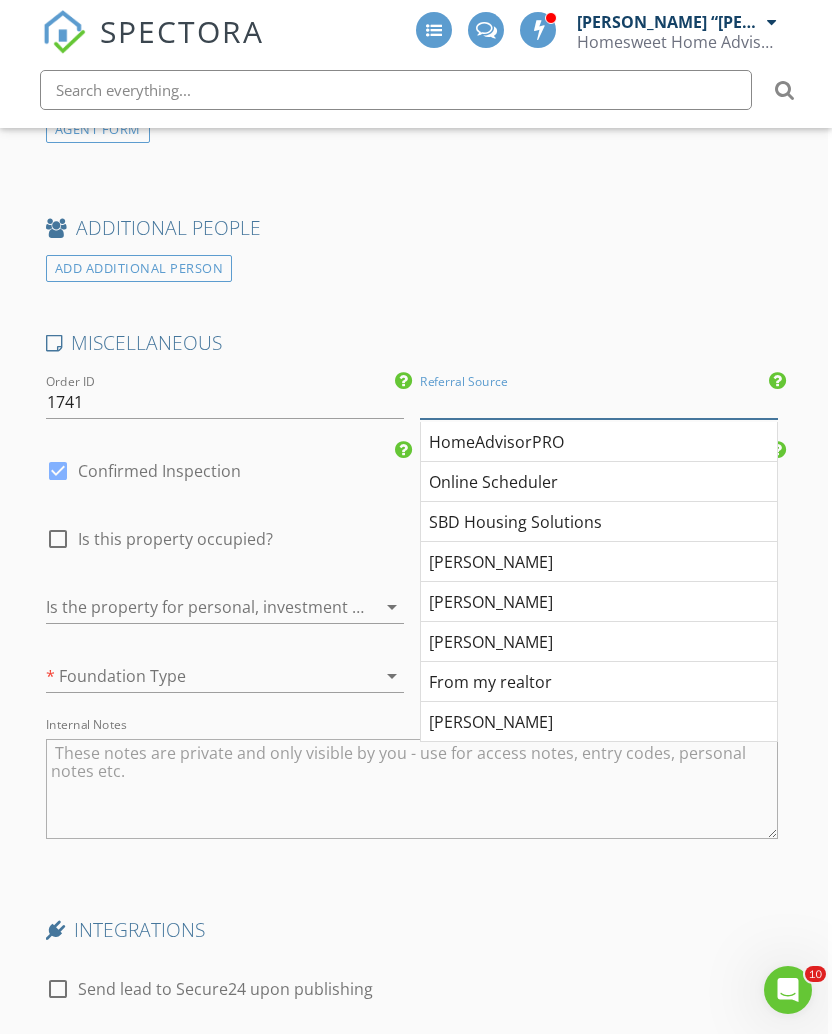 scroll, scrollTop: 3322, scrollLeft: 4, axis: both 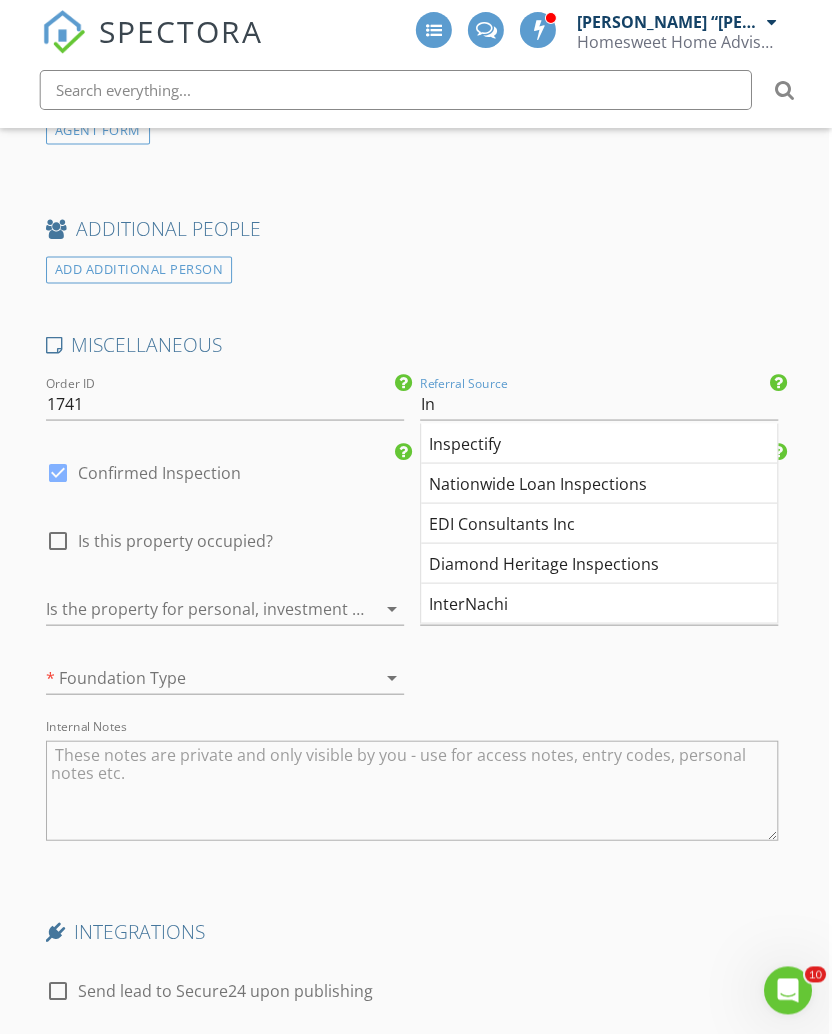 click on "Inspectify" at bounding box center [599, 443] 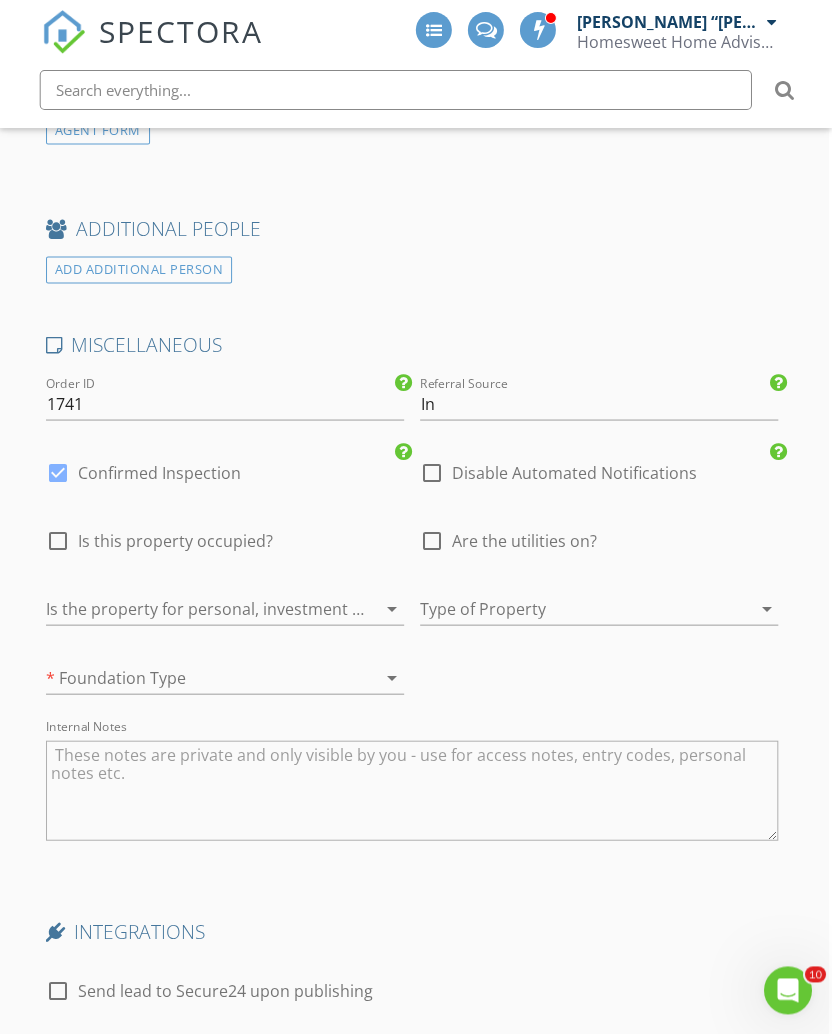type on "Inspectify" 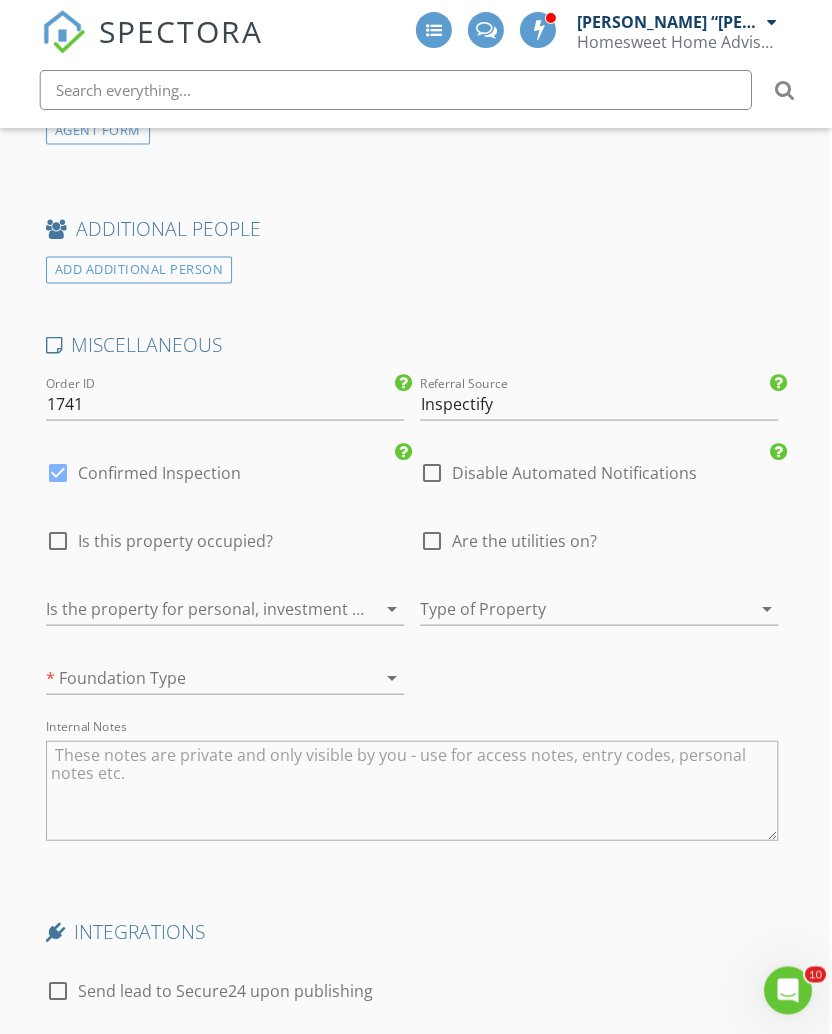 scroll, scrollTop: 3323, scrollLeft: 4, axis: both 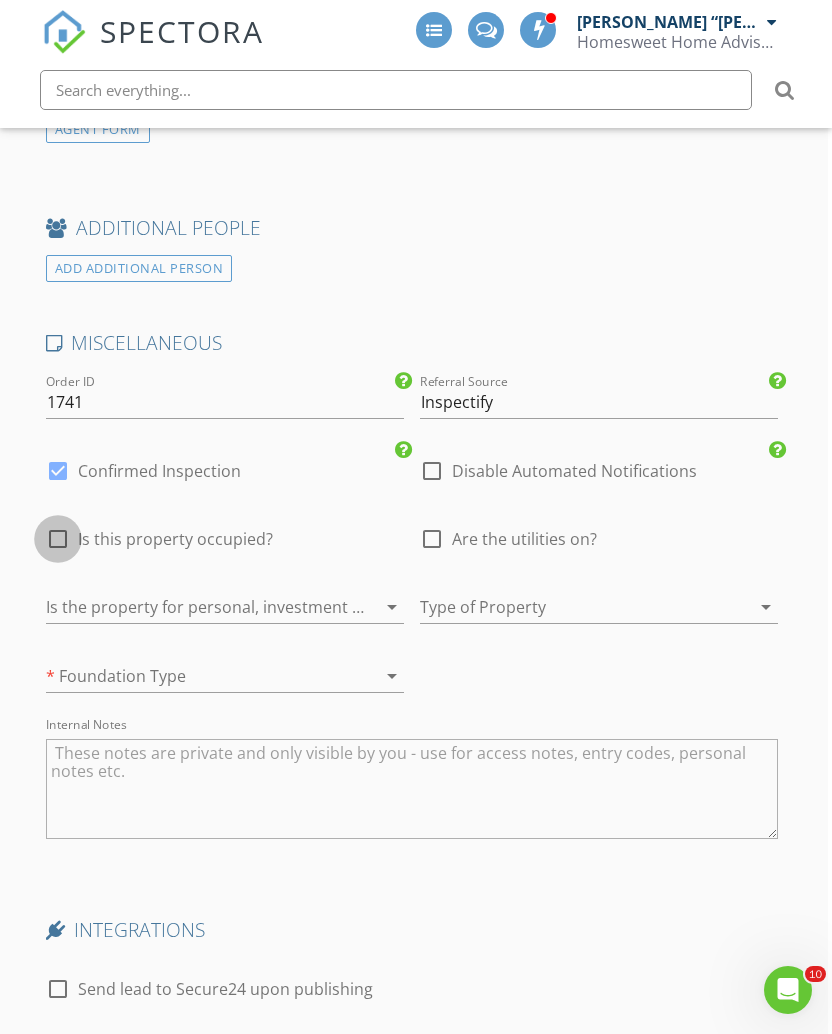 click at bounding box center (58, 539) 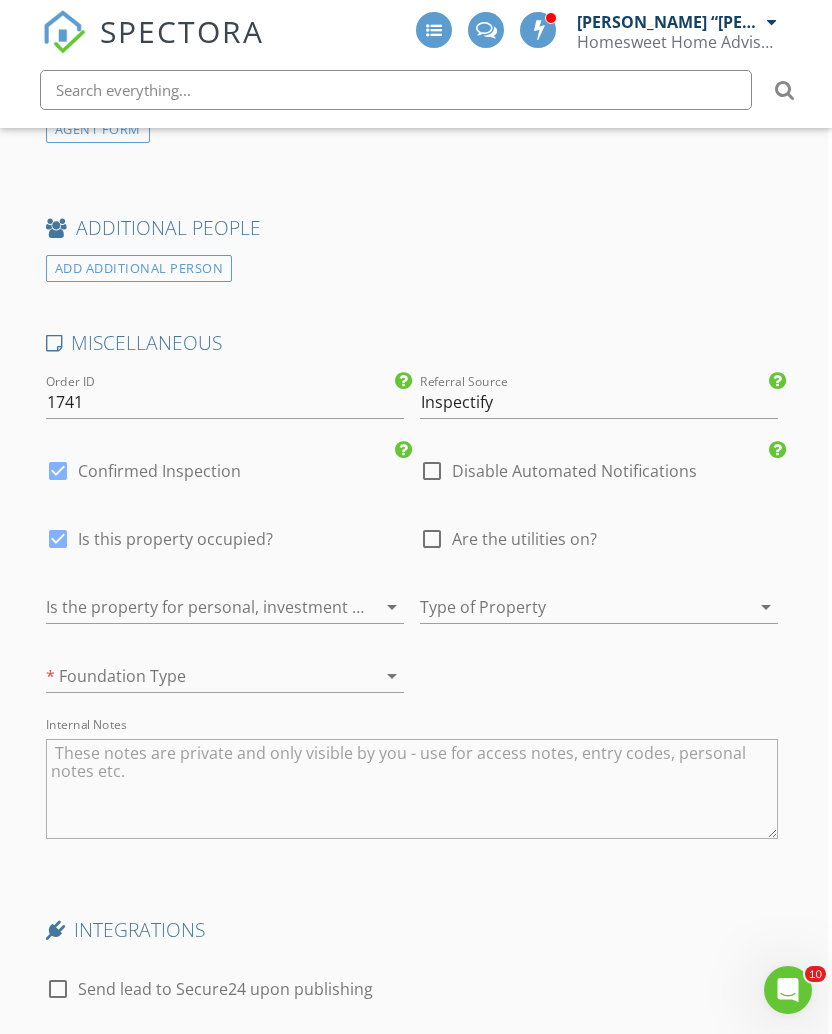 click at bounding box center (432, 539) 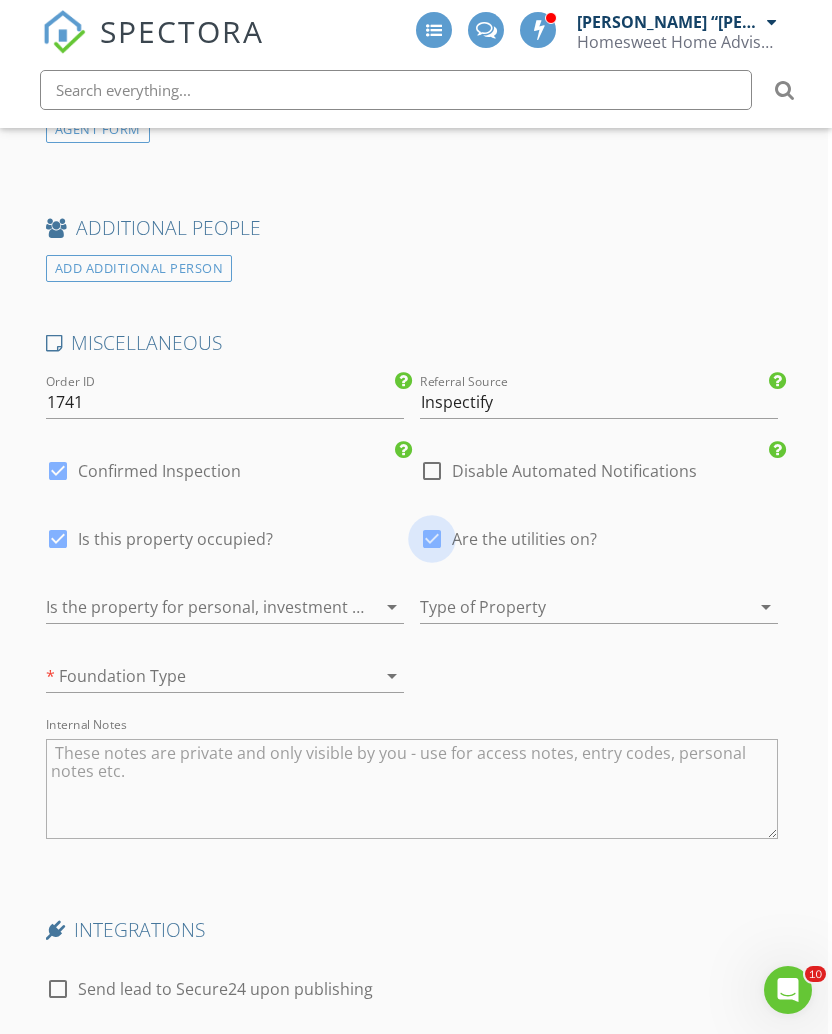 click at bounding box center (571, 607) 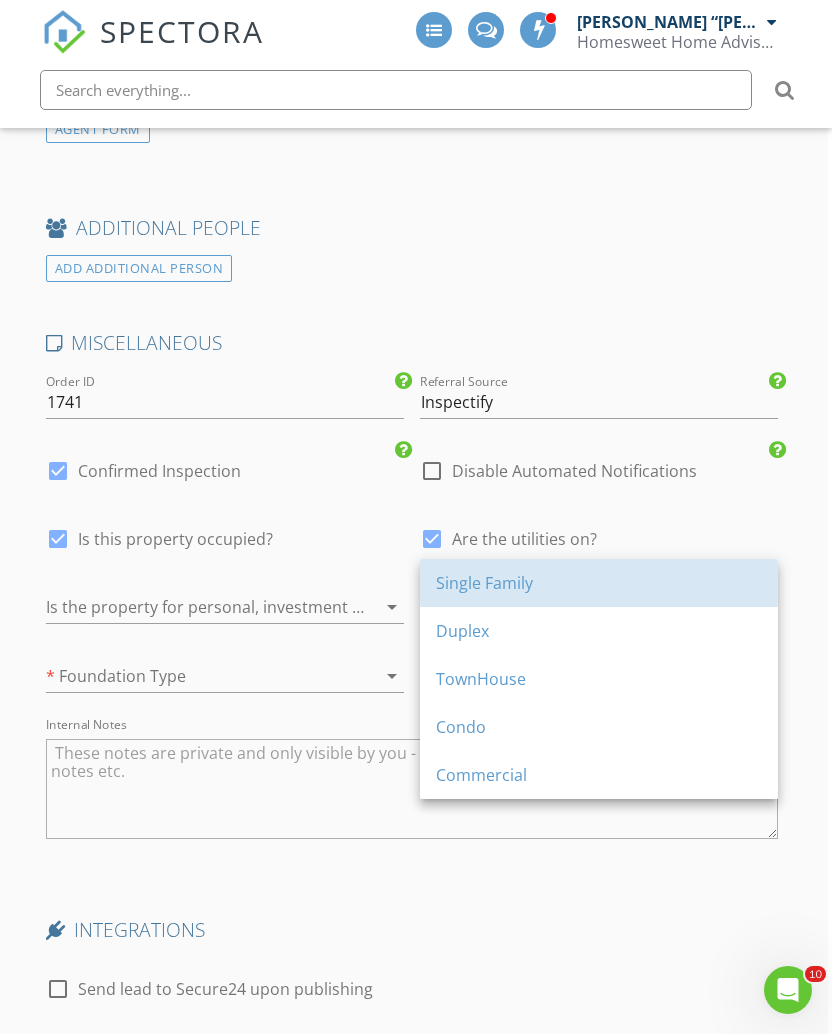 click on "Single Family" at bounding box center [599, 583] 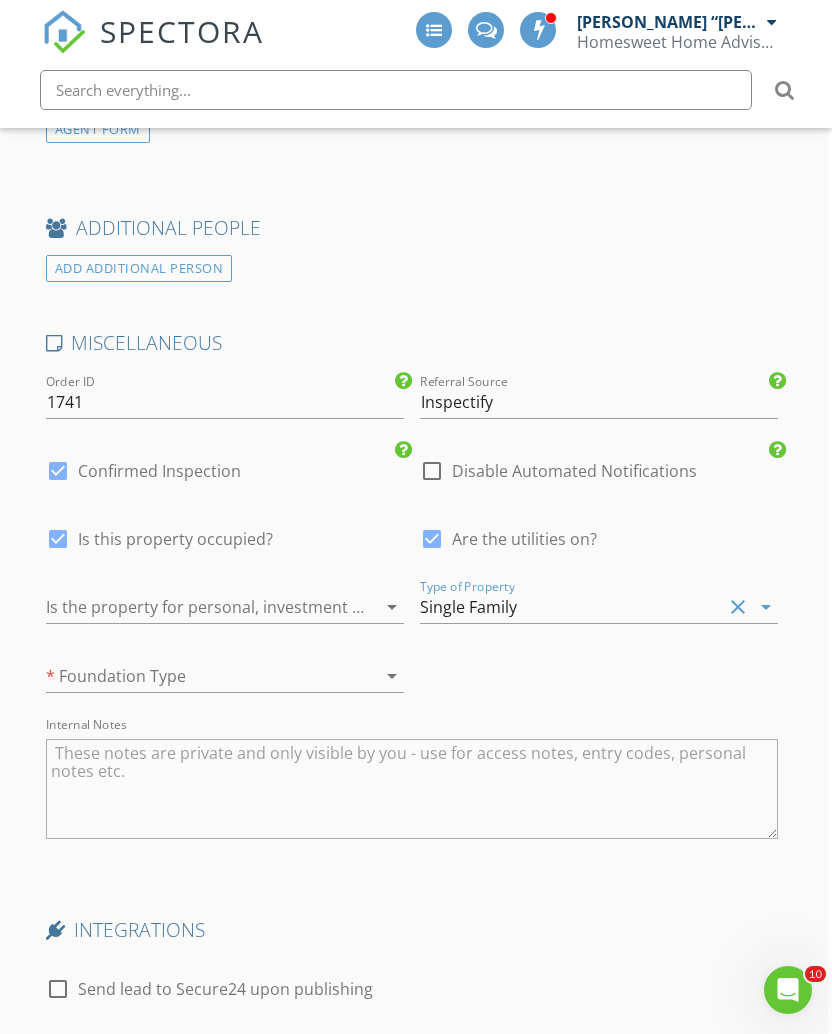 click at bounding box center [197, 607] 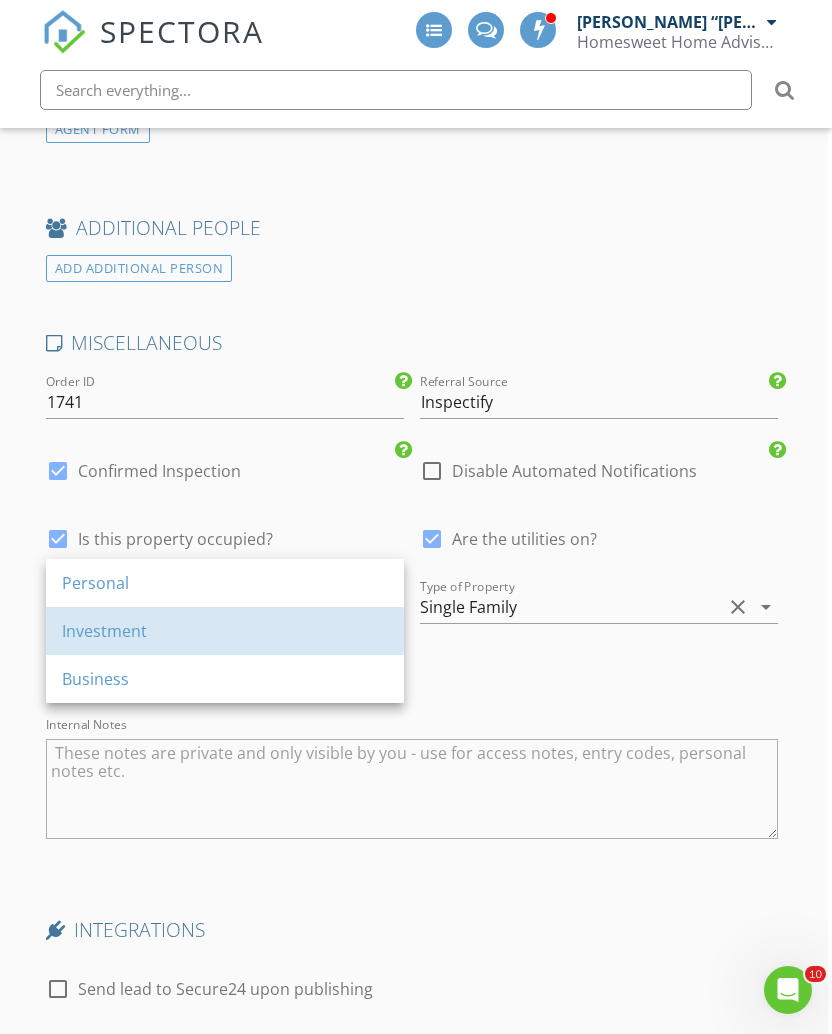 click on "Investment" at bounding box center (225, 631) 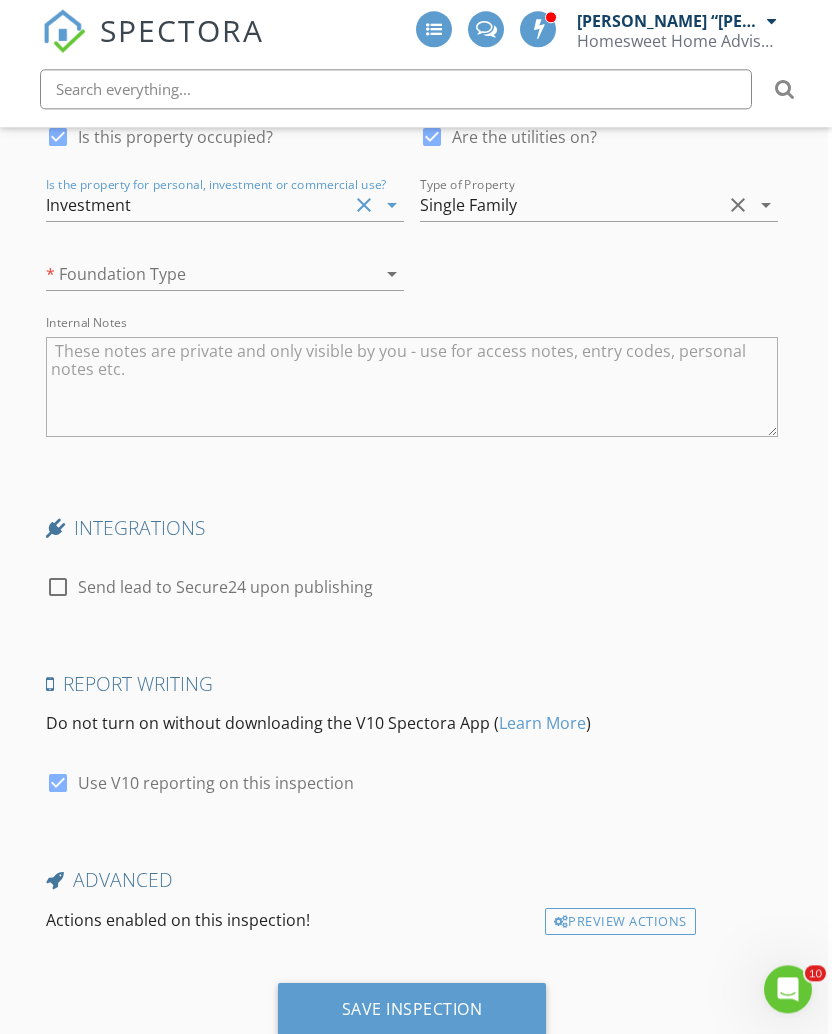 scroll, scrollTop: 3724, scrollLeft: 4, axis: both 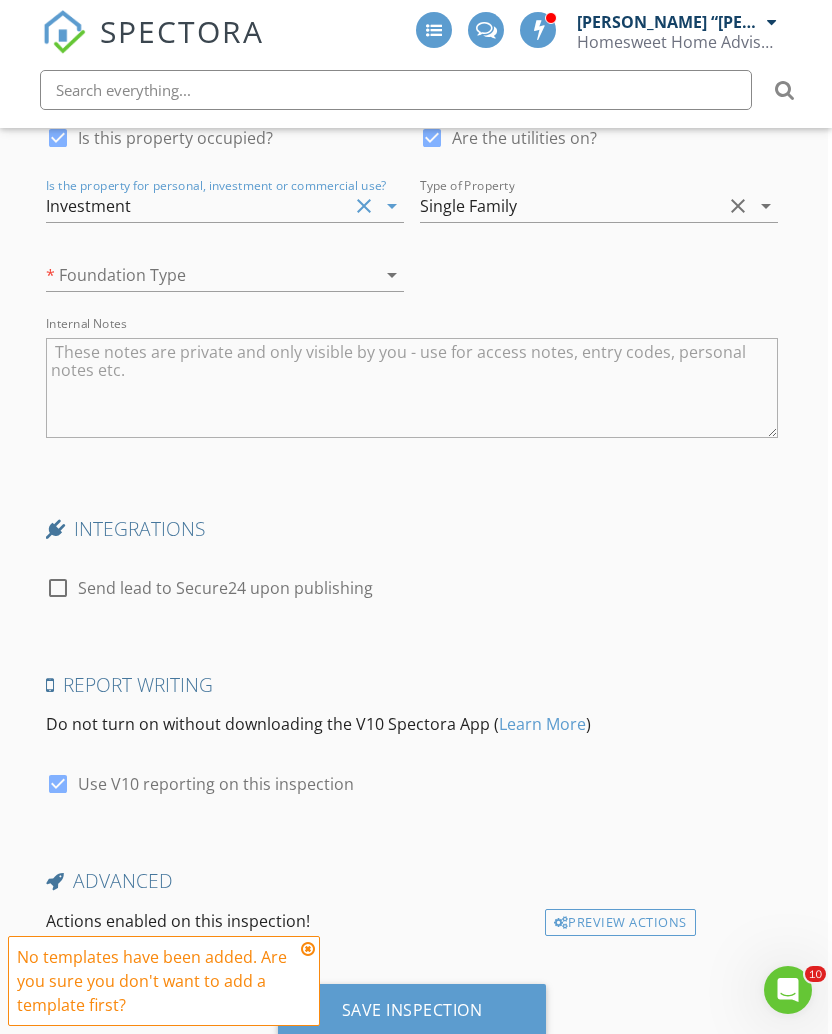 click on "Save Inspection" at bounding box center (412, 1010) 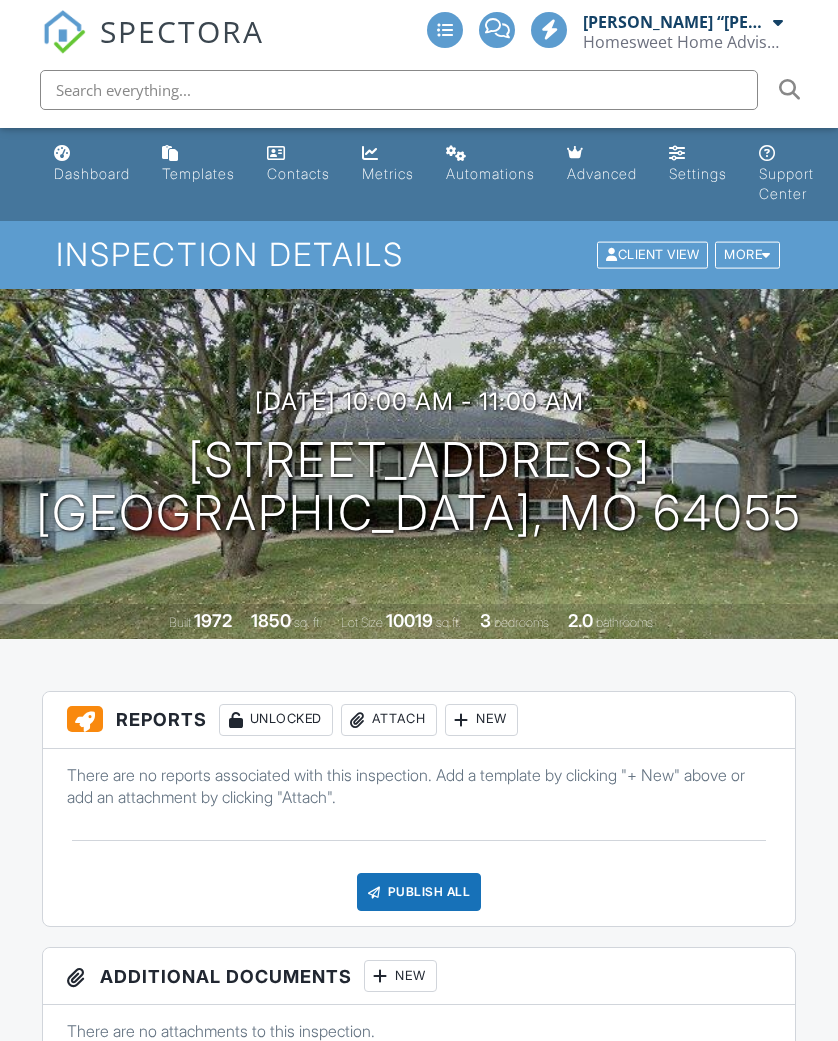 scroll, scrollTop: 0, scrollLeft: 0, axis: both 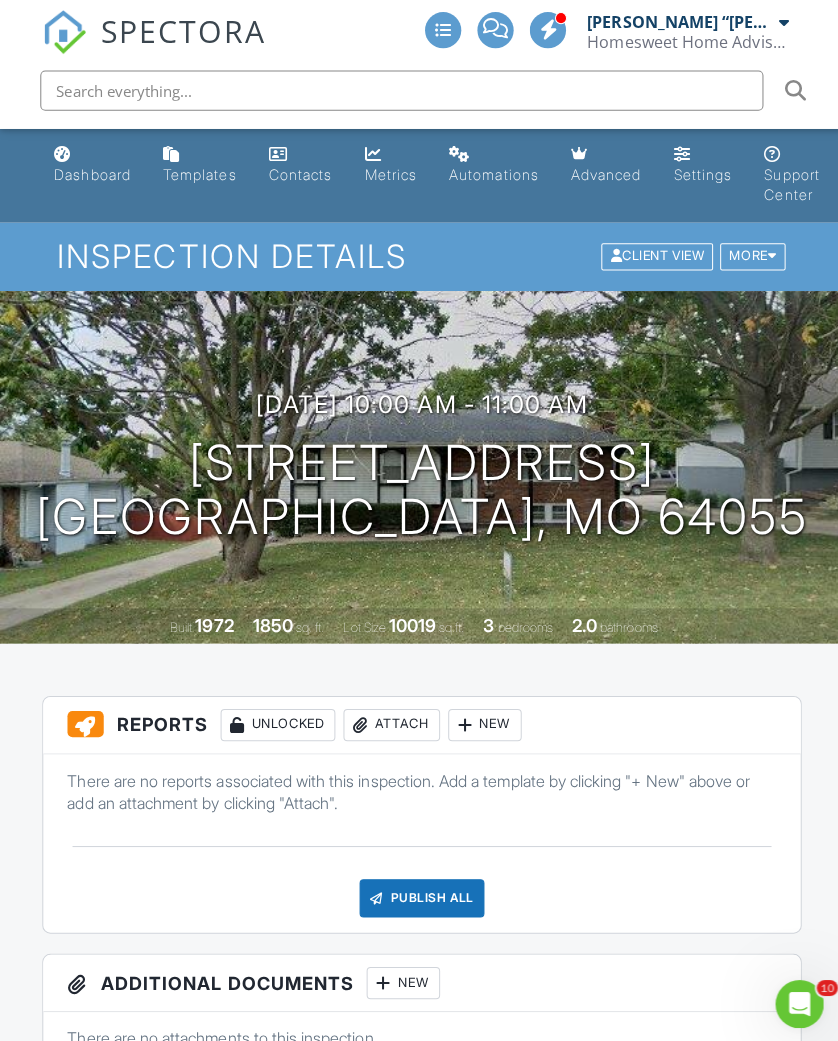 click on "Dashboard" at bounding box center [92, 173] 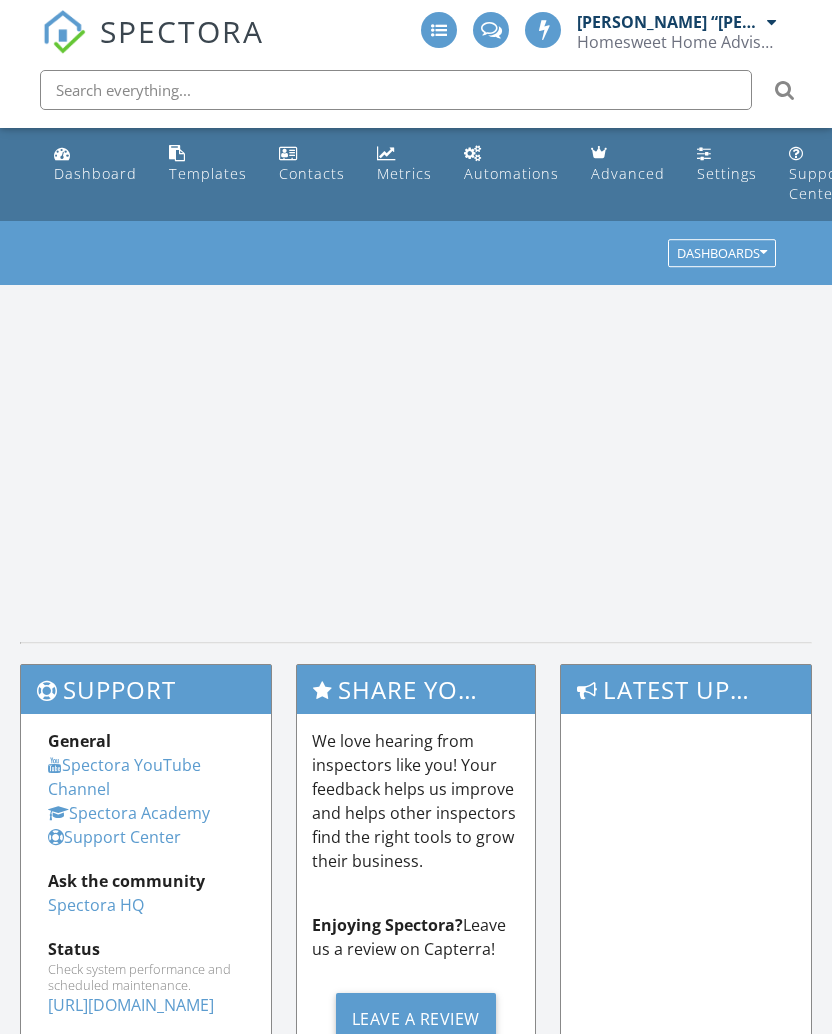 scroll, scrollTop: 0, scrollLeft: 0, axis: both 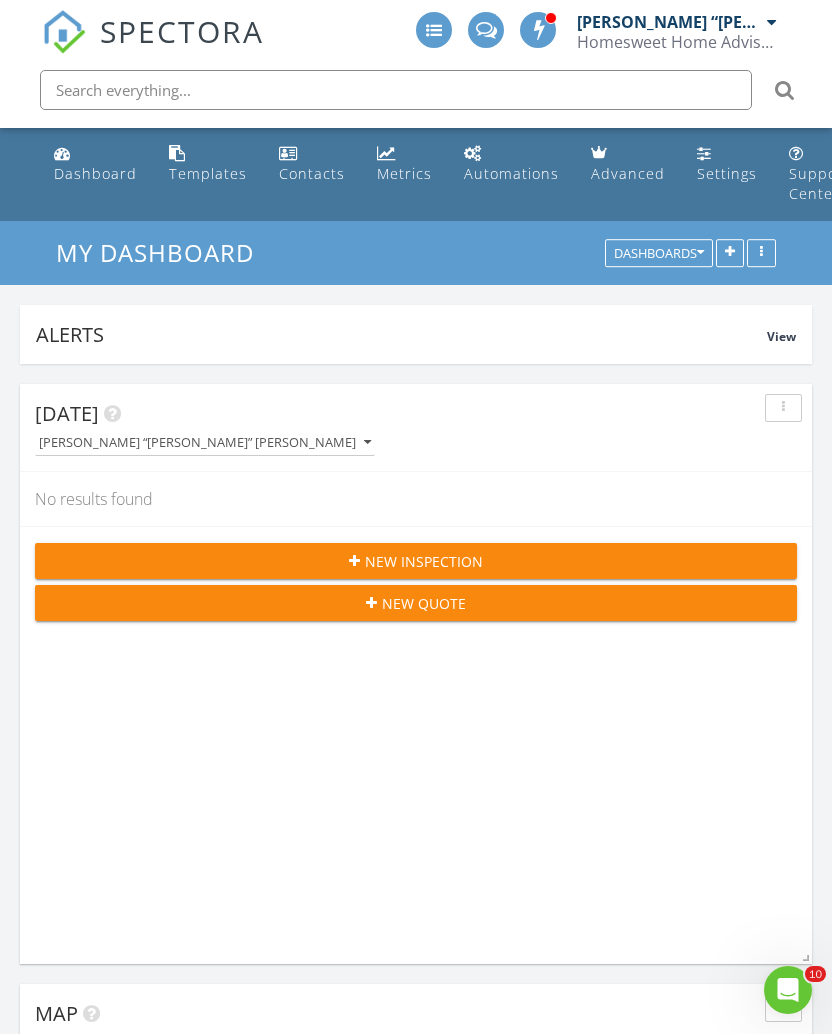 click on "Dashboard" at bounding box center [95, 173] 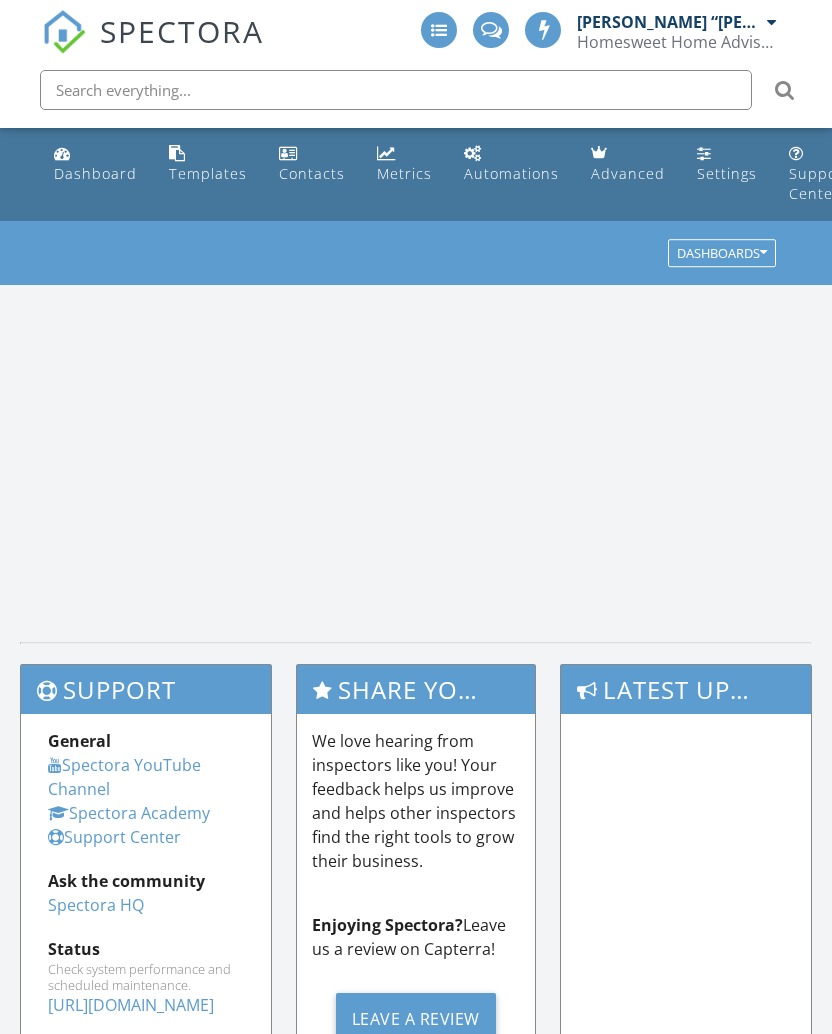 scroll, scrollTop: 0, scrollLeft: 0, axis: both 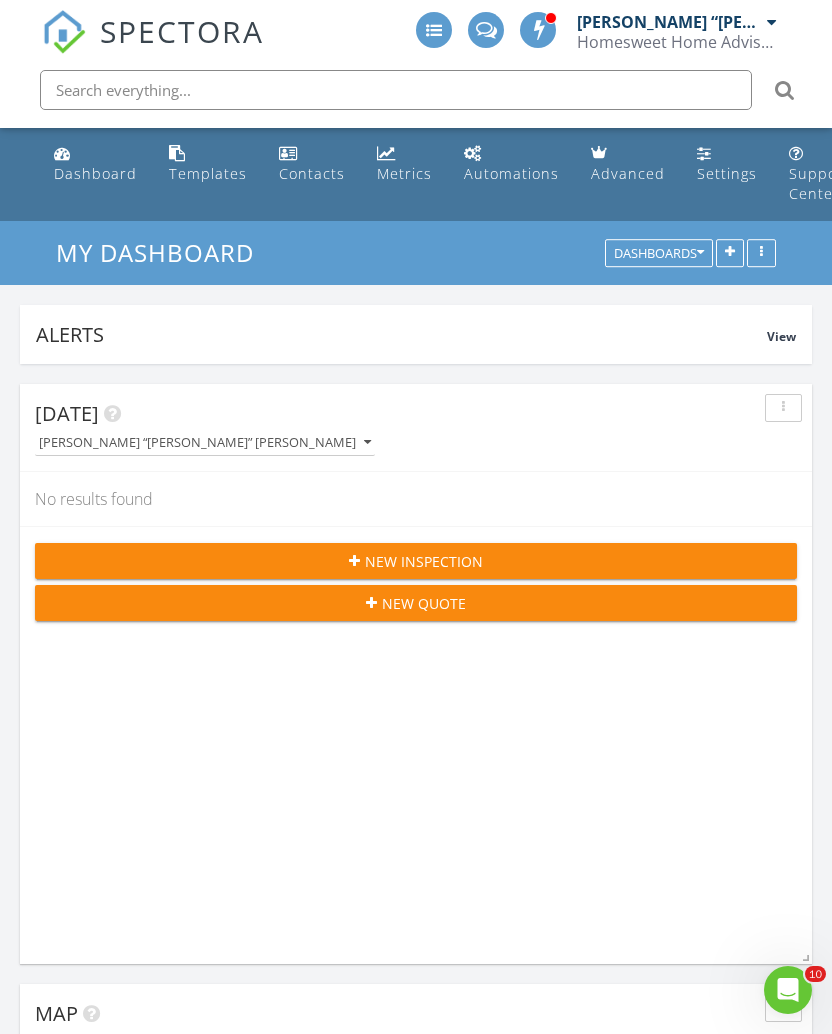 click at bounding box center [386, 153] 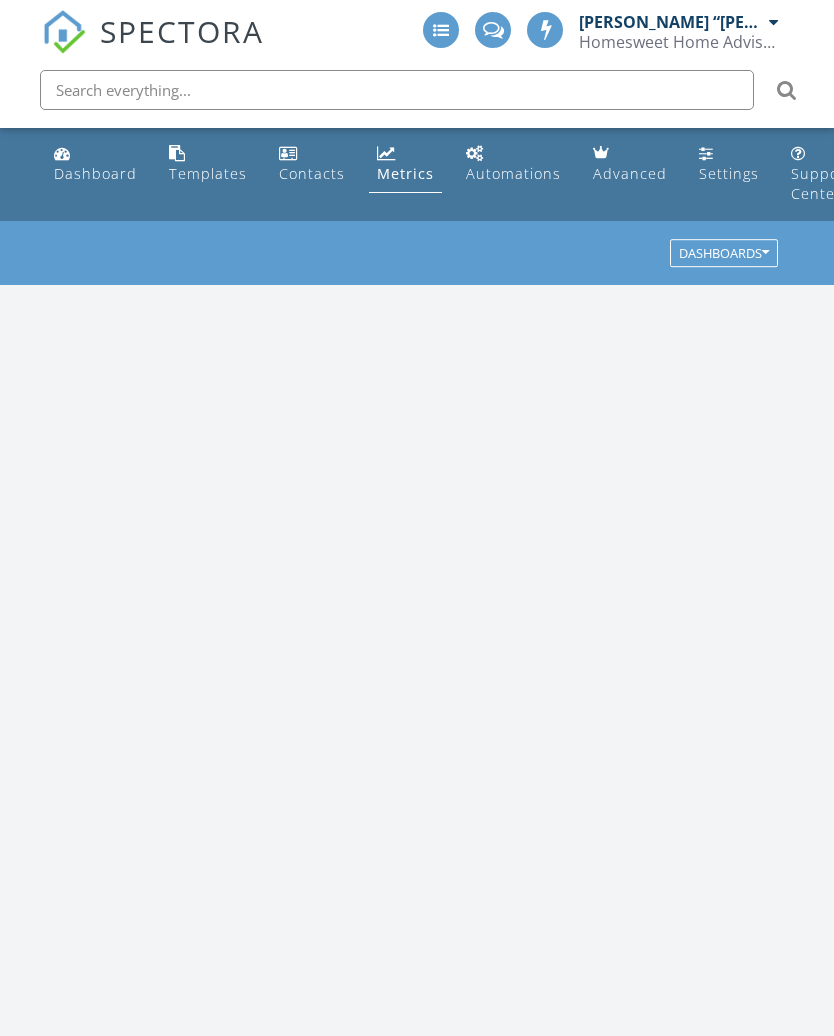 scroll, scrollTop: 0, scrollLeft: 0, axis: both 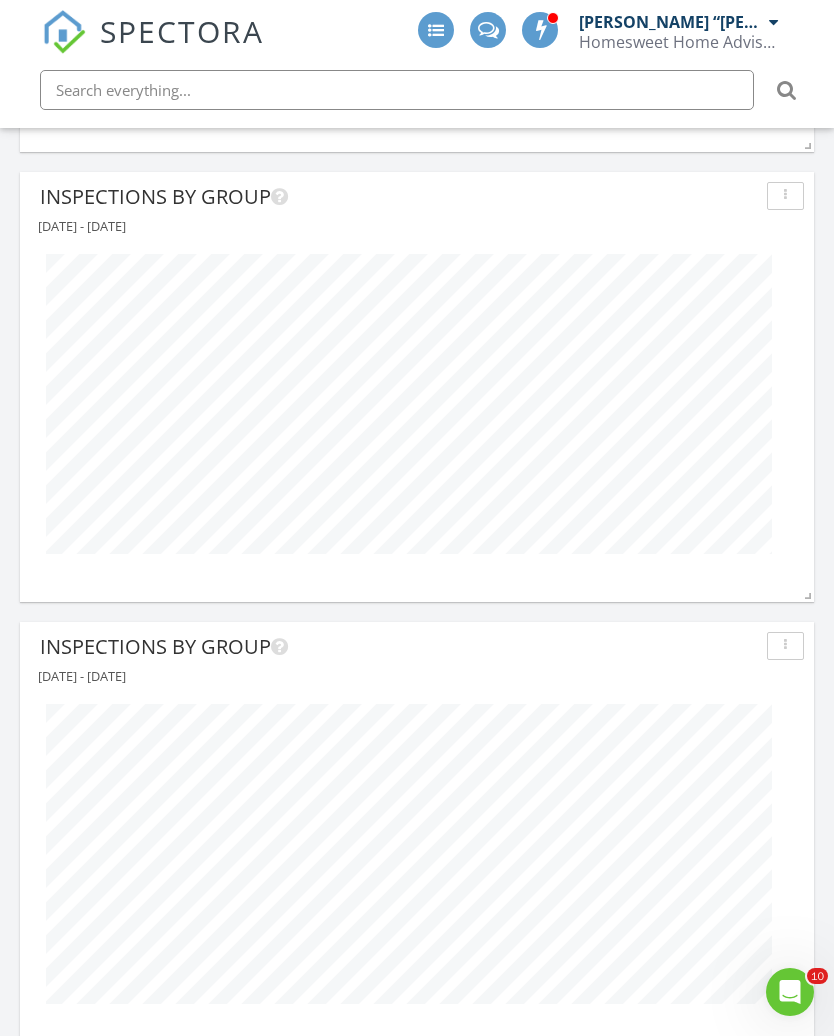 click at bounding box center (785, 646) 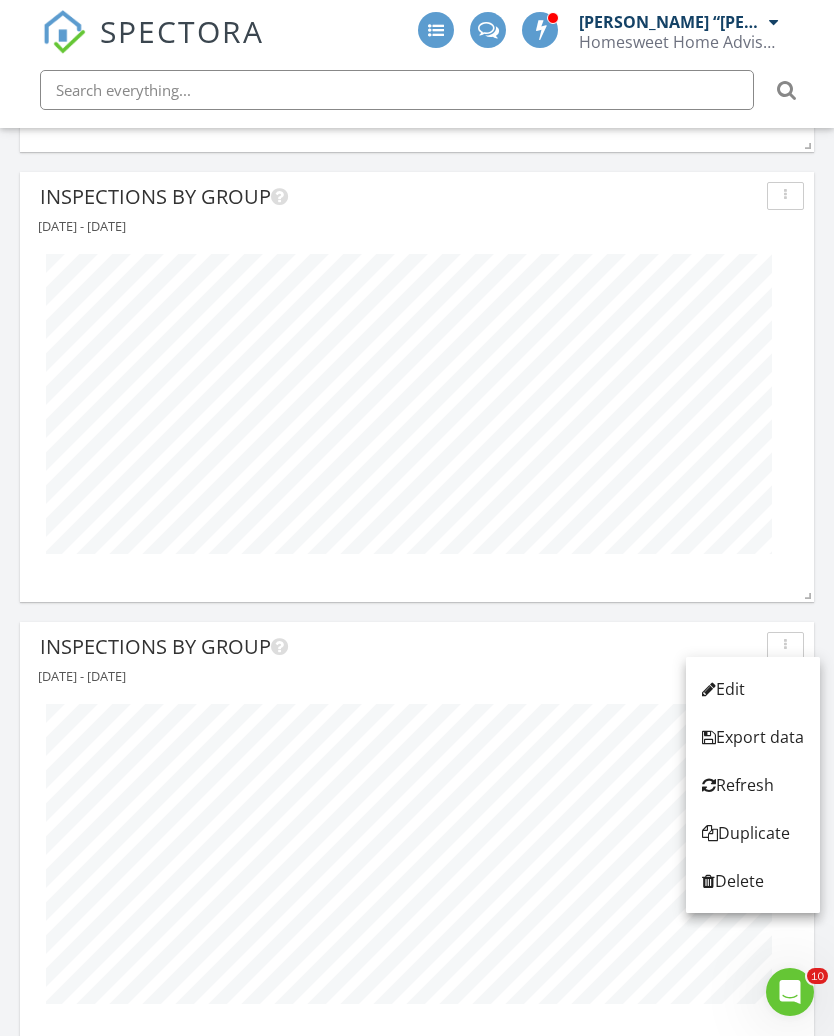 click on "Duplicate" at bounding box center [753, 833] 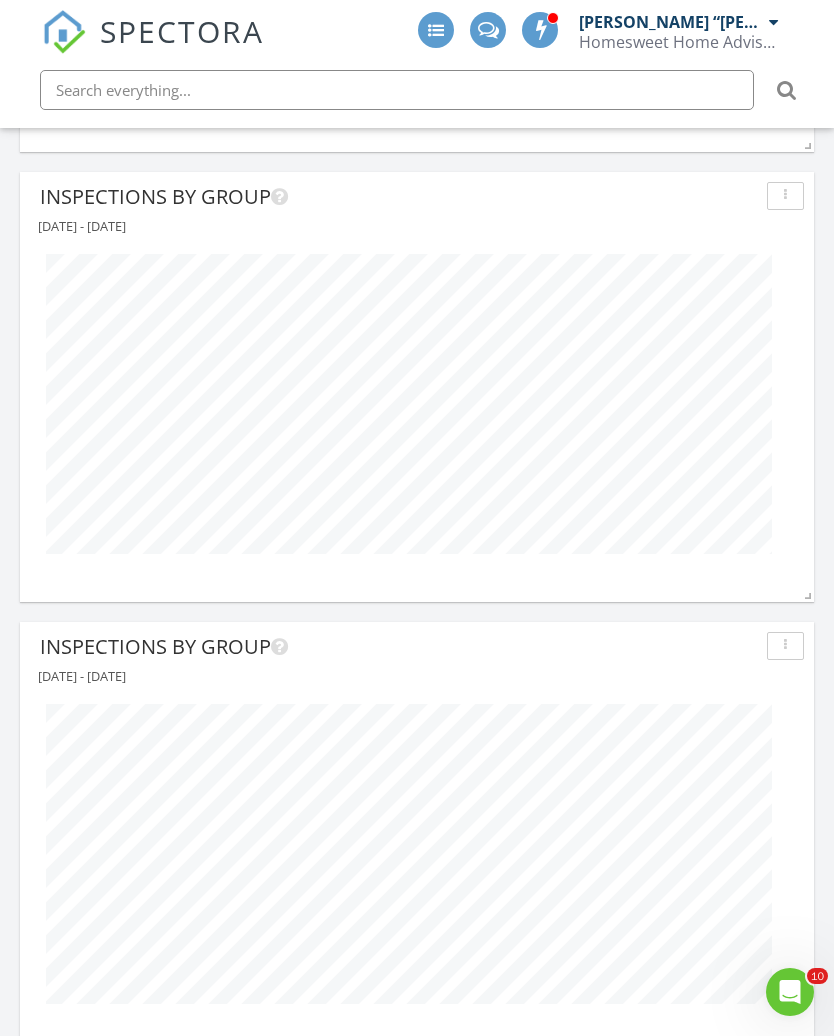 scroll, scrollTop: 10, scrollLeft: 10, axis: both 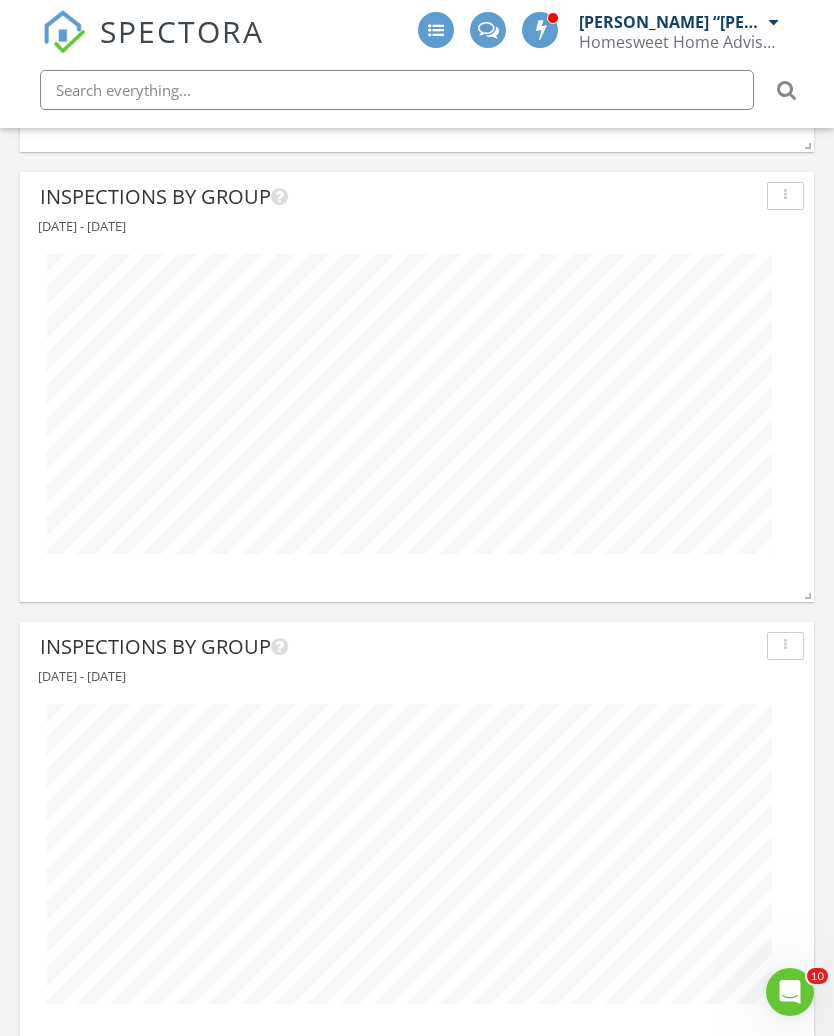 click at bounding box center [785, 646] 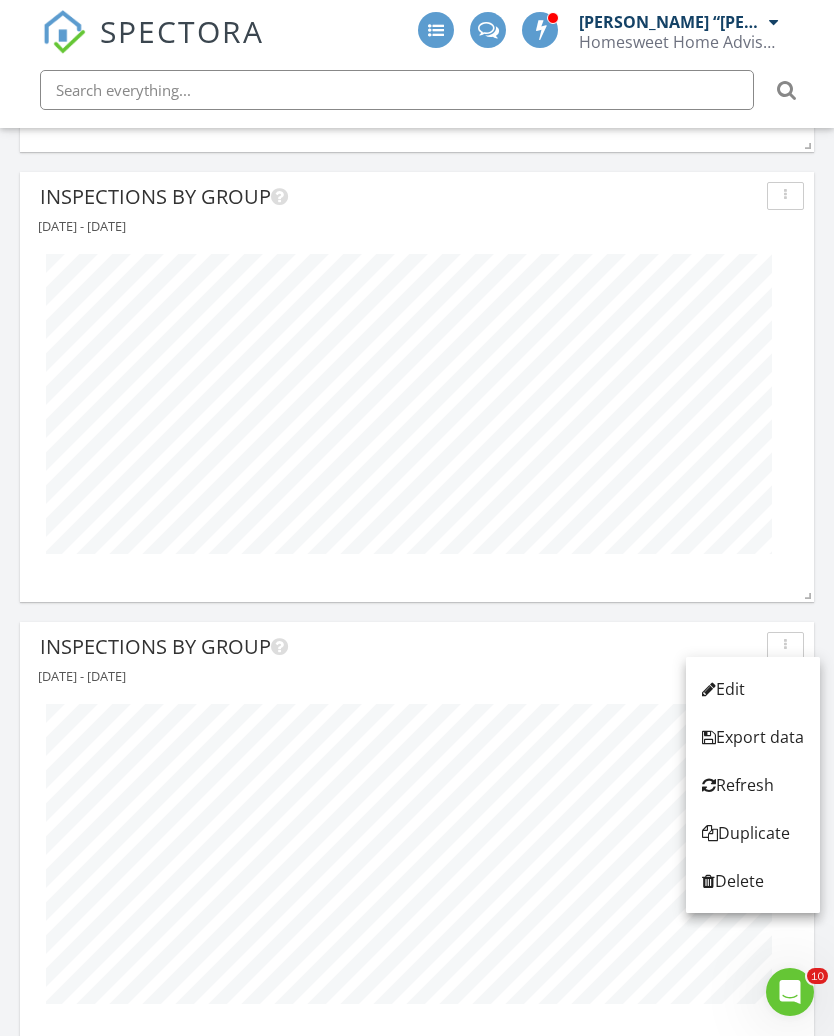 click on "Edit" at bounding box center (753, 689) 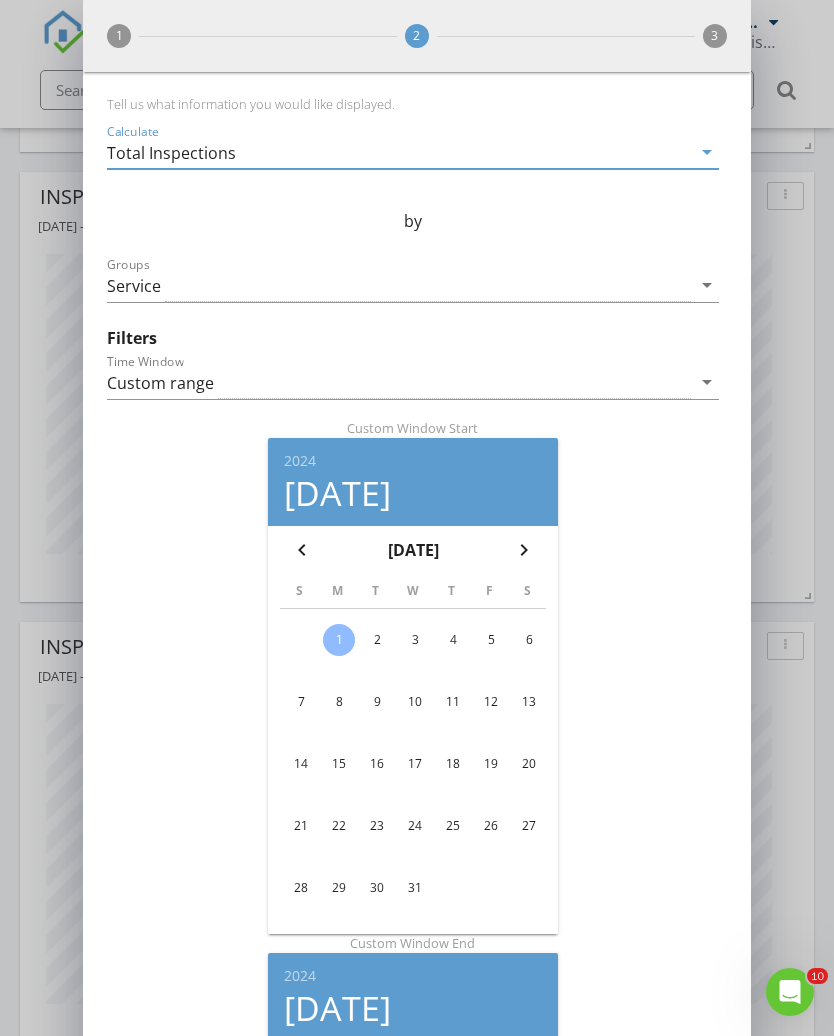scroll, scrollTop: 0, scrollLeft: 0, axis: both 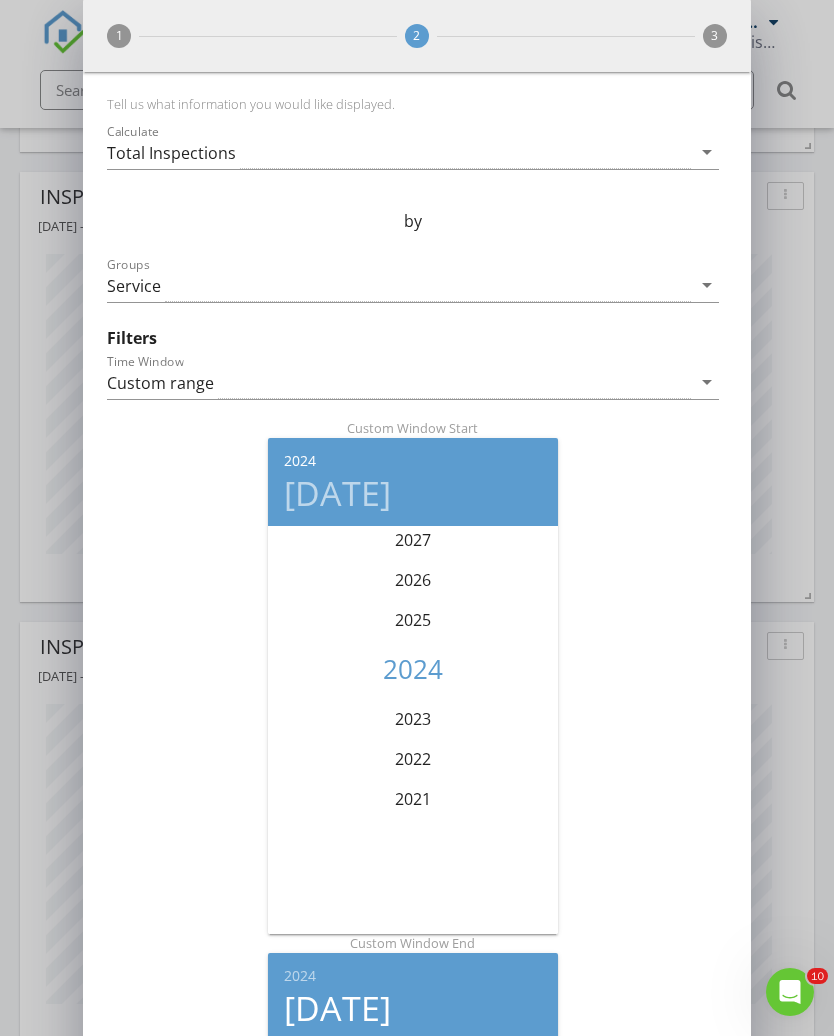 click on "2025" at bounding box center [413, 620] 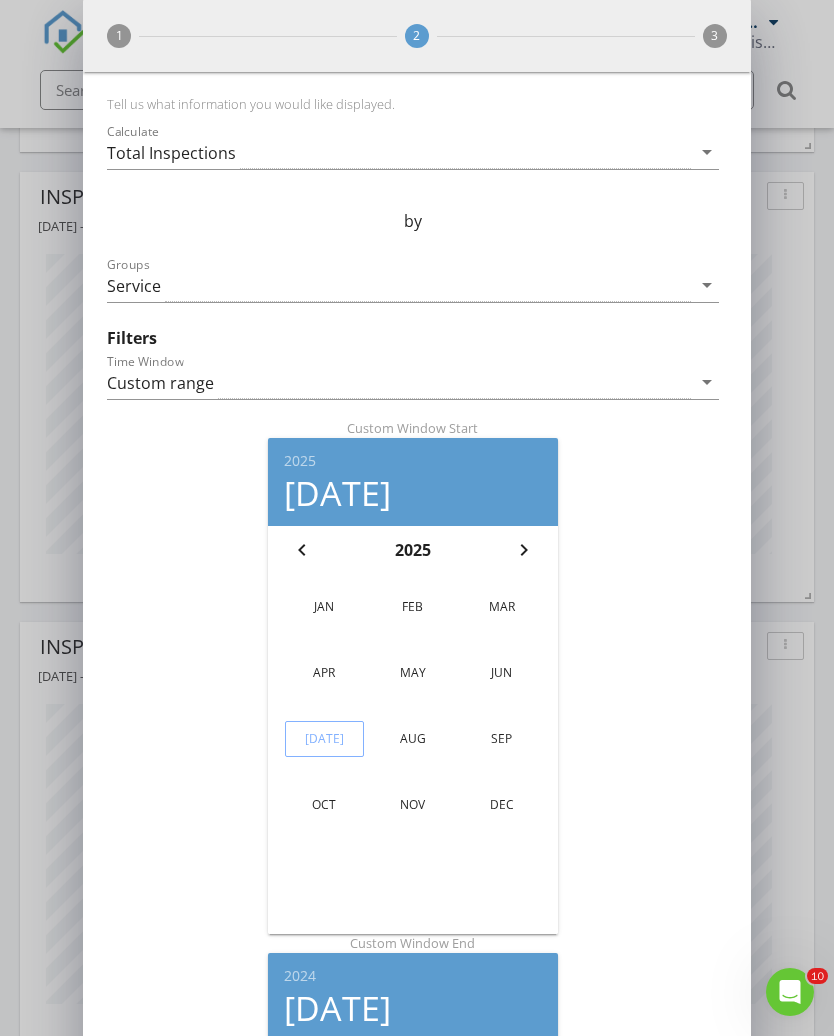 click on "Jan" at bounding box center (324, 607) 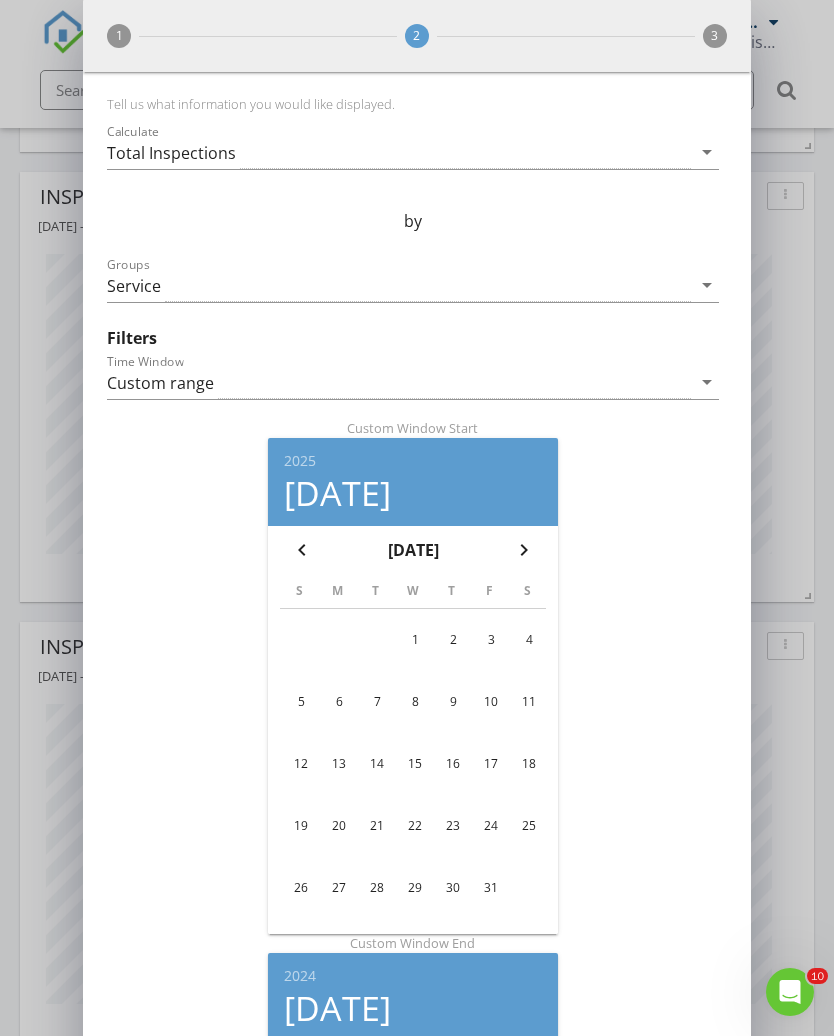 click on "1" at bounding box center (415, 640) 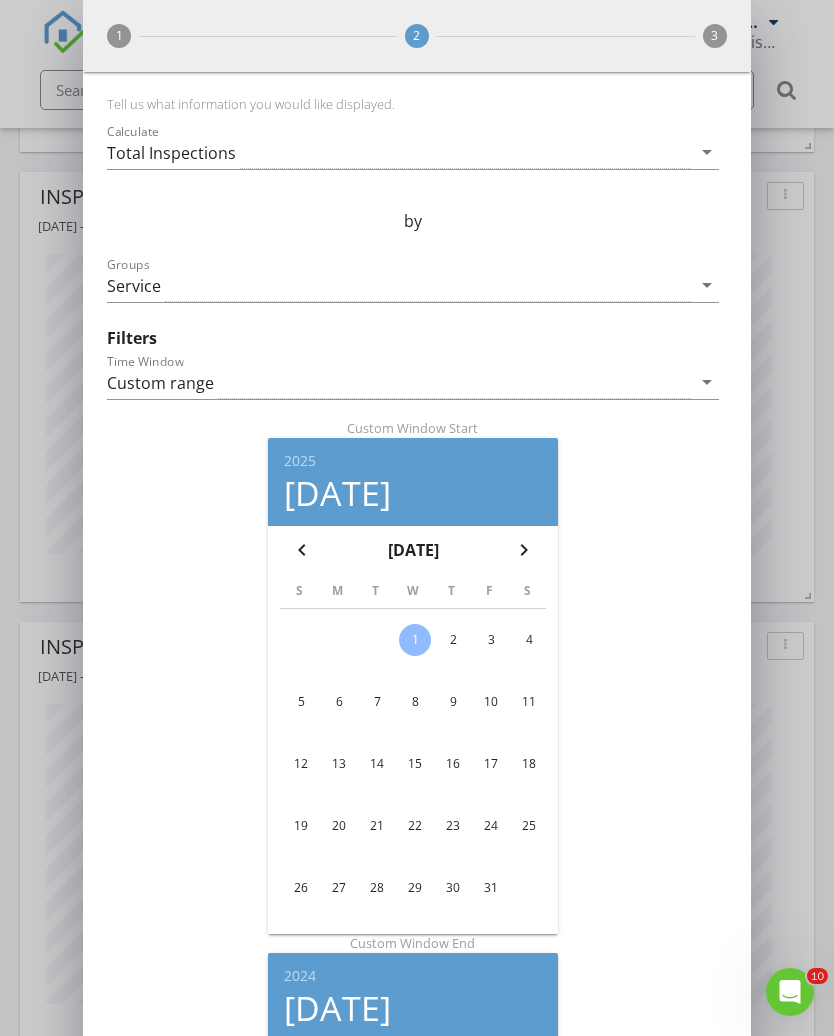 scroll, scrollTop: 997721, scrollLeft: 999333, axis: both 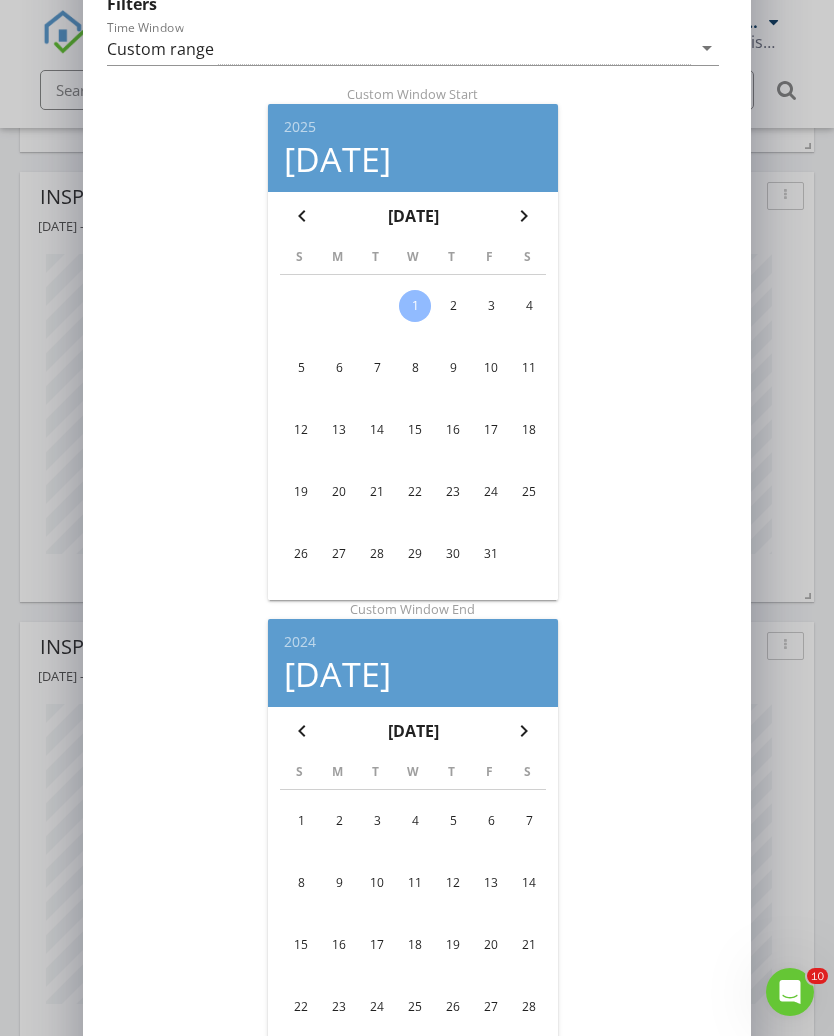 click on "2024" at bounding box center [413, 642] 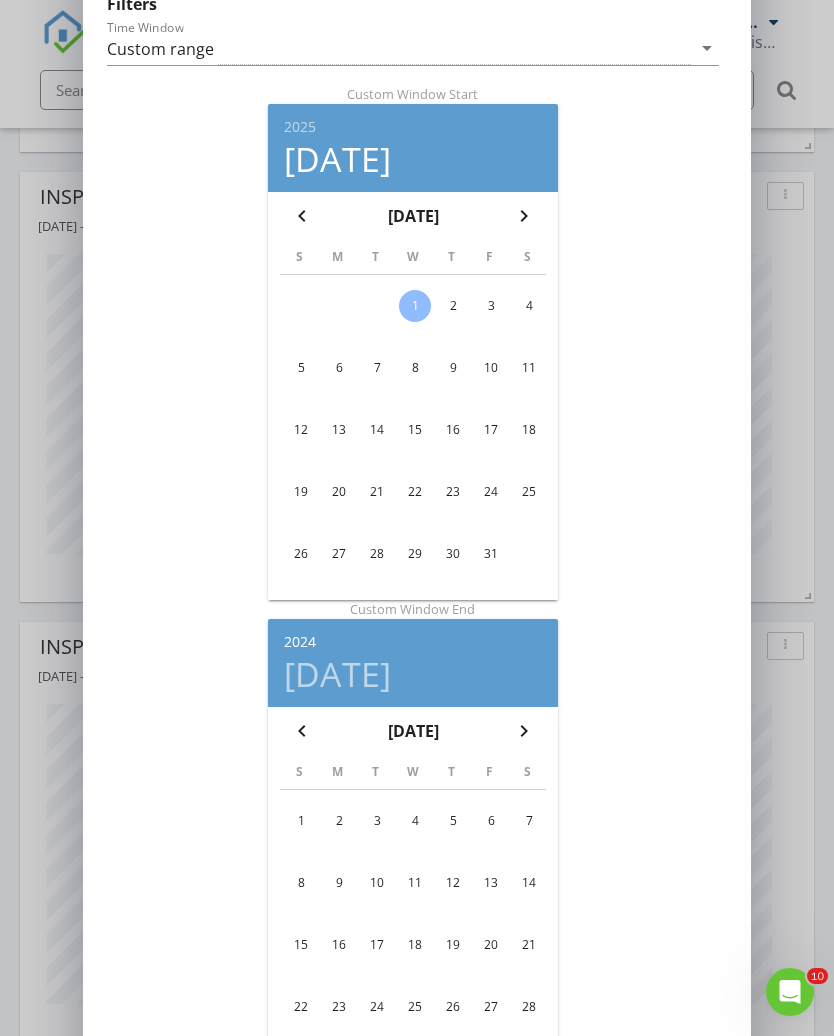 scroll, scrollTop: 3886, scrollLeft: 0, axis: vertical 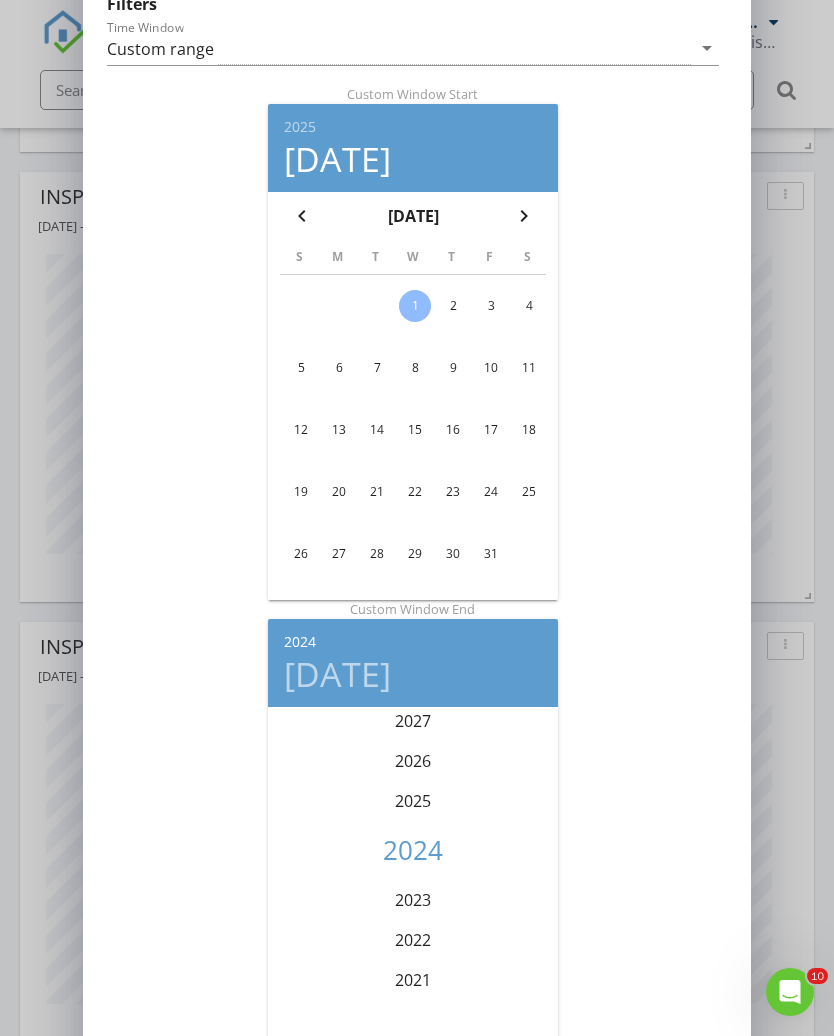 click on "2025" at bounding box center (413, 801) 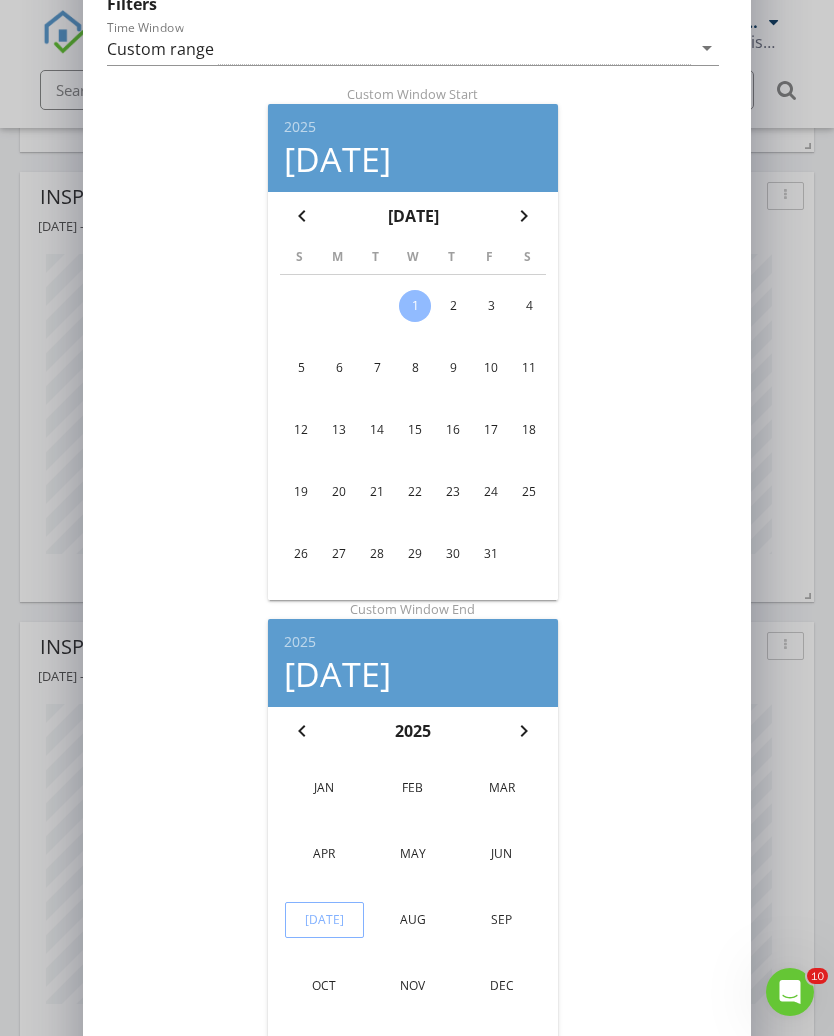 click on "Dec" at bounding box center [501, 986] 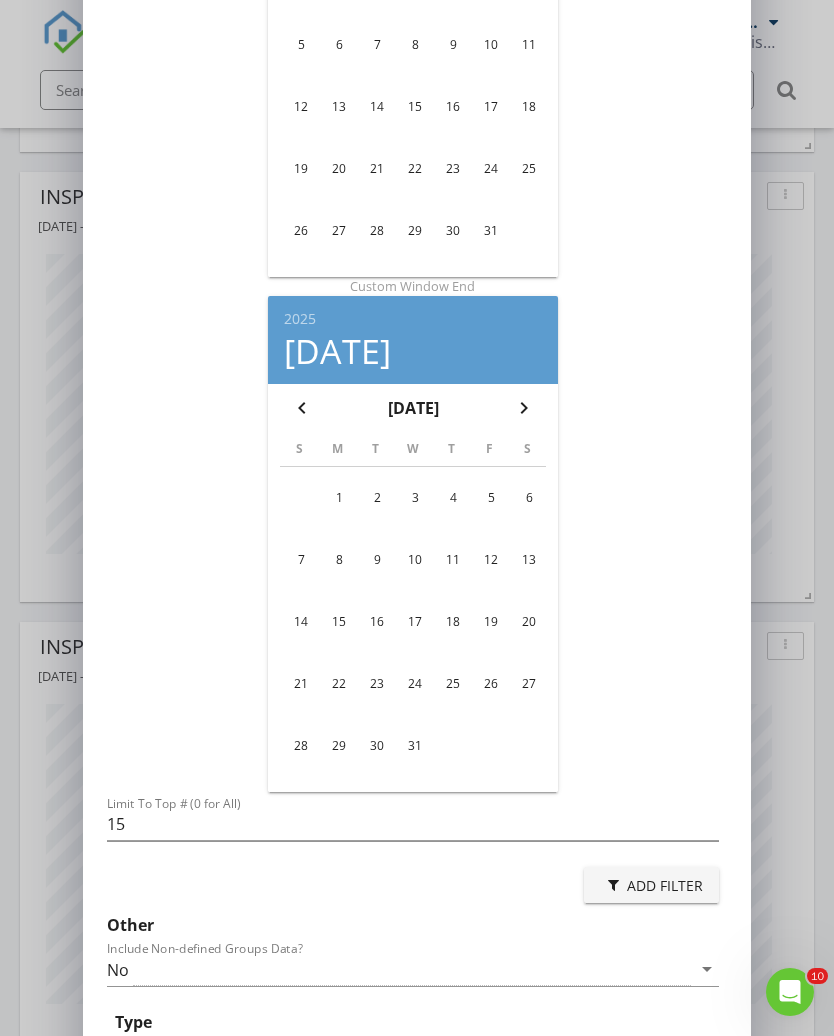 scroll, scrollTop: 695, scrollLeft: 0, axis: vertical 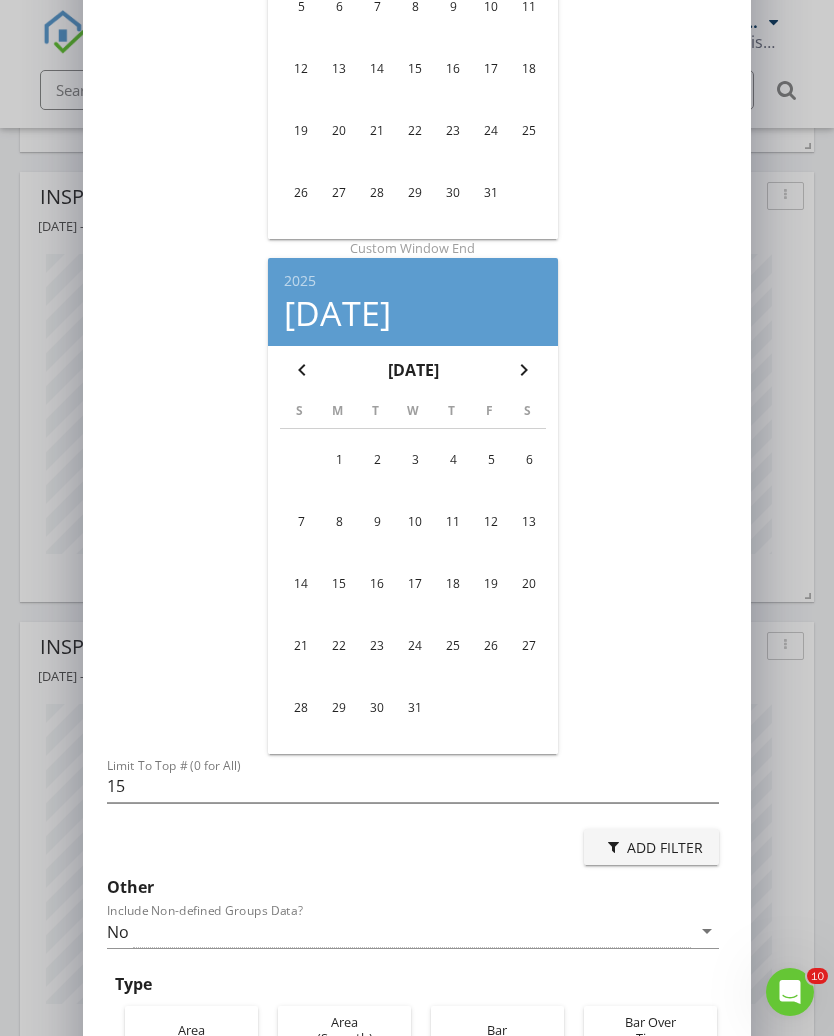 click on "31" at bounding box center (415, 708) 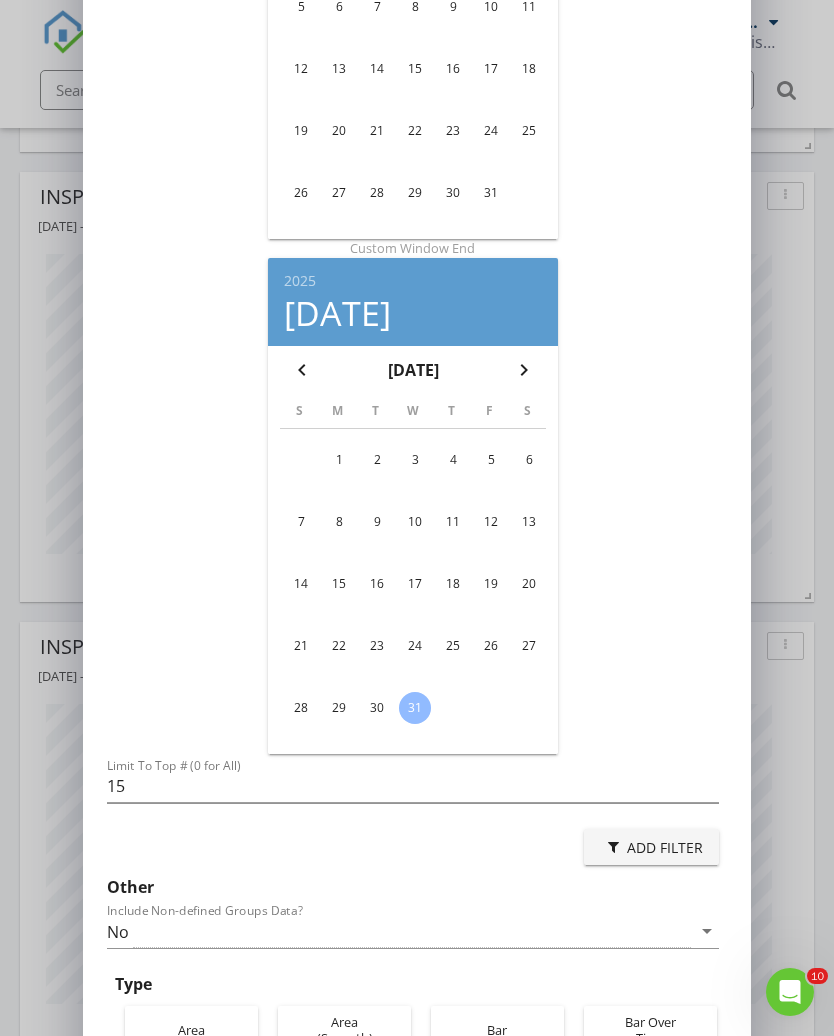 scroll, scrollTop: 997721, scrollLeft: 999333, axis: both 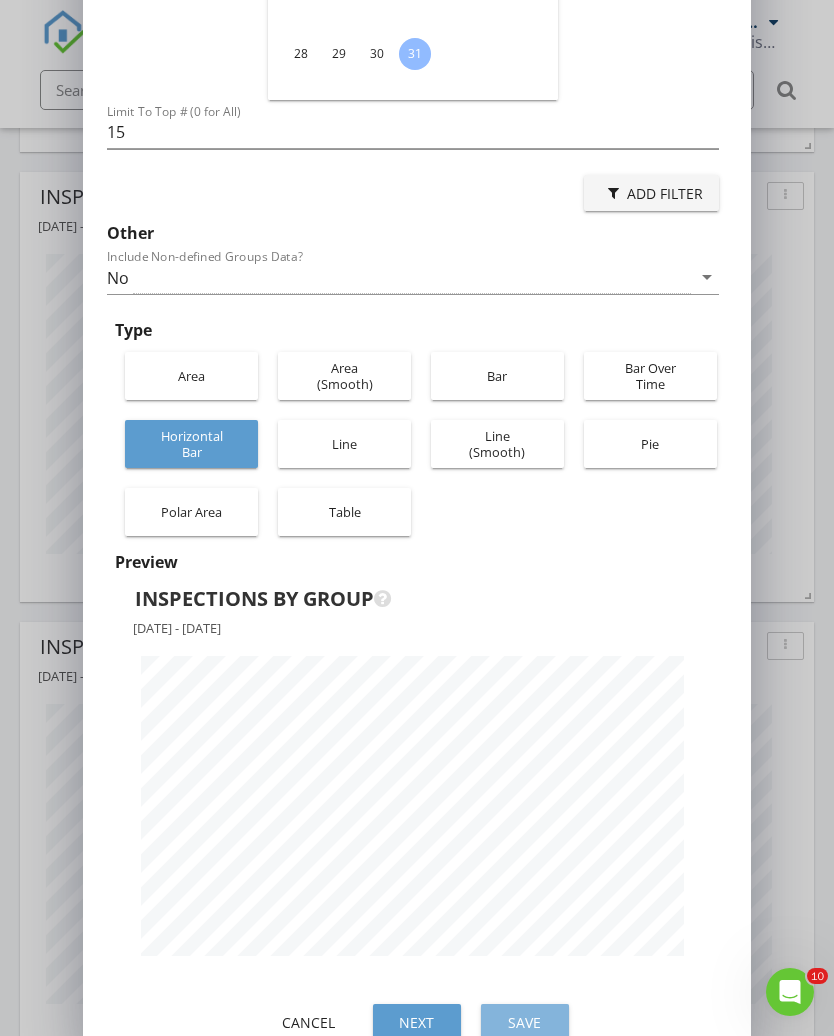 click on "Save" at bounding box center (525, 1022) 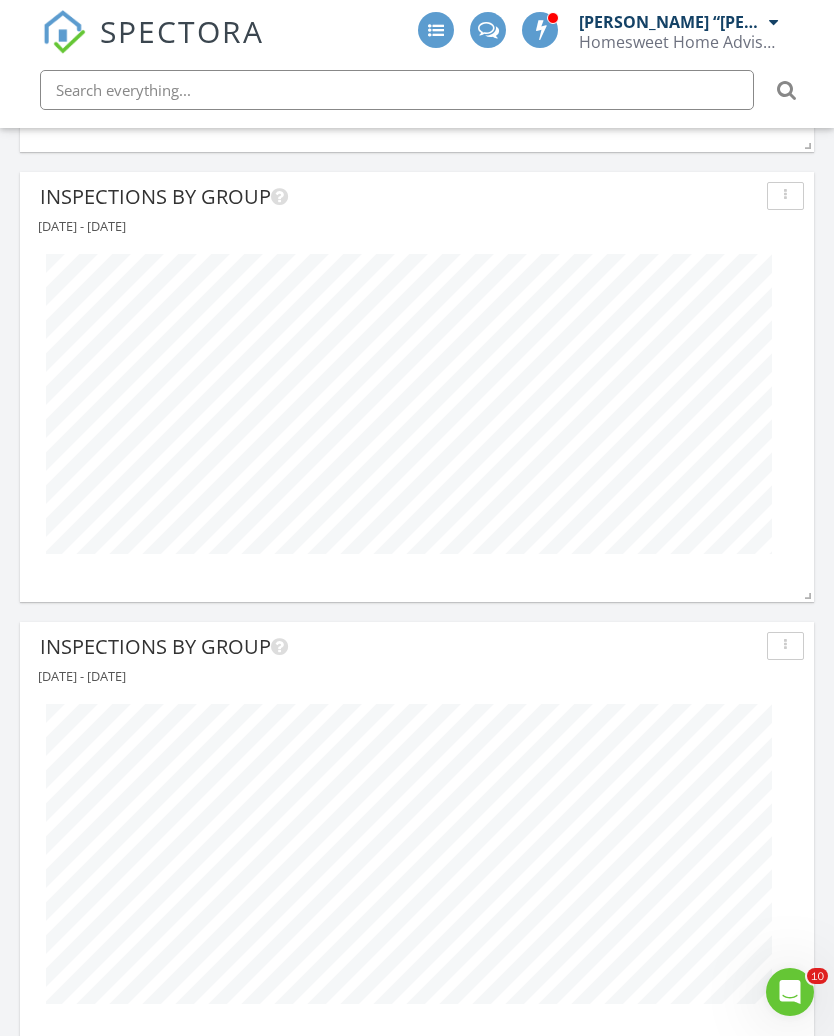 scroll, scrollTop: 999570, scrollLeft: 999206, axis: both 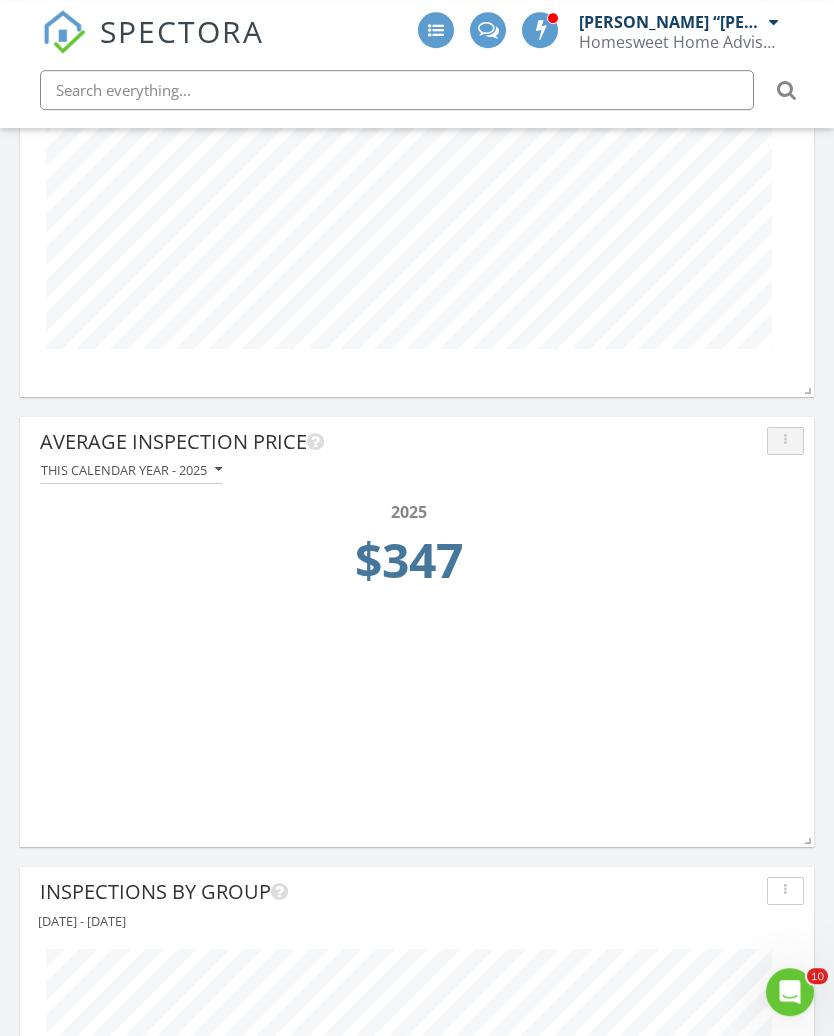 click at bounding box center [785, 441] 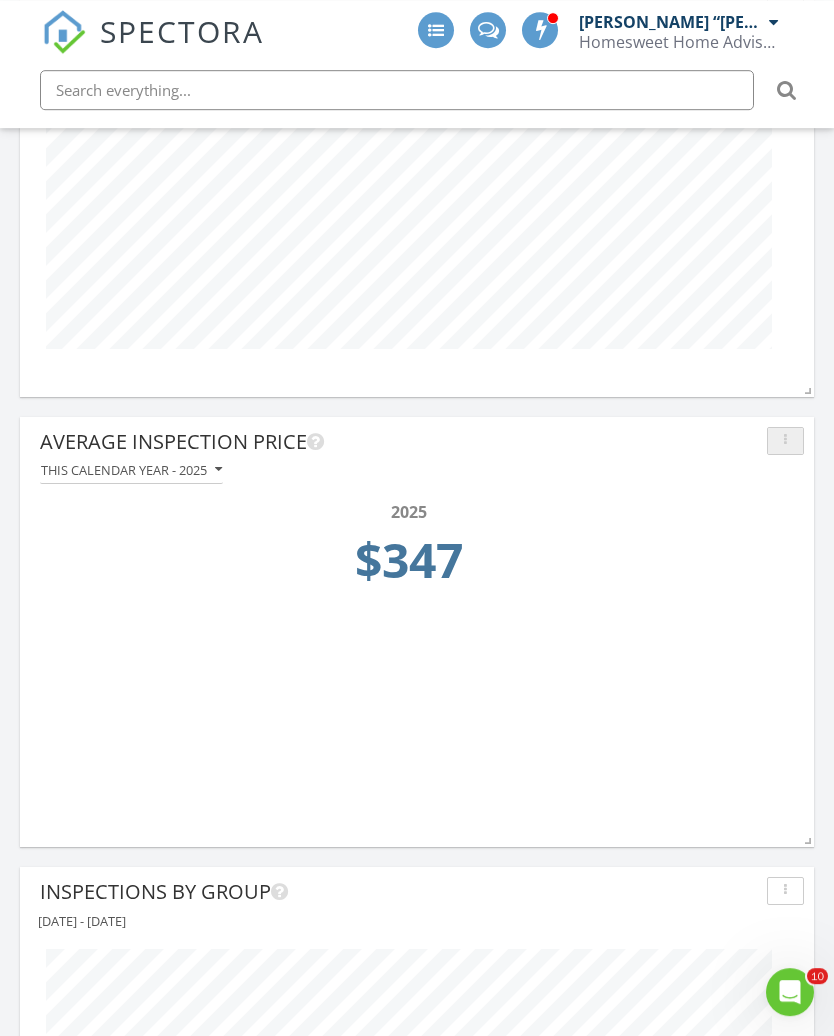 scroll, scrollTop: 3117, scrollLeft: 0, axis: vertical 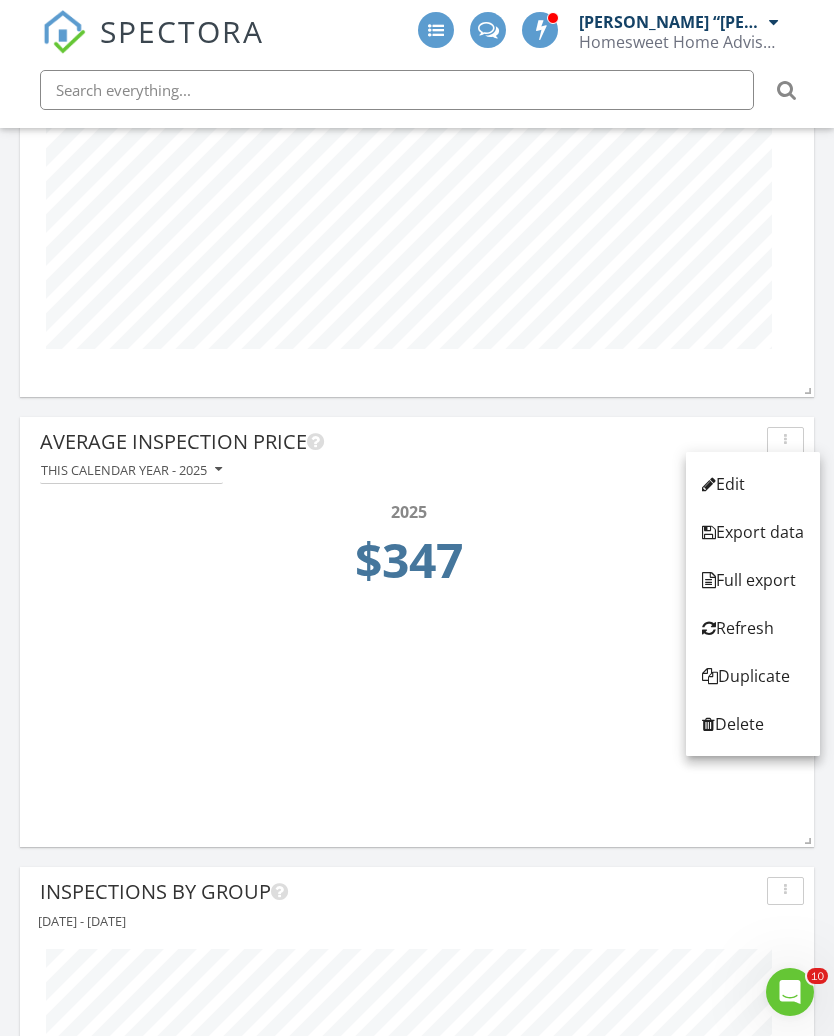 click on "Edit" at bounding box center (753, 484) 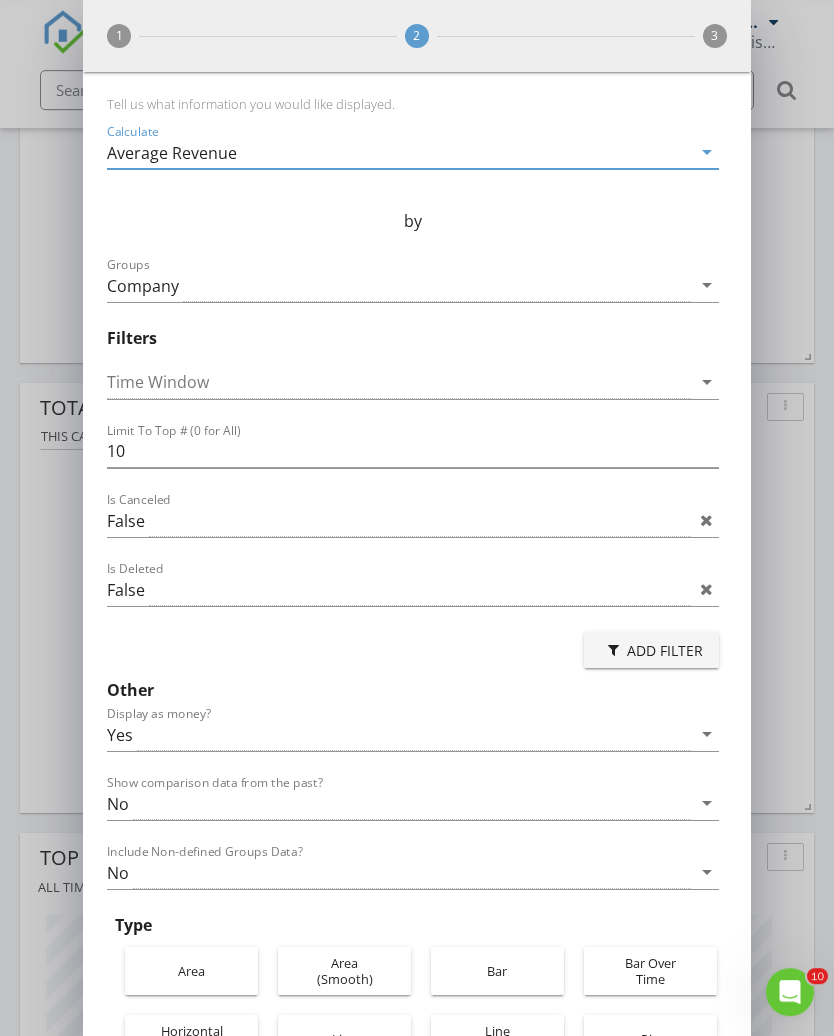 scroll, scrollTop: 2247, scrollLeft: 0, axis: vertical 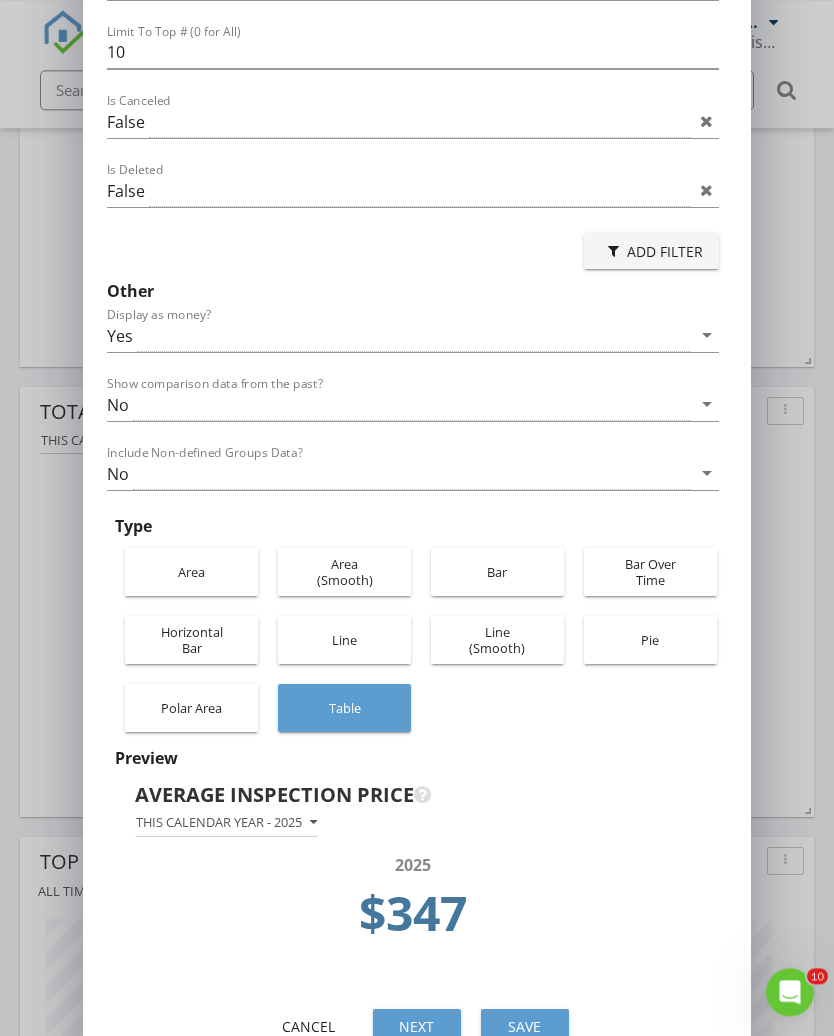 click on "arrow_drop_down" at bounding box center (707, 473) 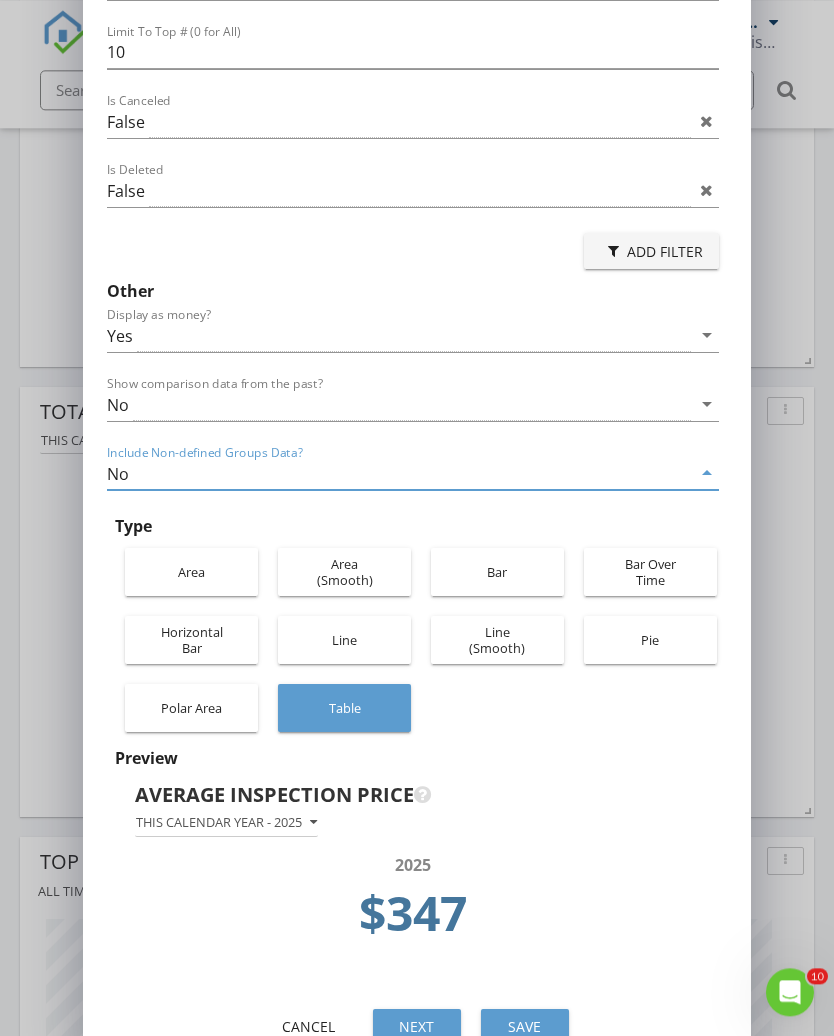 scroll, scrollTop: 2247, scrollLeft: 0, axis: vertical 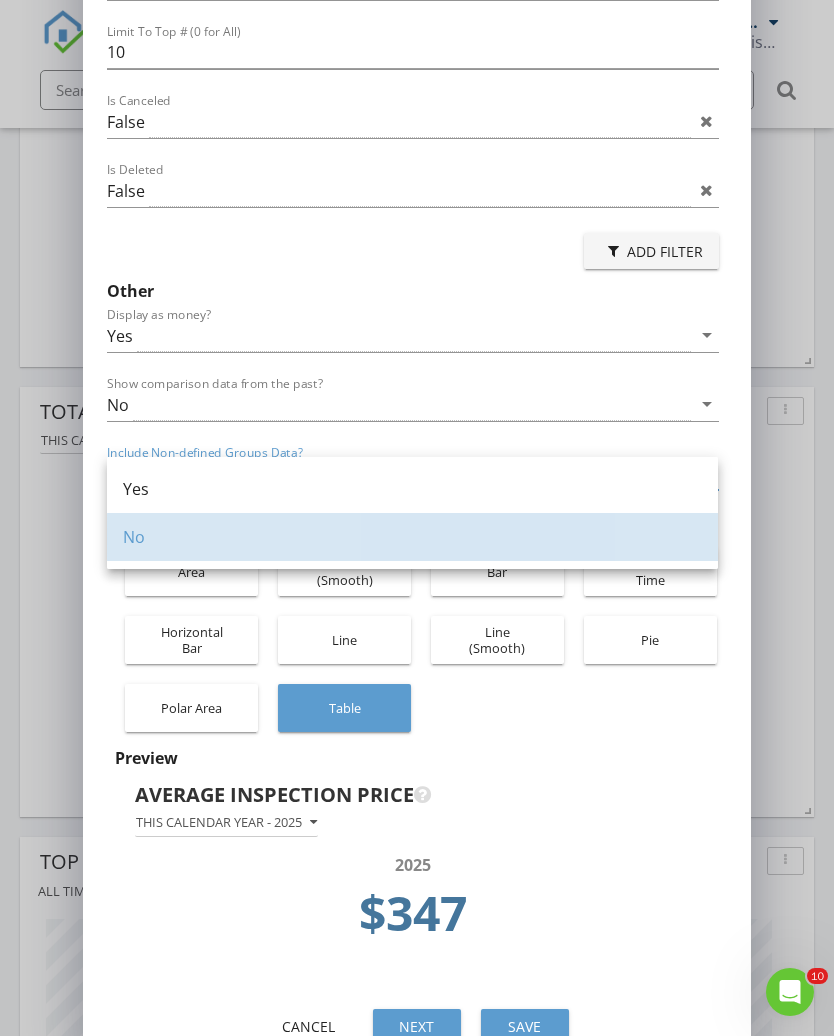 click on "No" at bounding box center (412, 537) 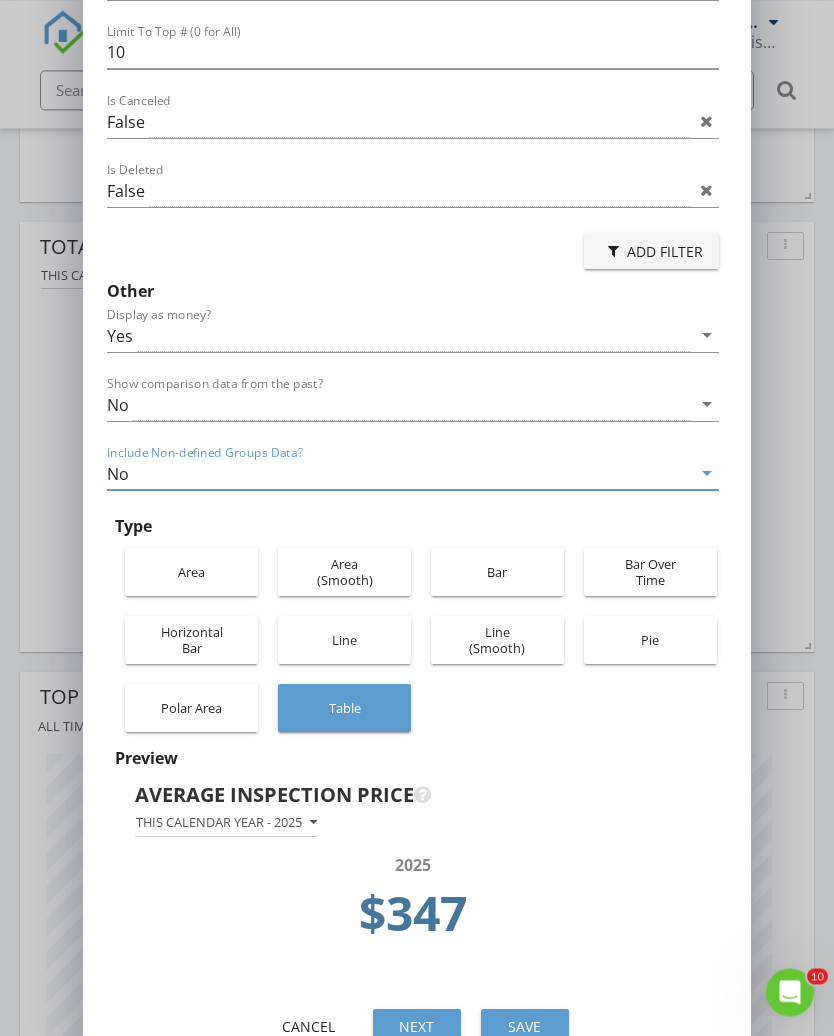 scroll, scrollTop: 2411, scrollLeft: 0, axis: vertical 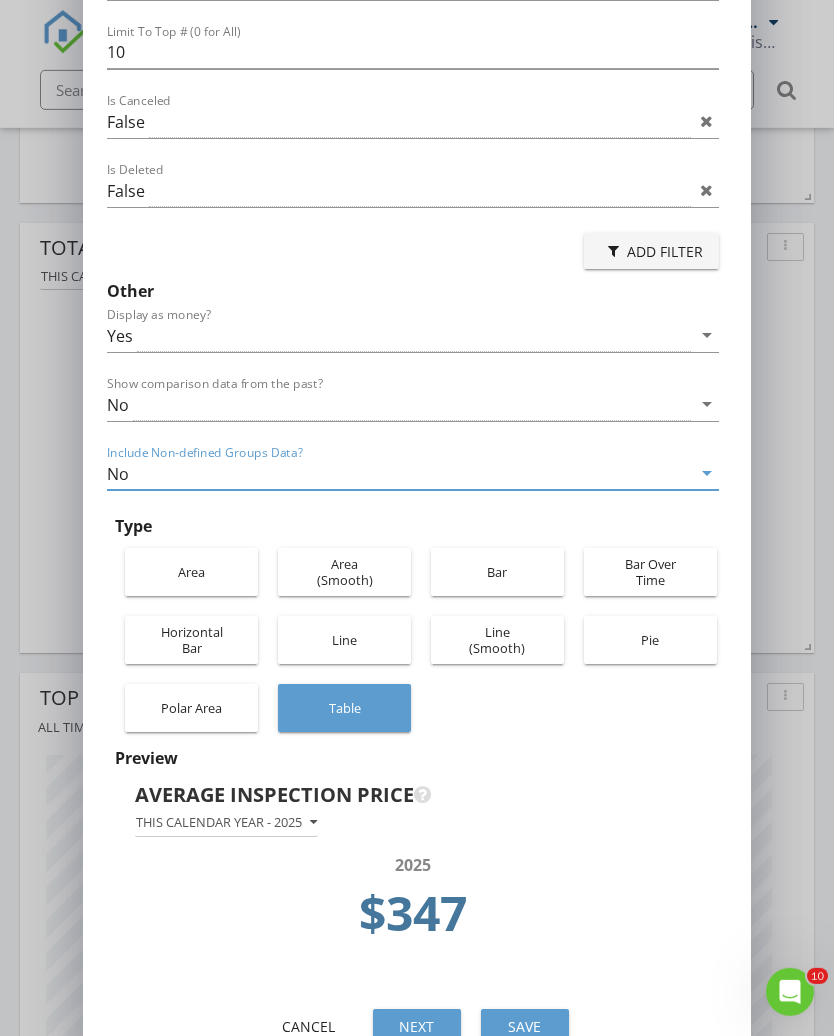 click on "arrow_drop_down" at bounding box center (707, 473) 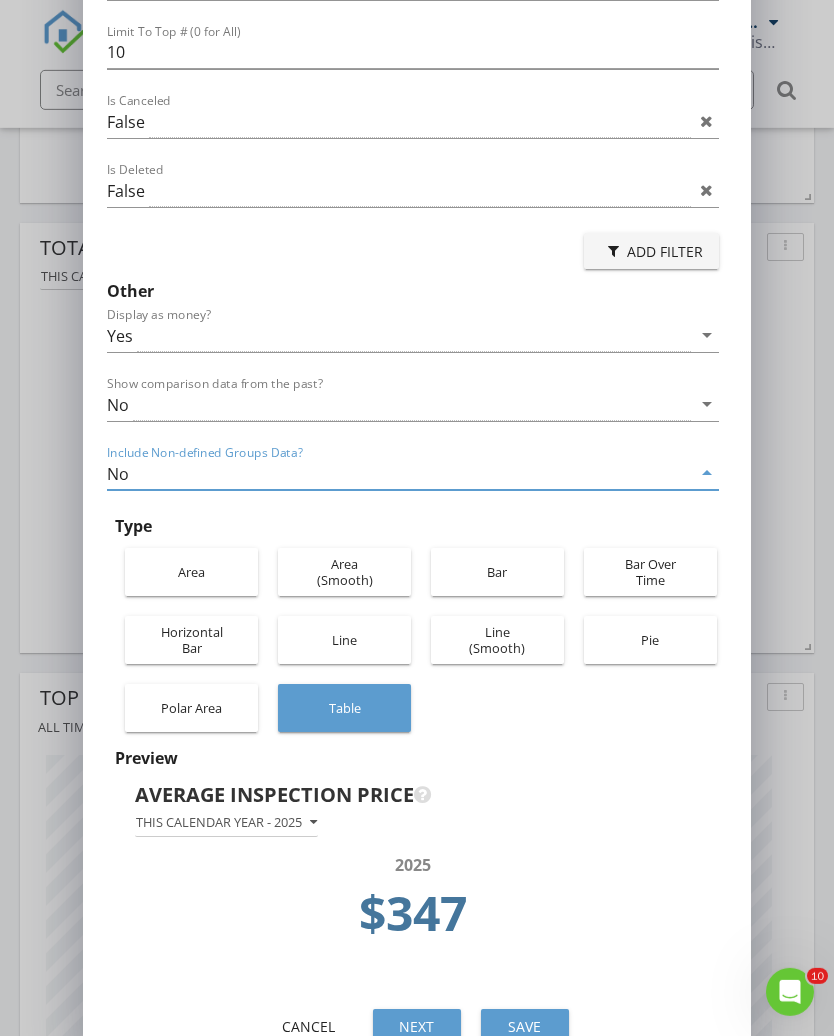 scroll, scrollTop: 2412, scrollLeft: 0, axis: vertical 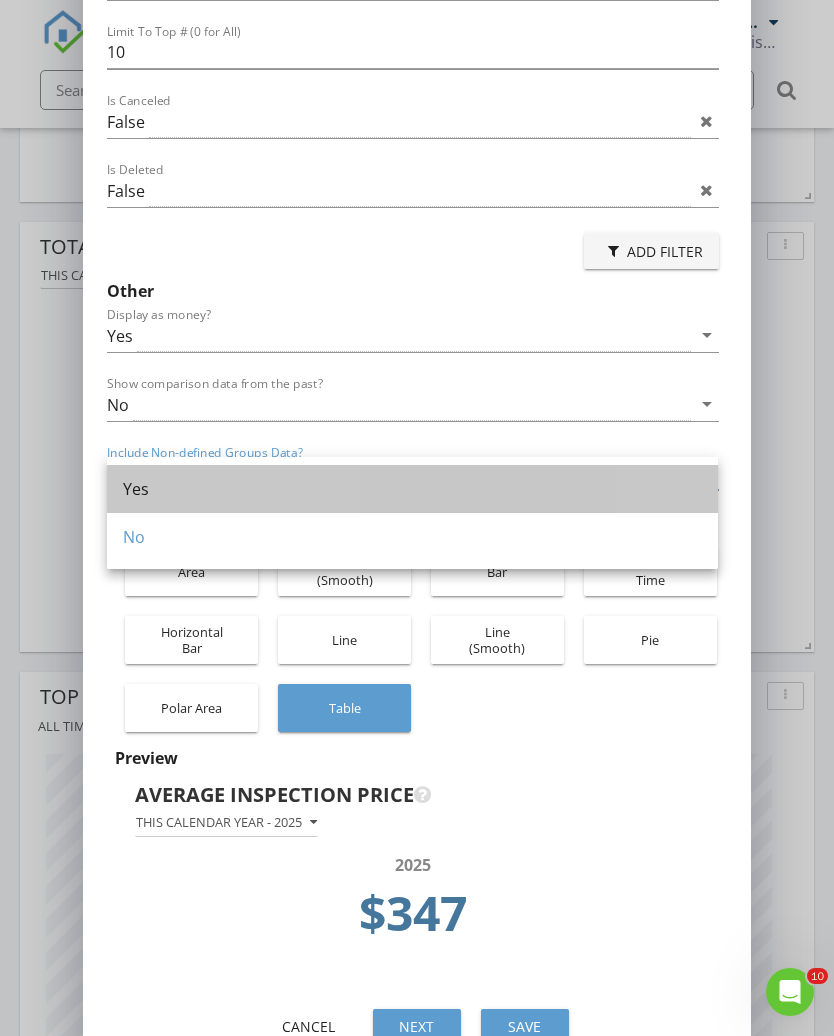 click on "Yes" at bounding box center (412, 489) 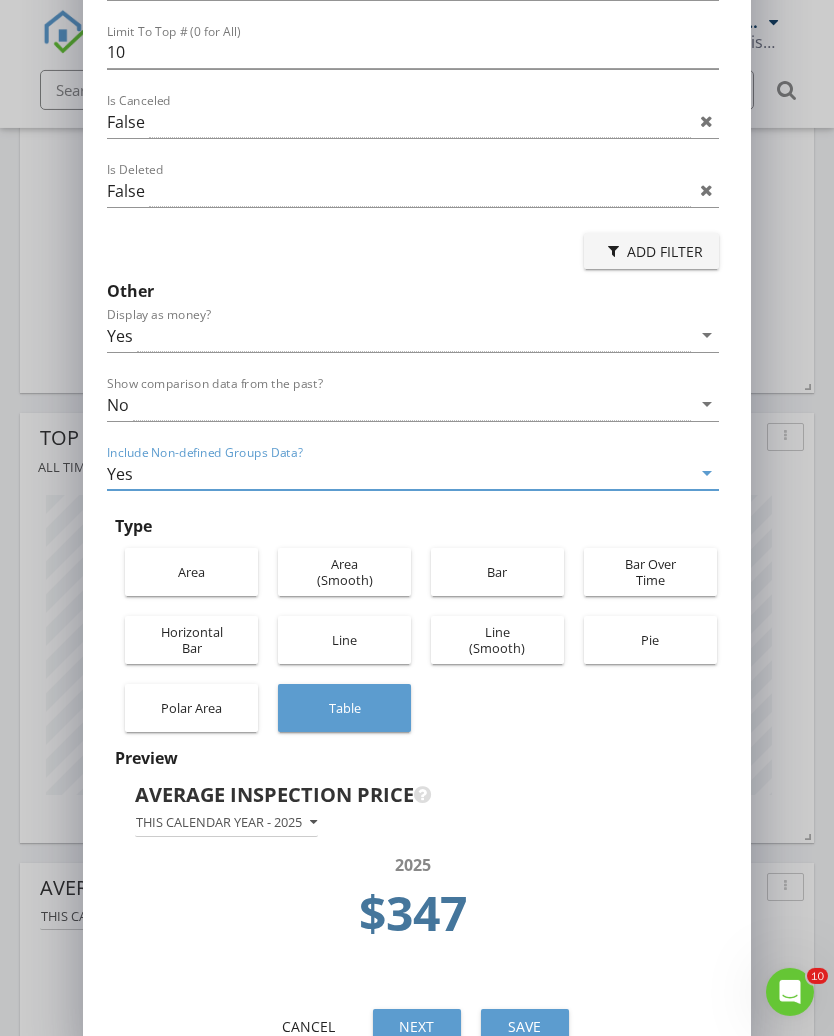 scroll, scrollTop: 2659, scrollLeft: 0, axis: vertical 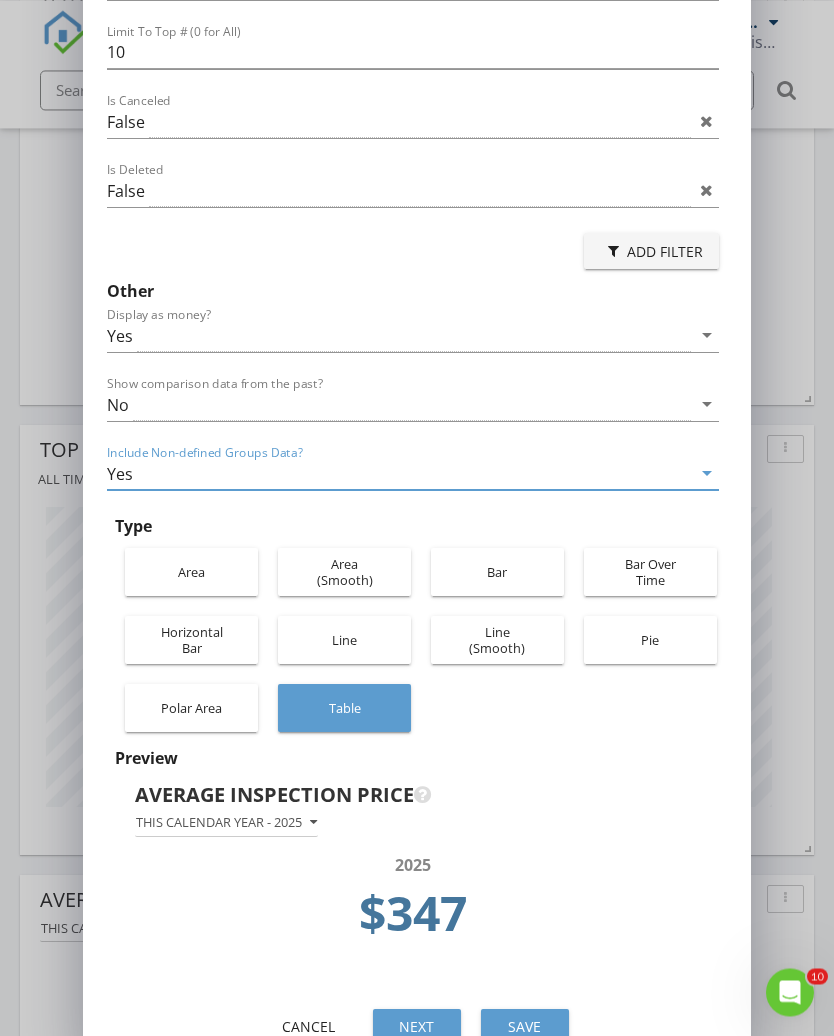 click on "Save" at bounding box center (525, 1026) 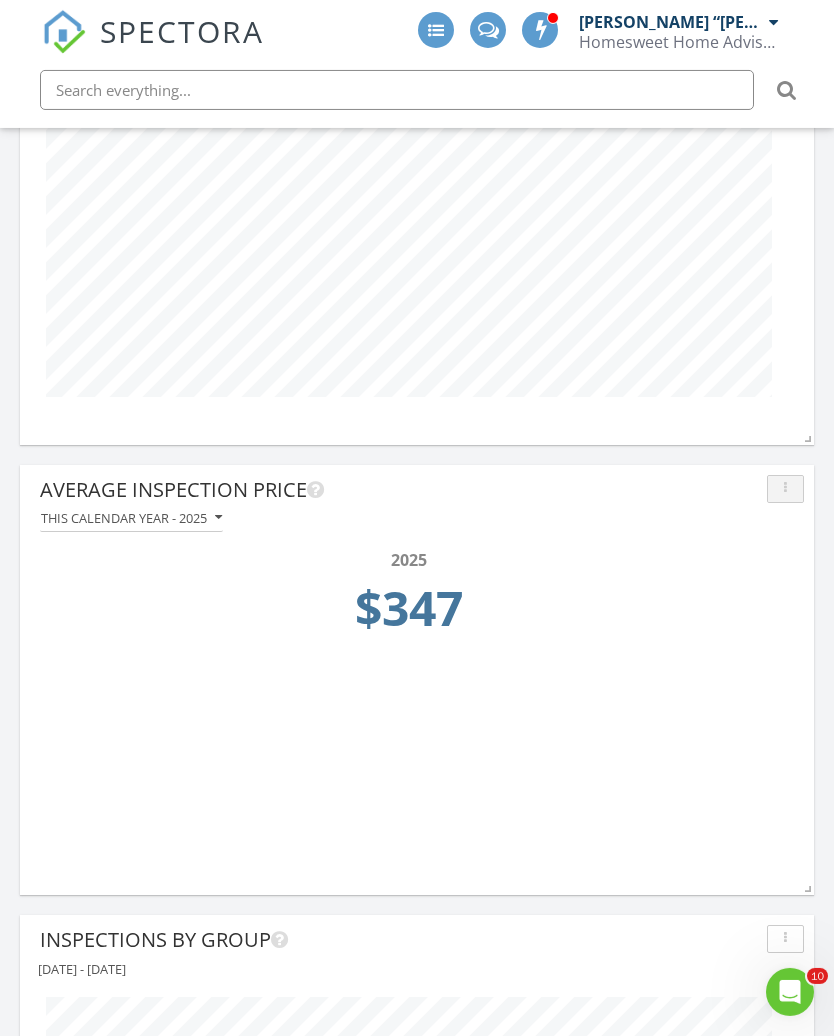 click at bounding box center (785, 489) 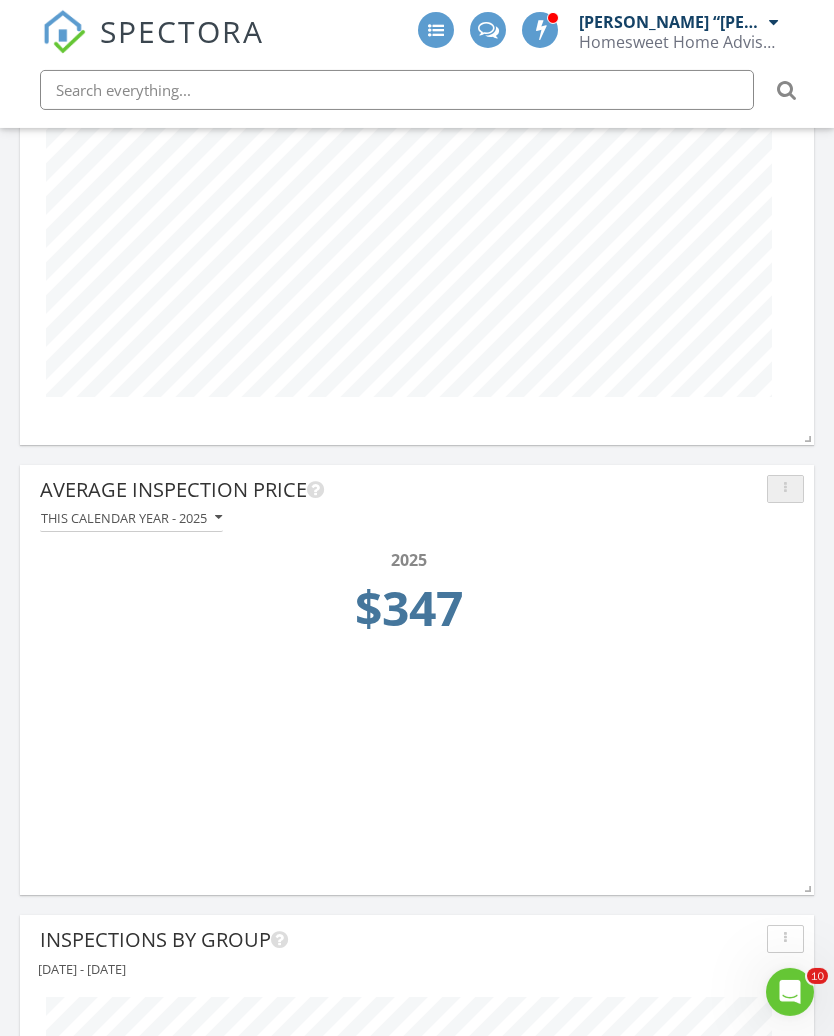 scroll, scrollTop: 3070, scrollLeft: 0, axis: vertical 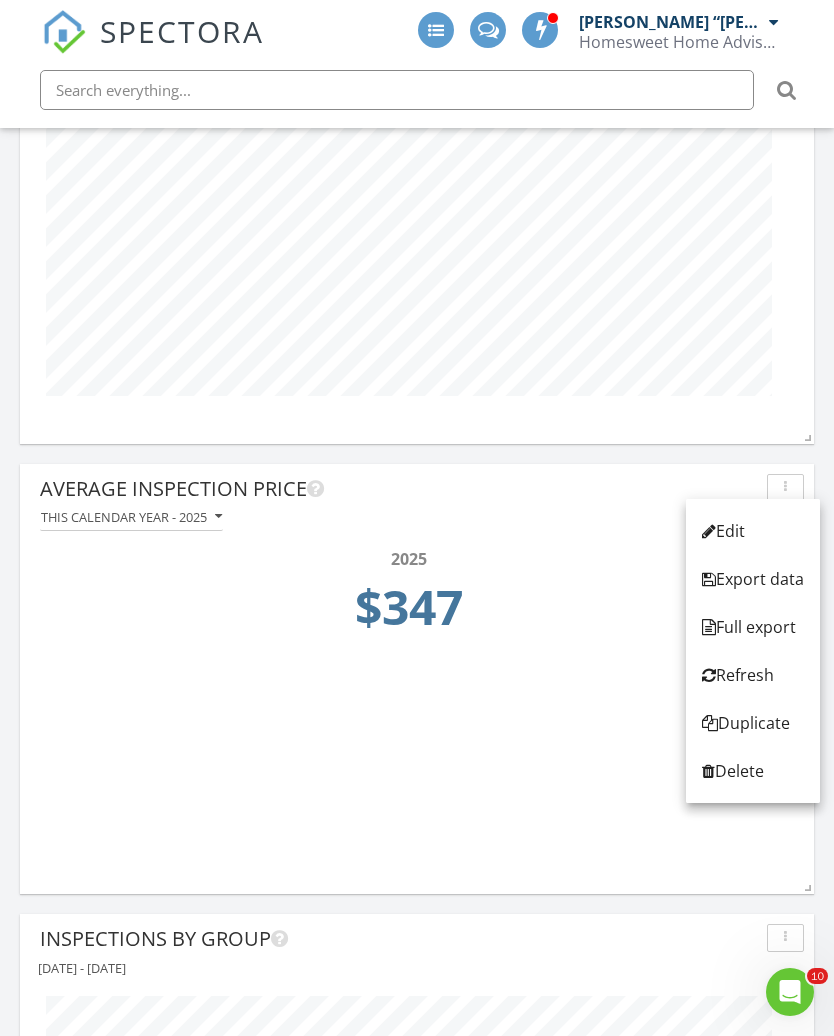 click on "Edit" at bounding box center (753, 531) 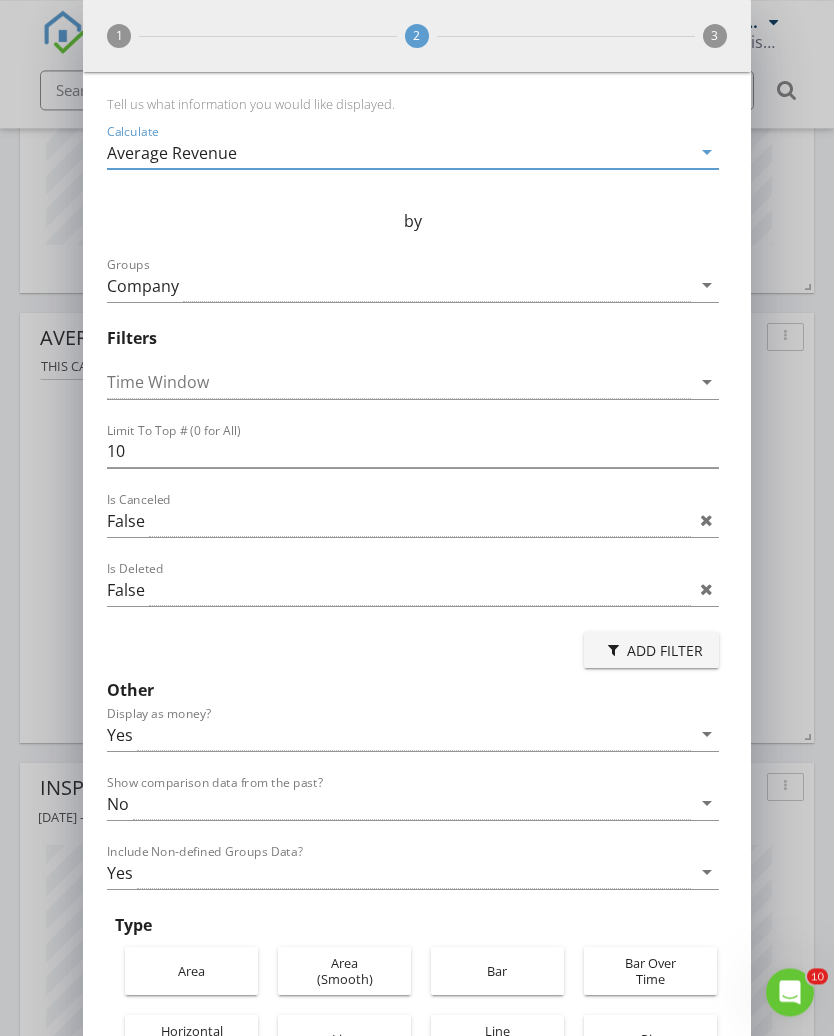 scroll, scrollTop: 3227, scrollLeft: 0, axis: vertical 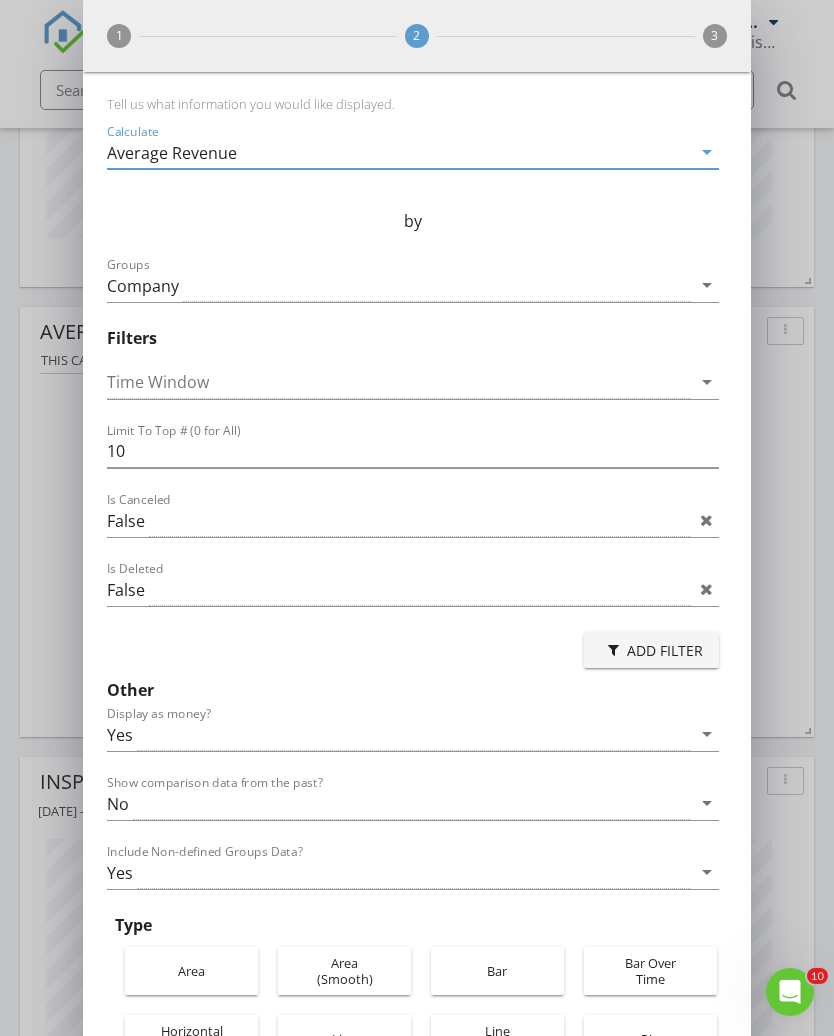 click on "arrow_drop_down" at bounding box center (707, 872) 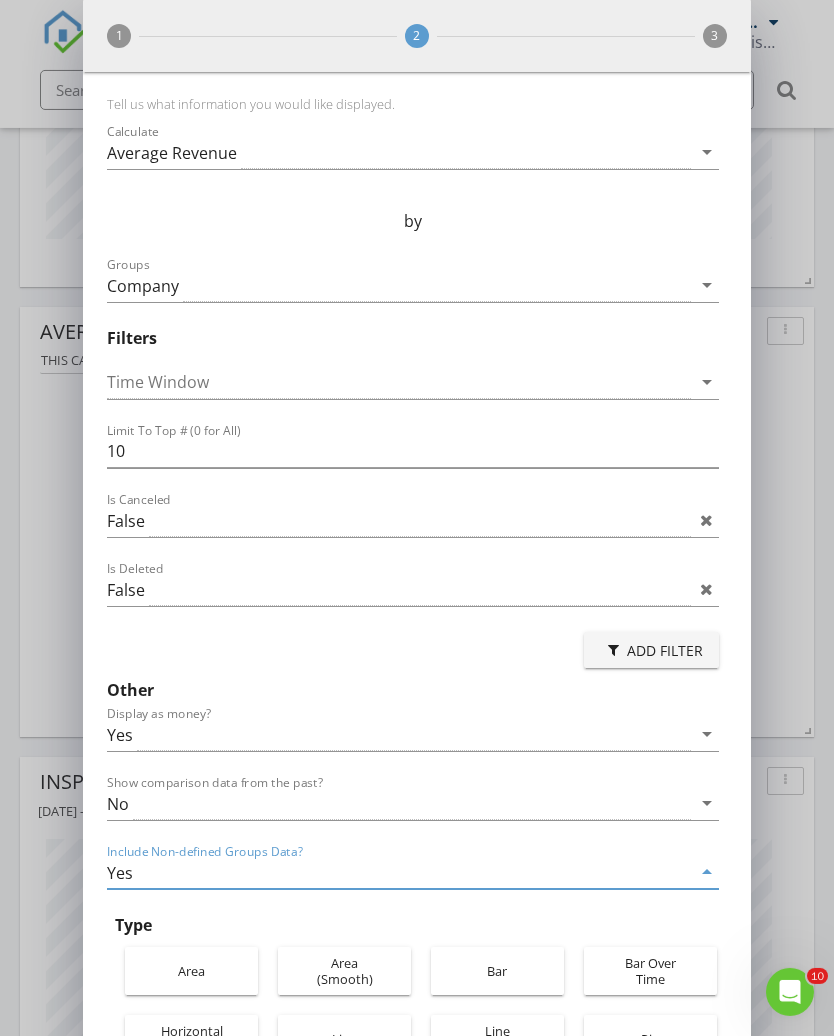 scroll, scrollTop: 3228, scrollLeft: 0, axis: vertical 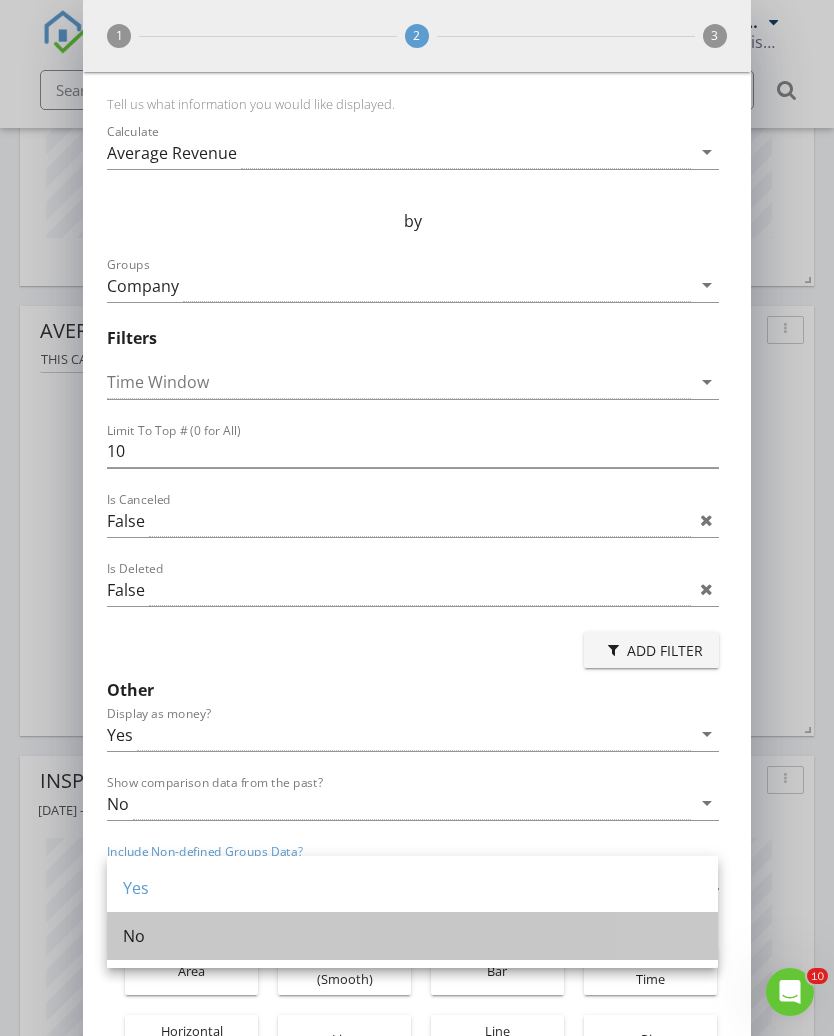 click on "No" at bounding box center [412, 936] 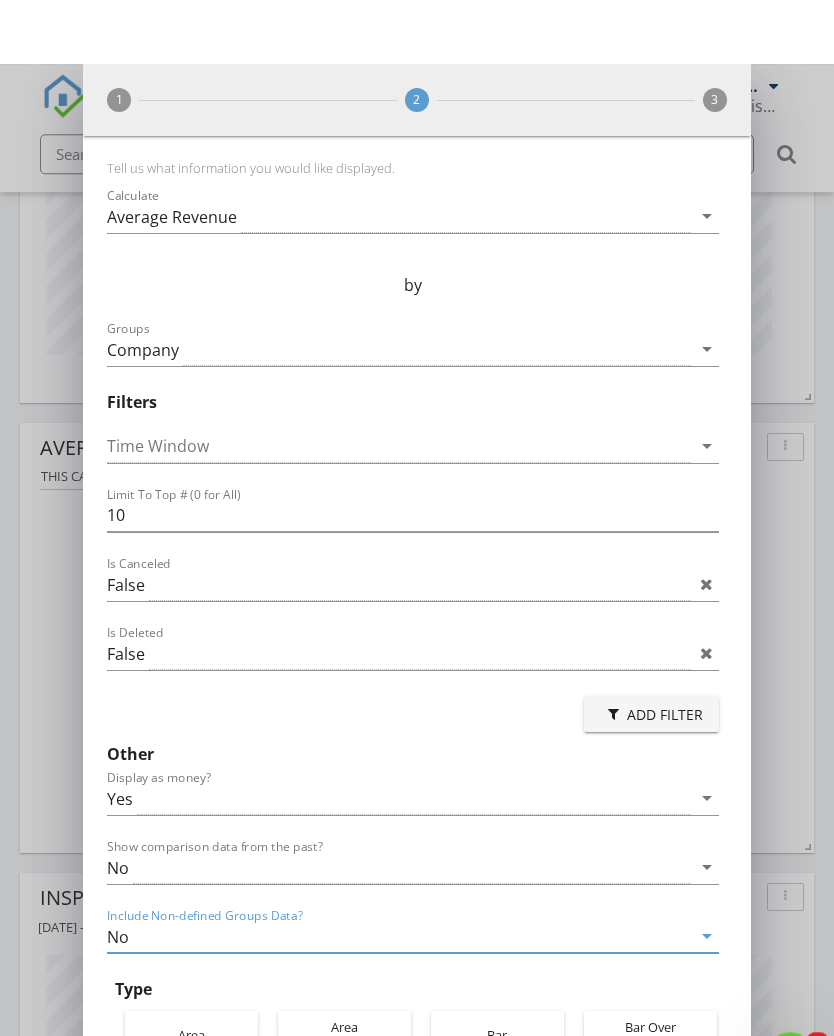 scroll, scrollTop: 2962, scrollLeft: 0, axis: vertical 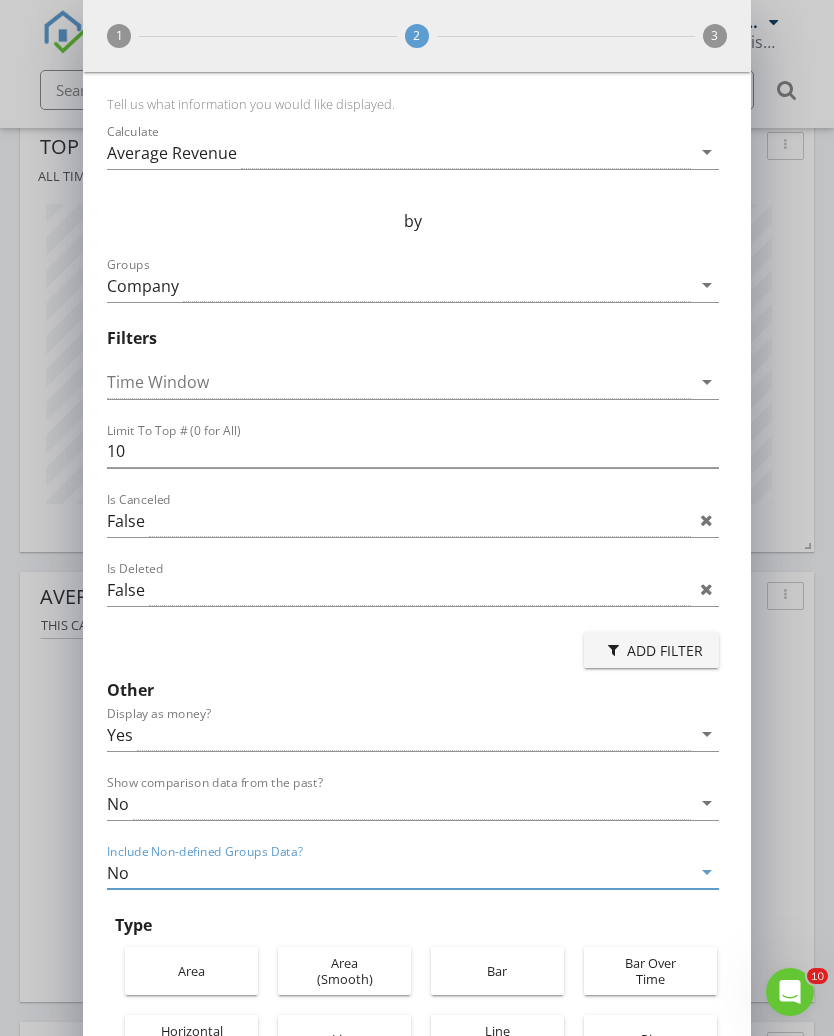 click on "arrow_drop_down" at bounding box center (707, 285) 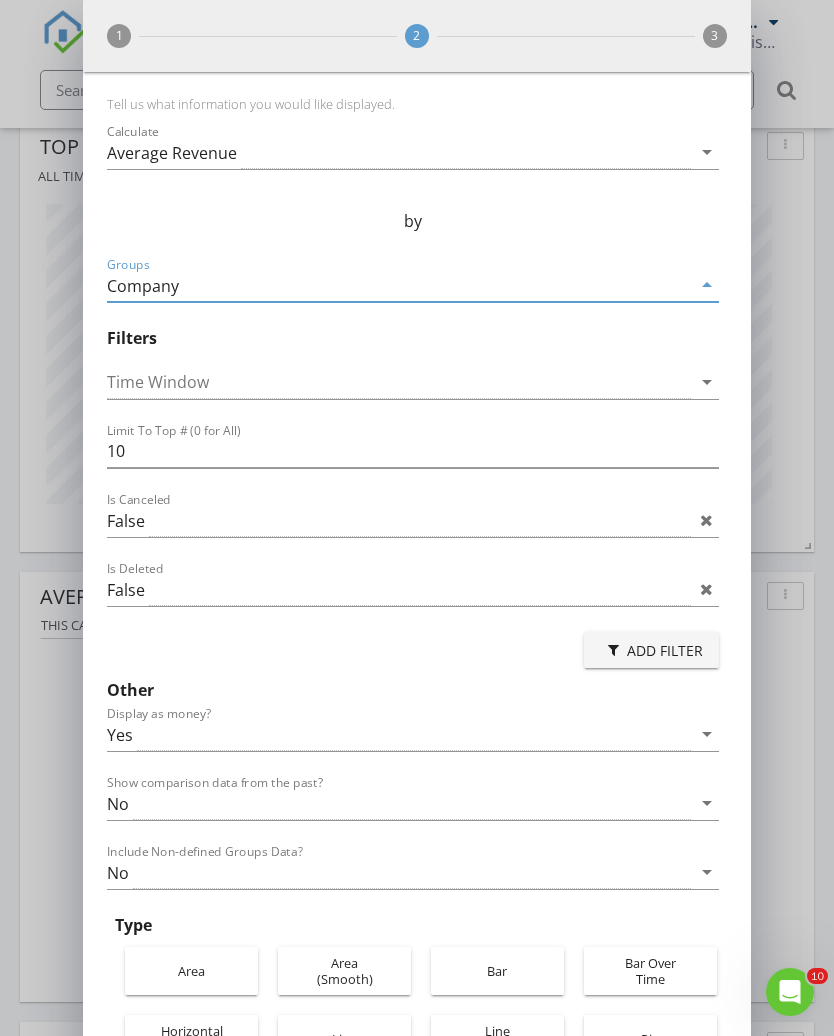 scroll, scrollTop: 2963, scrollLeft: 0, axis: vertical 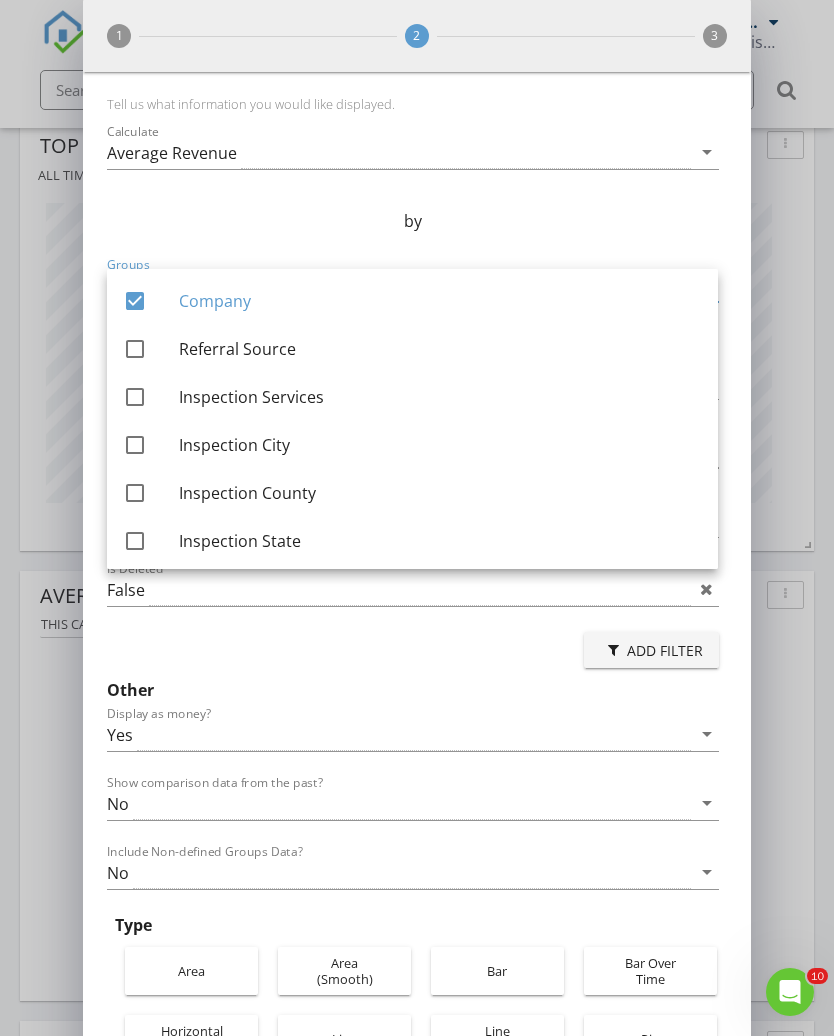 click at bounding box center [135, 397] 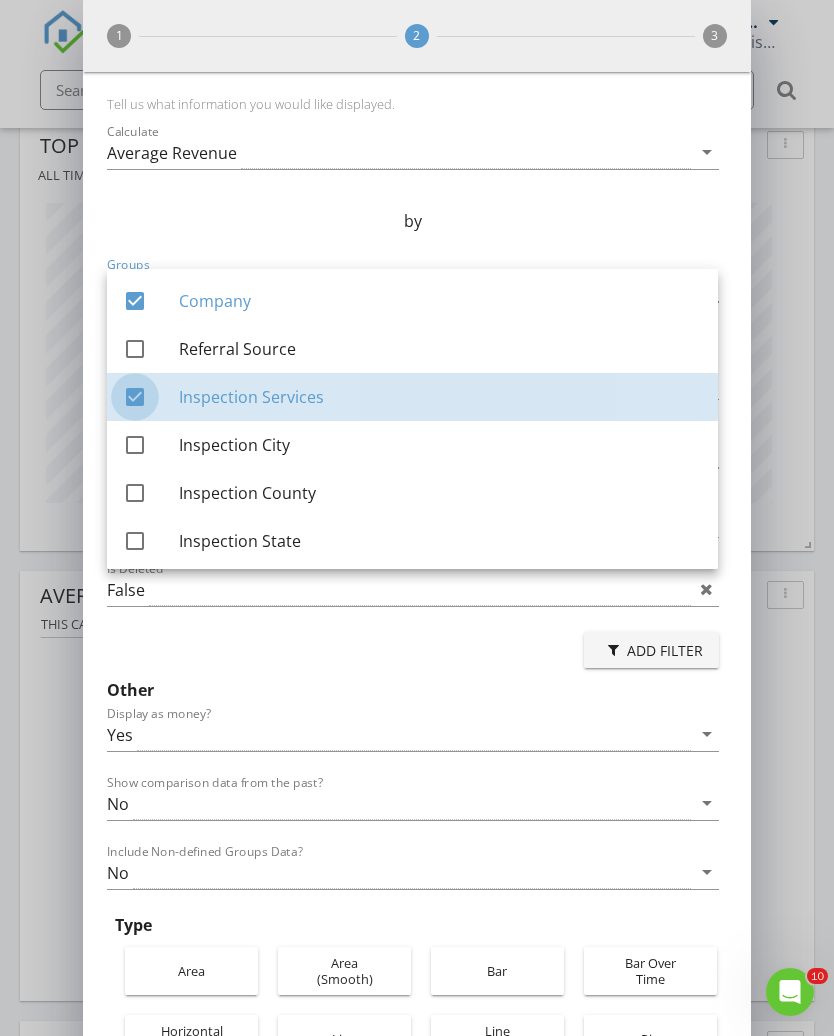 click at bounding box center (135, 397) 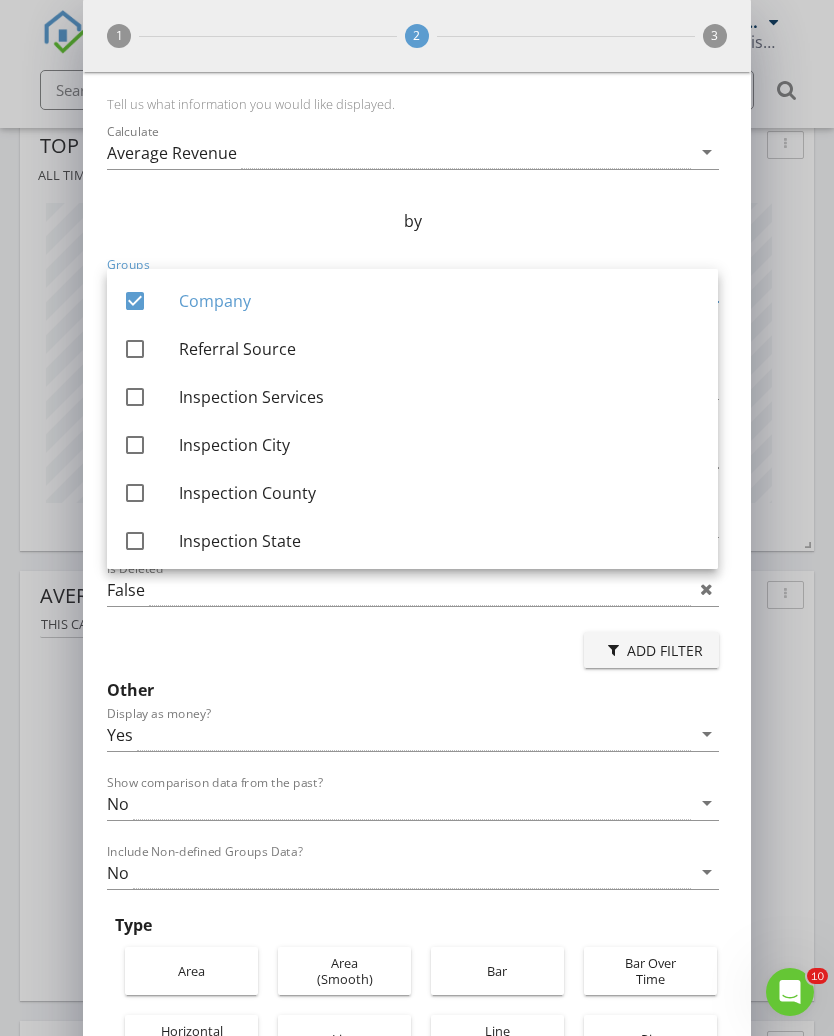 click on "Other" at bounding box center (412, 690) 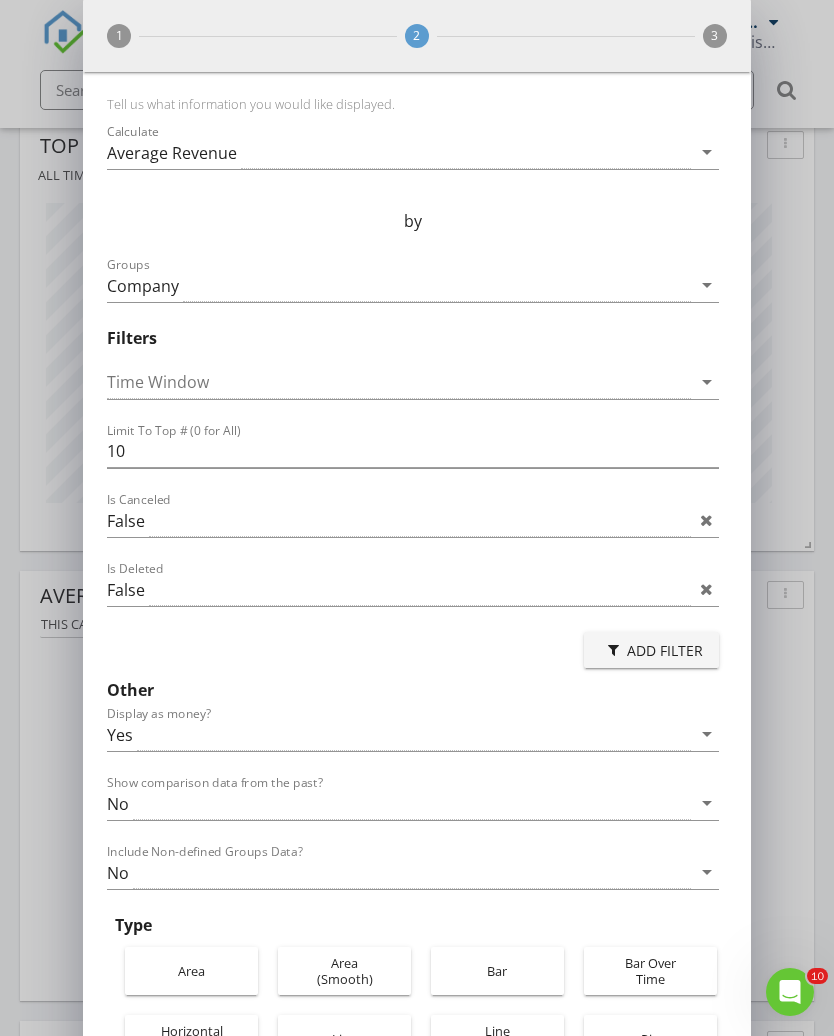 click on "arrow_drop_down" at bounding box center (707, 152) 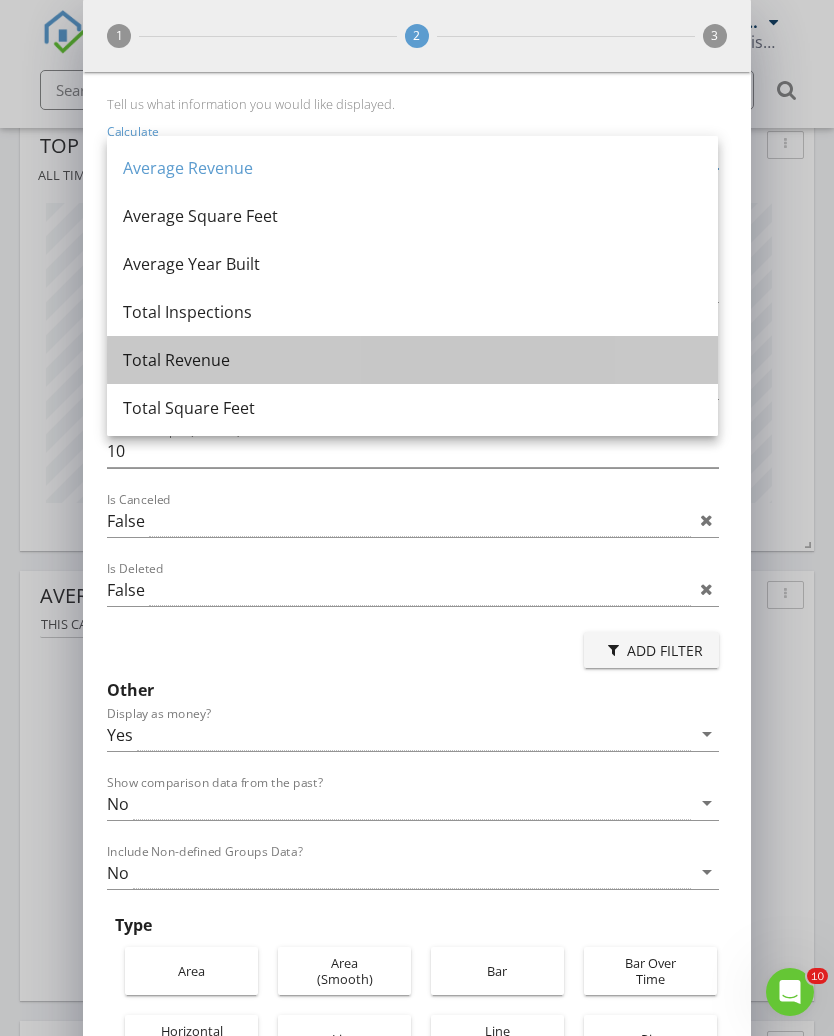 click on "Total Revenue" at bounding box center (412, 360) 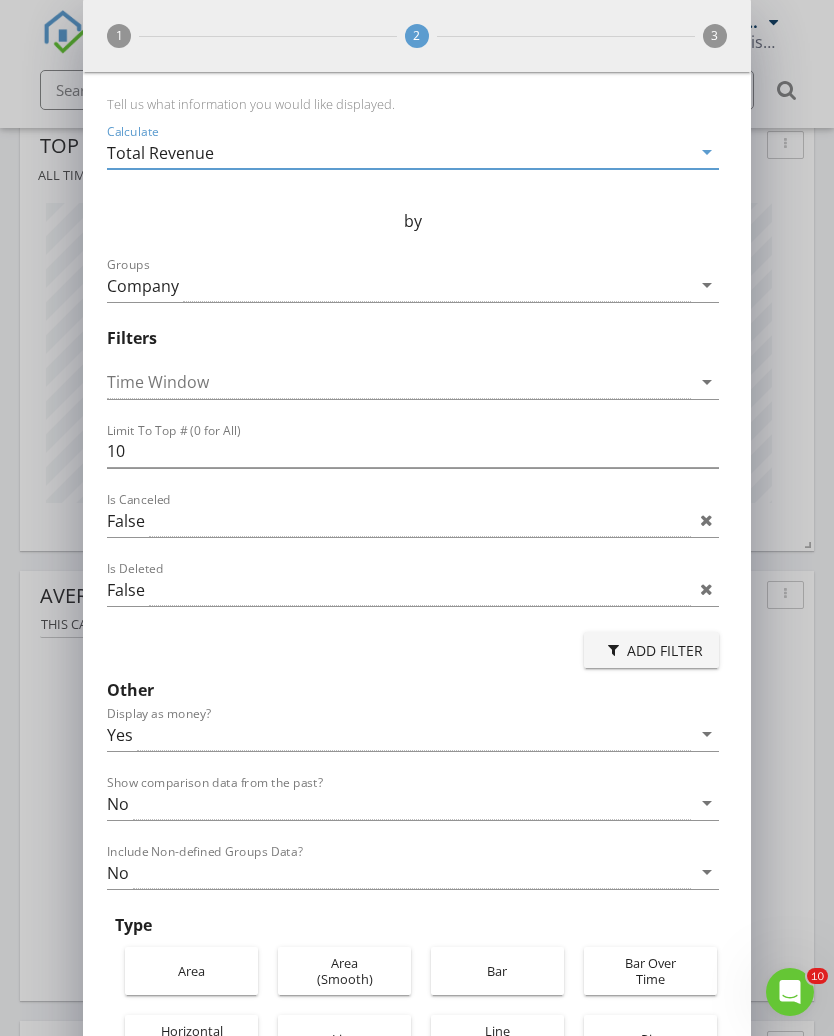 scroll, scrollTop: 0, scrollLeft: 0, axis: both 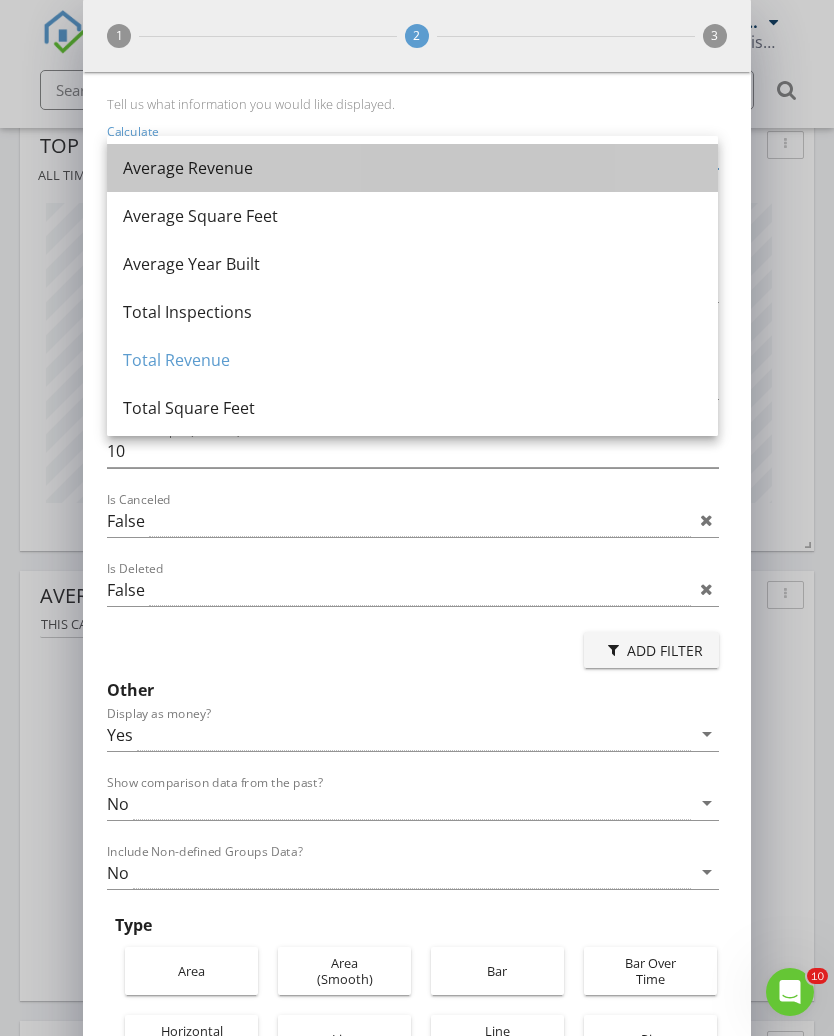 click on "Average Revenue" at bounding box center [412, 168] 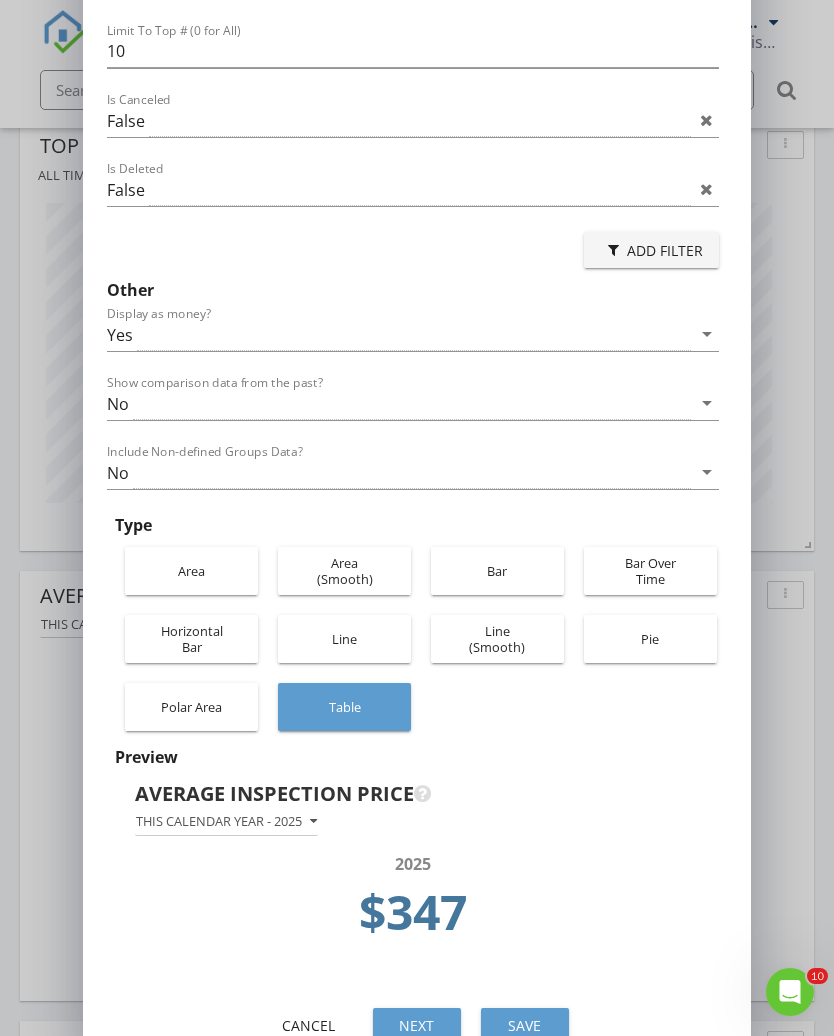 scroll, scrollTop: 399, scrollLeft: 0, axis: vertical 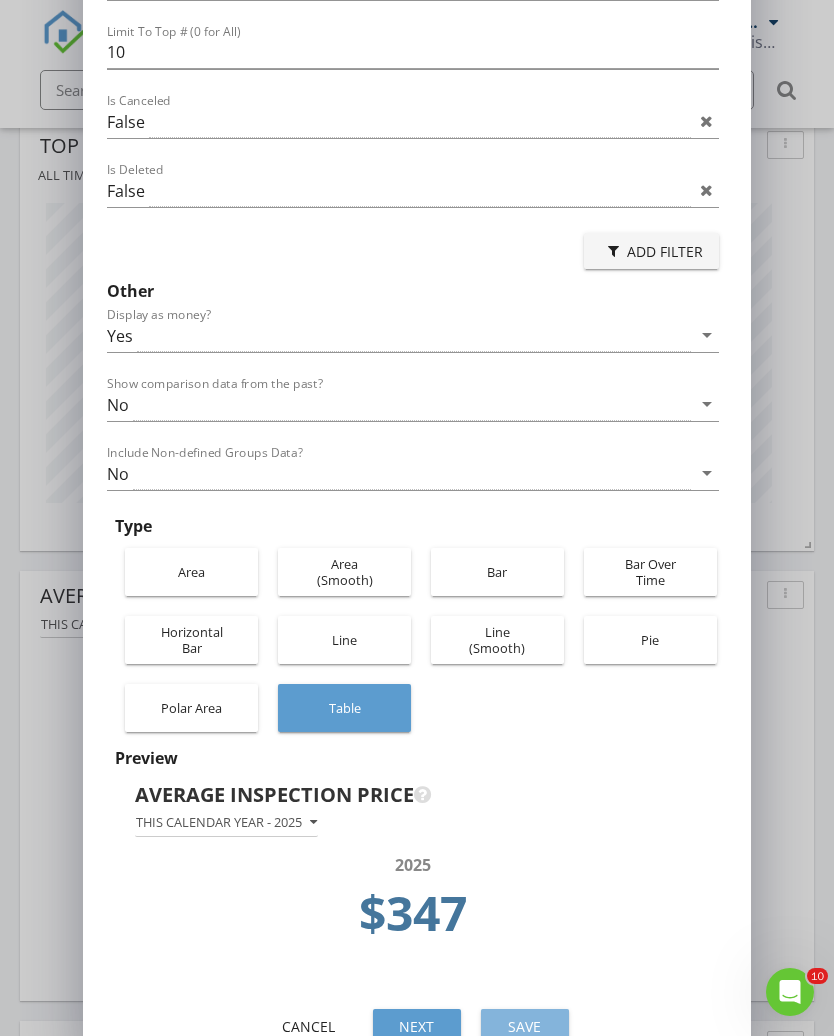 click on "Save" at bounding box center (525, 1026) 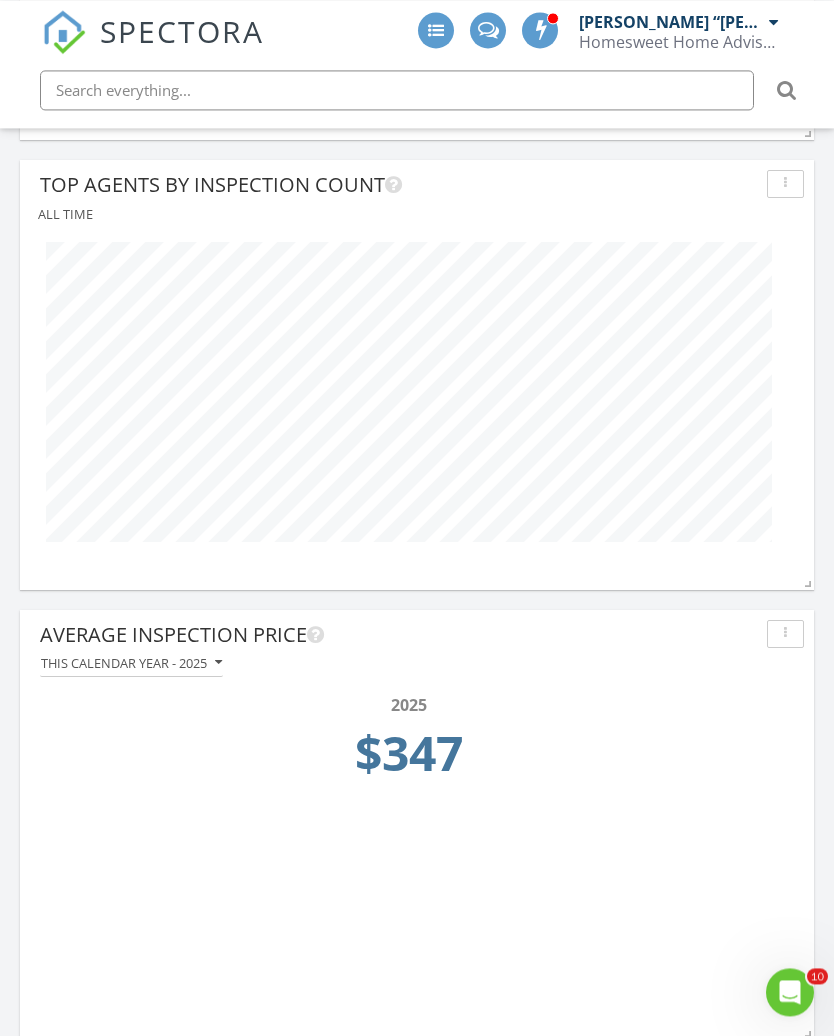 scroll, scrollTop: 2923, scrollLeft: 0, axis: vertical 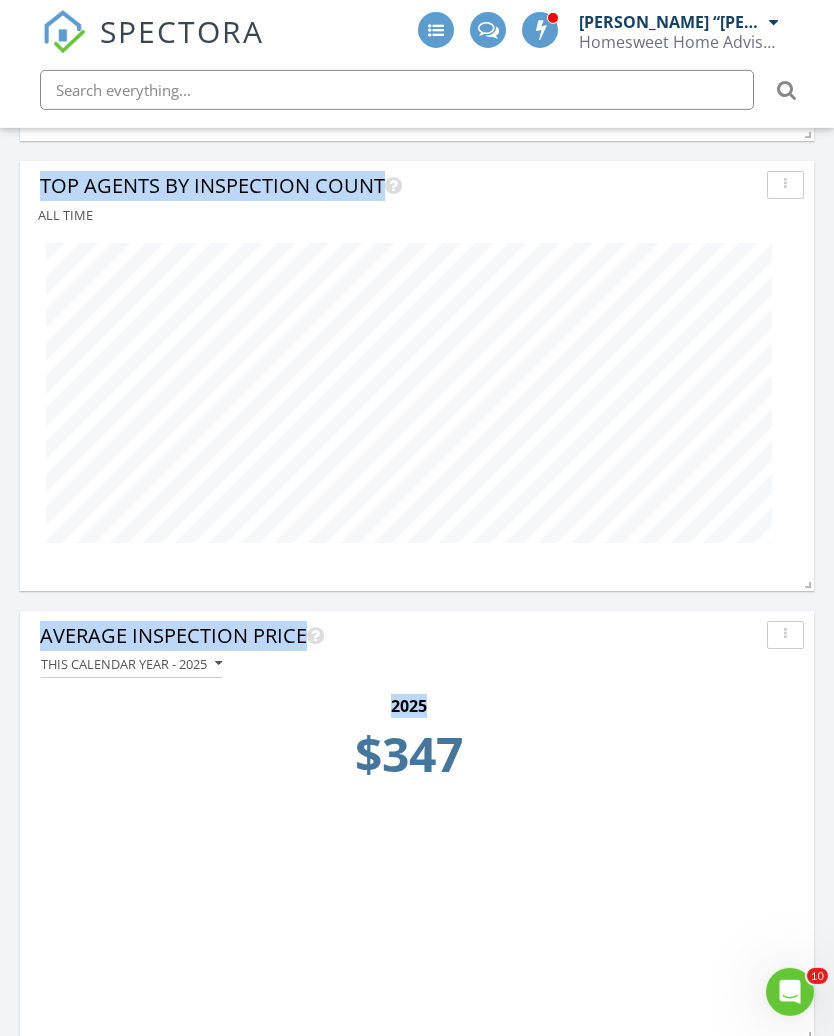 click on "Average Inspection Price
This calendar year - 2025
2025
$347" at bounding box center (417, 811) 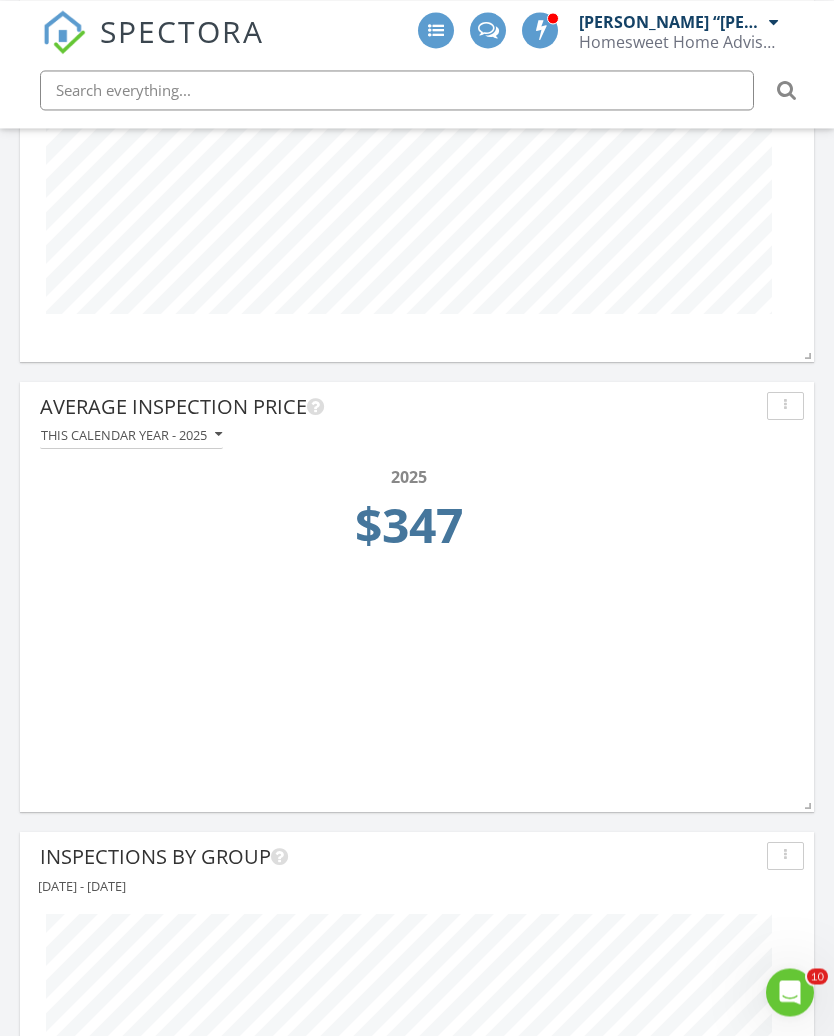scroll, scrollTop: 3150, scrollLeft: 0, axis: vertical 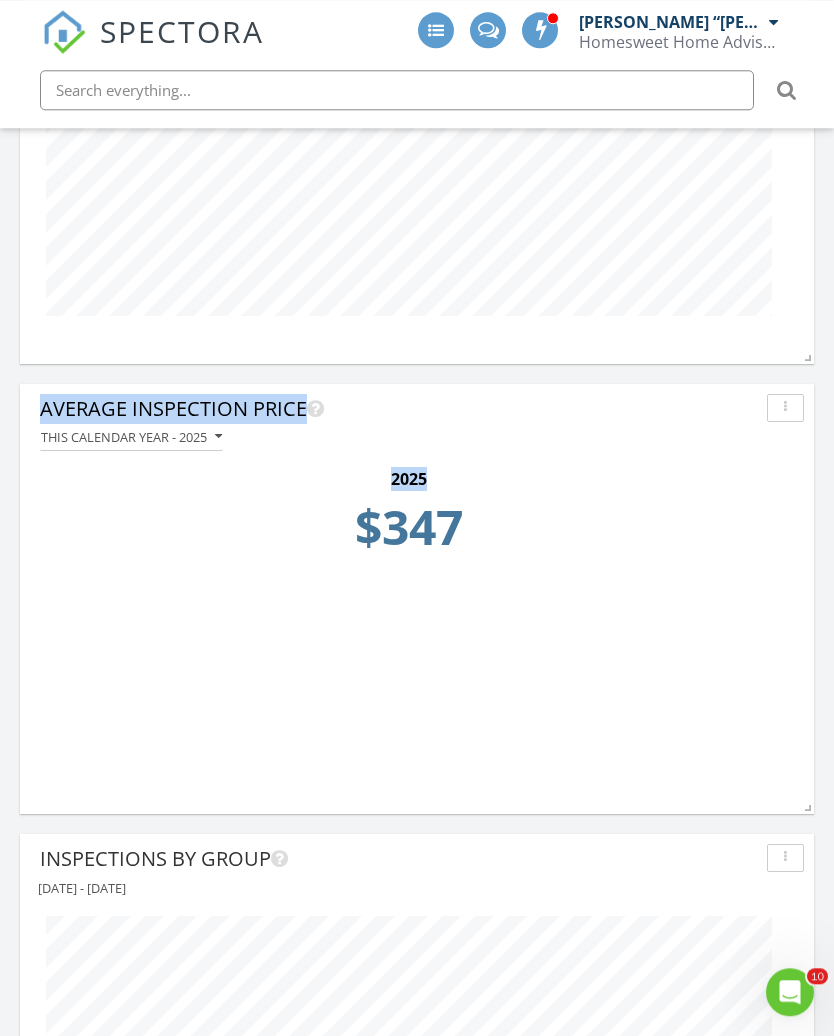 click on "Service Breakdown
All time
Inspection count by city
All time
Revenue
By month
Inspections
By month
Inspection Count
This calendar year - 2025
2025
145
Total Revenue
This calendar year - 2025
2025
50,339
Top Agents by Inspection Count
All time
Average Inspection Price
This calendar year - 2025
2025
$347" at bounding box center [417, 374] 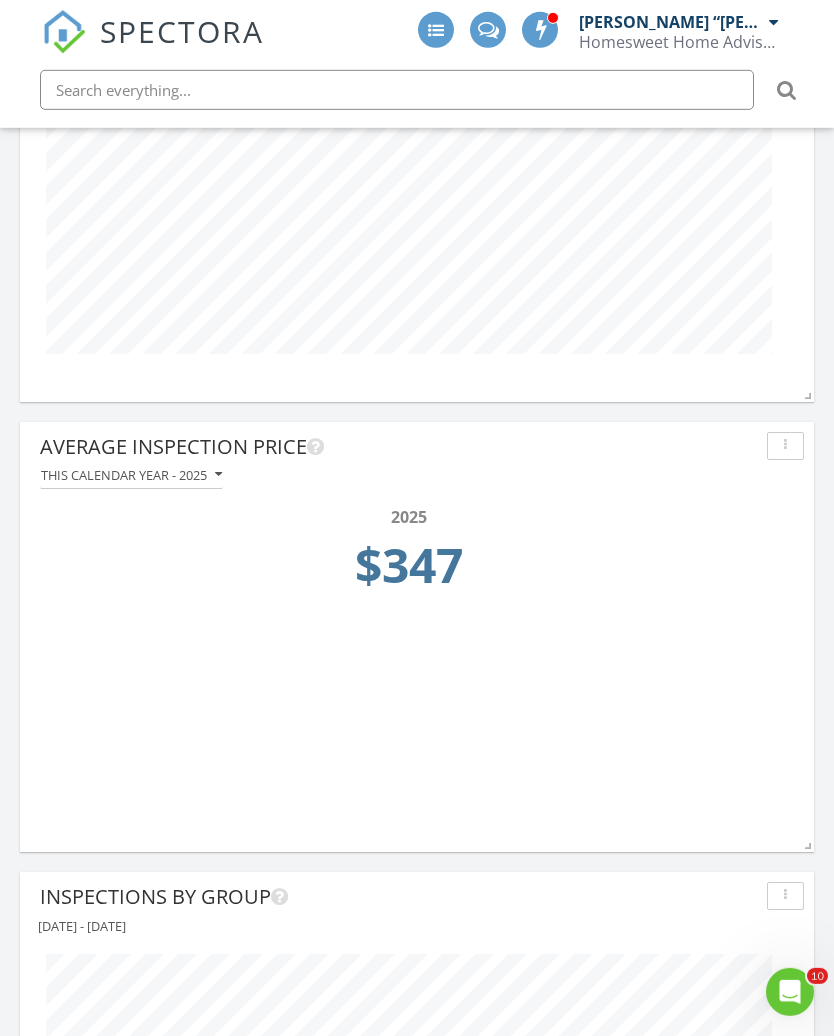 scroll, scrollTop: 3113, scrollLeft: 0, axis: vertical 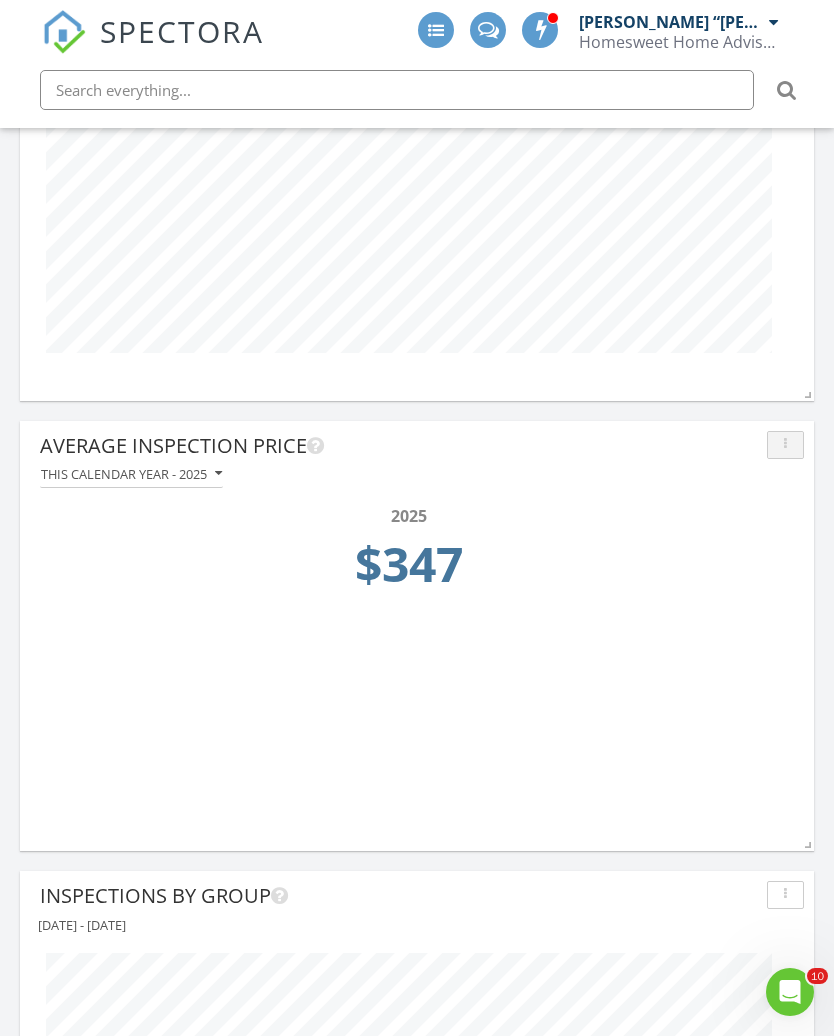 click at bounding box center [785, 445] 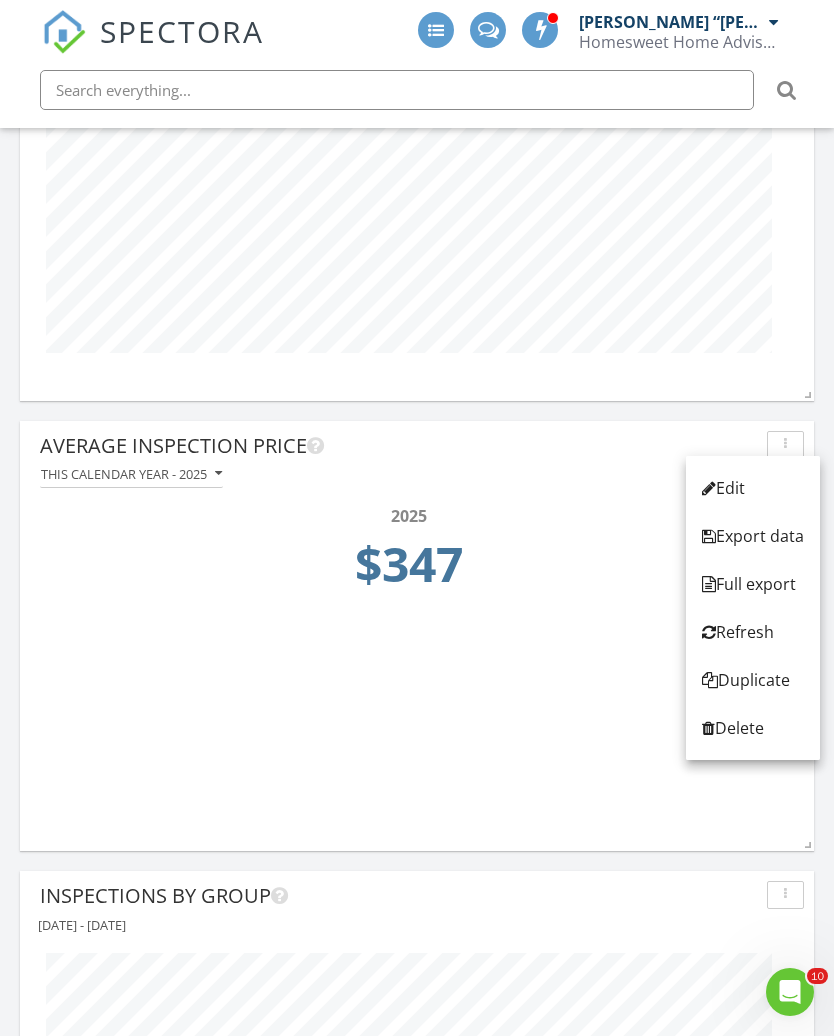 click on "Average Inspection Price
This calendar year - 2025
2025
$347" at bounding box center [417, 621] 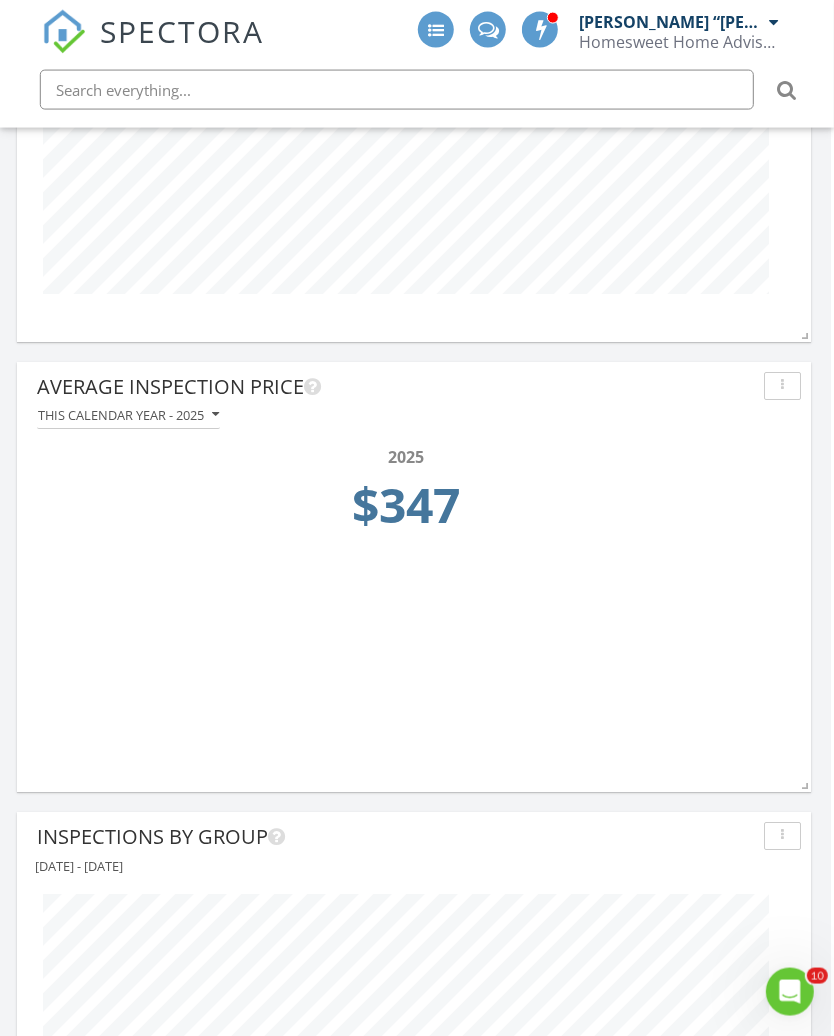 scroll, scrollTop: 3171, scrollLeft: 3, axis: both 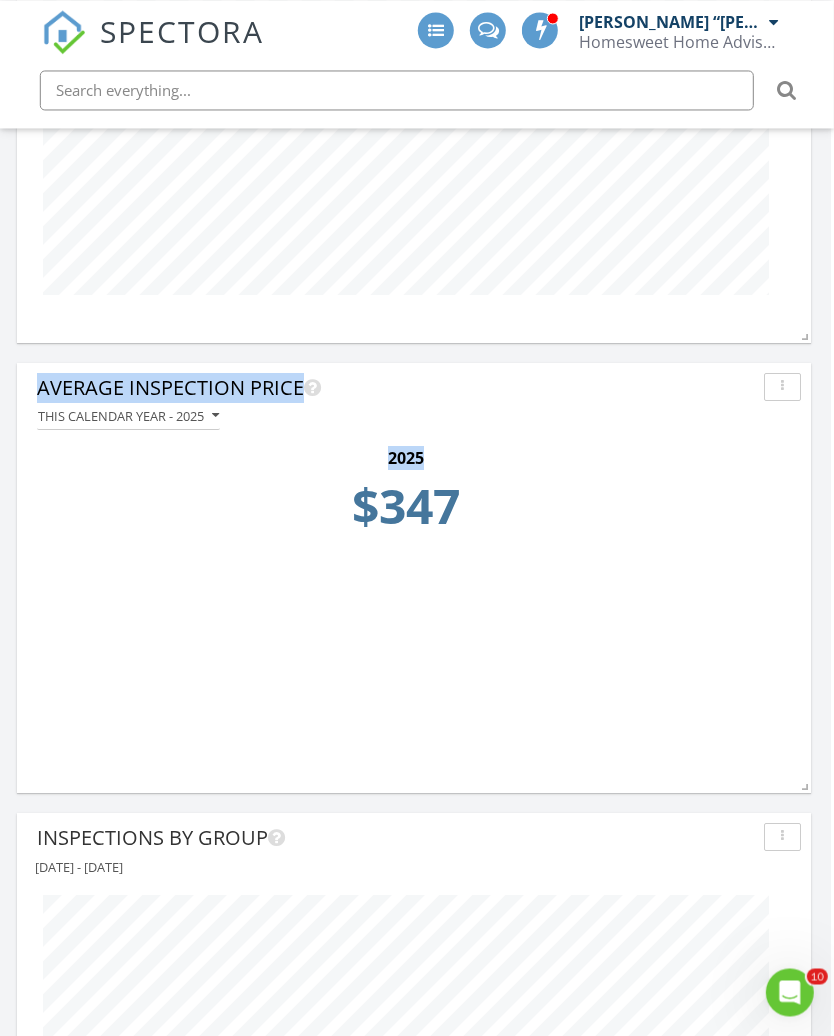 click on "Average Inspection Price
This calendar year - 2025
2025
$347" at bounding box center (414, 563) 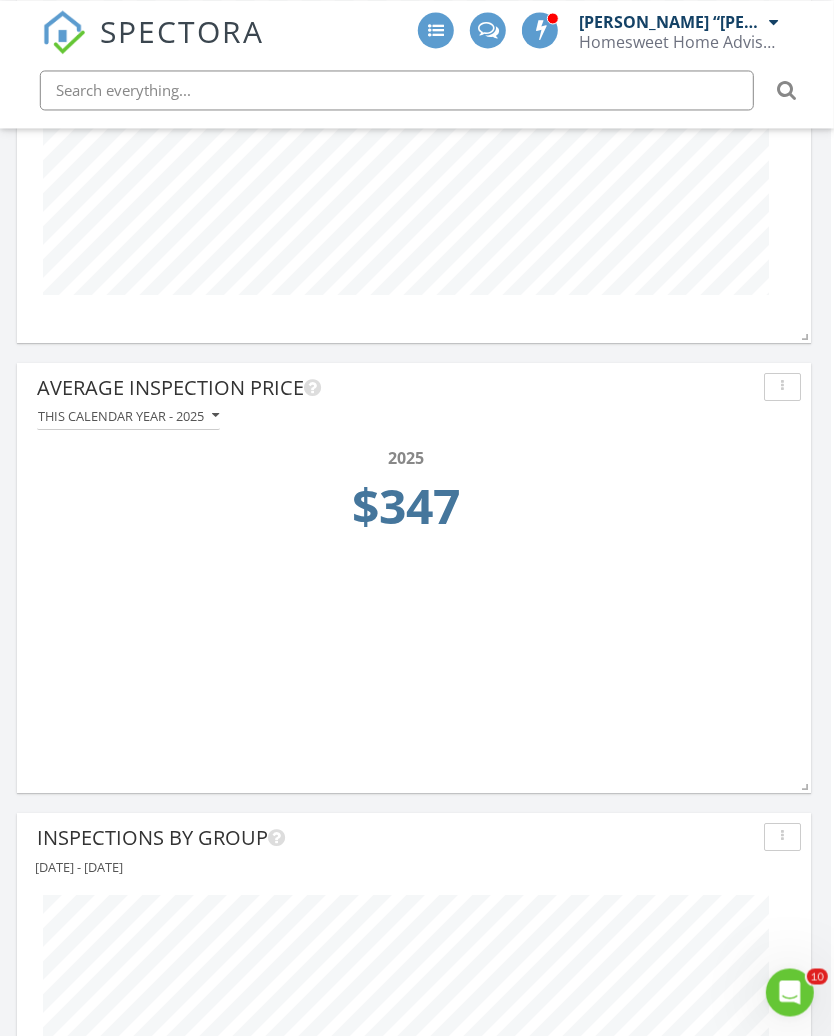 click on "Average Inspection Price
This calendar year - 2025
2025
$347" at bounding box center [414, 563] 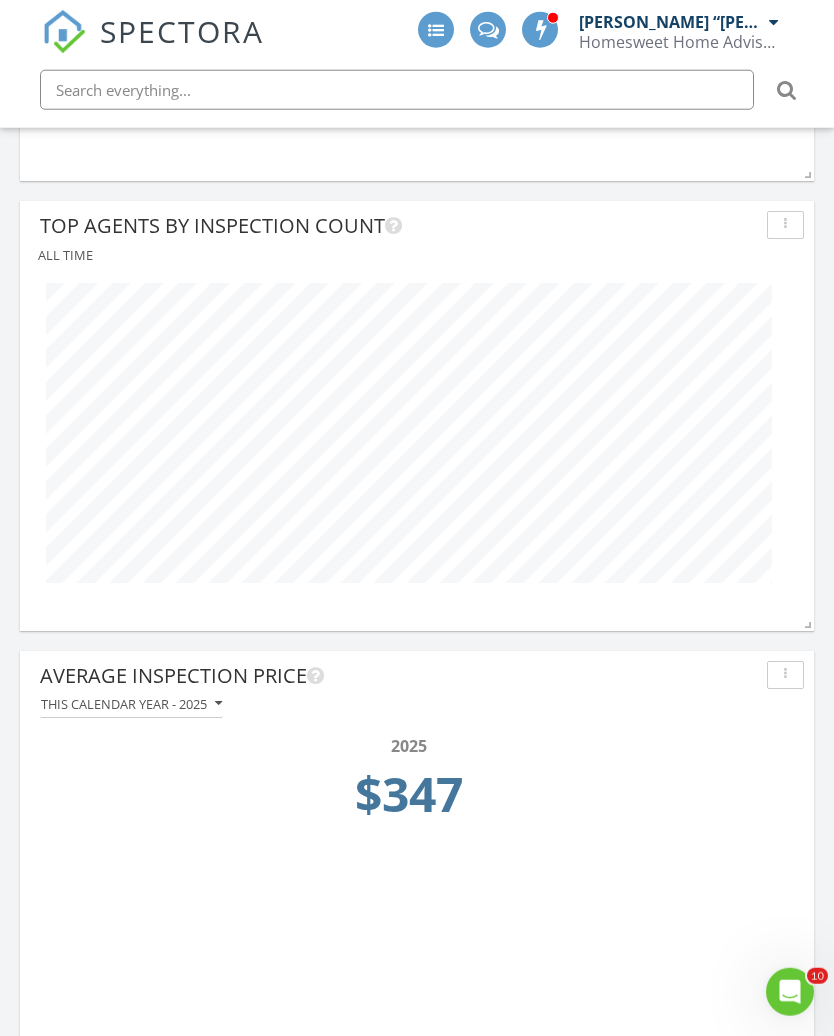 scroll, scrollTop: 3194, scrollLeft: 0, axis: vertical 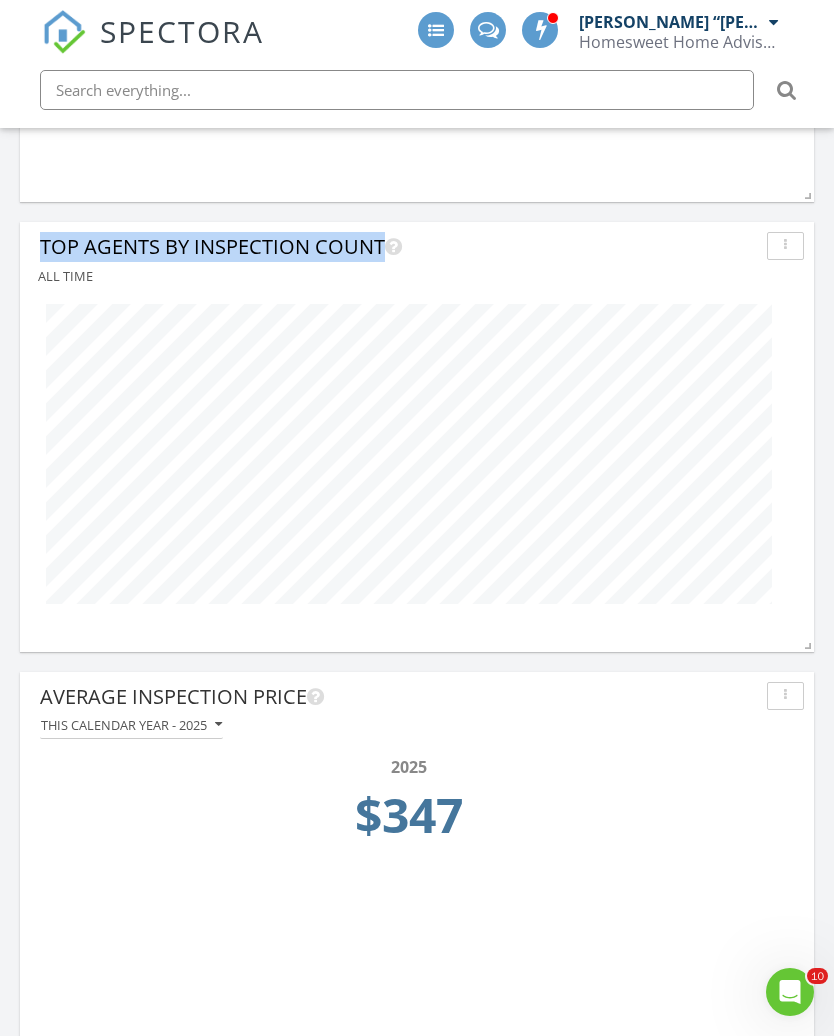 click on "$347" at bounding box center [409, 821] 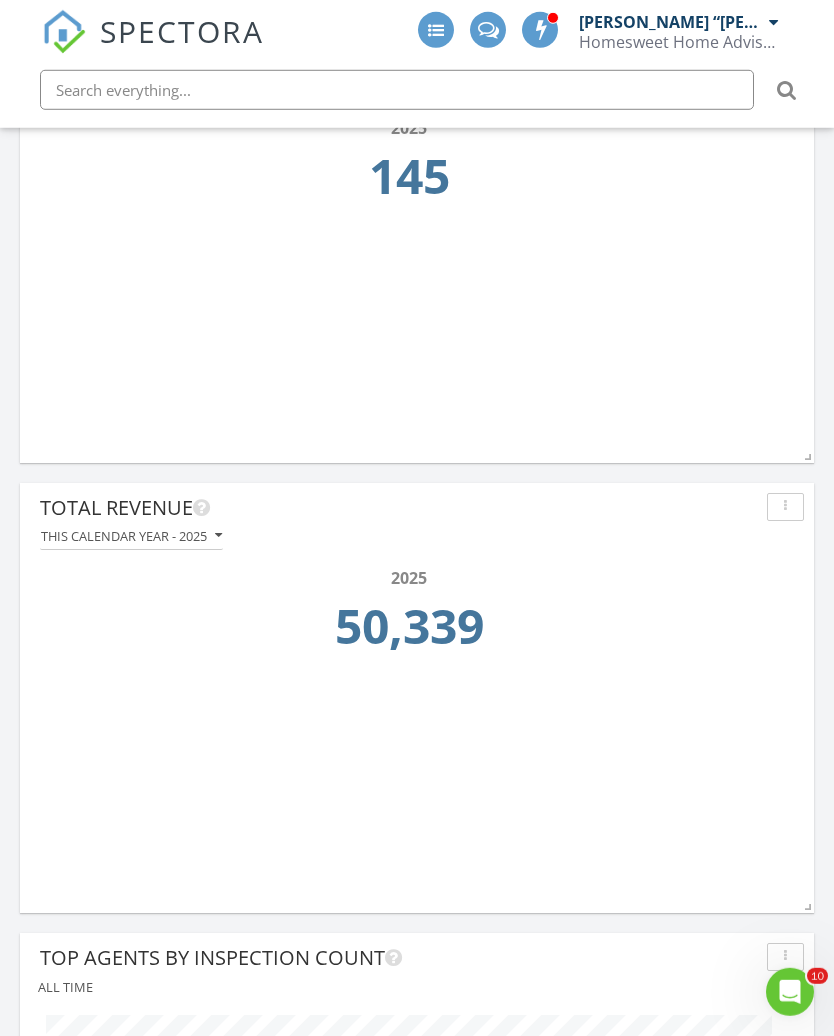 scroll, scrollTop: 2152, scrollLeft: 0, axis: vertical 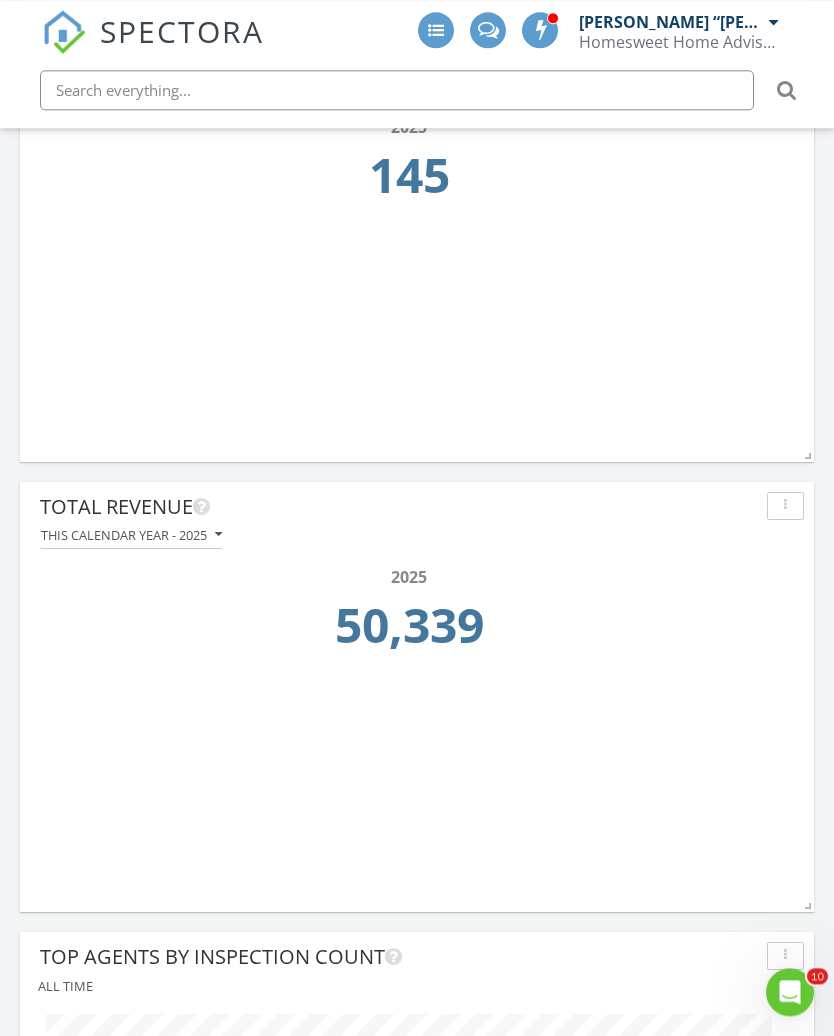 click at bounding box center (785, 506) 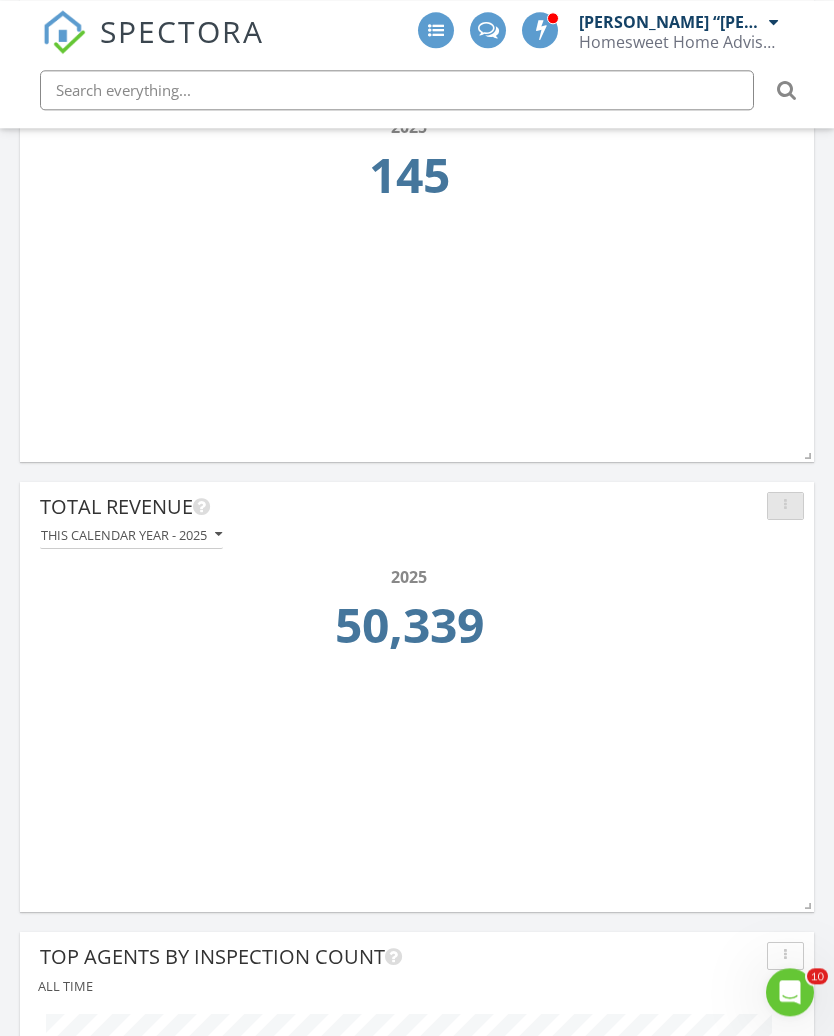 scroll, scrollTop: 2152, scrollLeft: 0, axis: vertical 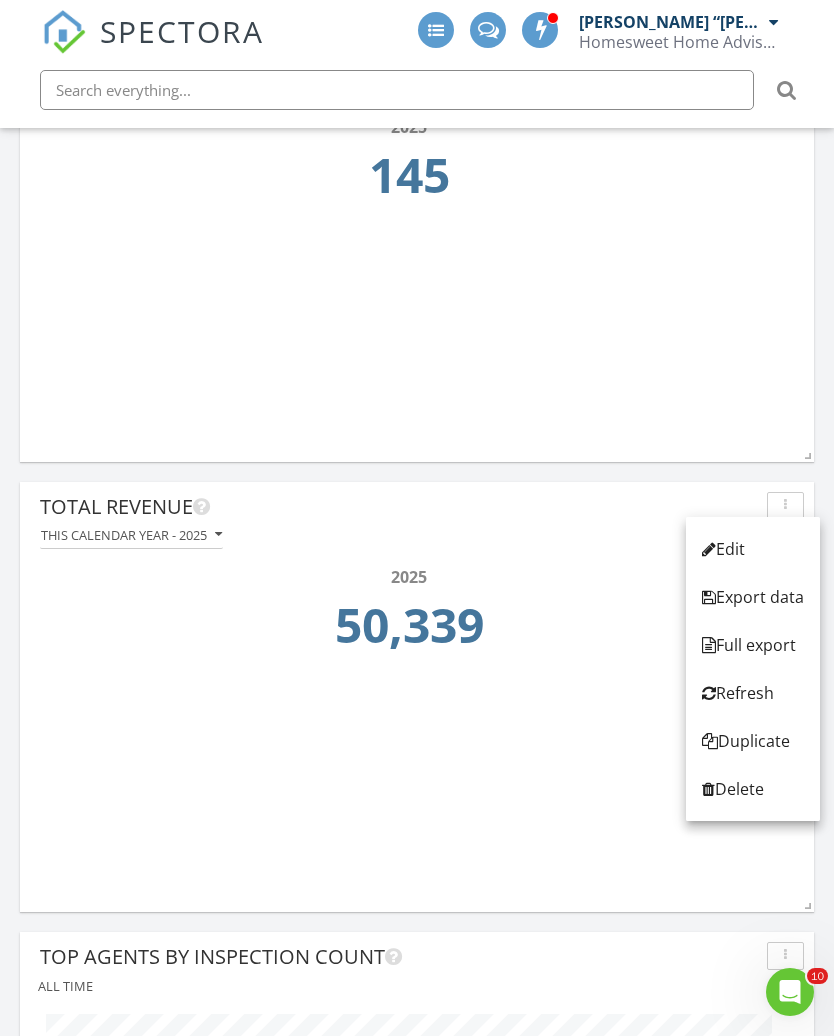 click on "Edit" at bounding box center [753, 549] 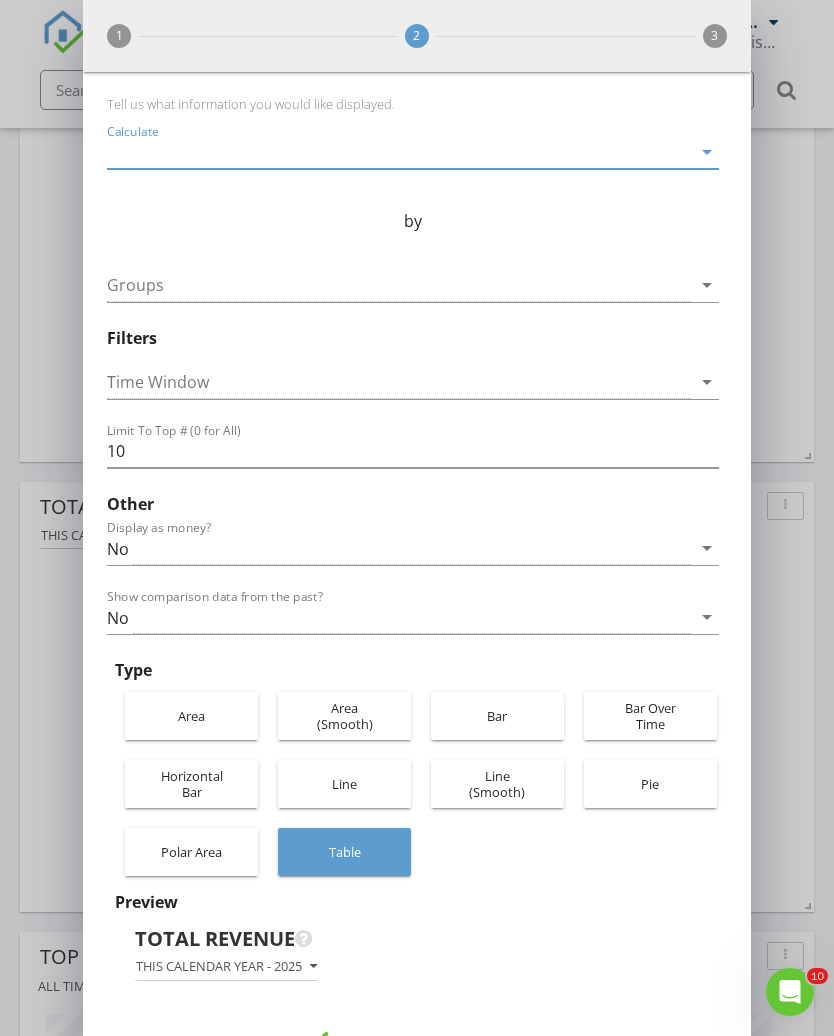 scroll, scrollTop: 0, scrollLeft: 0, axis: both 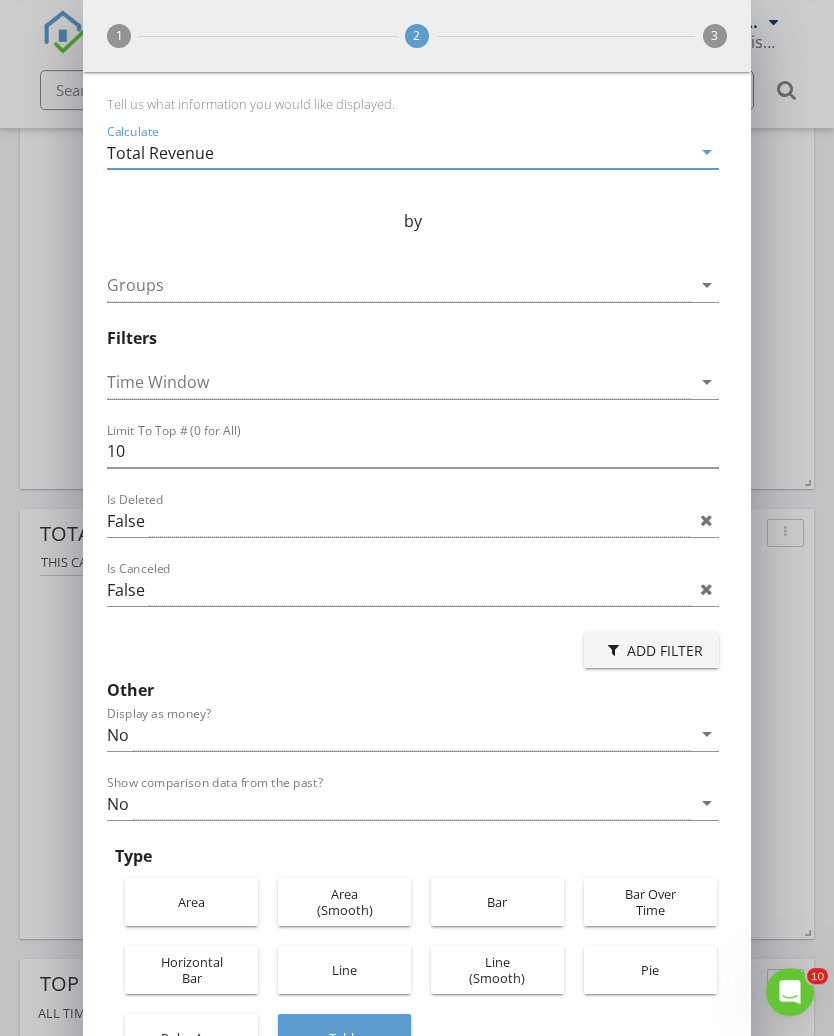 click on "arrow_drop_down" at bounding box center (707, 285) 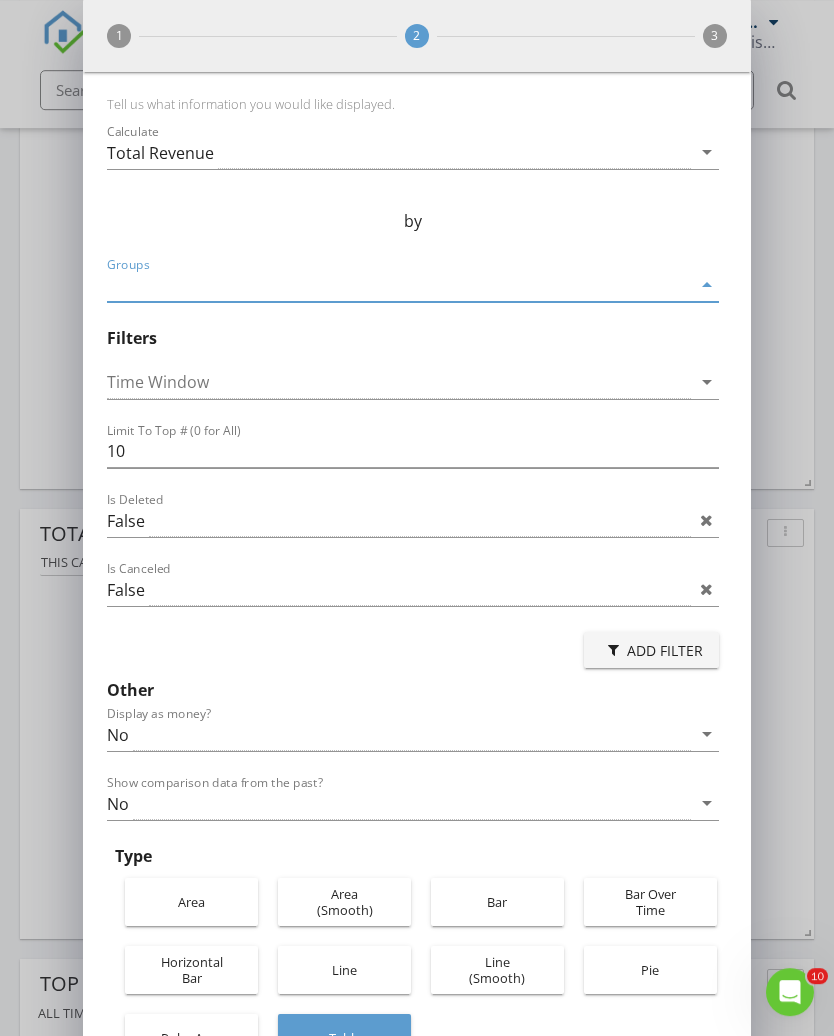 scroll, scrollTop: 2125, scrollLeft: 0, axis: vertical 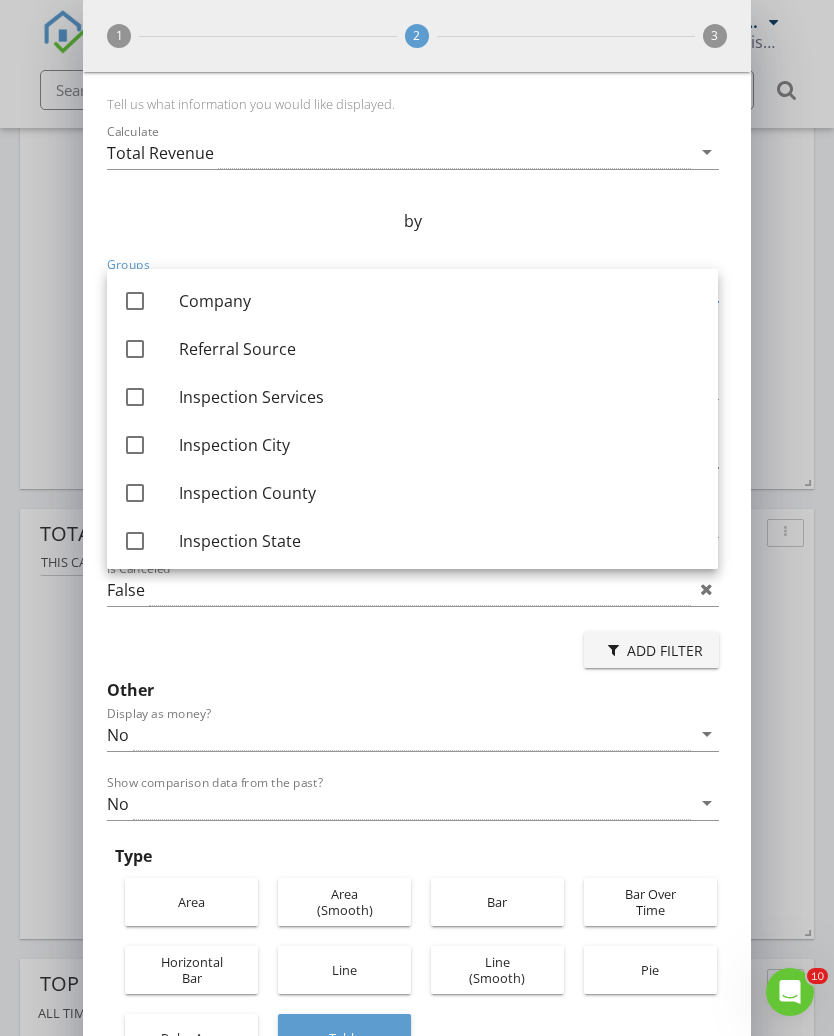 click at bounding box center (135, 397) 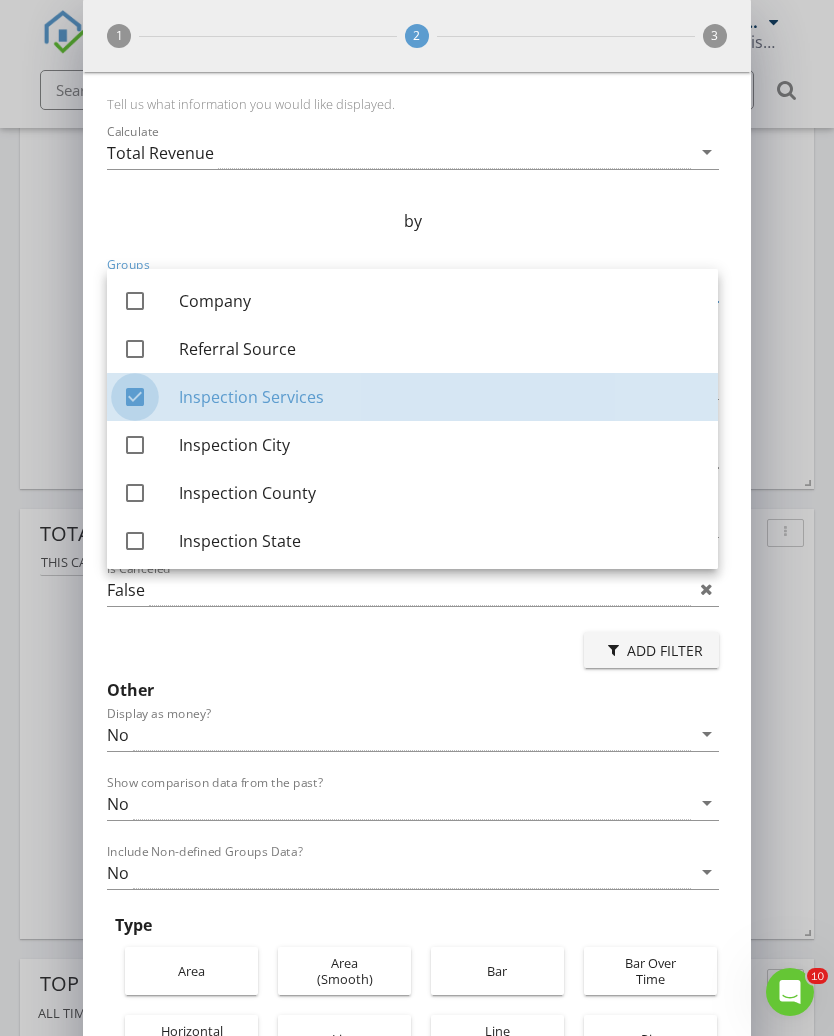 checkbox on "true" 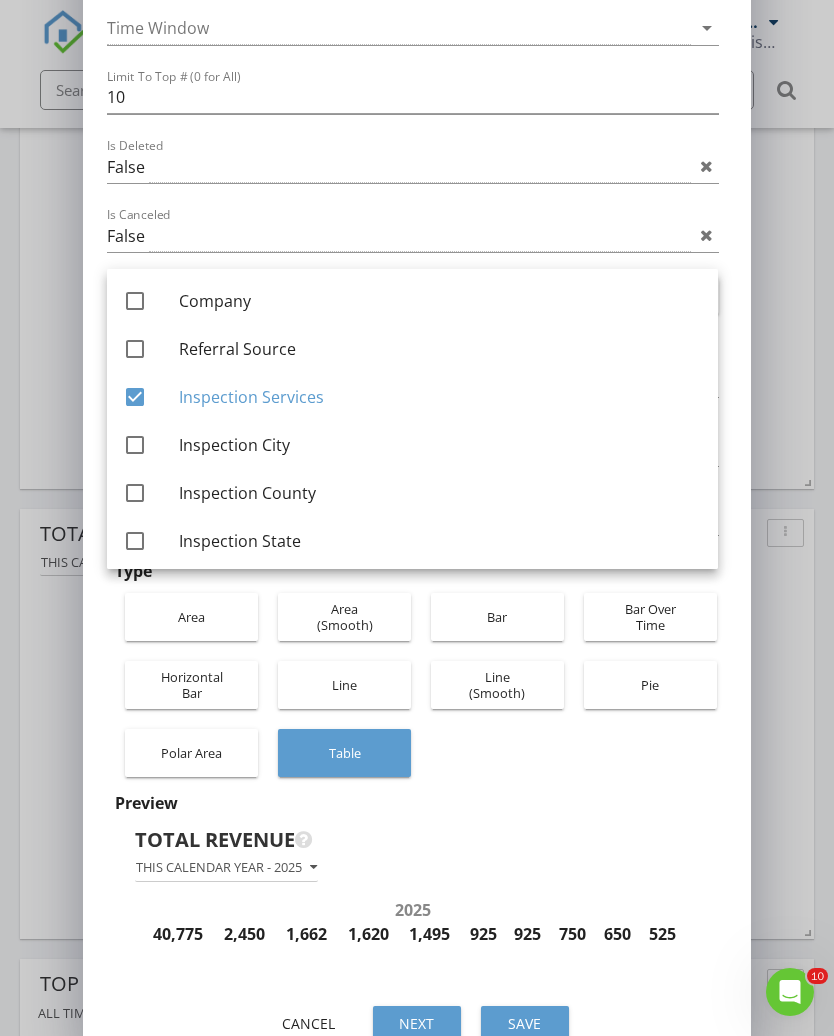 scroll, scrollTop: 351, scrollLeft: 0, axis: vertical 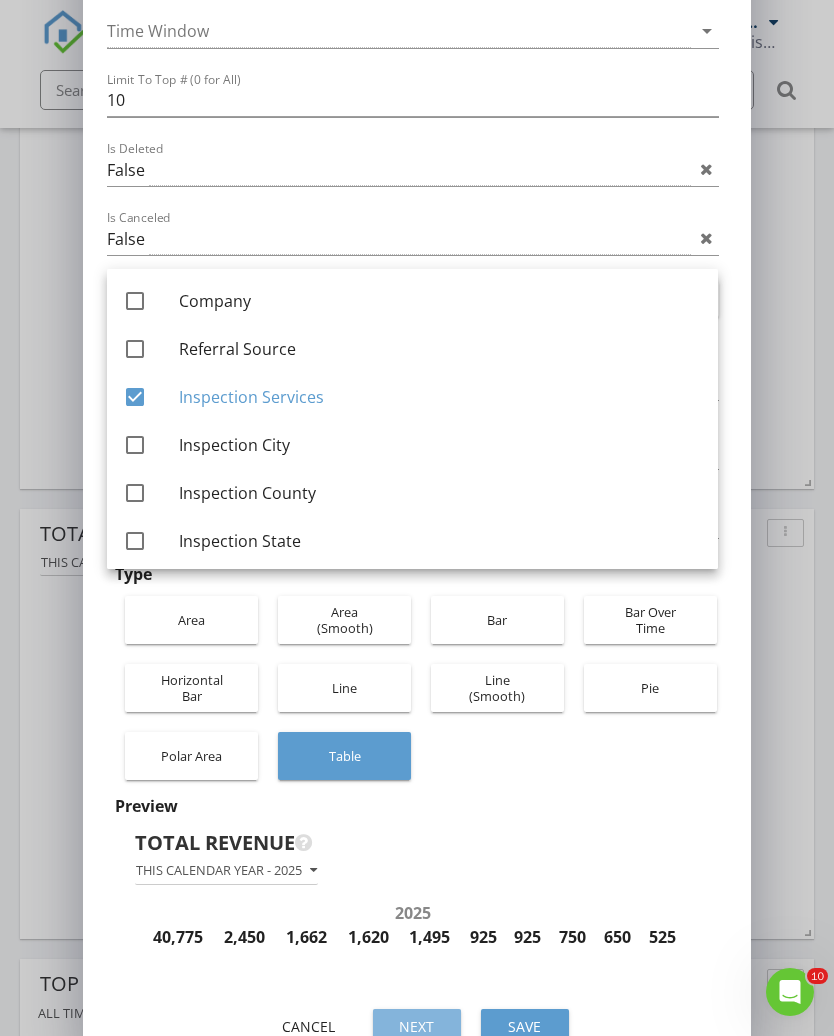 click on "Next" at bounding box center (417, 1026) 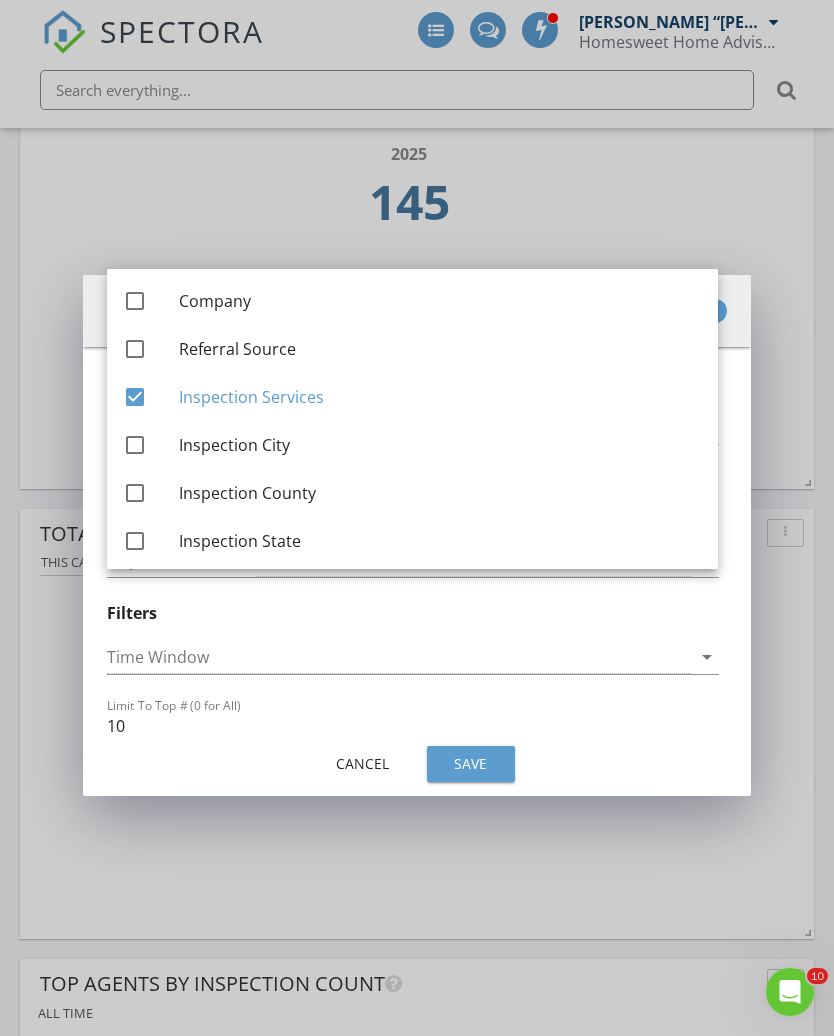 scroll, scrollTop: 0, scrollLeft: 0, axis: both 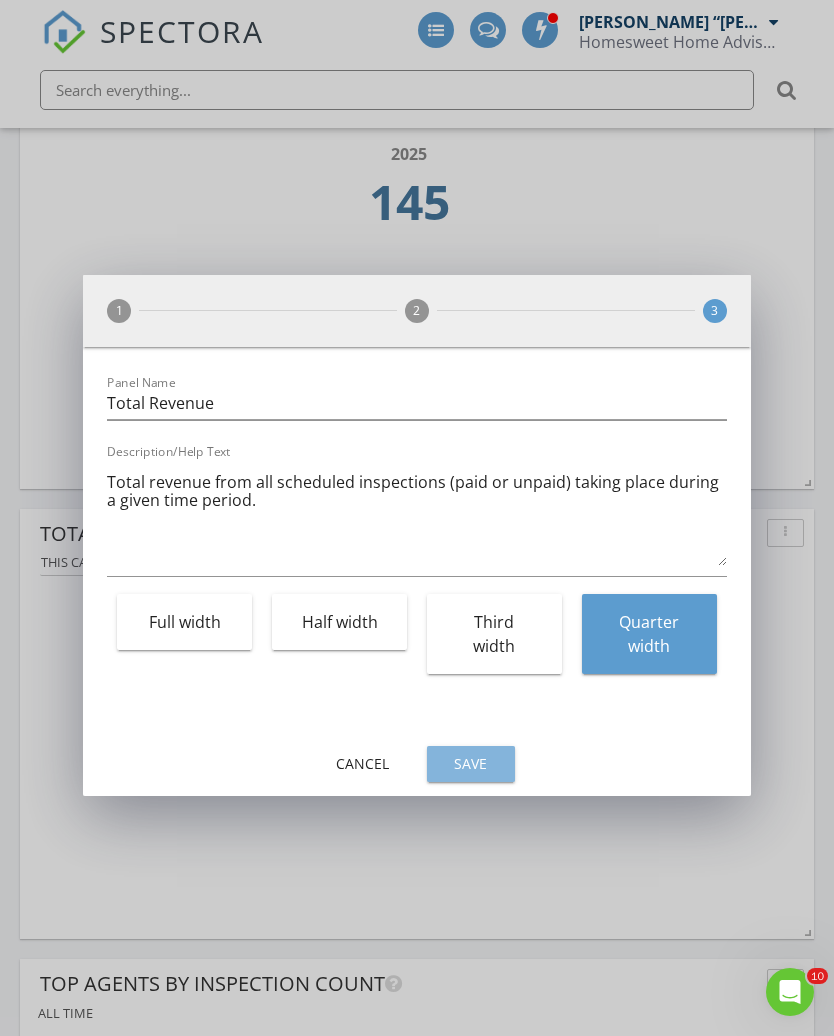 click on "Save" at bounding box center [471, 763] 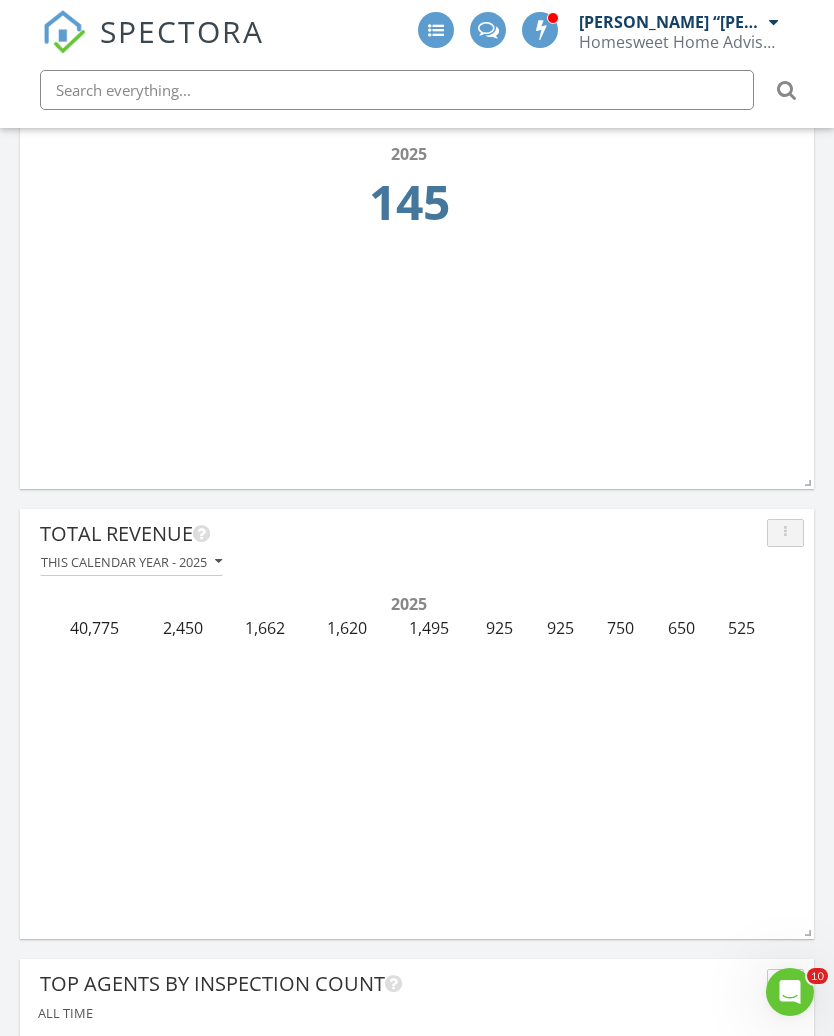 click at bounding box center (785, 533) 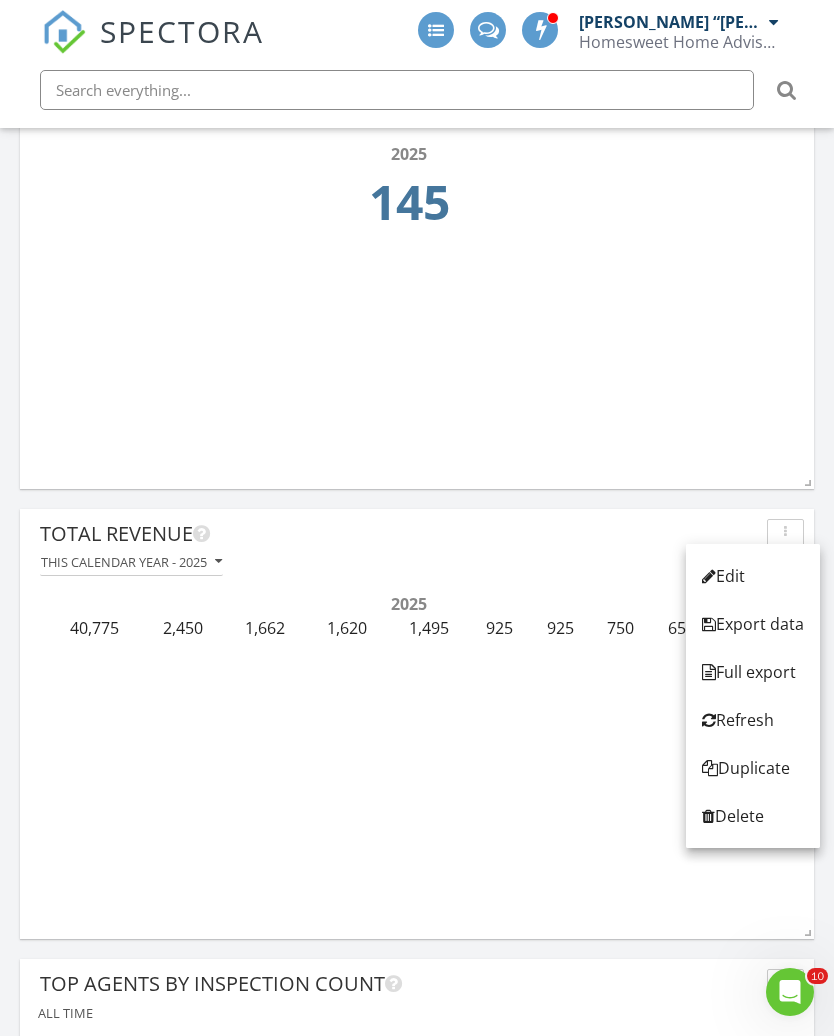 click on "Edit" at bounding box center (753, 576) 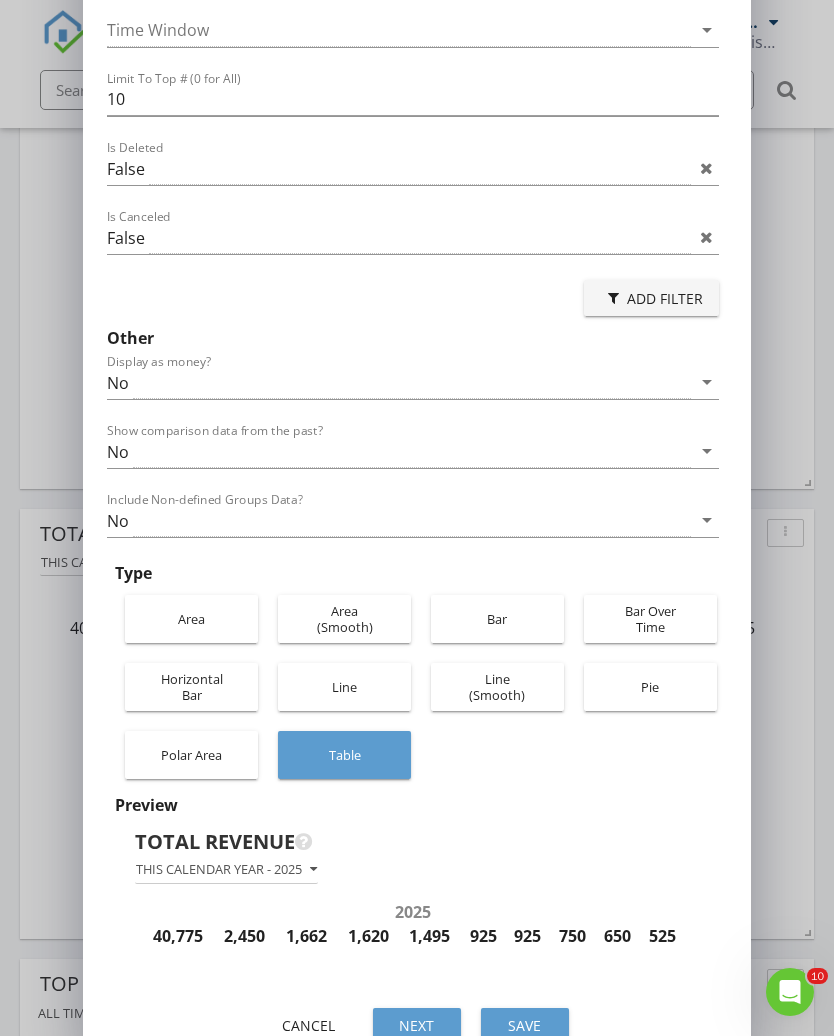 scroll, scrollTop: 351, scrollLeft: 0, axis: vertical 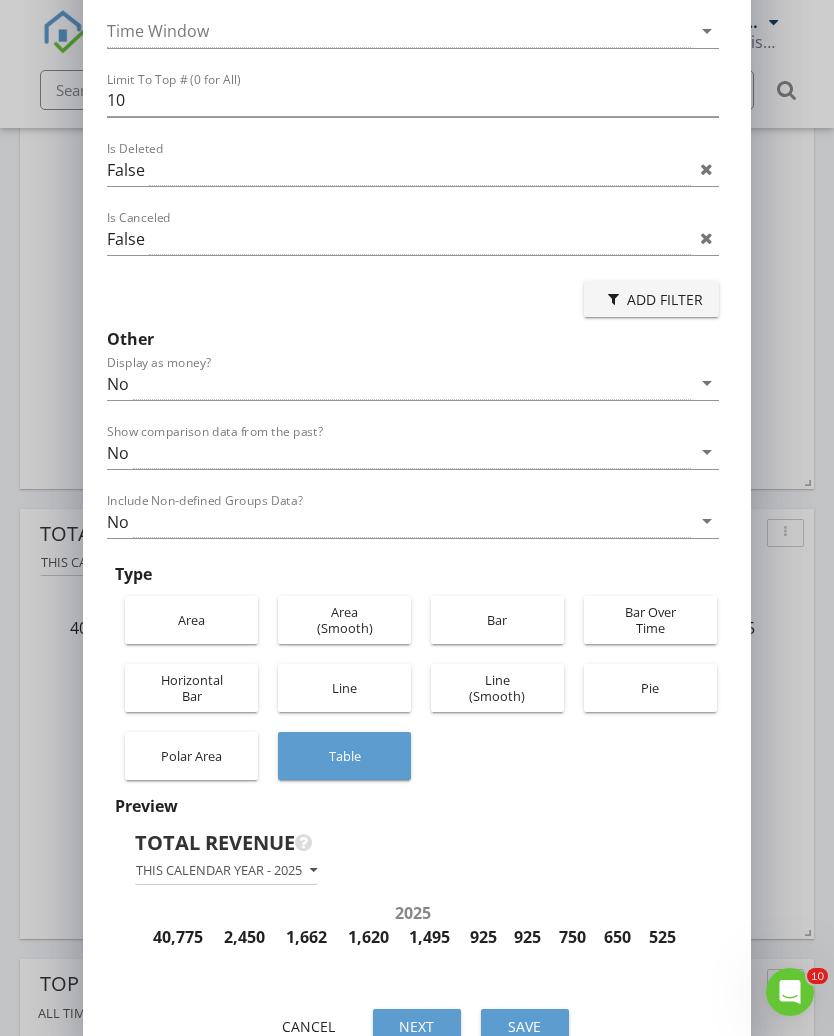 click on "Pie" at bounding box center [650, 688] 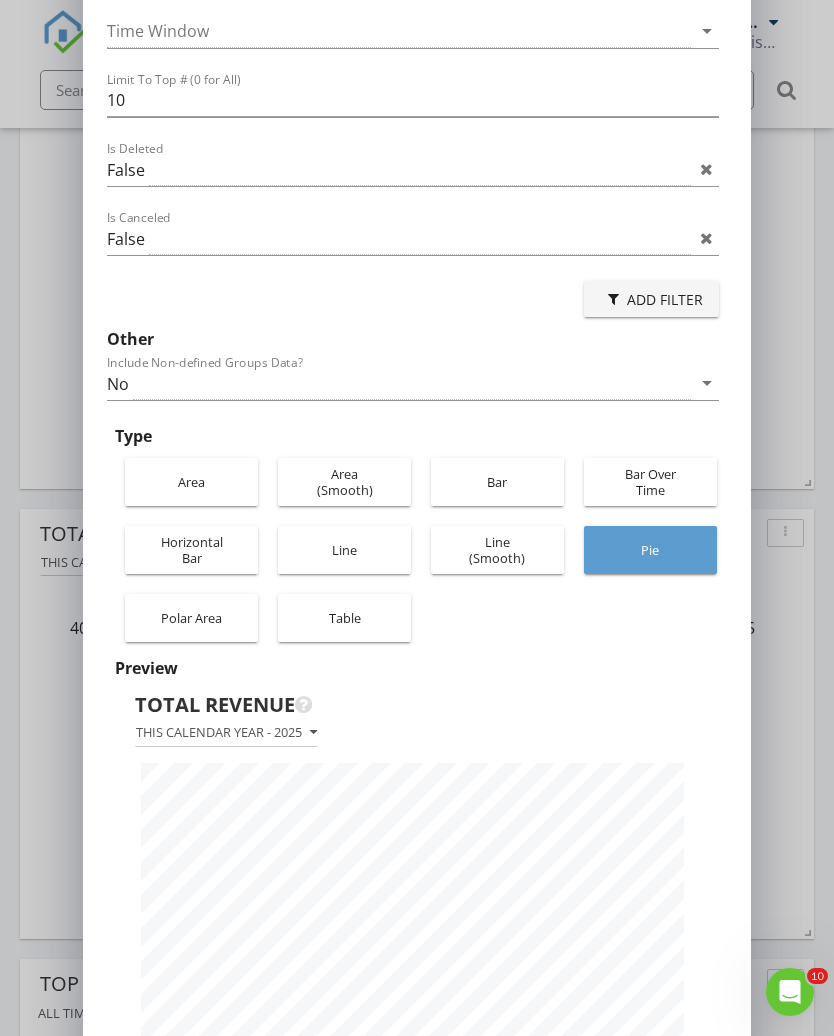 scroll, scrollTop: 998617, scrollLeft: 999333, axis: both 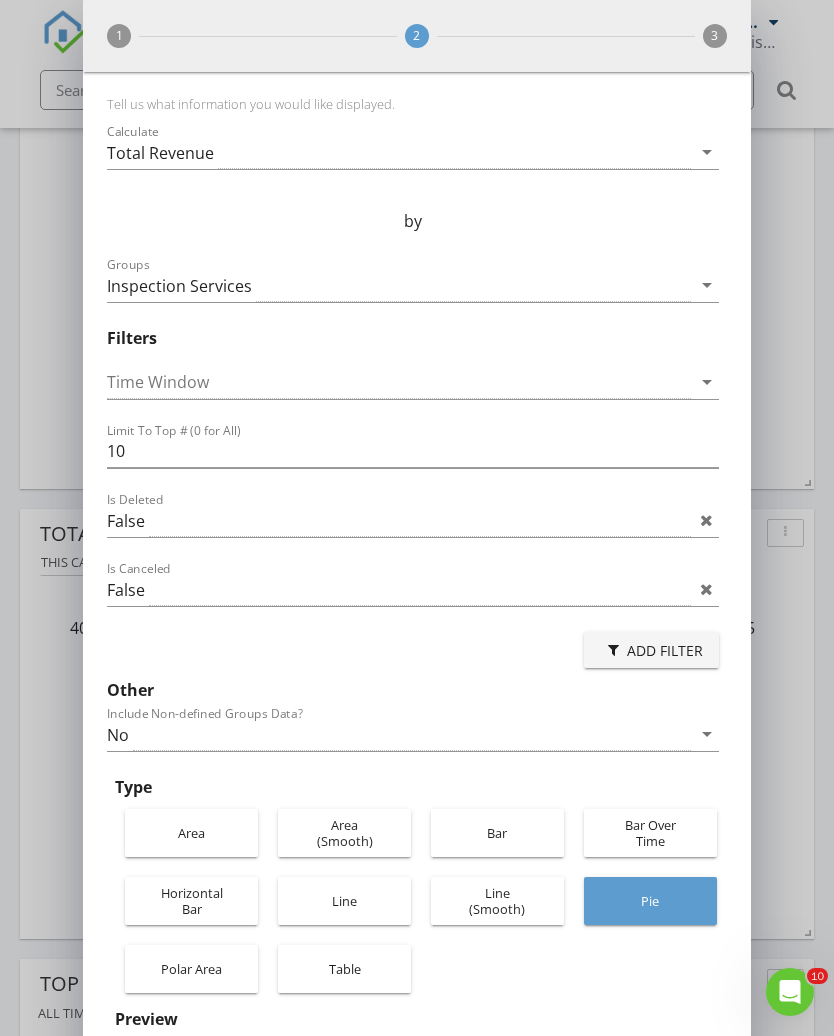 click on "arrow_drop_down" at bounding box center [707, 382] 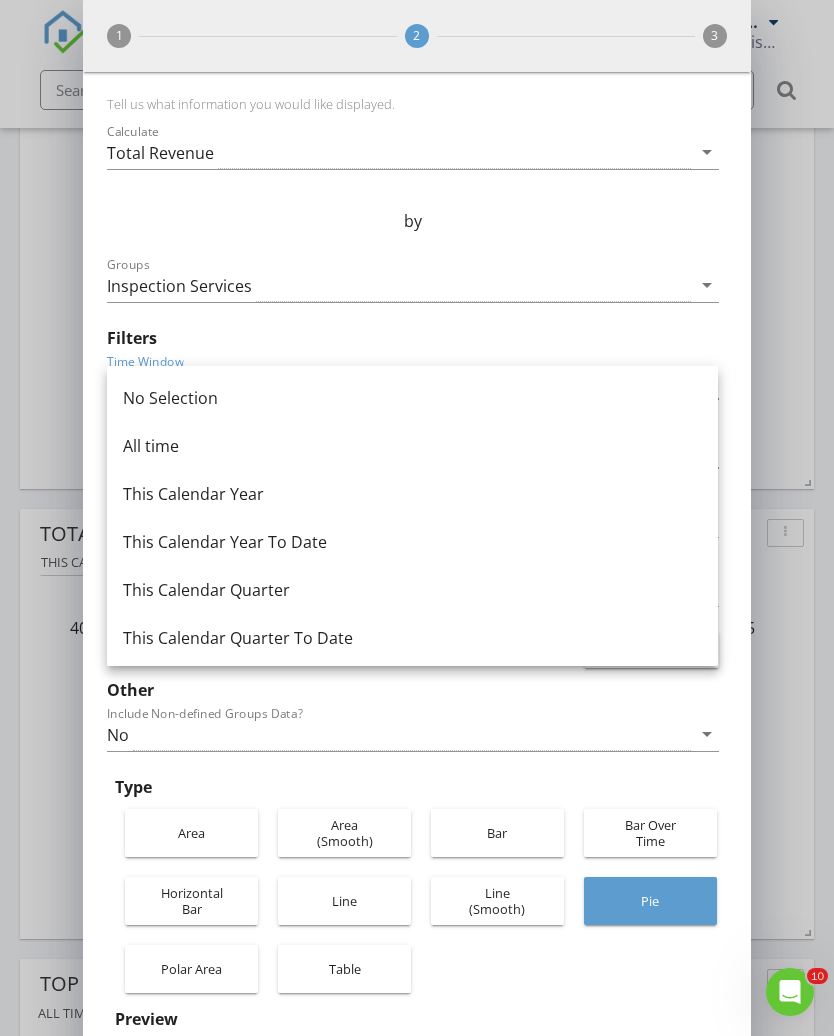 click on "This Calendar Year" at bounding box center (412, 494) 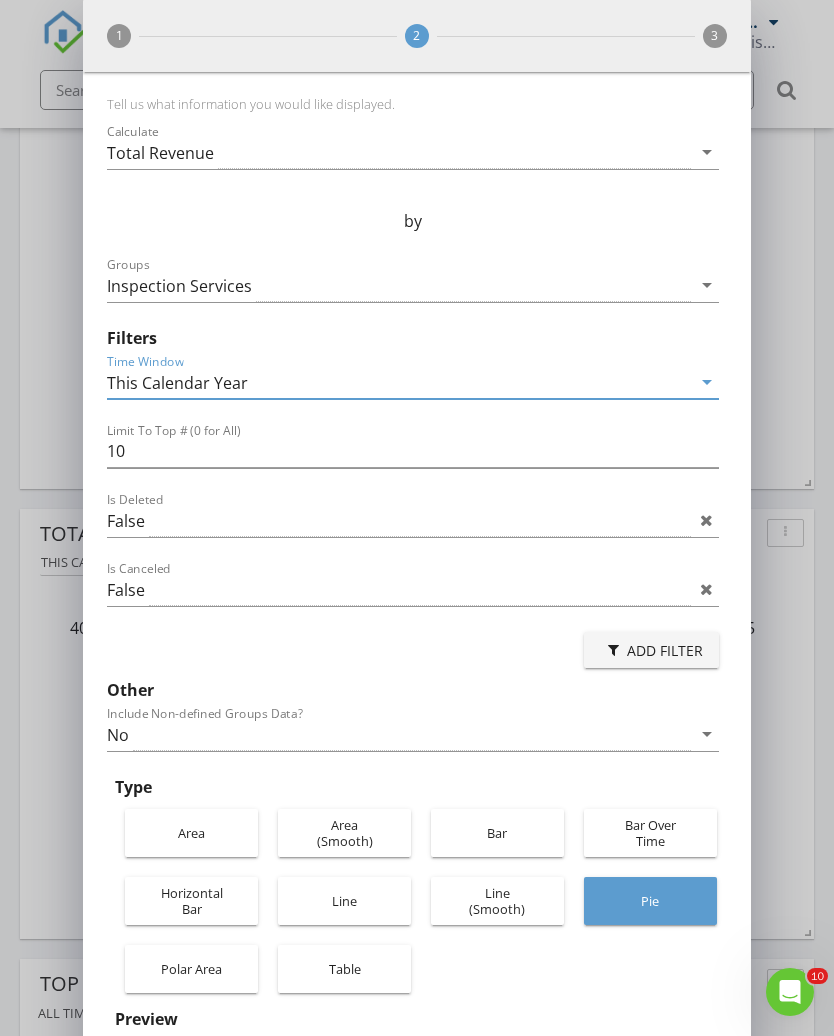 scroll, scrollTop: 998617, scrollLeft: 999333, axis: both 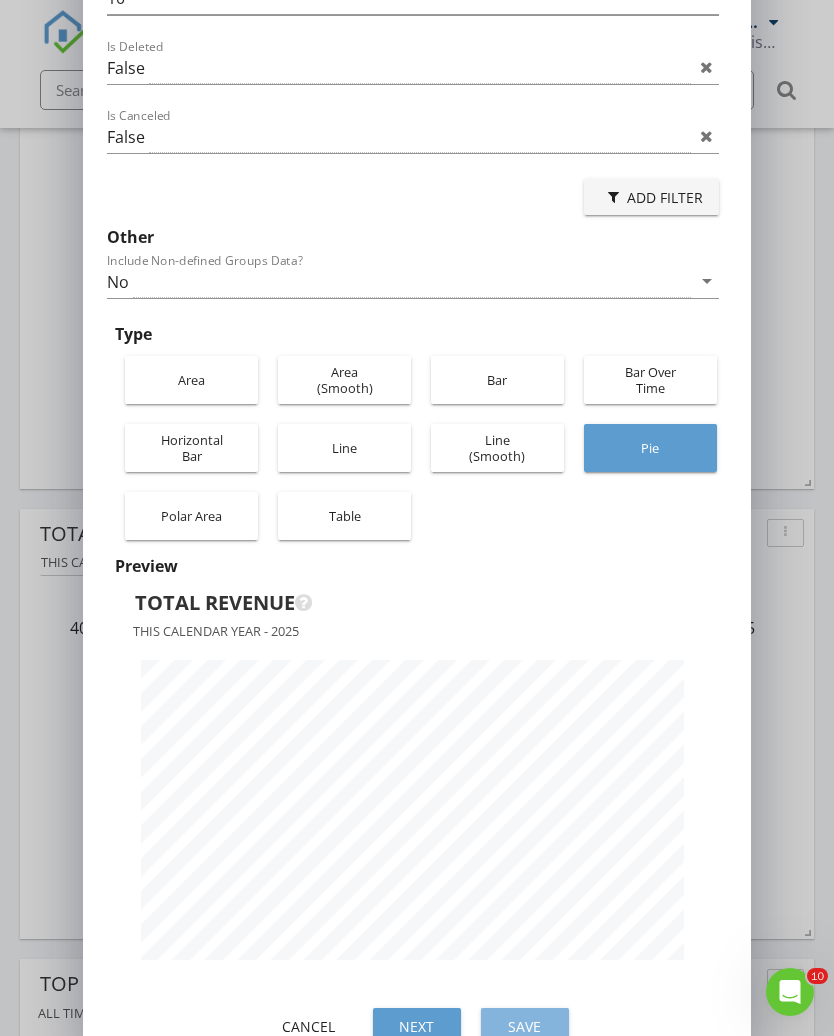 click on "Save" at bounding box center (525, 1026) 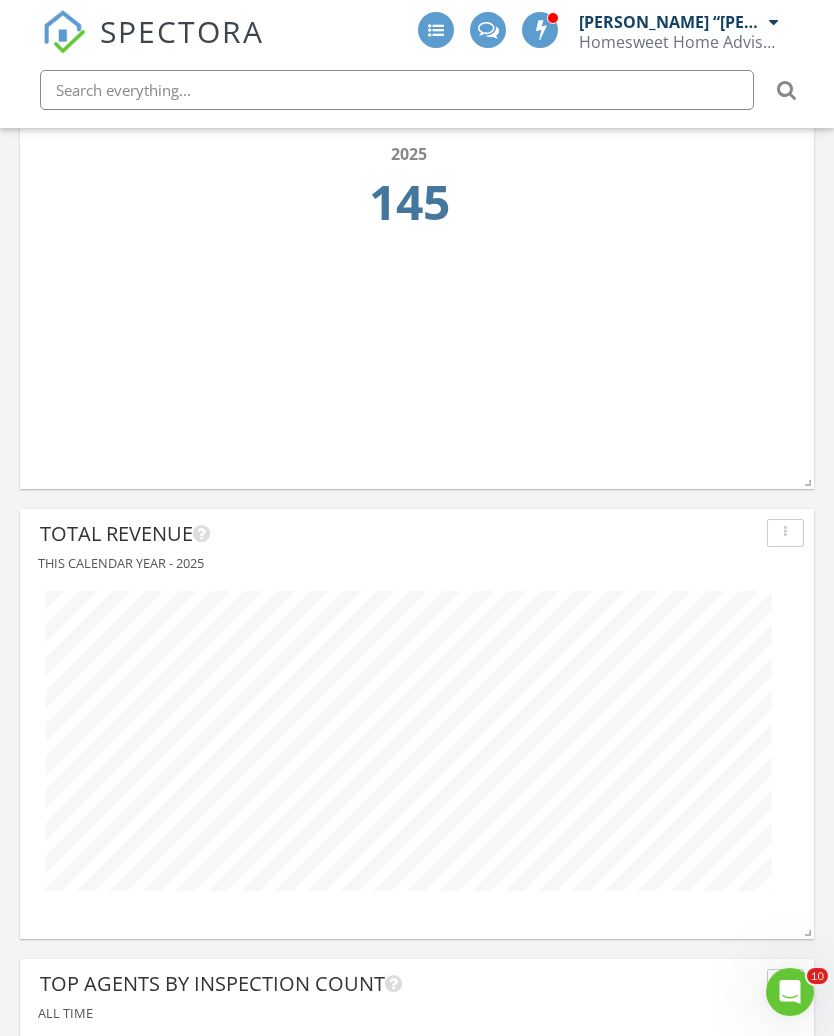scroll, scrollTop: 999570, scrollLeft: 999206, axis: both 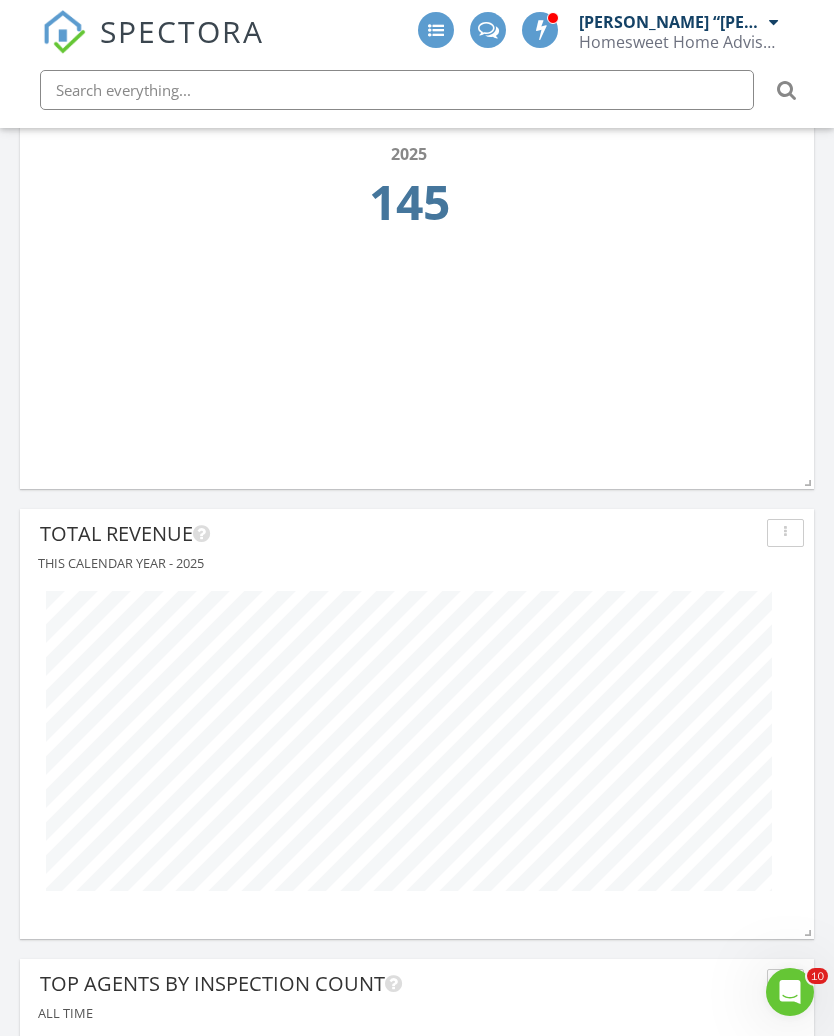 click at bounding box center (785, 533) 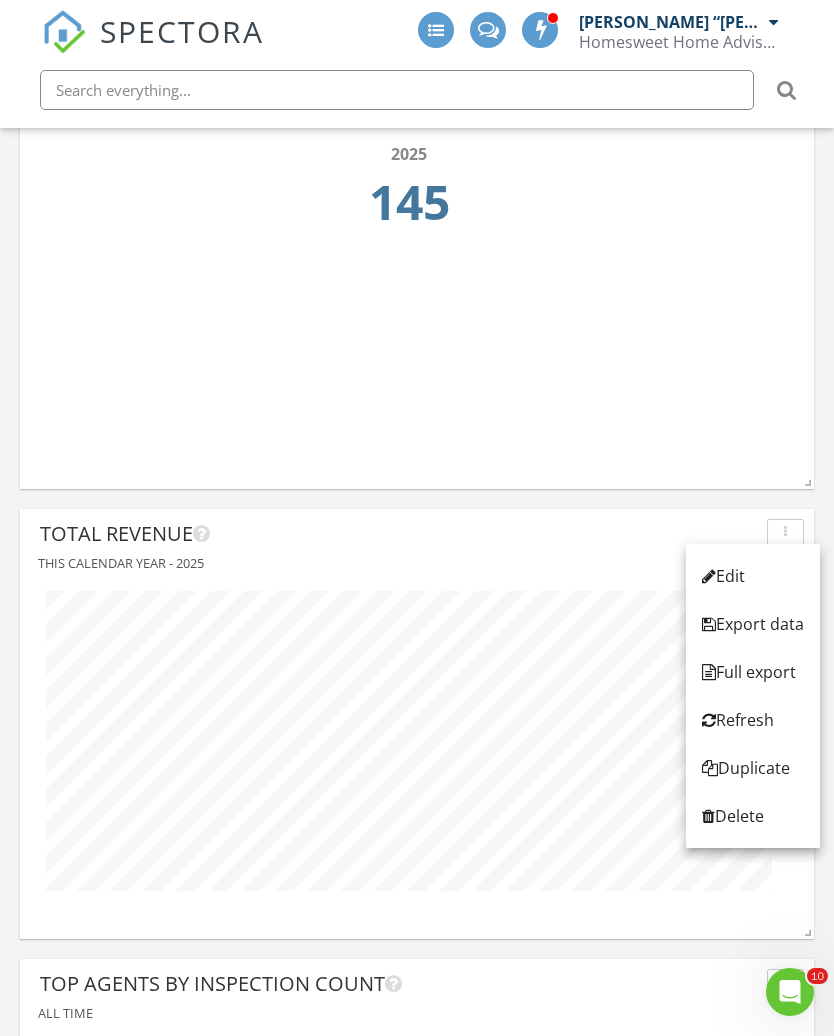 click on "Edit" at bounding box center (753, 576) 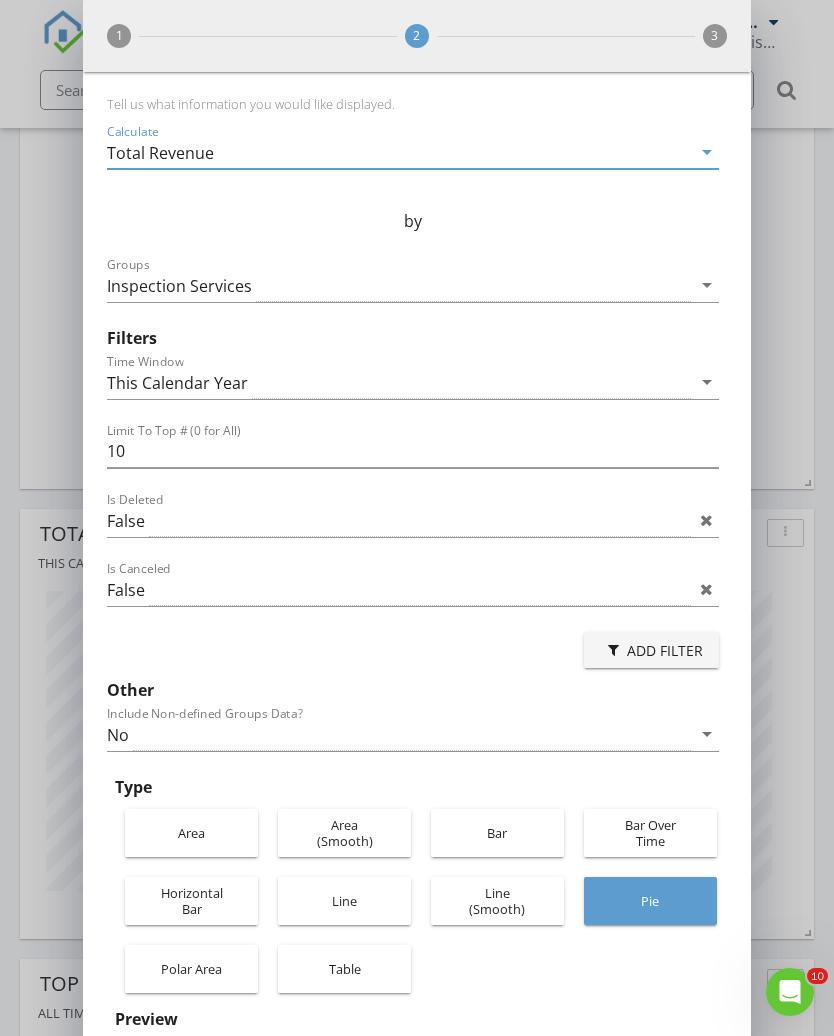 scroll, scrollTop: 1987, scrollLeft: 0, axis: vertical 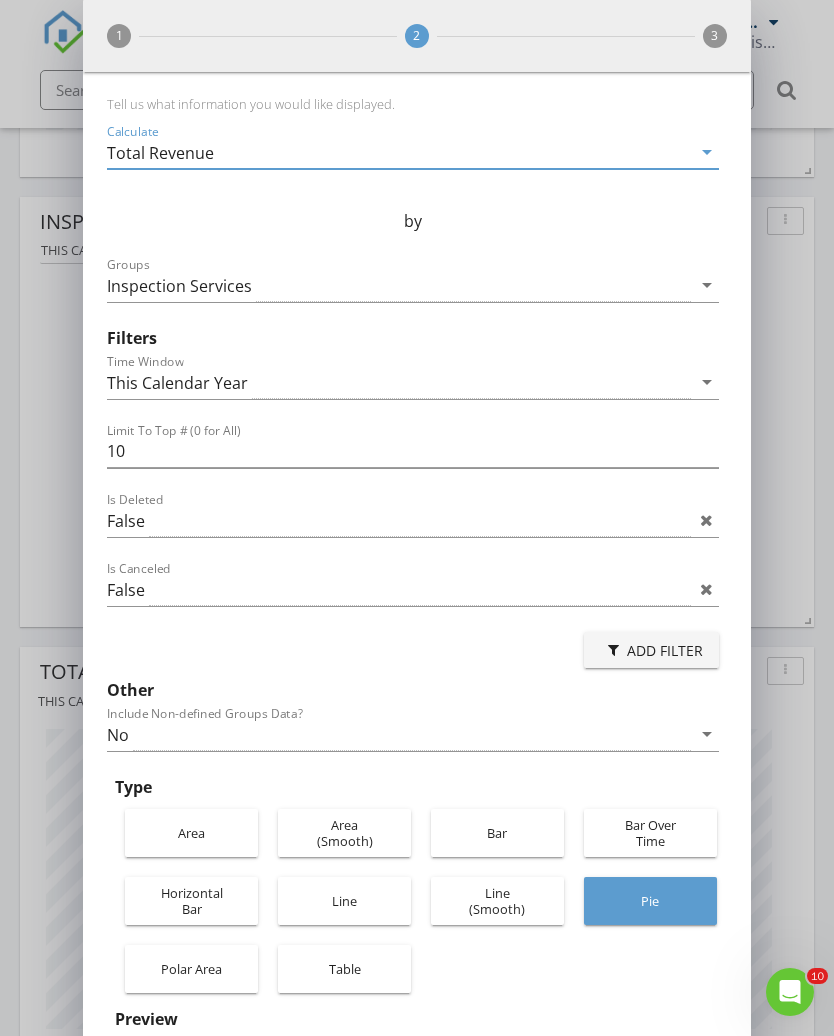 click on "arrow_drop_down" at bounding box center (707, 285) 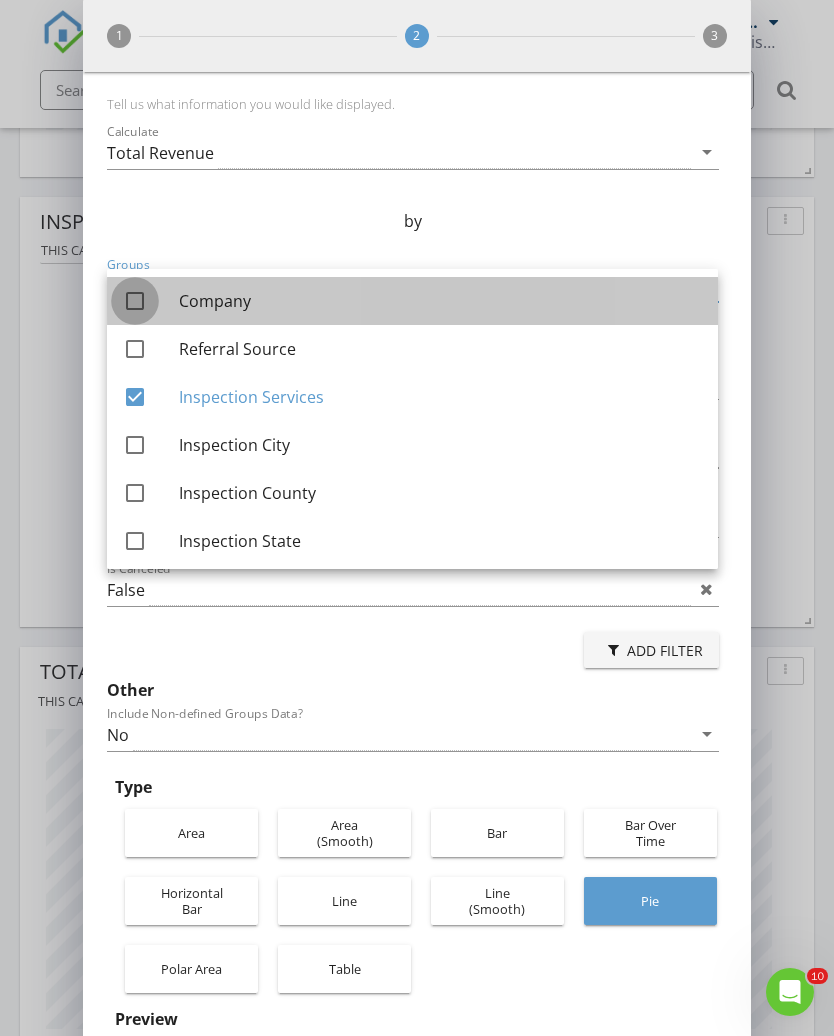 click at bounding box center (135, 301) 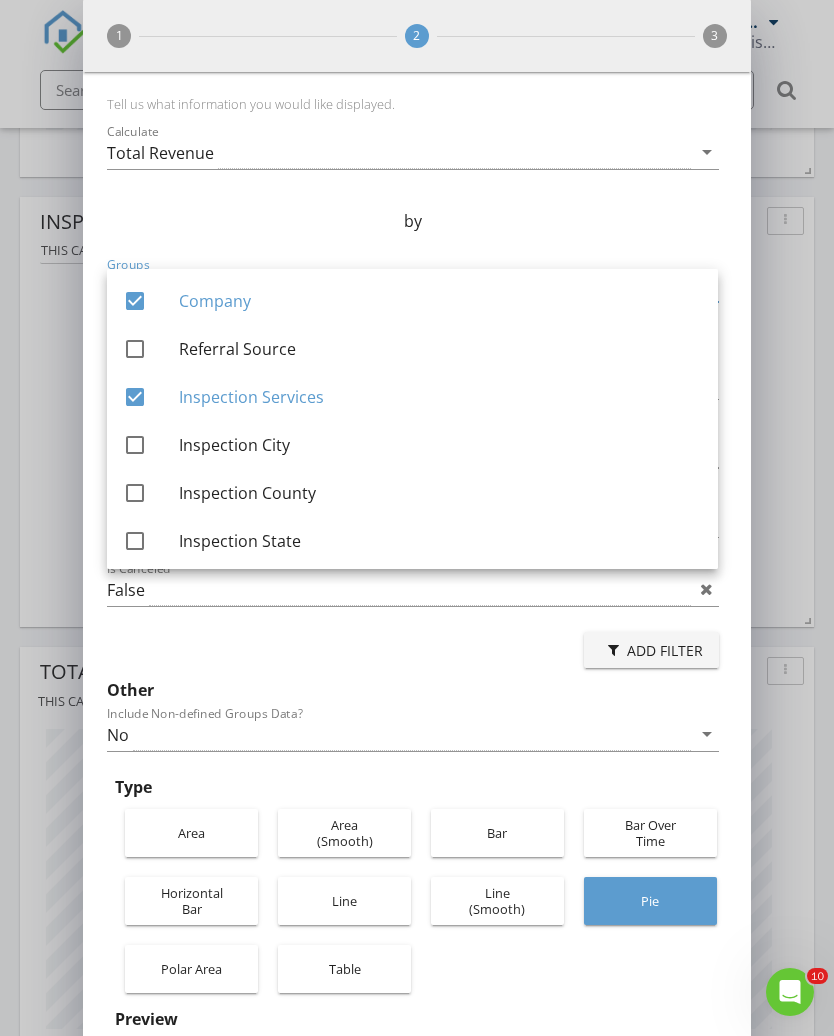 scroll, scrollTop: 998617, scrollLeft: 999333, axis: both 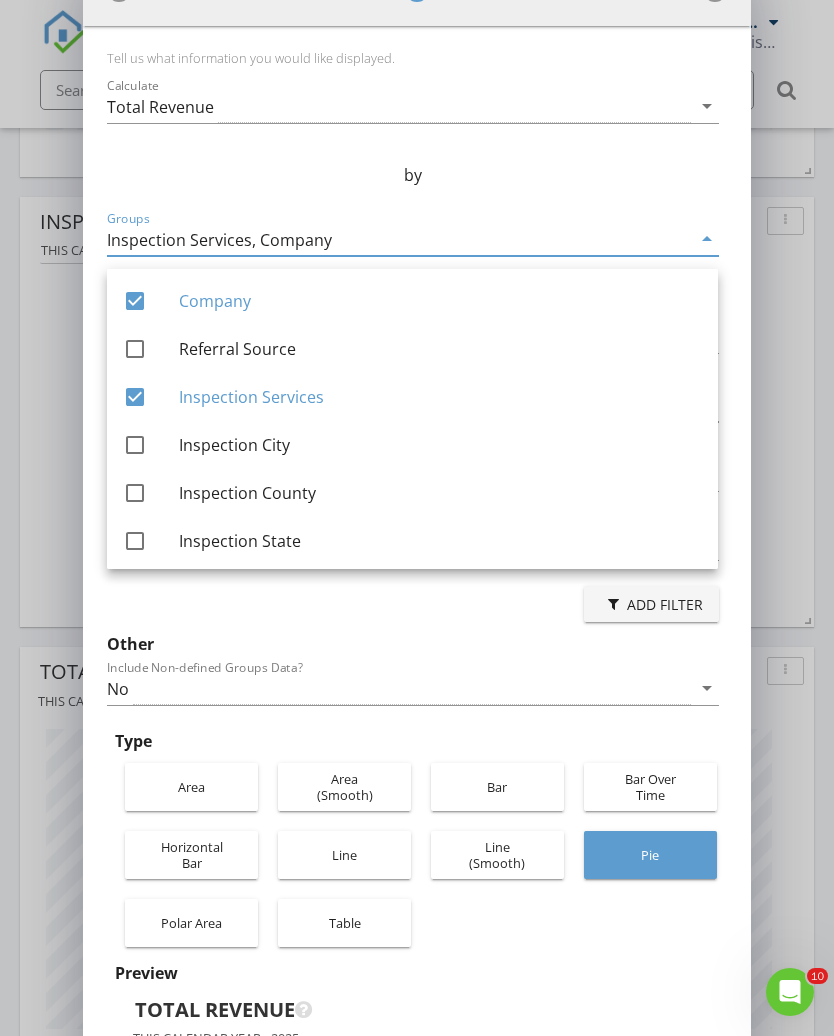 click on "Table" at bounding box center (344, 923) 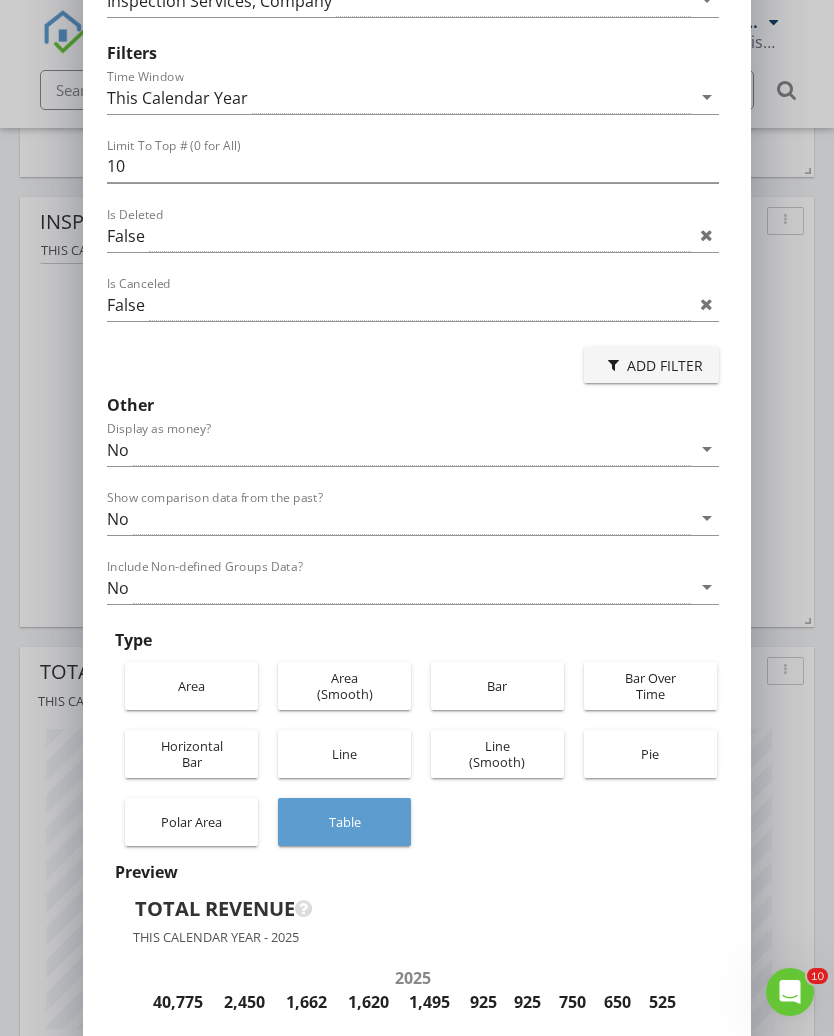 scroll, scrollTop: 284, scrollLeft: 0, axis: vertical 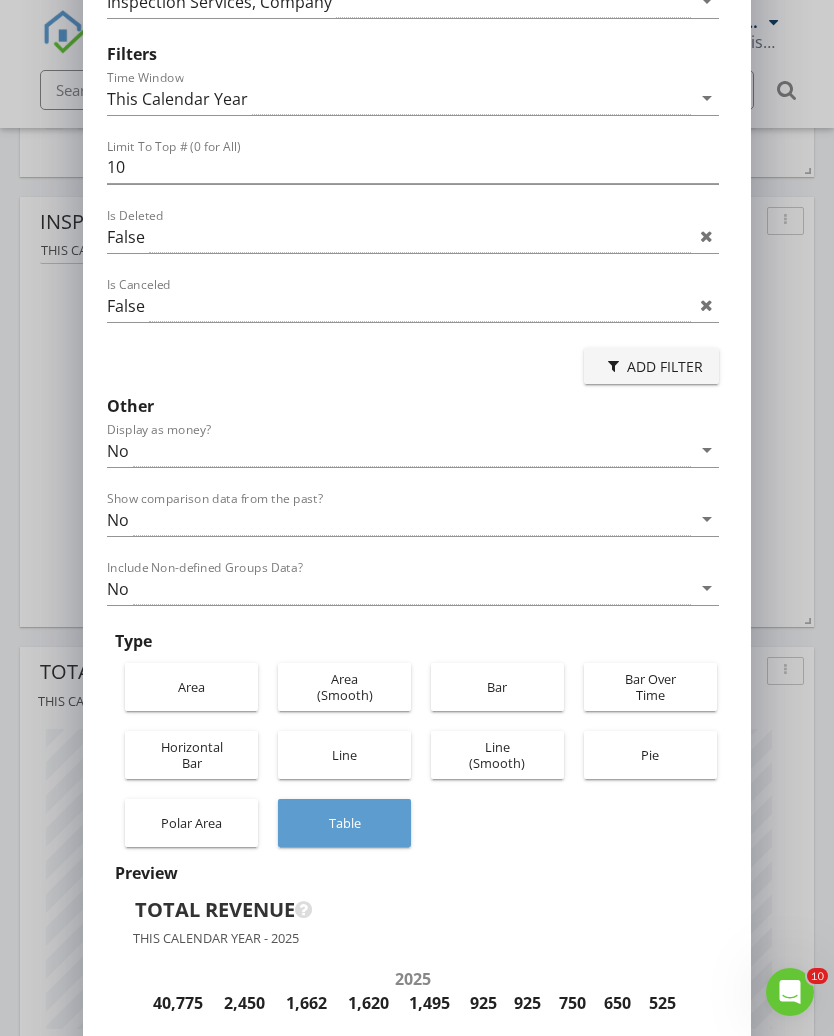 click on "Bar" at bounding box center [497, 687] 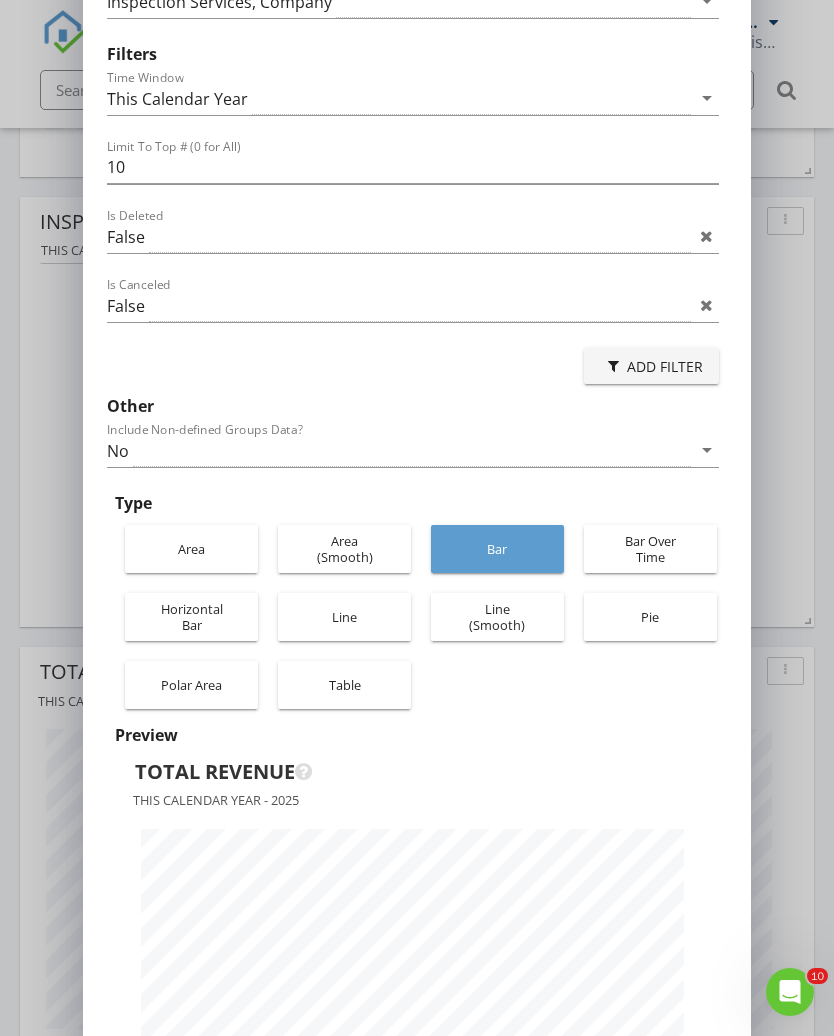 scroll, scrollTop: 998617, scrollLeft: 999333, axis: both 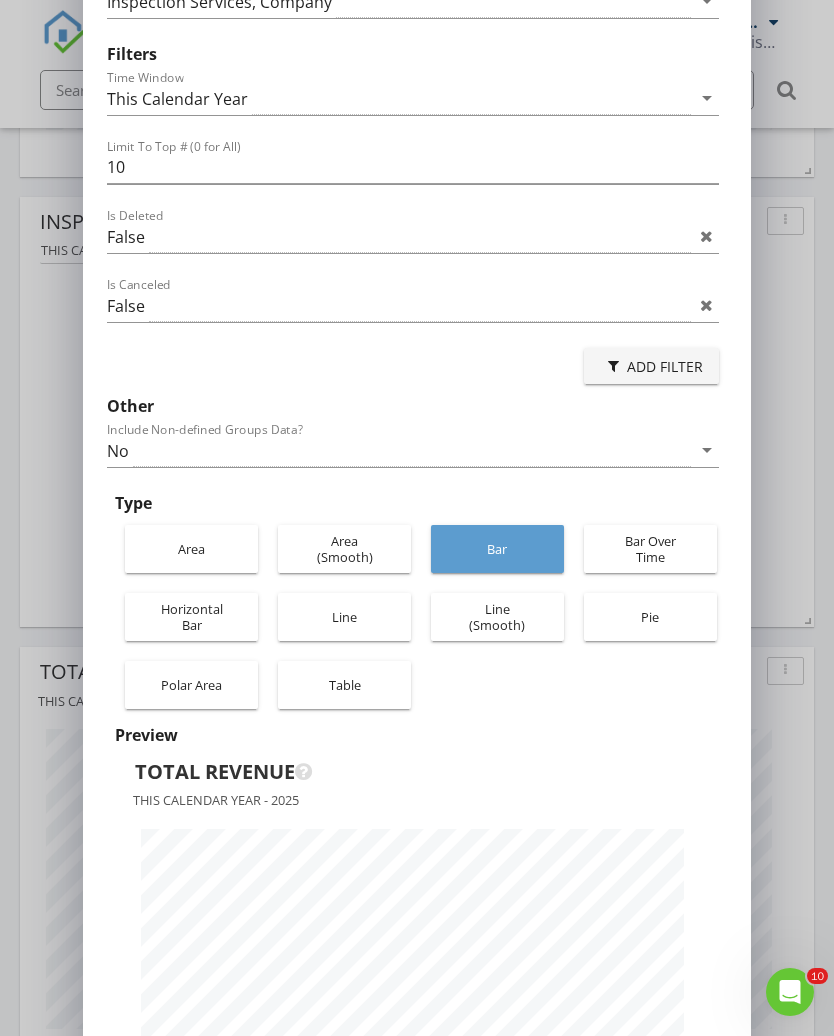 click on "Horizontal Bar" at bounding box center (191, 617) 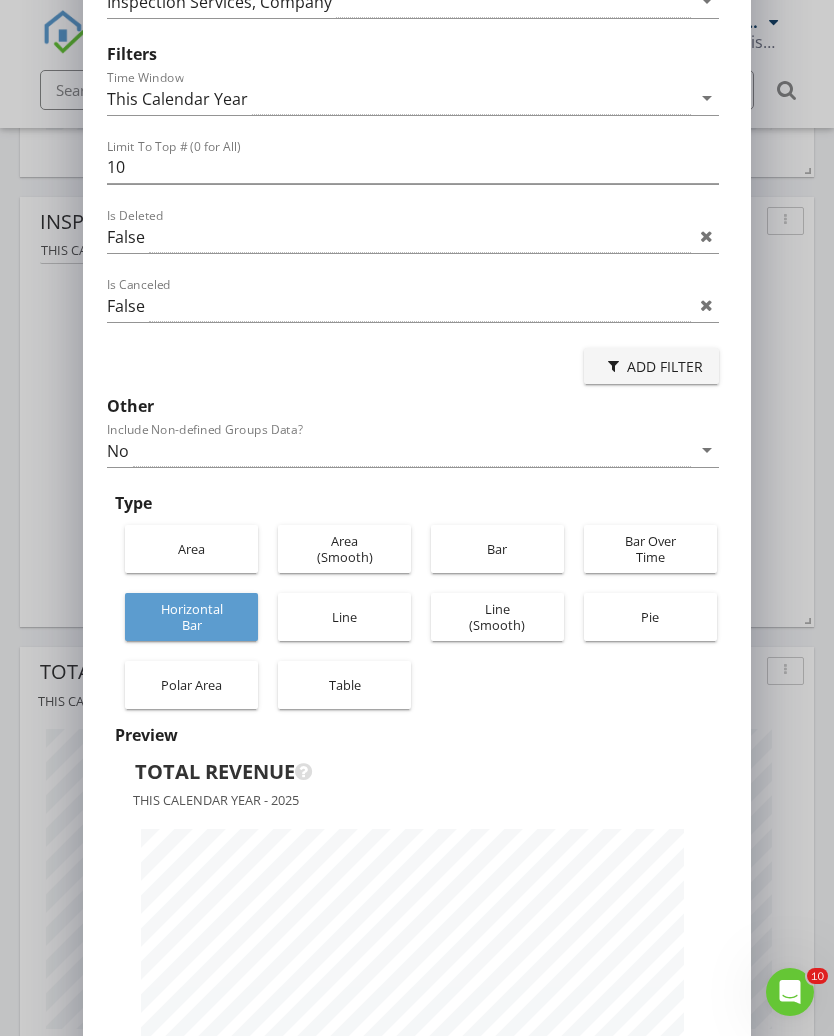 scroll, scrollTop: 998617, scrollLeft: 999333, axis: both 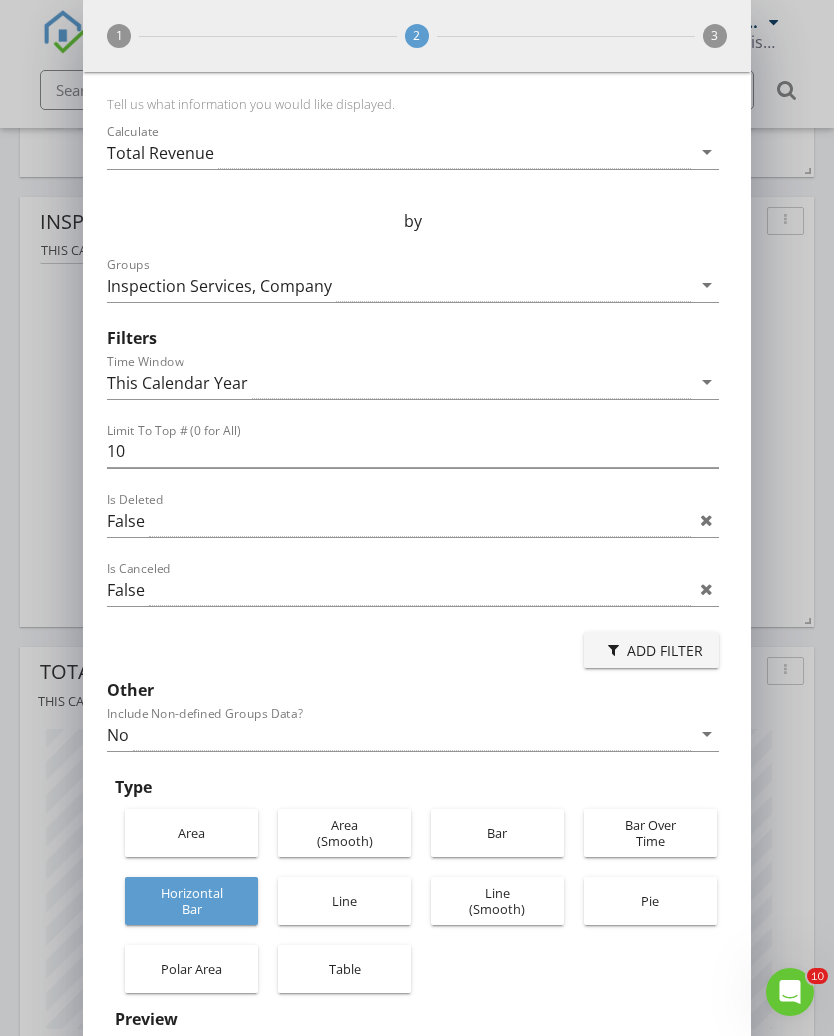 click on "arrow_drop_down" at bounding box center [707, 285] 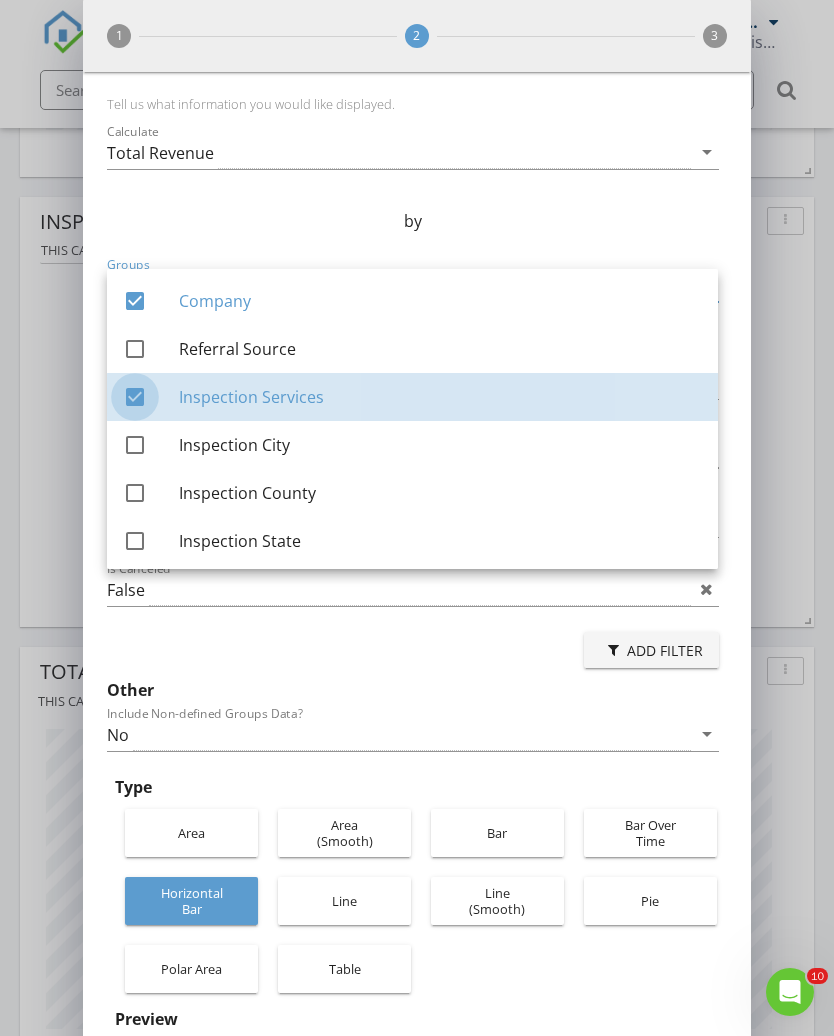 click at bounding box center [135, 397] 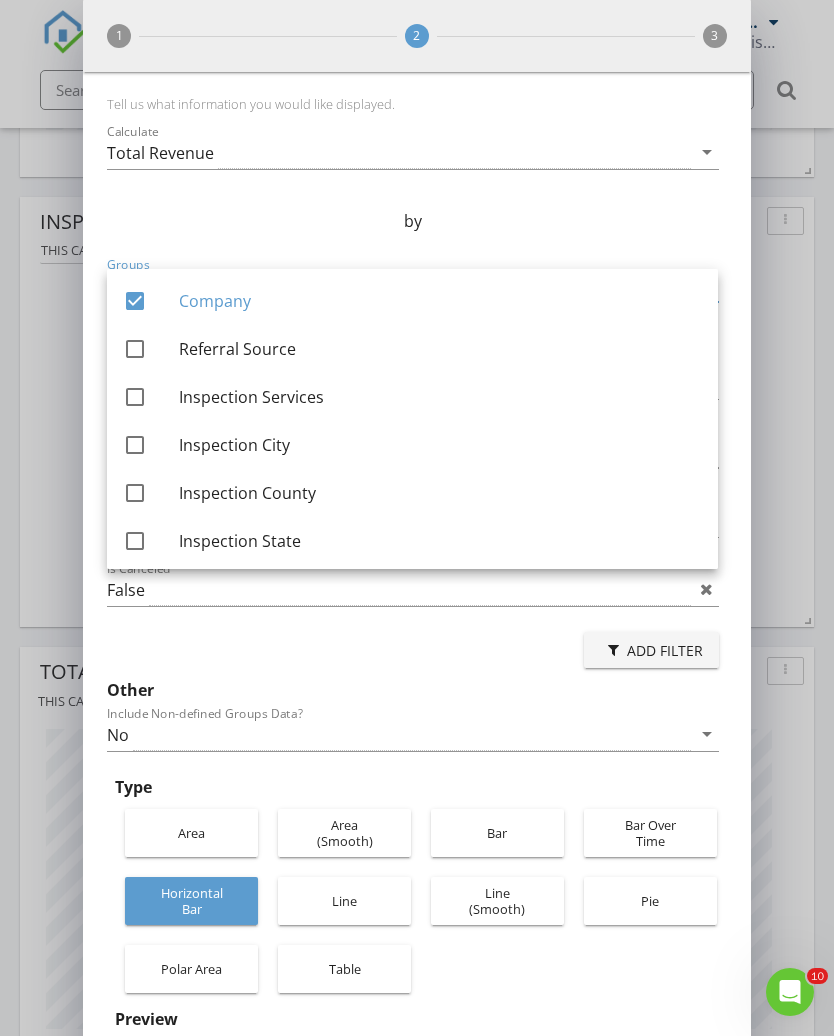 scroll, scrollTop: 998617, scrollLeft: 999333, axis: both 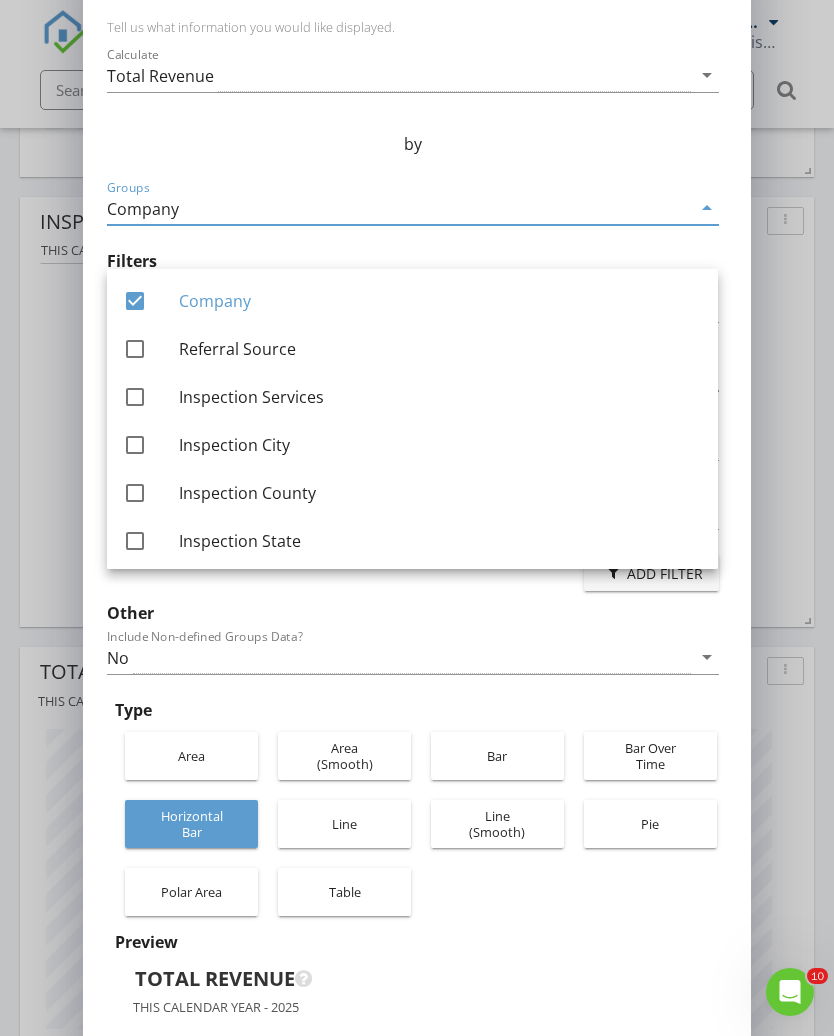 click on "Line" at bounding box center (344, 824) 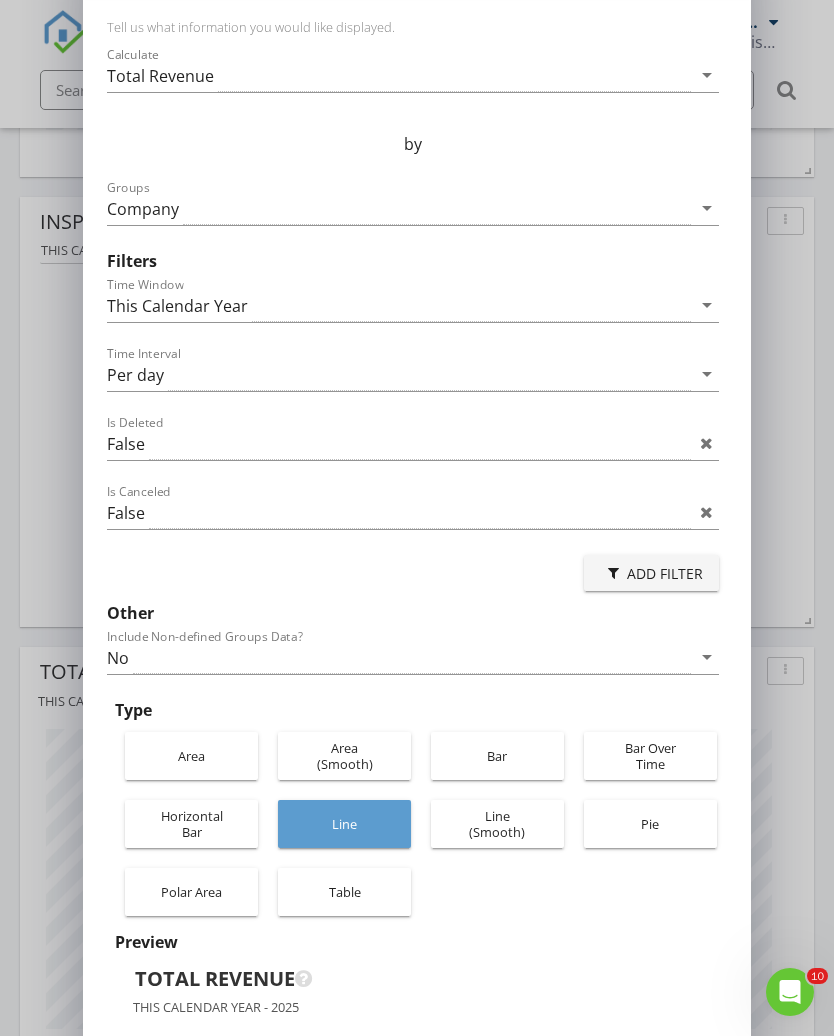scroll, scrollTop: 998617, scrollLeft: 999333, axis: both 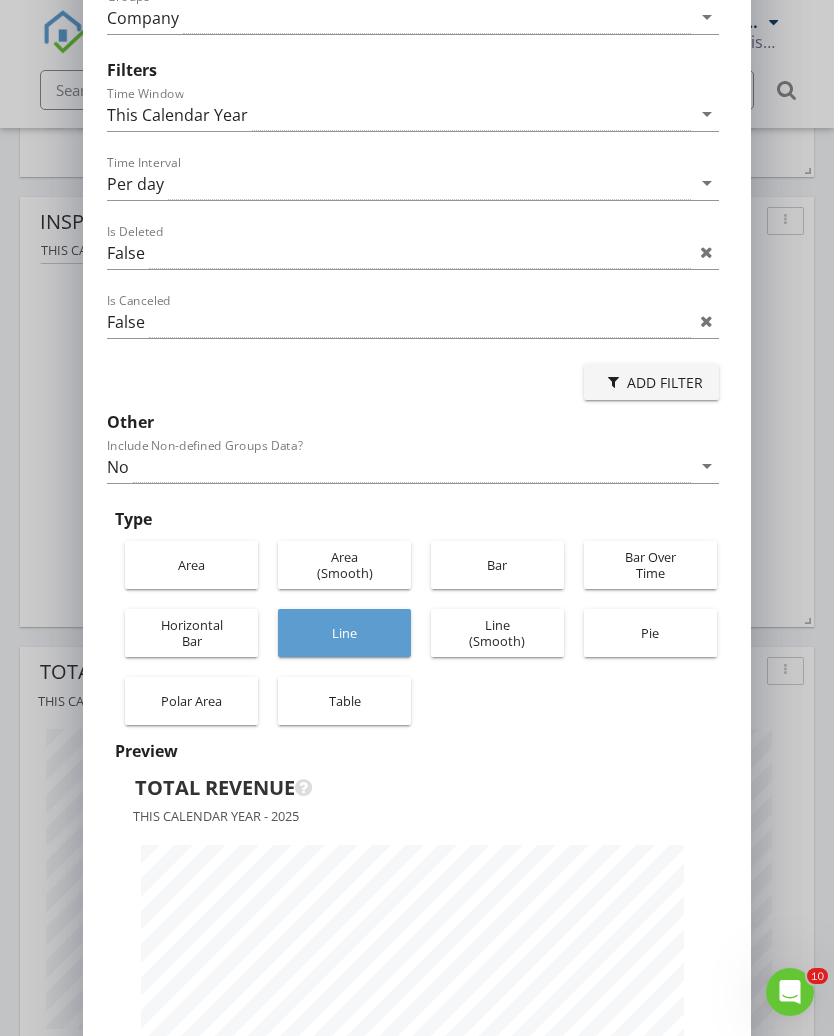 click on "Table" at bounding box center [344, 701] 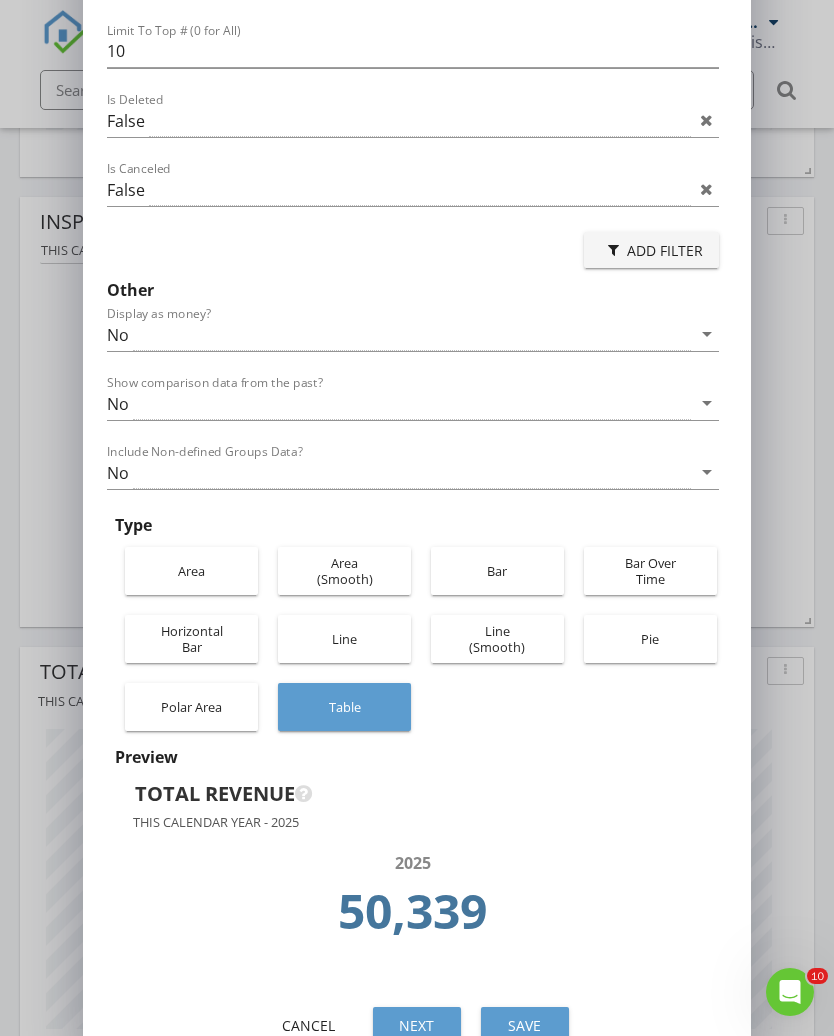 scroll, scrollTop: 399, scrollLeft: 0, axis: vertical 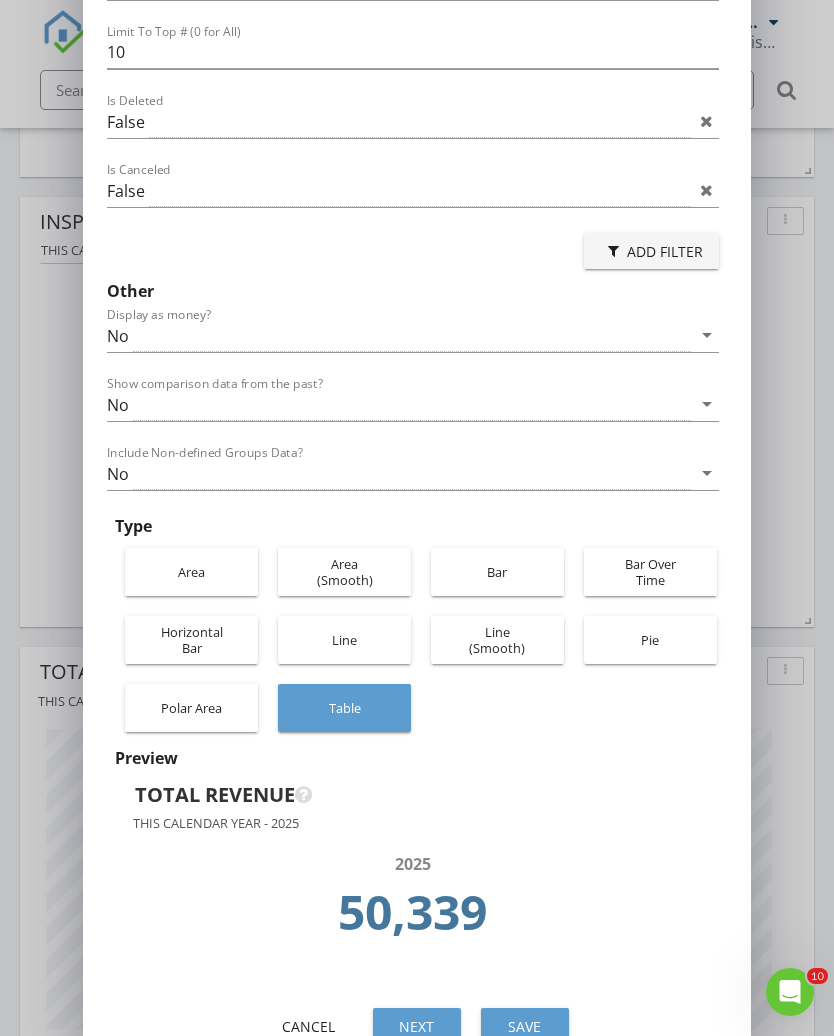 click on "Save" at bounding box center (525, 1026) 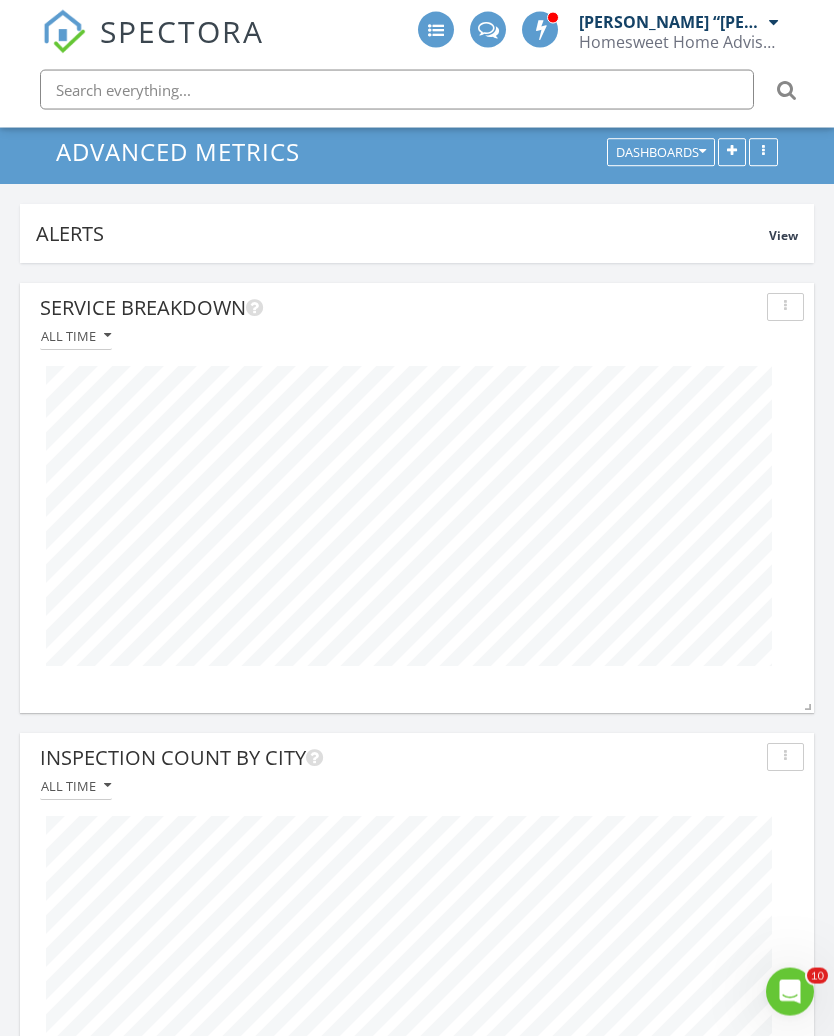 scroll, scrollTop: 0, scrollLeft: 0, axis: both 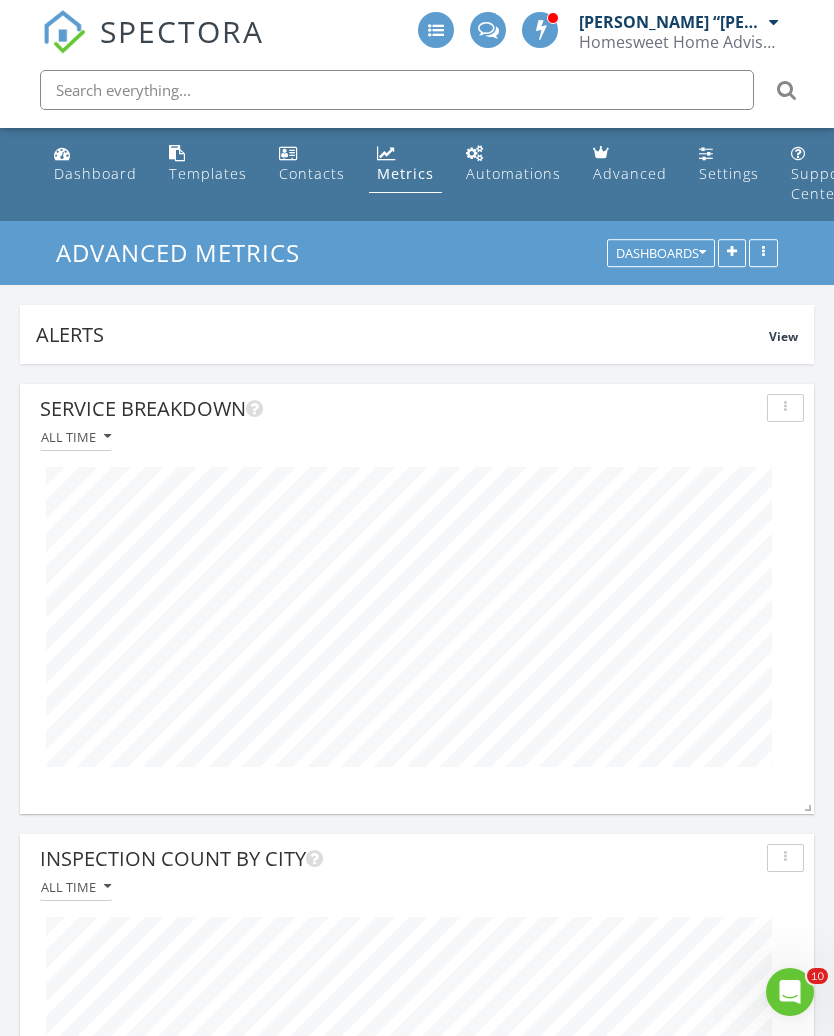 click on "Dashboard" at bounding box center (95, 173) 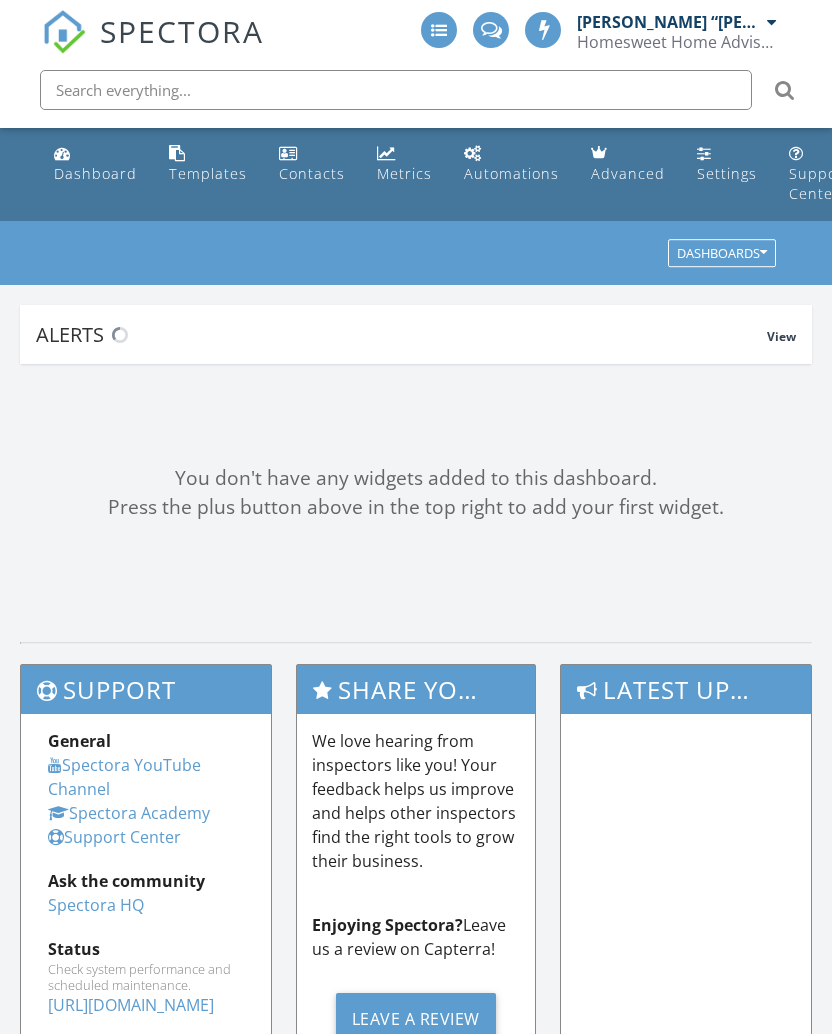 scroll, scrollTop: 0, scrollLeft: 0, axis: both 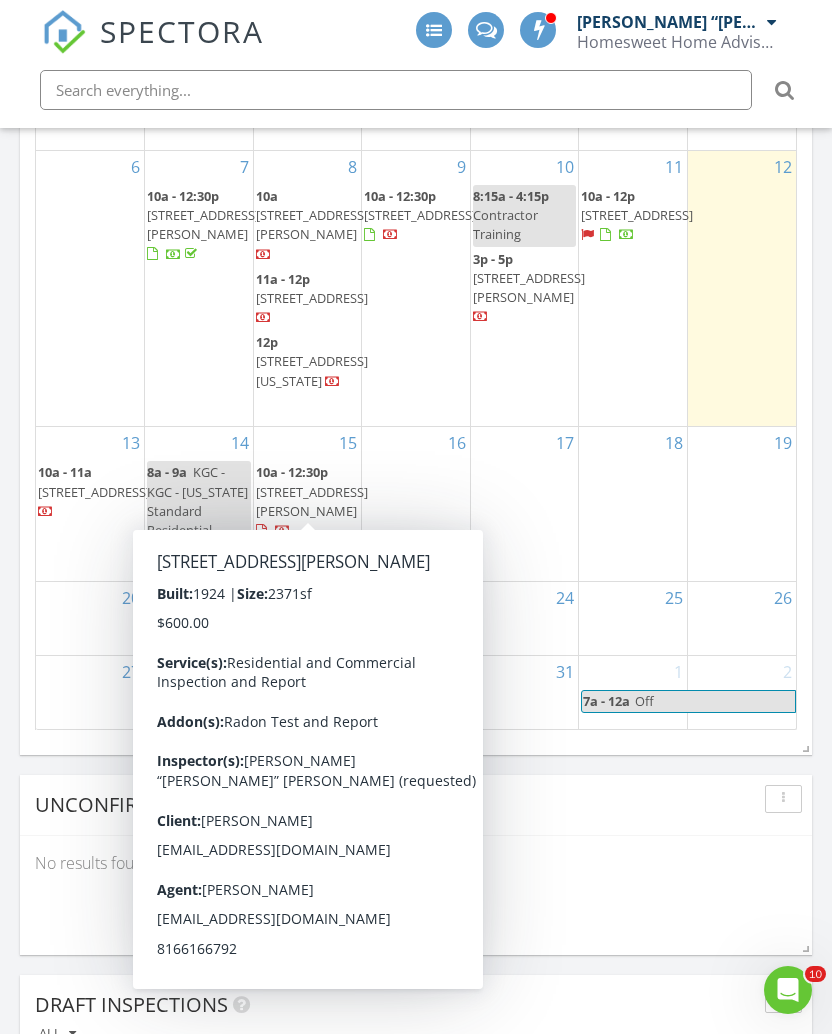 click on "10a - 12:30p" at bounding box center [292, 472] 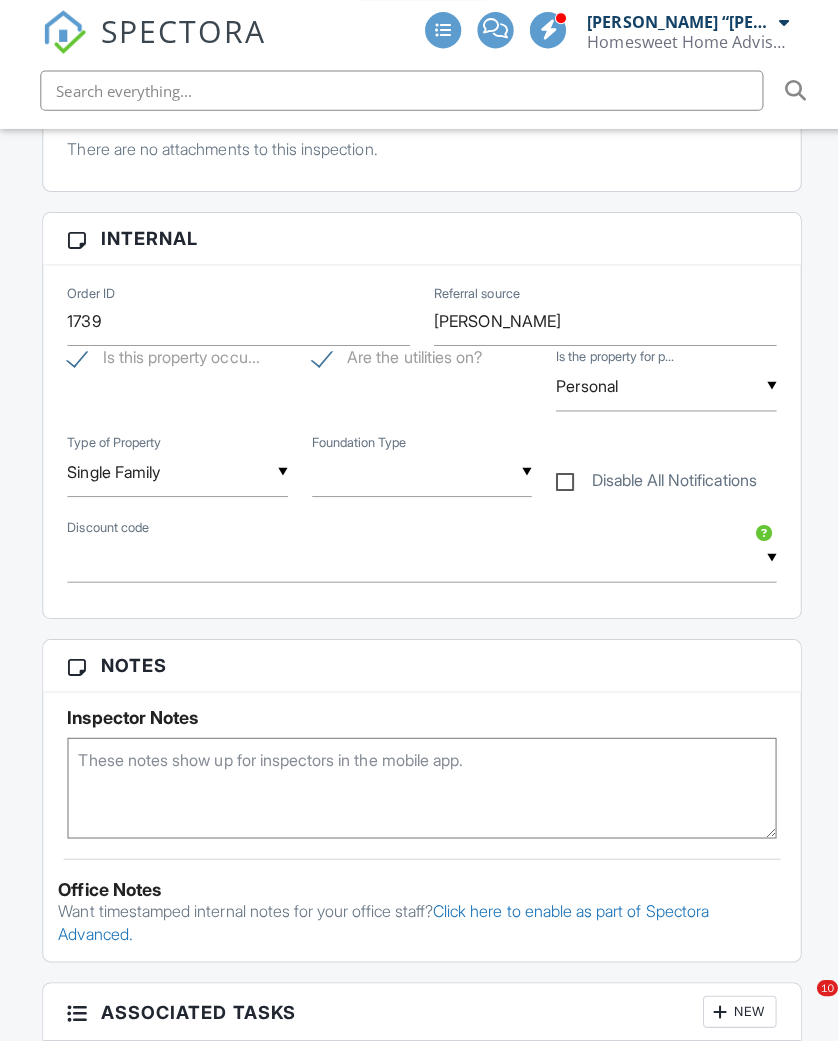 scroll, scrollTop: 2305, scrollLeft: 0, axis: vertical 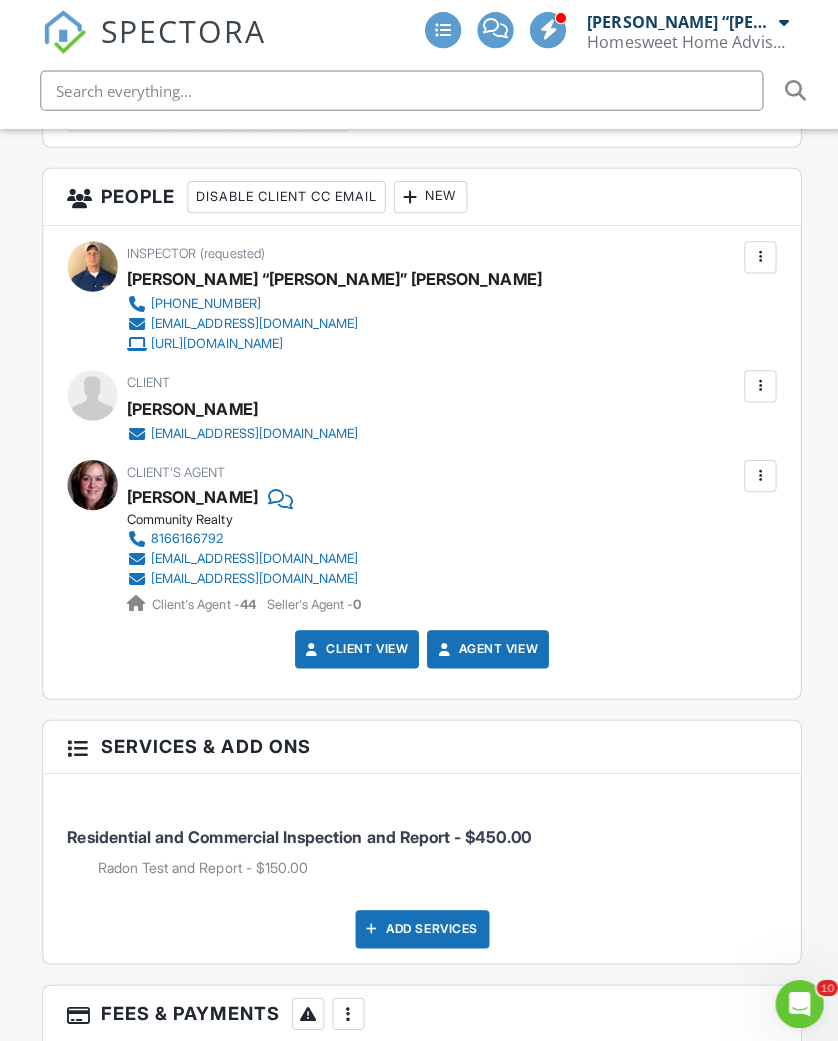 click at bounding box center [755, 384] 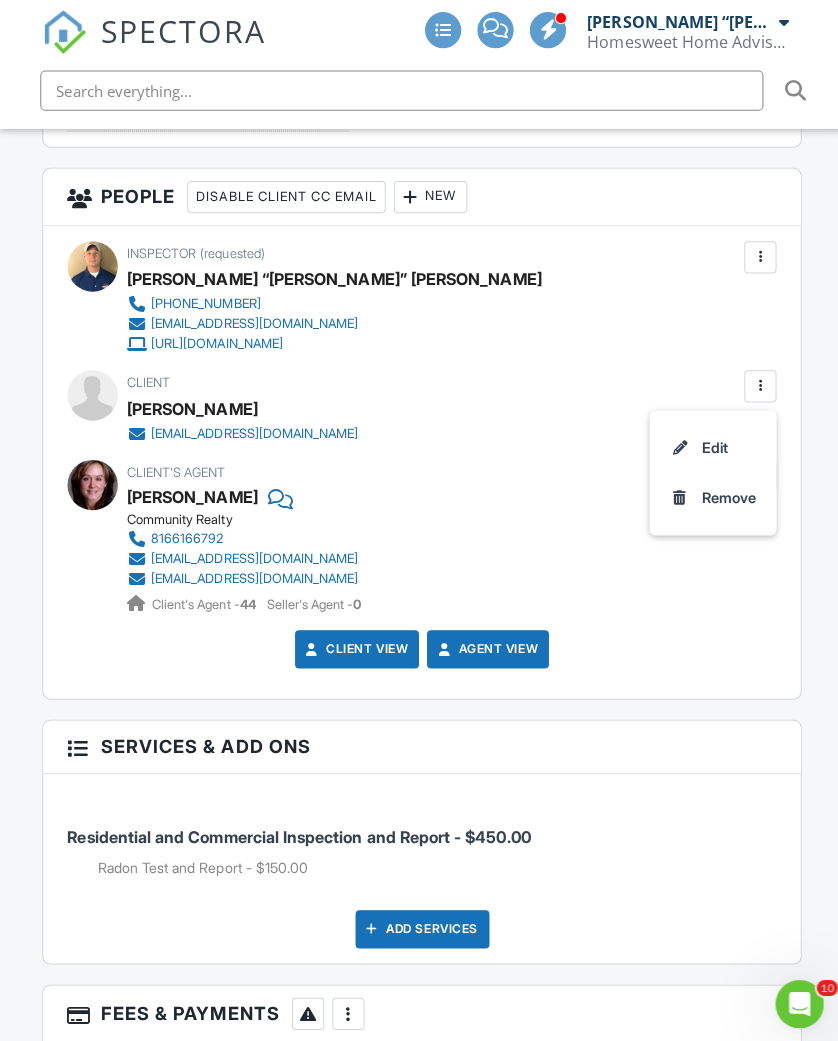 click on "Edit" at bounding box center [708, 445] 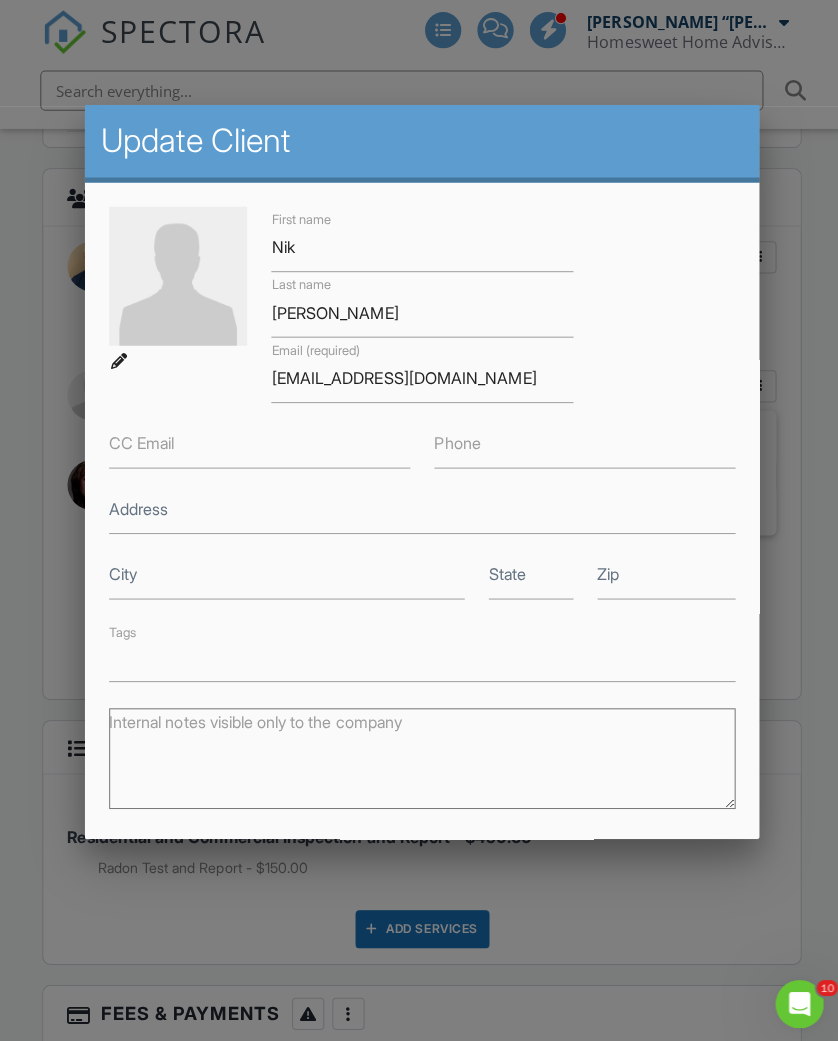 click on "Phone" at bounding box center [454, 440] 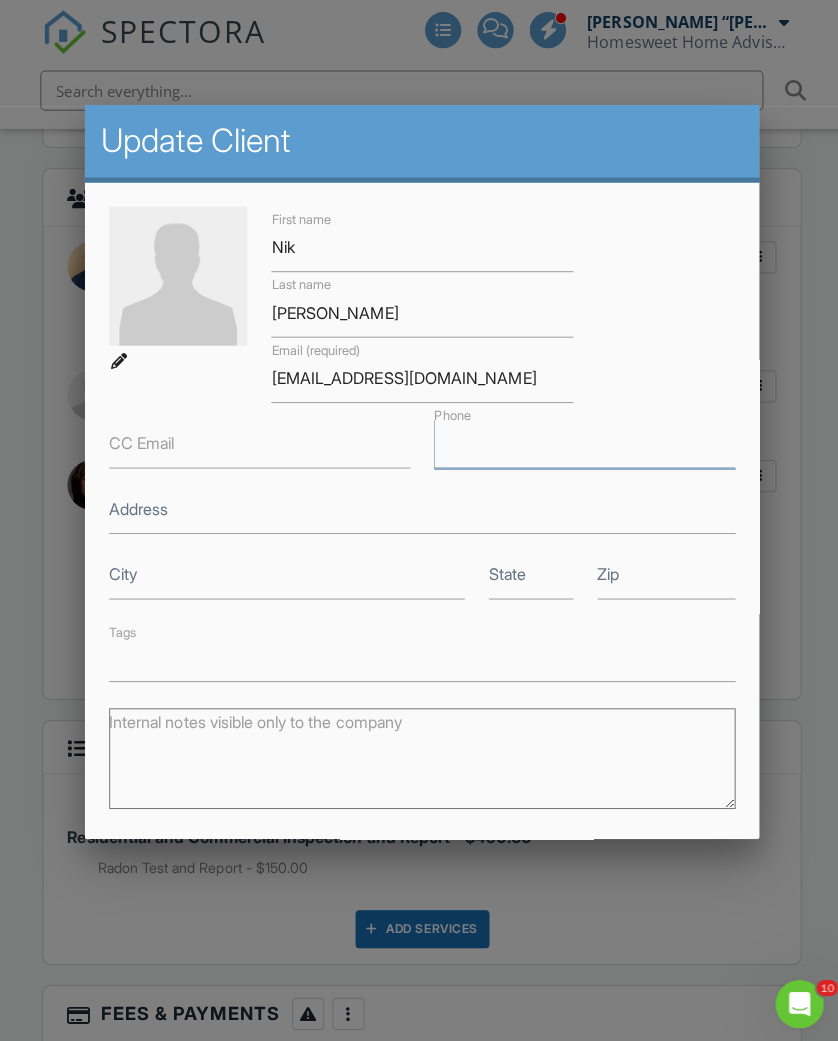 scroll, scrollTop: 2305, scrollLeft: 0, axis: vertical 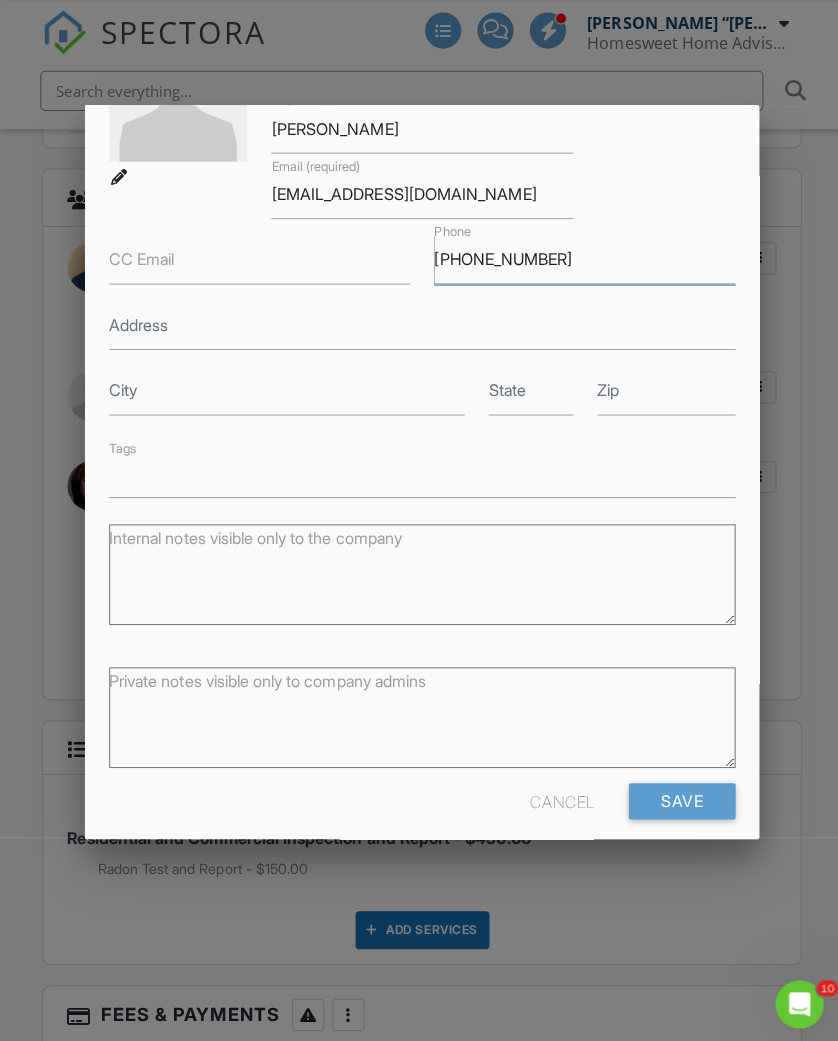 type on "[PHONE_NUMBER]" 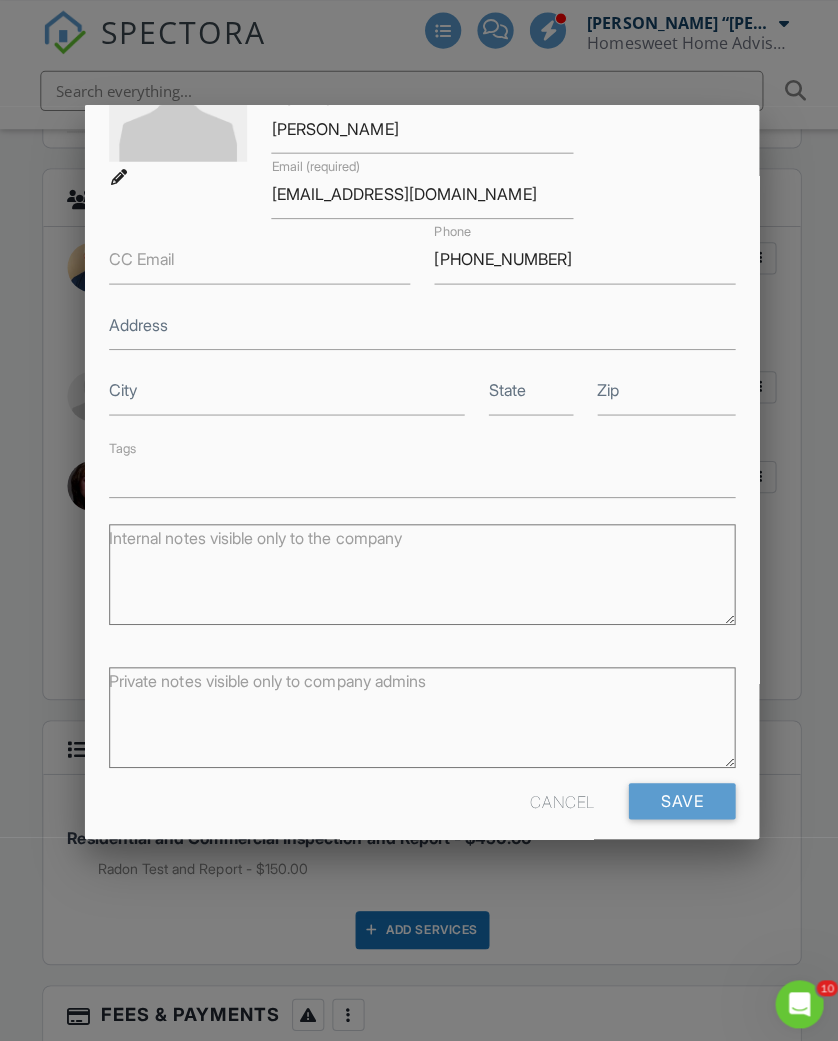 click on "Save" at bounding box center [677, 795] 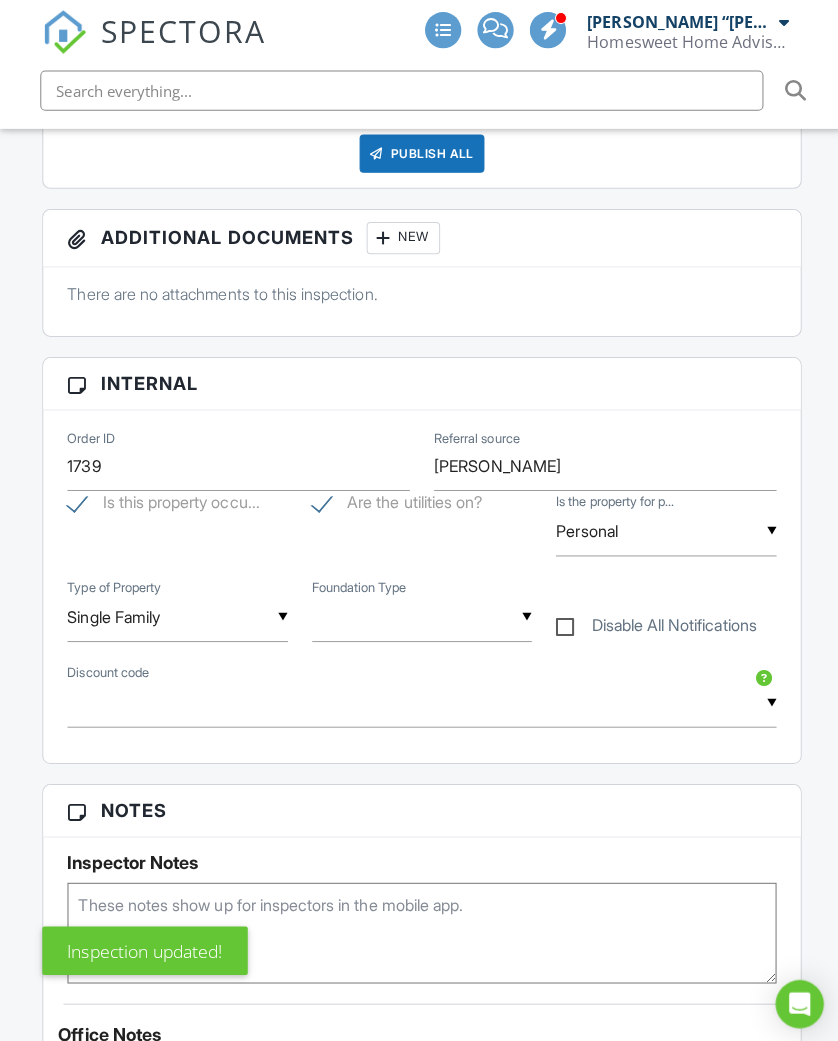 scroll, scrollTop: 4279, scrollLeft: 0, axis: vertical 